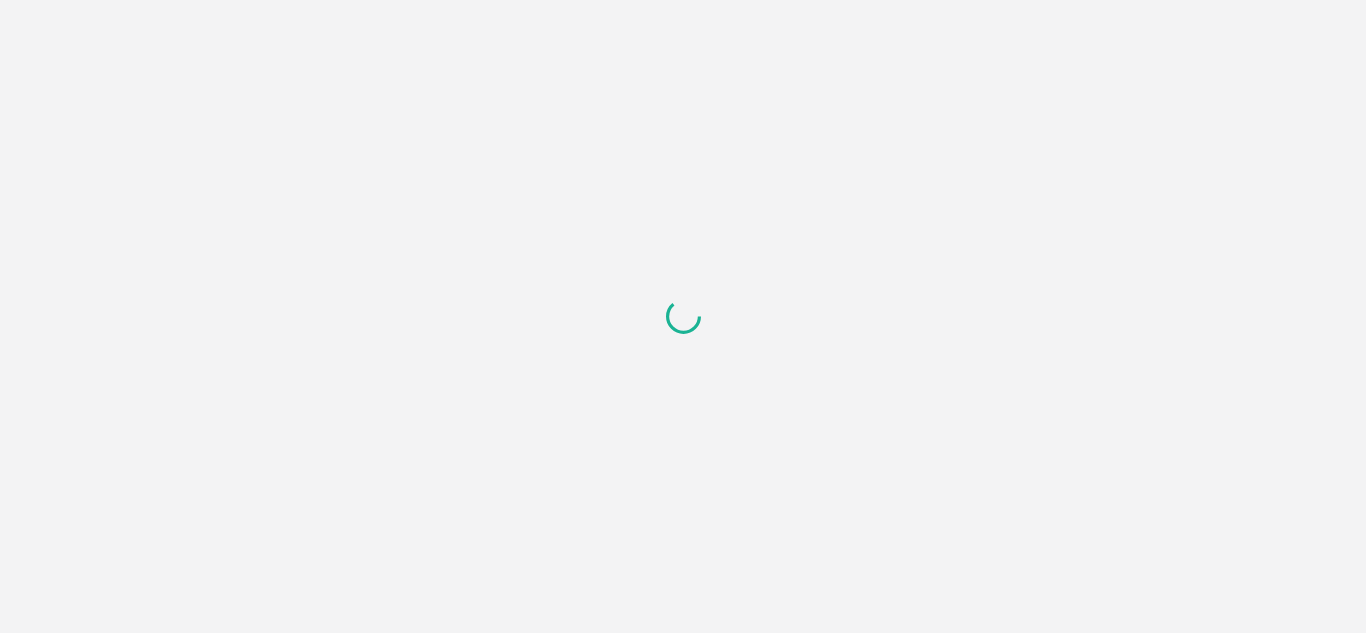 scroll, scrollTop: 0, scrollLeft: 0, axis: both 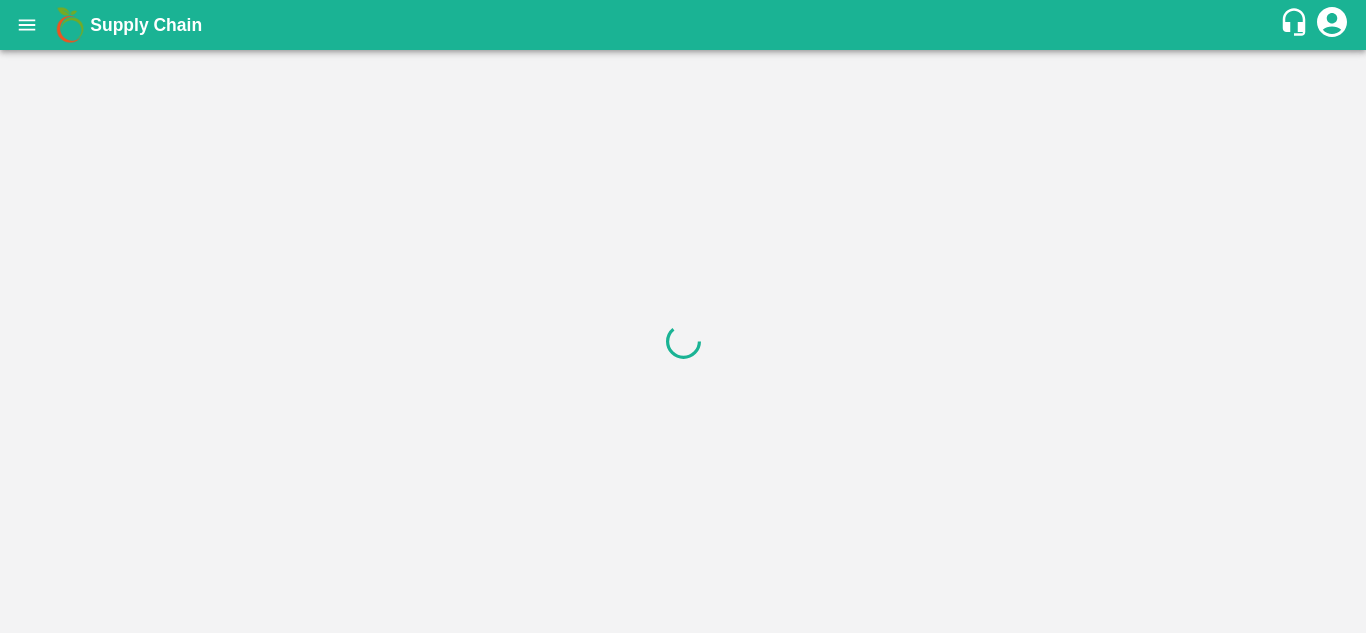 click 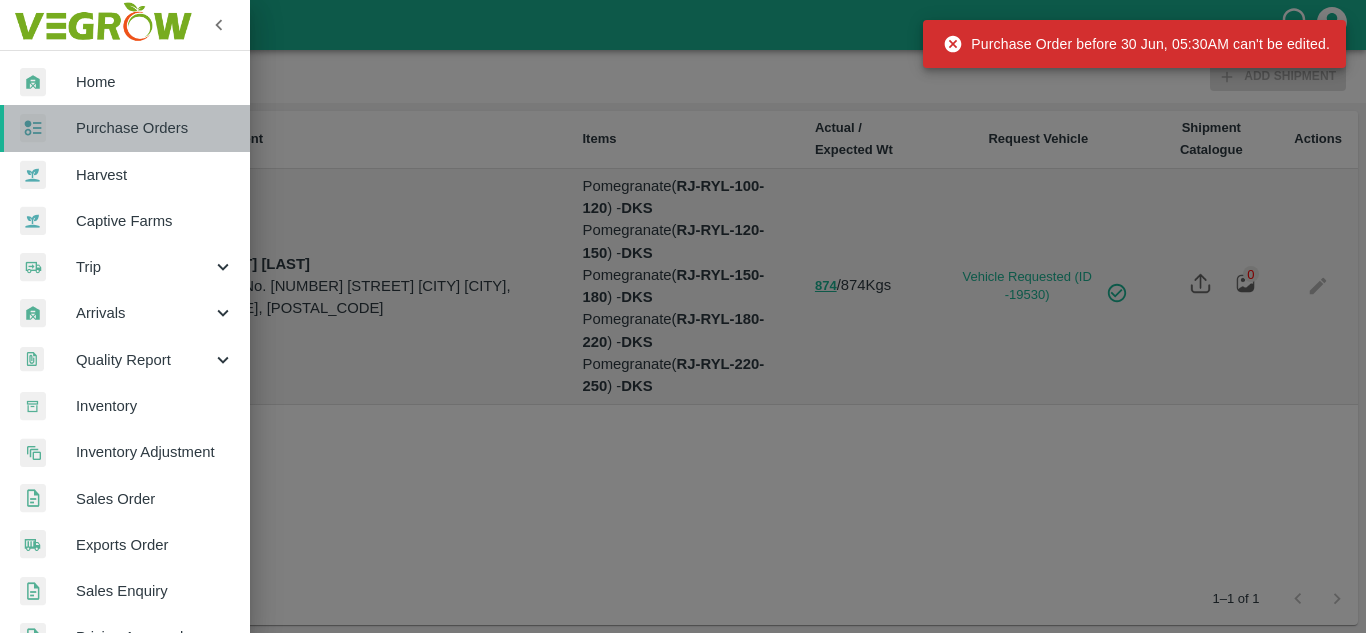 click on "Purchase Orders" at bounding box center (125, 128) 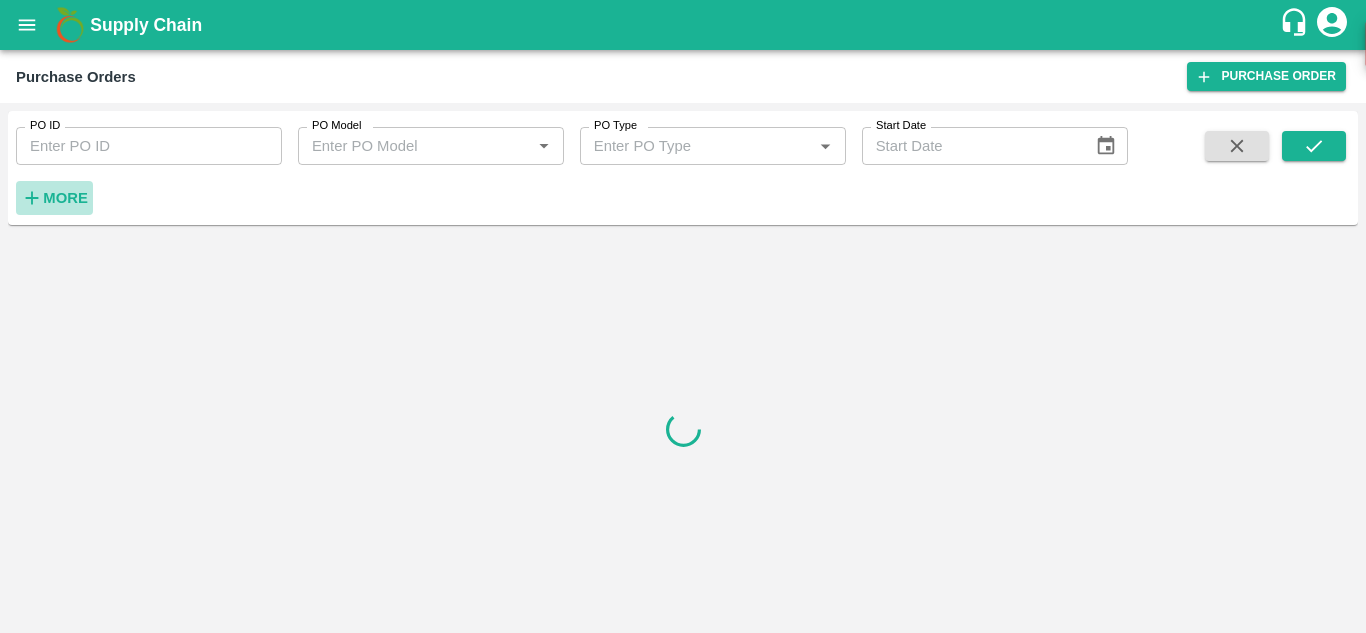 click on "More" at bounding box center [65, 198] 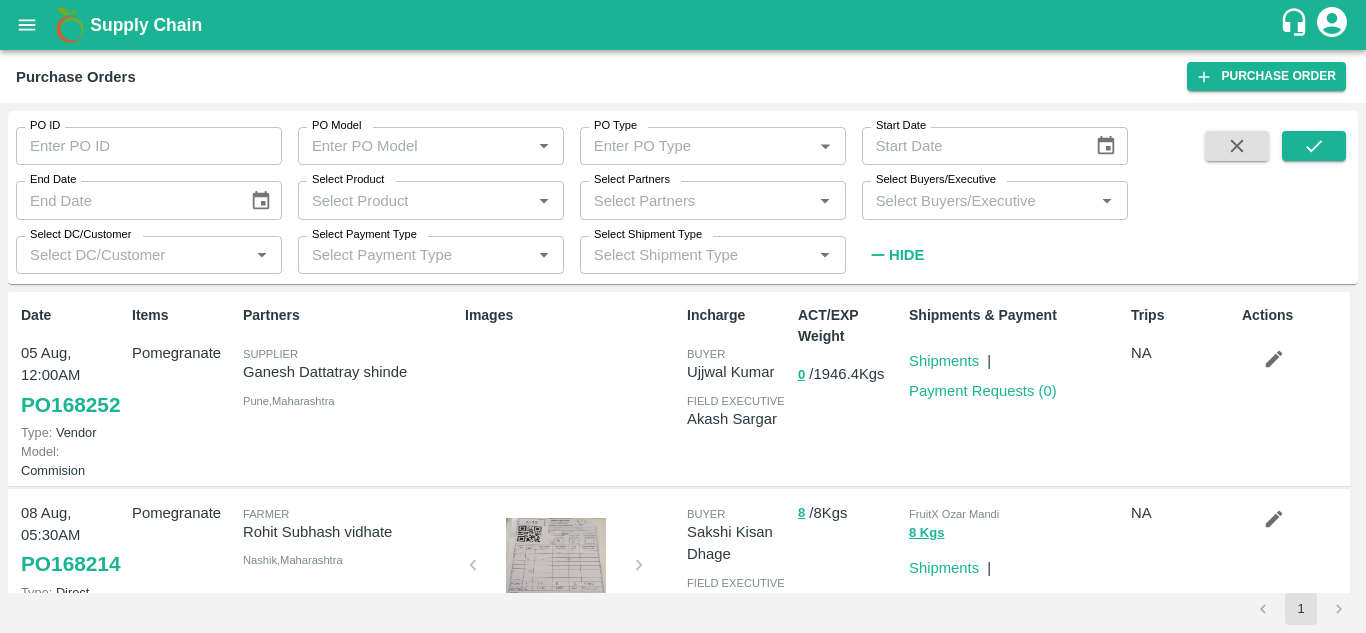 click on "Select Buyers/Executive" at bounding box center [978, 200] 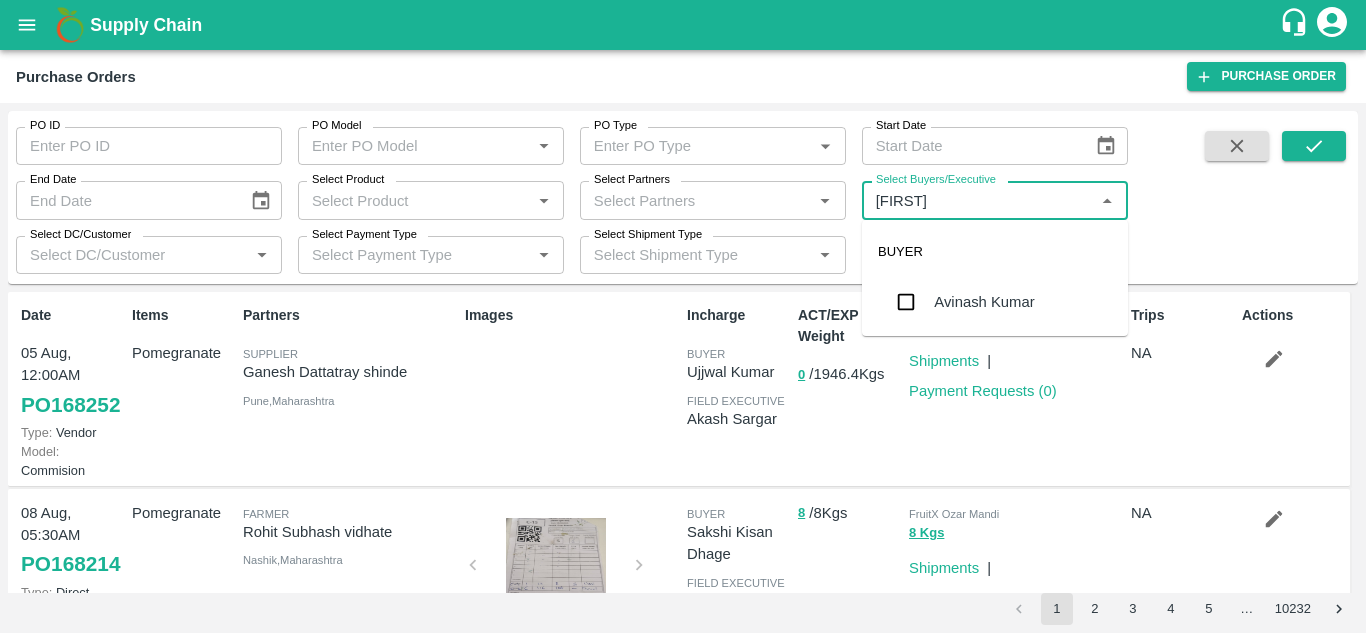 type on "Avinash" 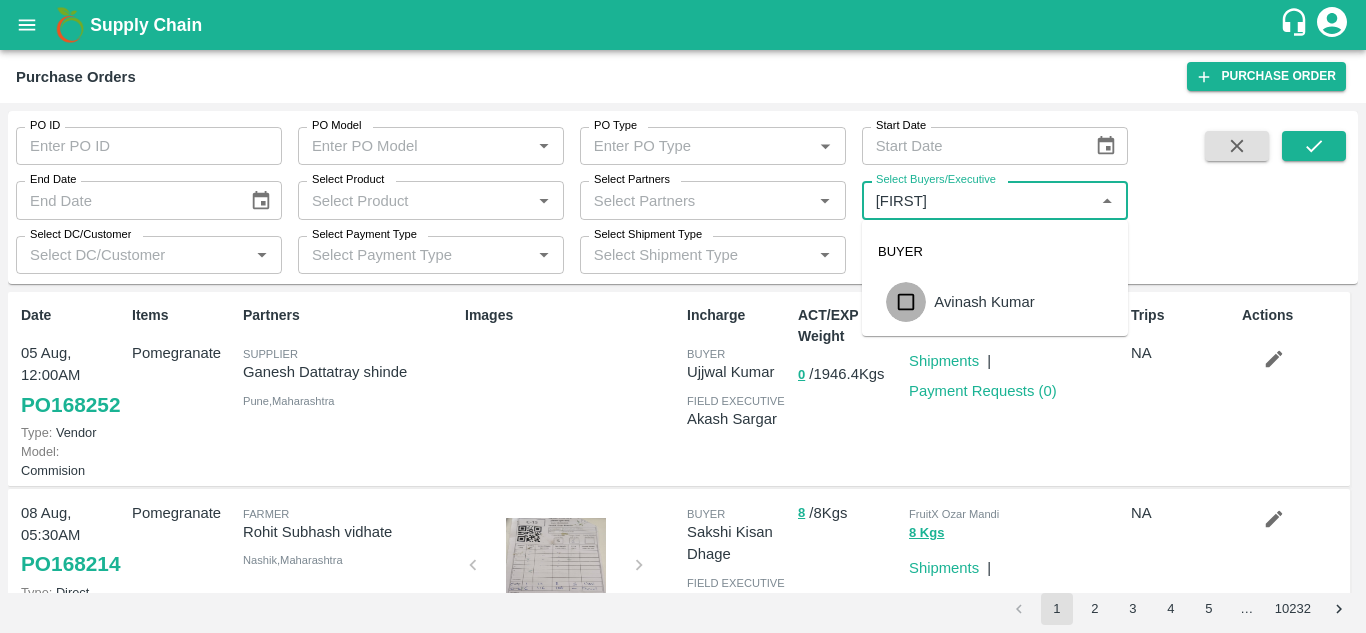 click at bounding box center (906, 302) 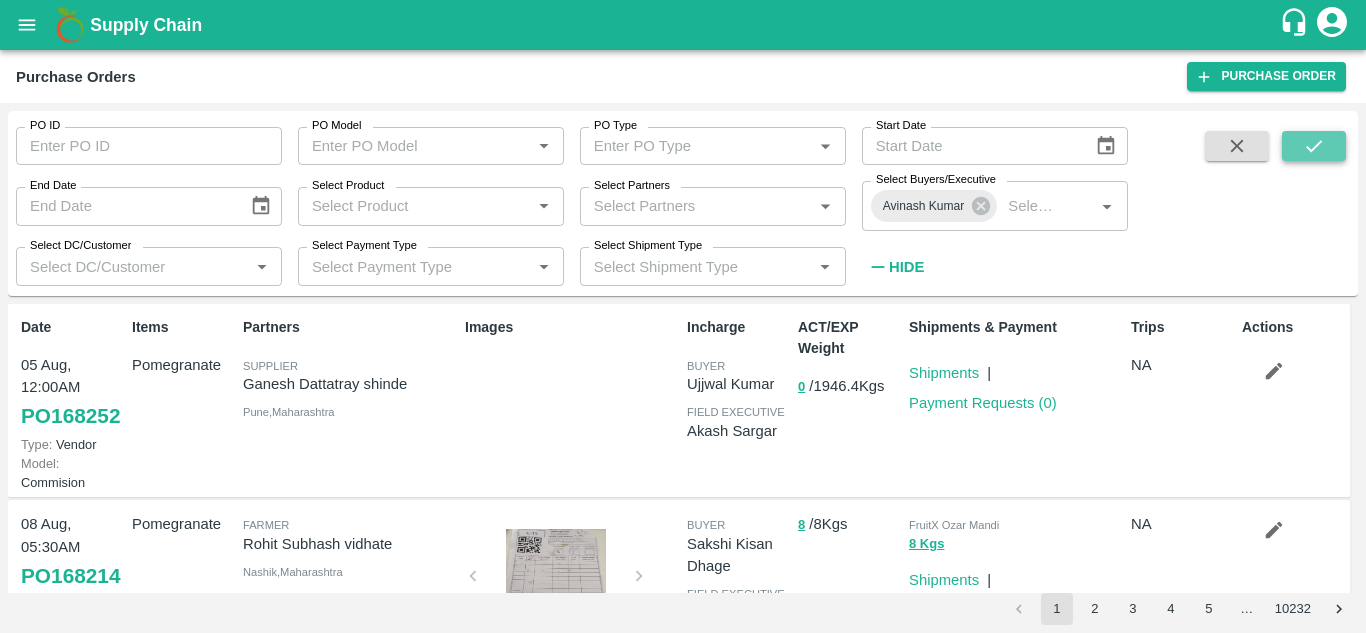 click at bounding box center [1314, 146] 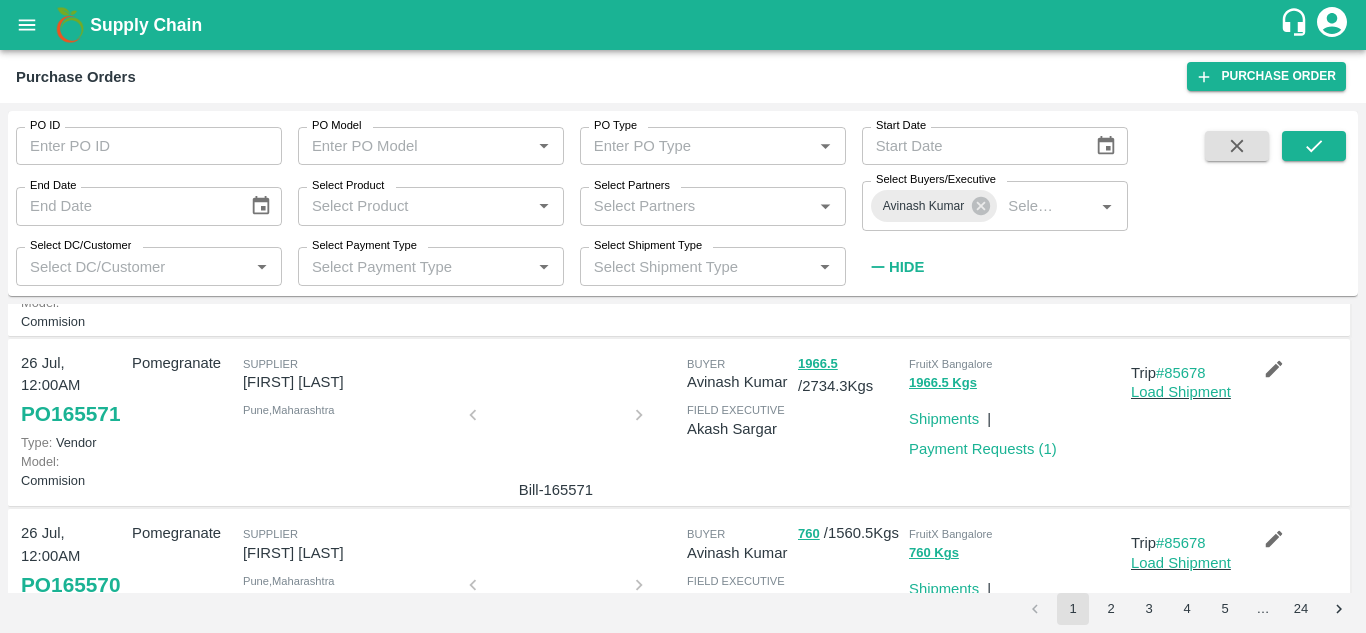 scroll, scrollTop: 960, scrollLeft: 0, axis: vertical 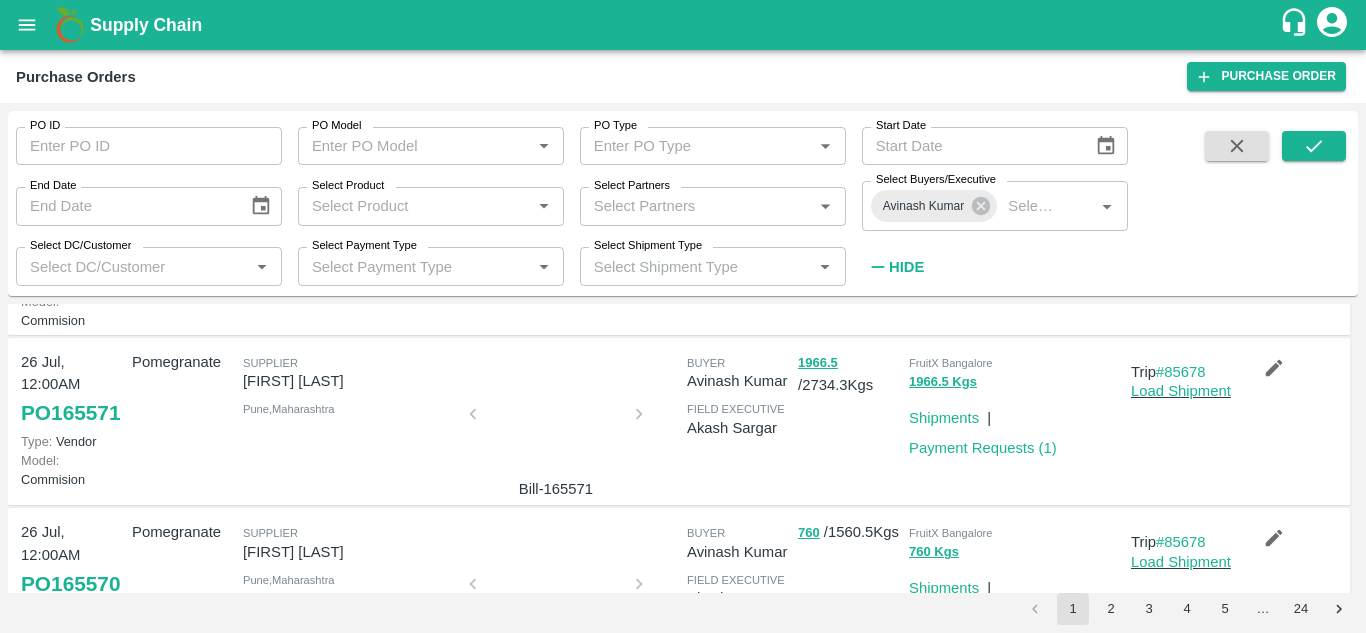 click on "PO  167190" at bounding box center (70, 254) 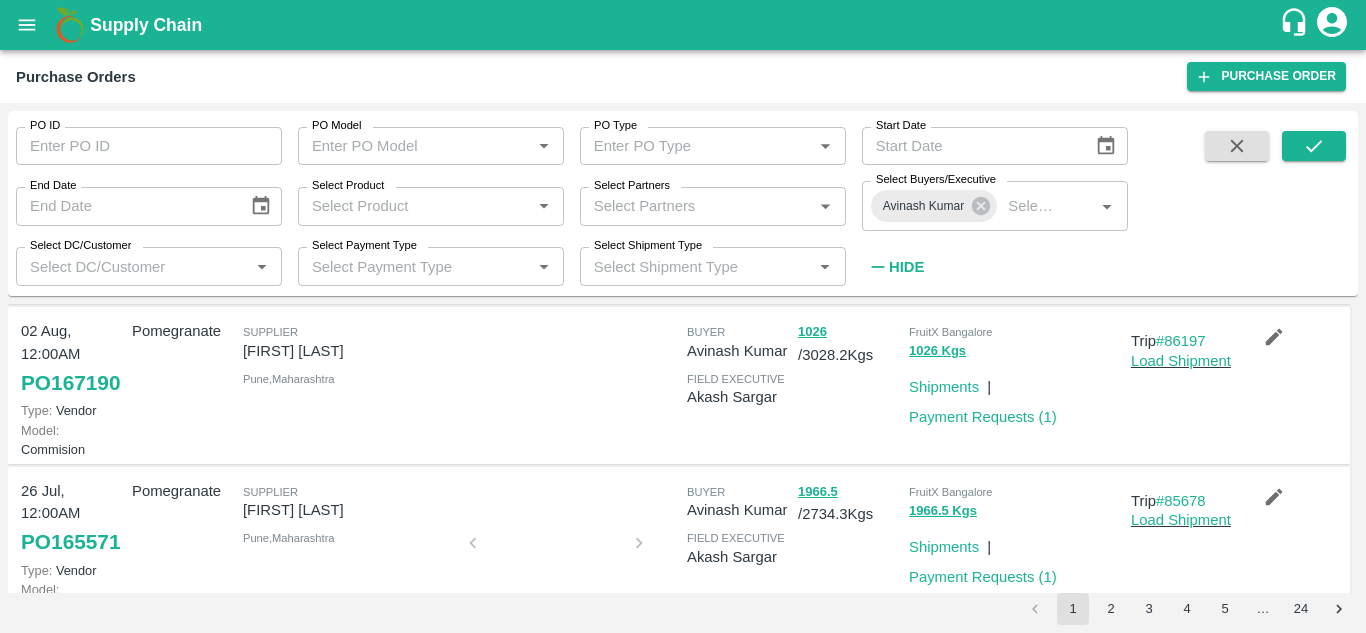 scroll, scrollTop: 830, scrollLeft: 0, axis: vertical 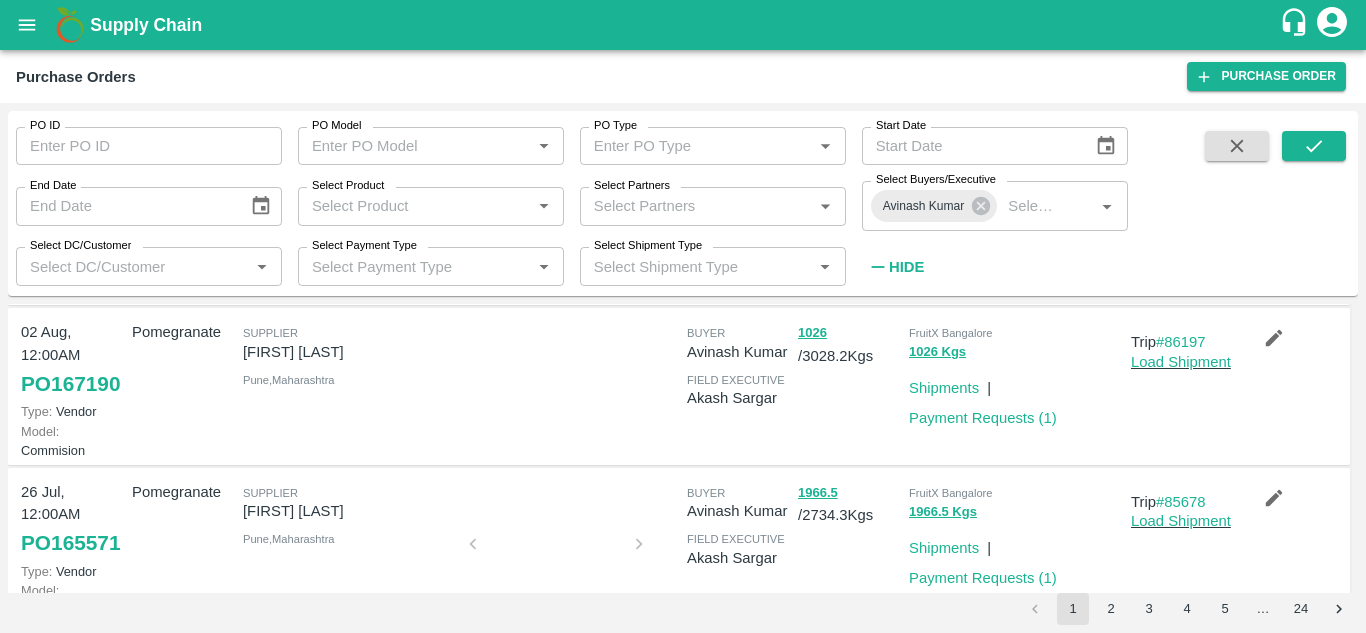 click on "PO  167226" at bounding box center (70, 224) 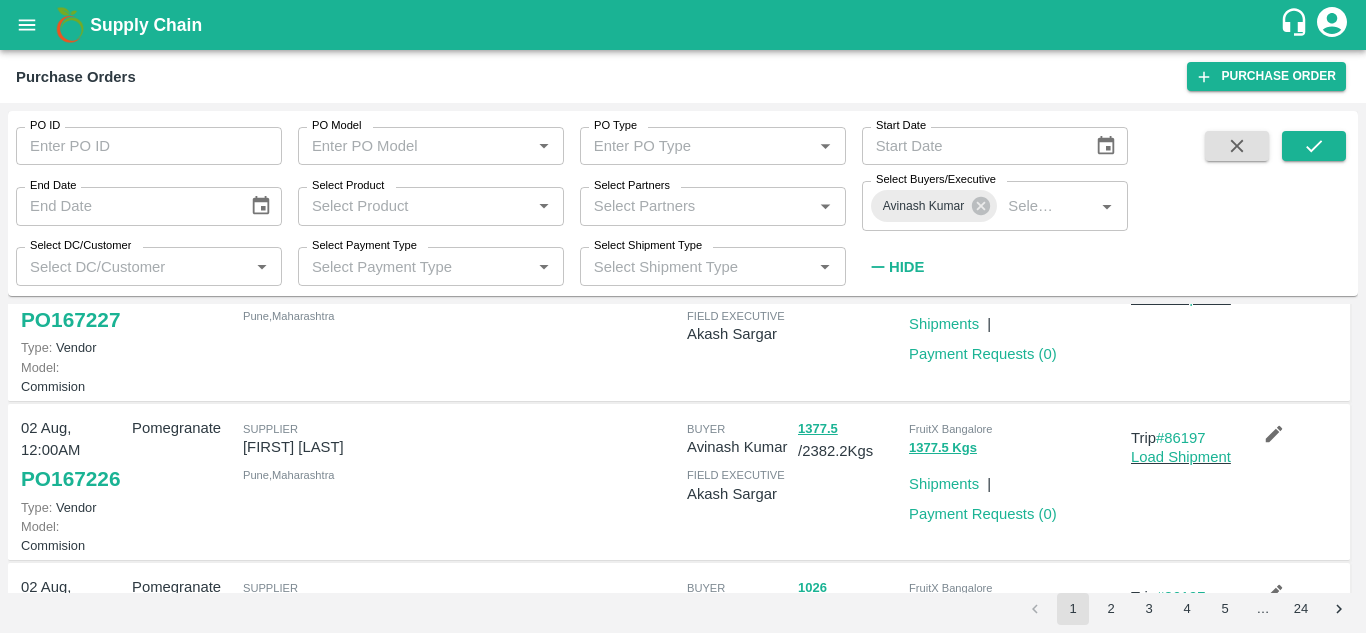 scroll, scrollTop: 558, scrollLeft: 0, axis: vertical 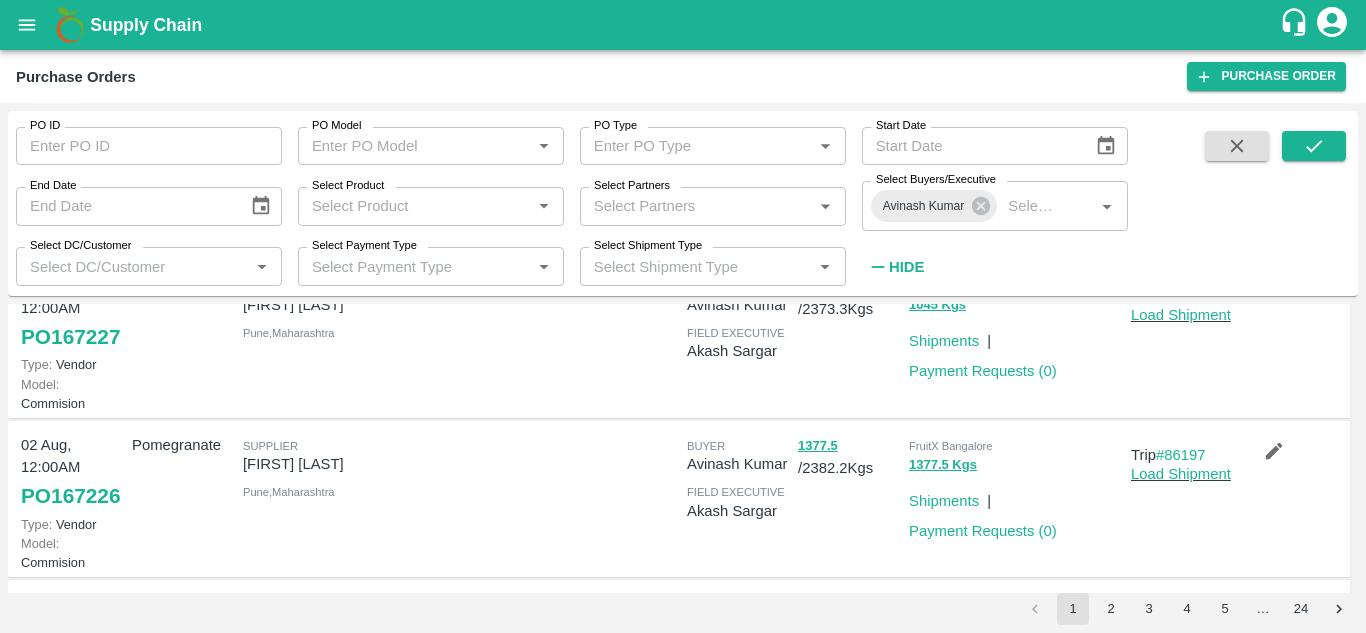 click on "PO  167227" at bounding box center (70, 337) 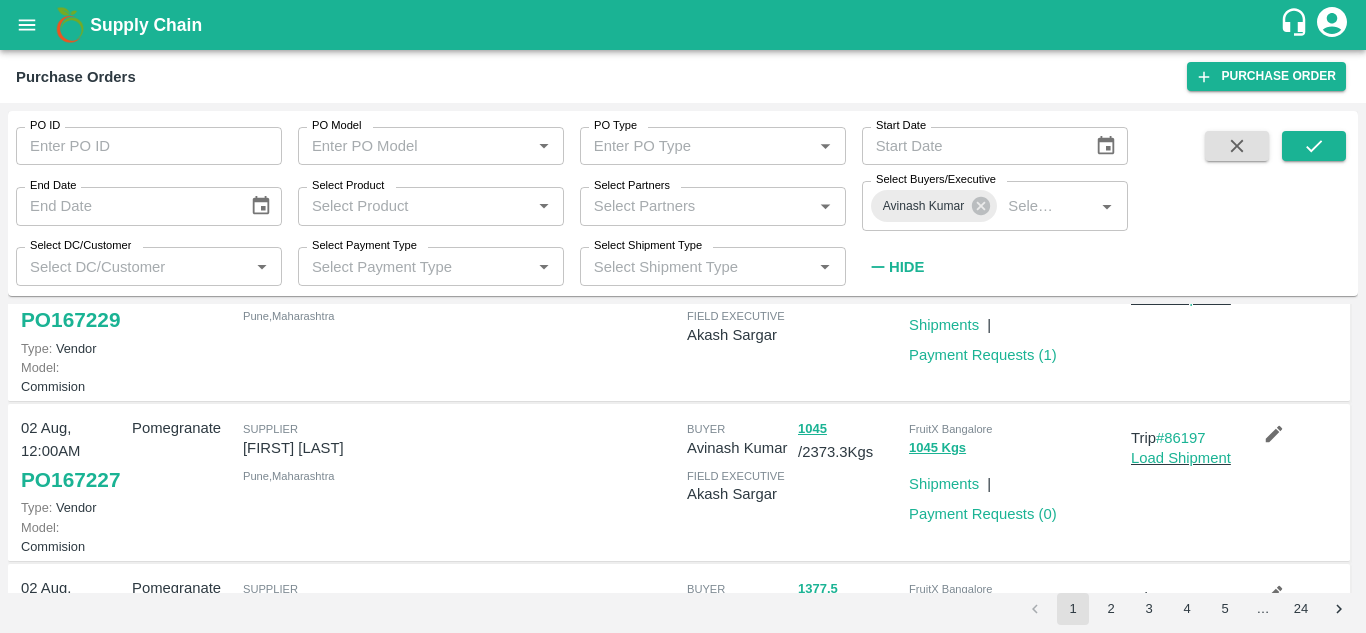 scroll, scrollTop: 416, scrollLeft: 0, axis: vertical 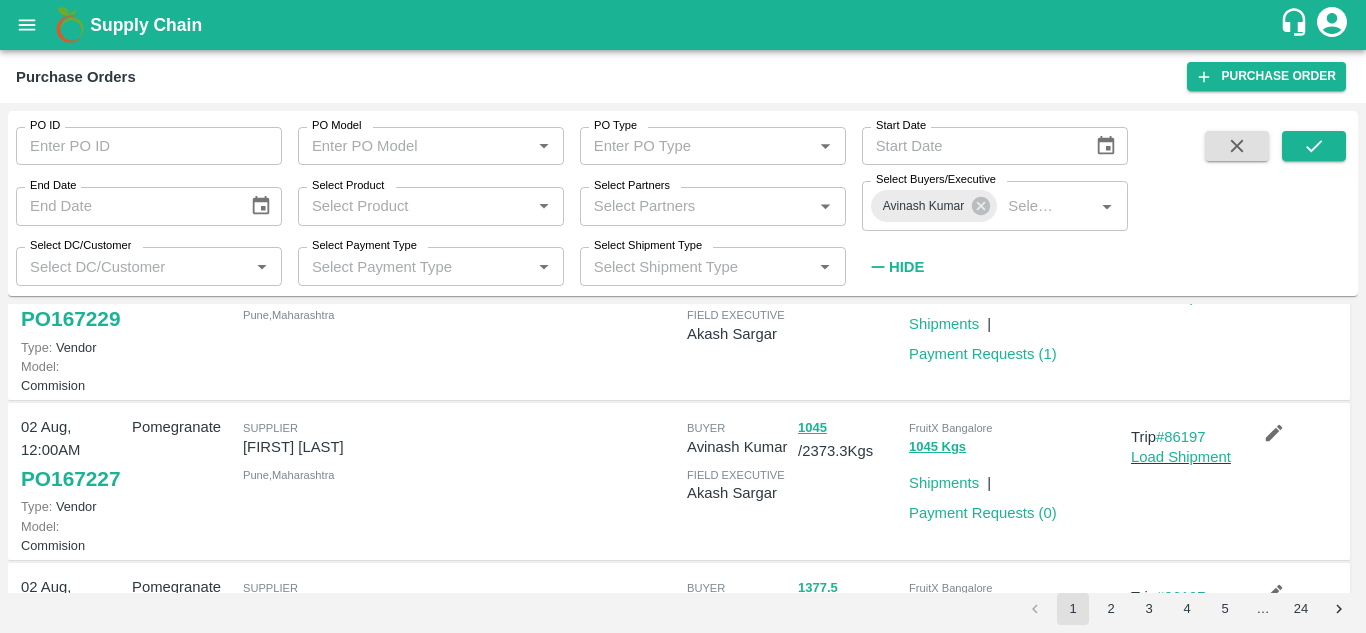 click on "PO  167229" at bounding box center (70, 319) 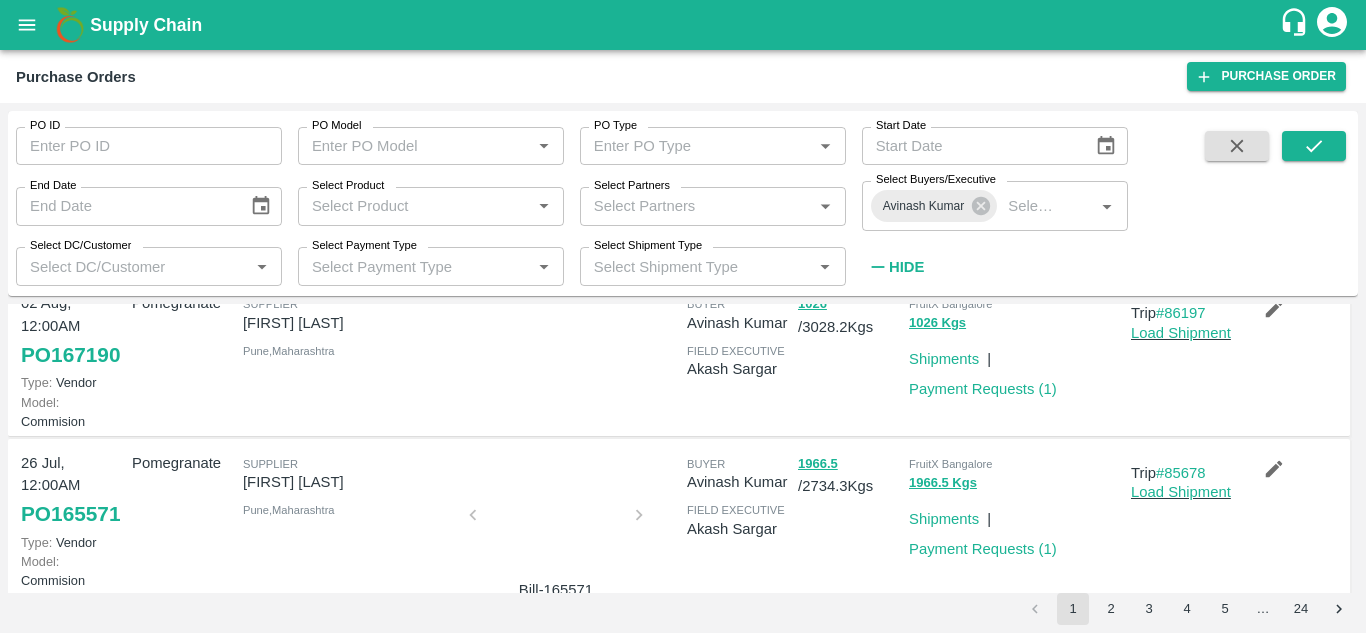 scroll, scrollTop: 867, scrollLeft: 0, axis: vertical 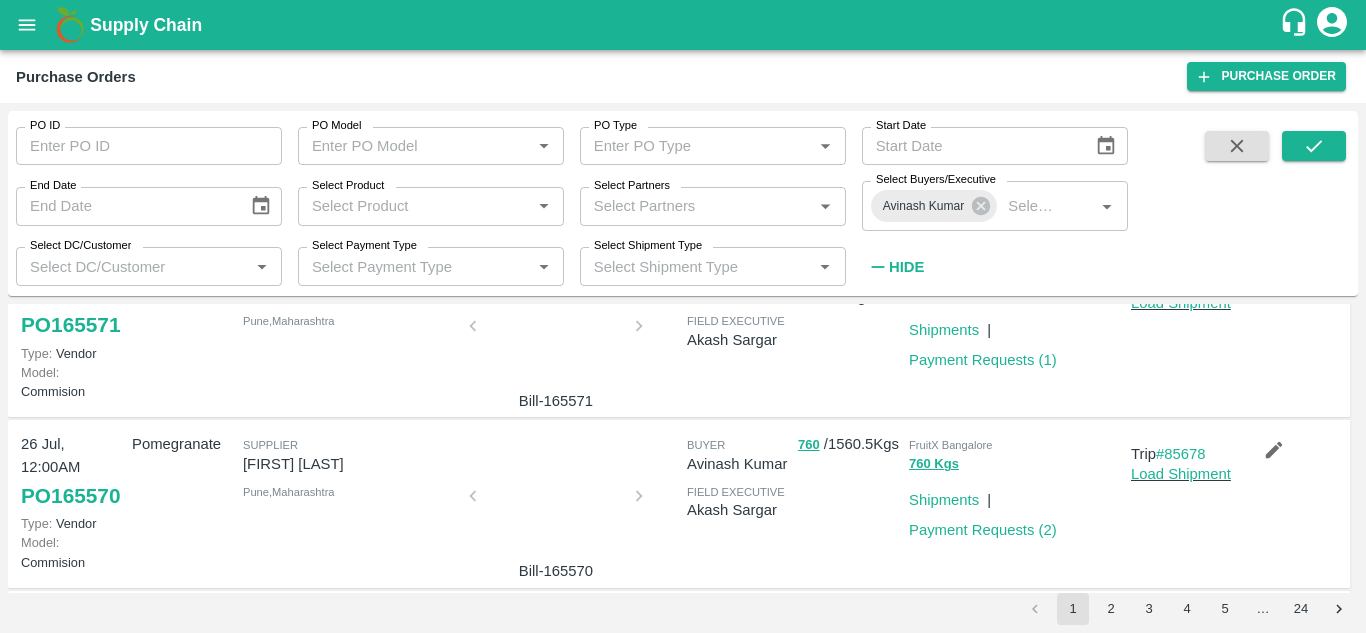 click on "Payment Requests ( 1 )" at bounding box center (983, 200) 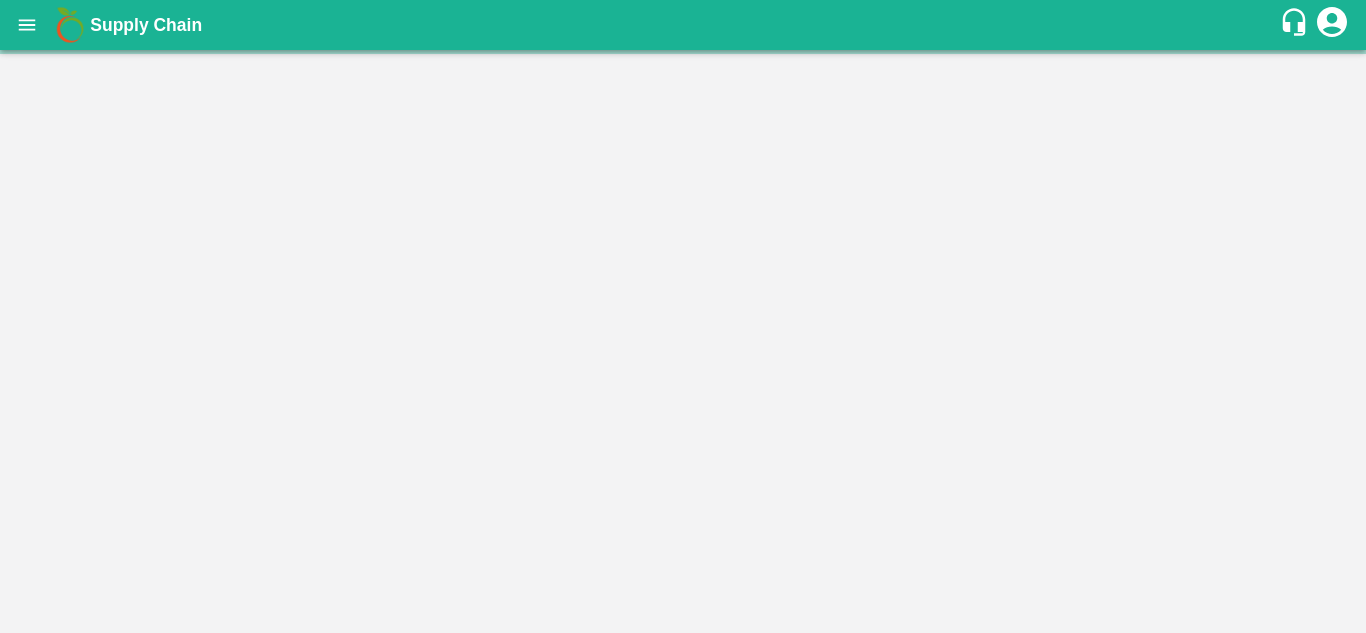 scroll, scrollTop: 0, scrollLeft: 0, axis: both 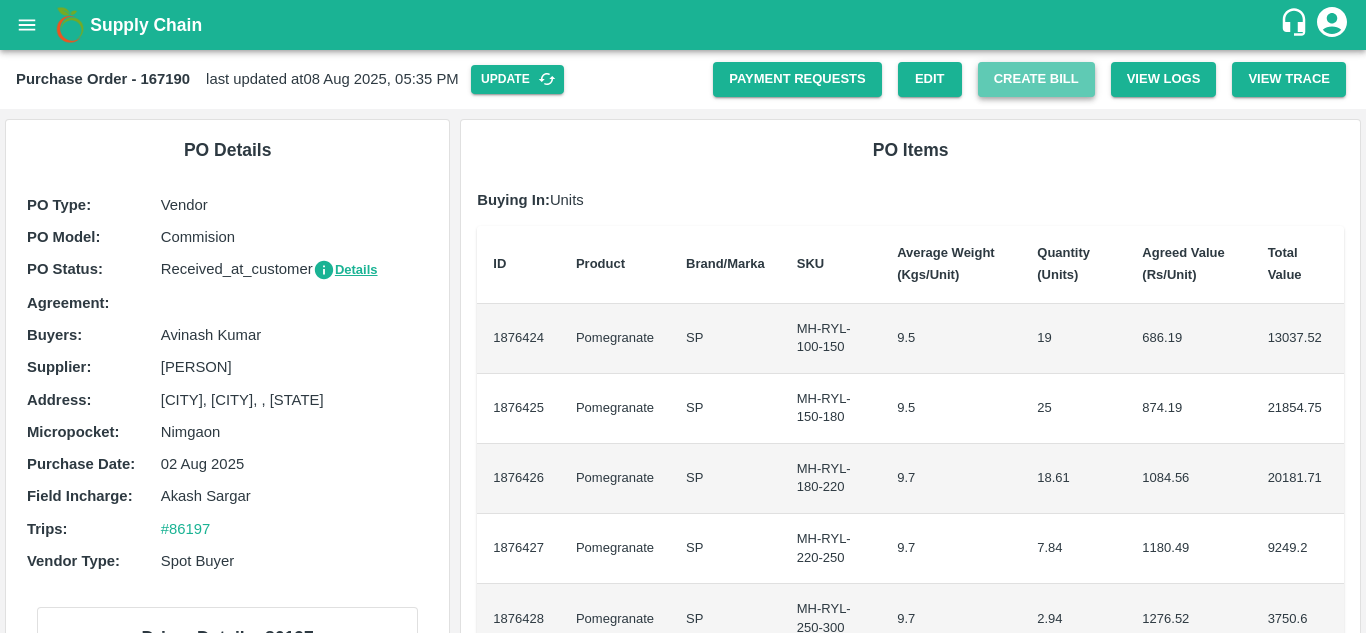 click on "Create Bill" at bounding box center (1036, 79) 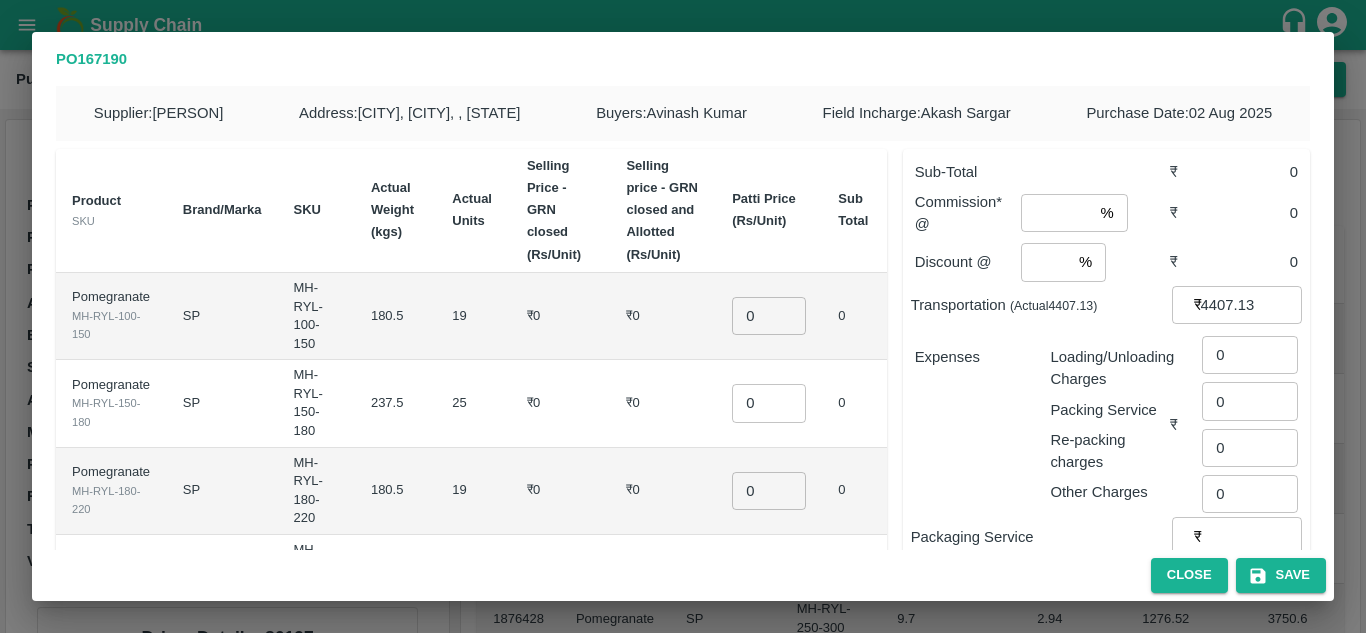 scroll, scrollTop: 527, scrollLeft: 0, axis: vertical 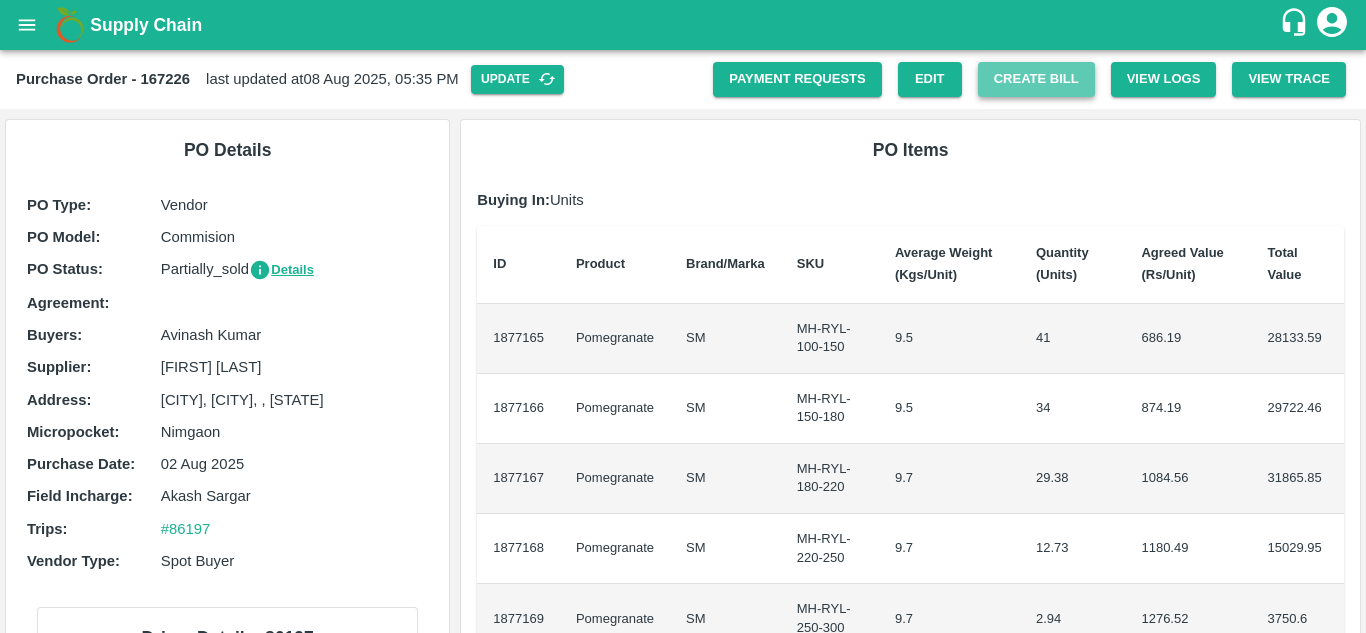 click on "Create Bill" at bounding box center [1036, 79] 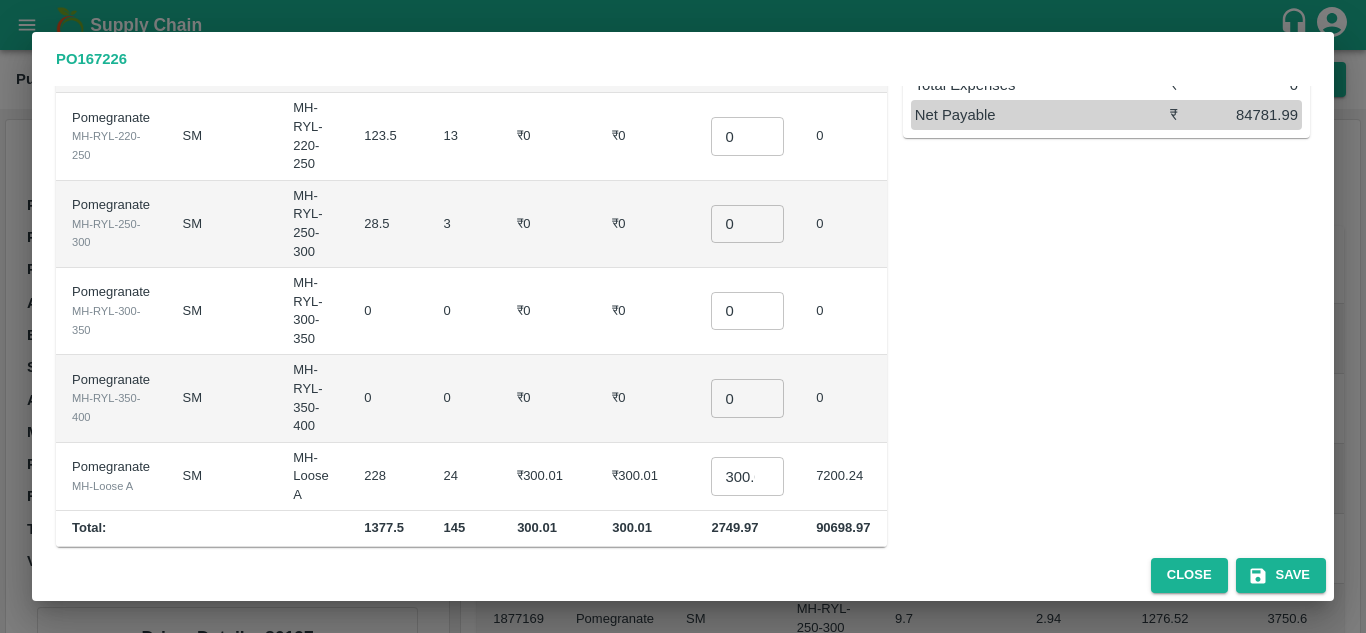 scroll, scrollTop: 486, scrollLeft: 0, axis: vertical 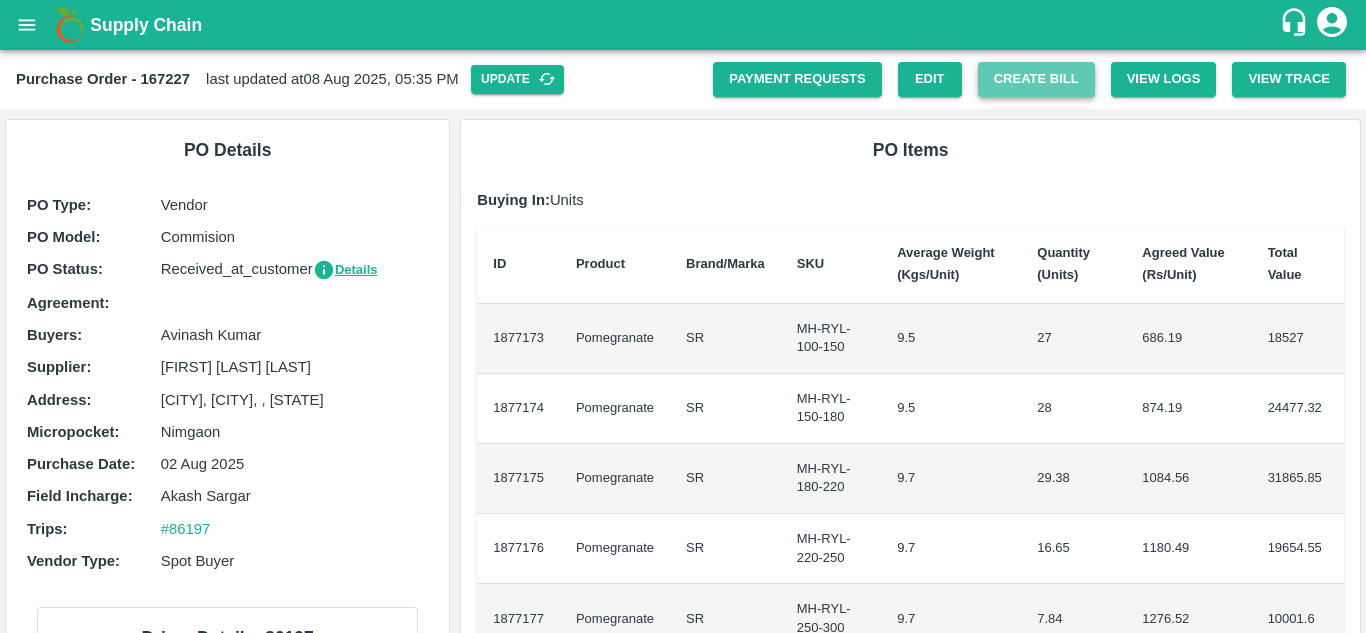 click on "Create Bill" at bounding box center (1036, 79) 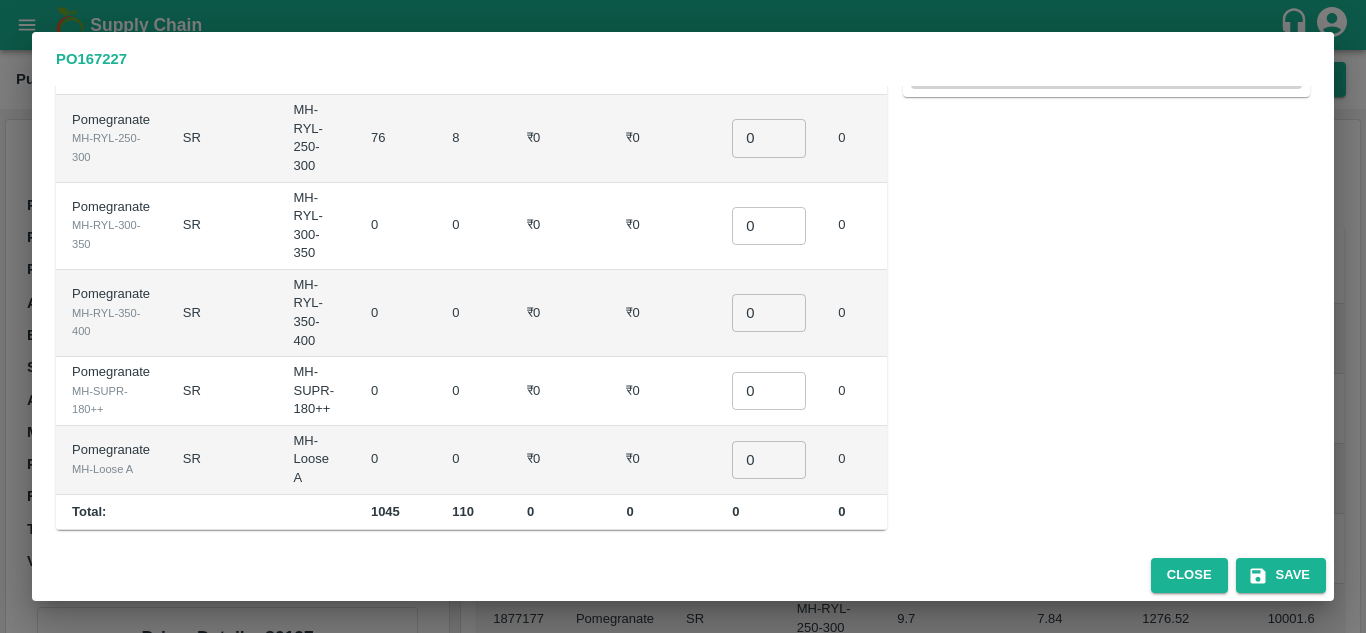 scroll, scrollTop: 0, scrollLeft: 0, axis: both 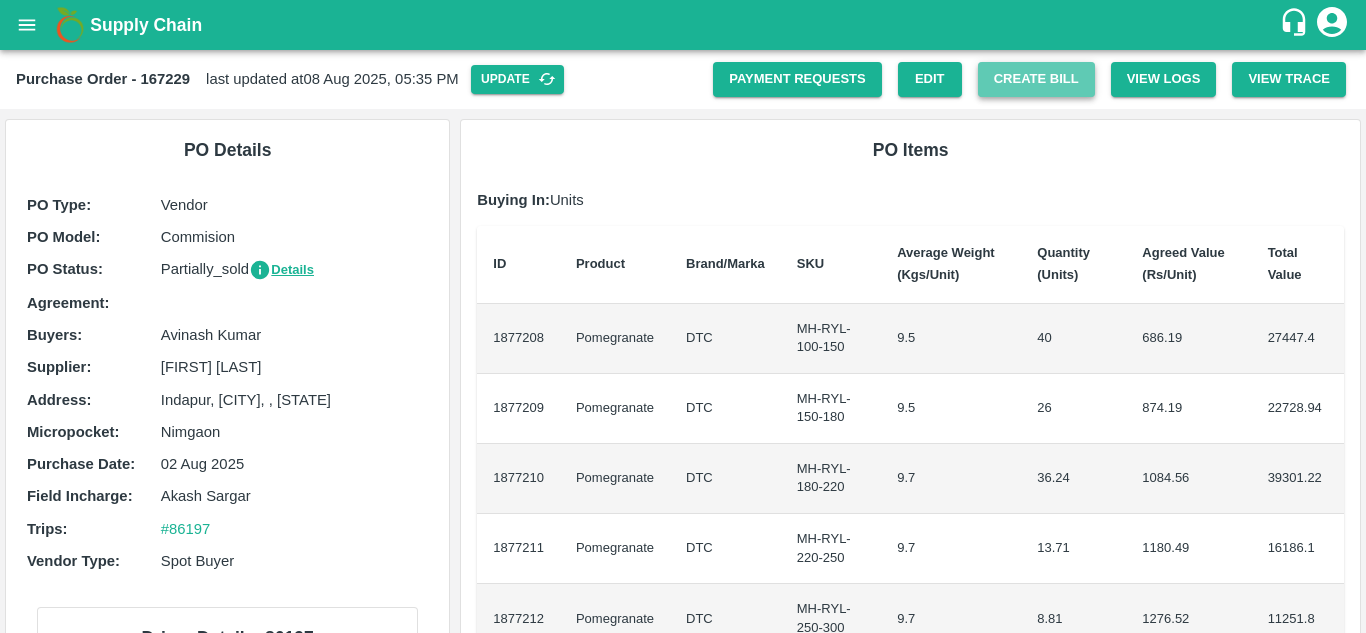 click on "Create Bill" at bounding box center (1036, 79) 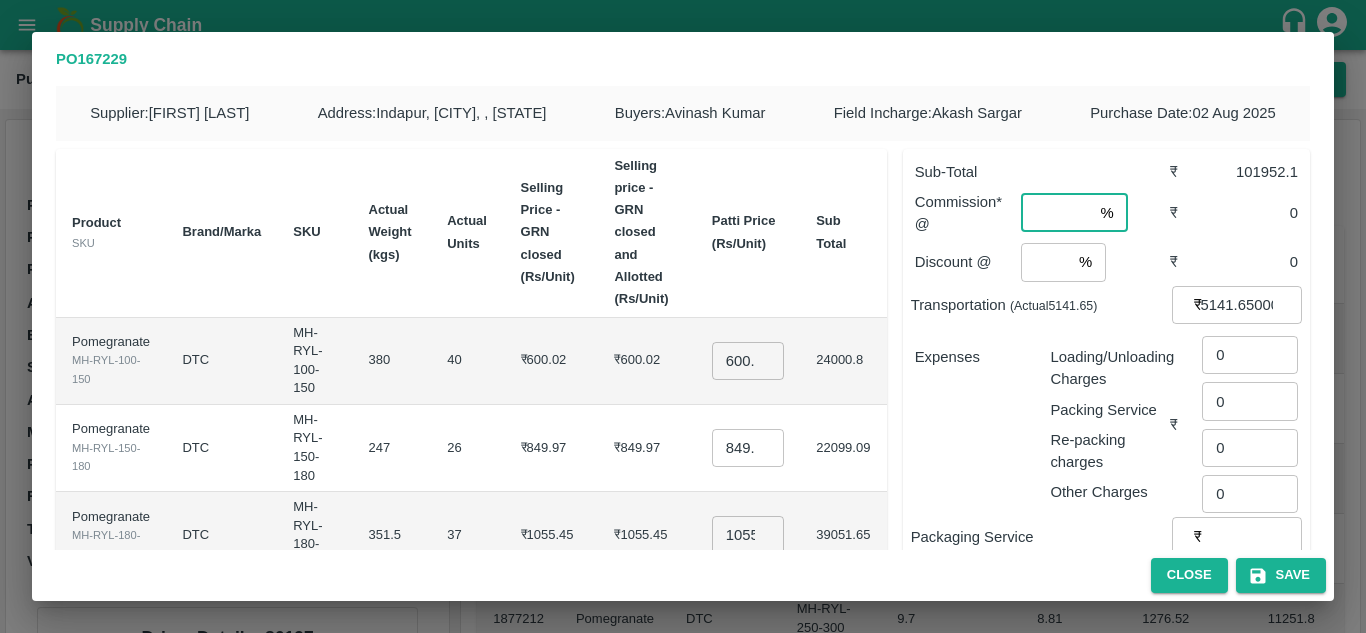 click at bounding box center (1056, 213) 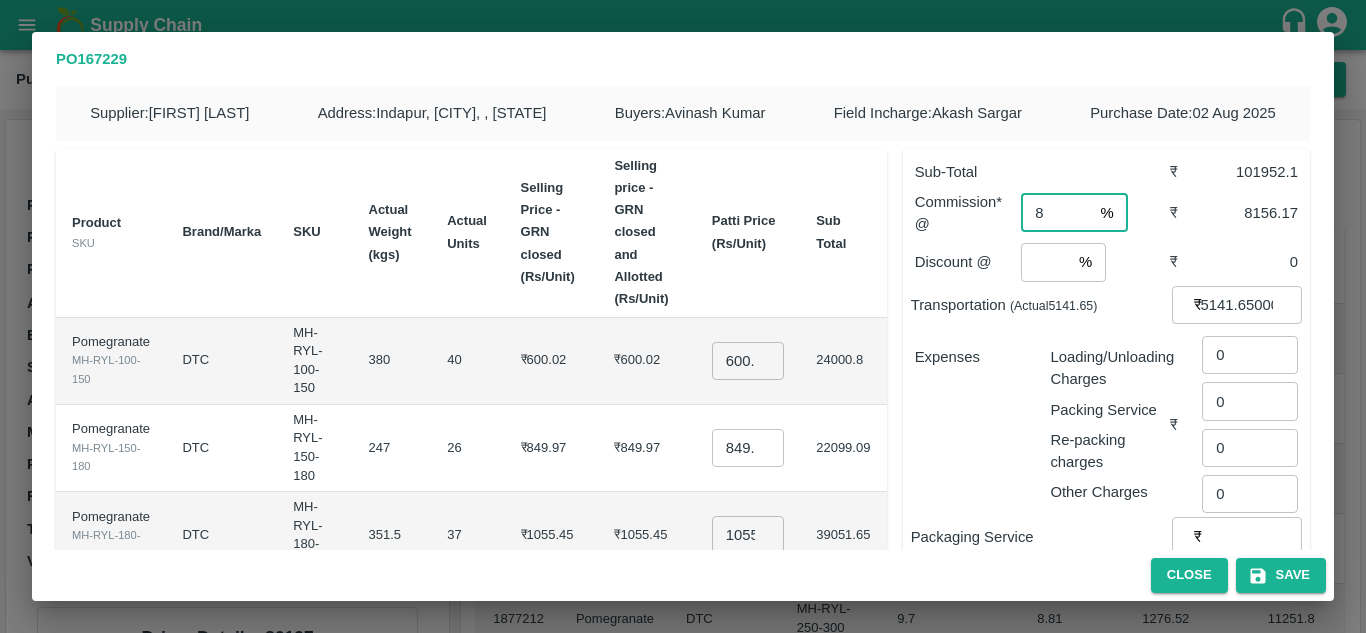 click on "8" at bounding box center (1056, 213) 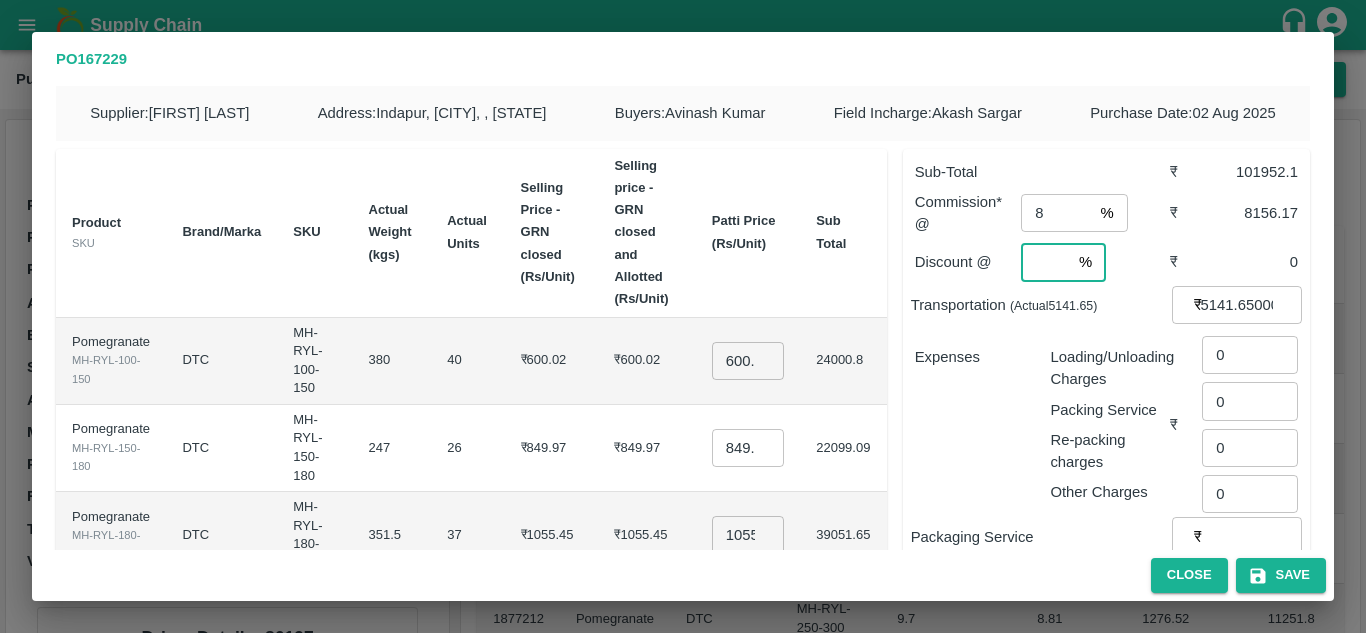 click at bounding box center (1046, 262) 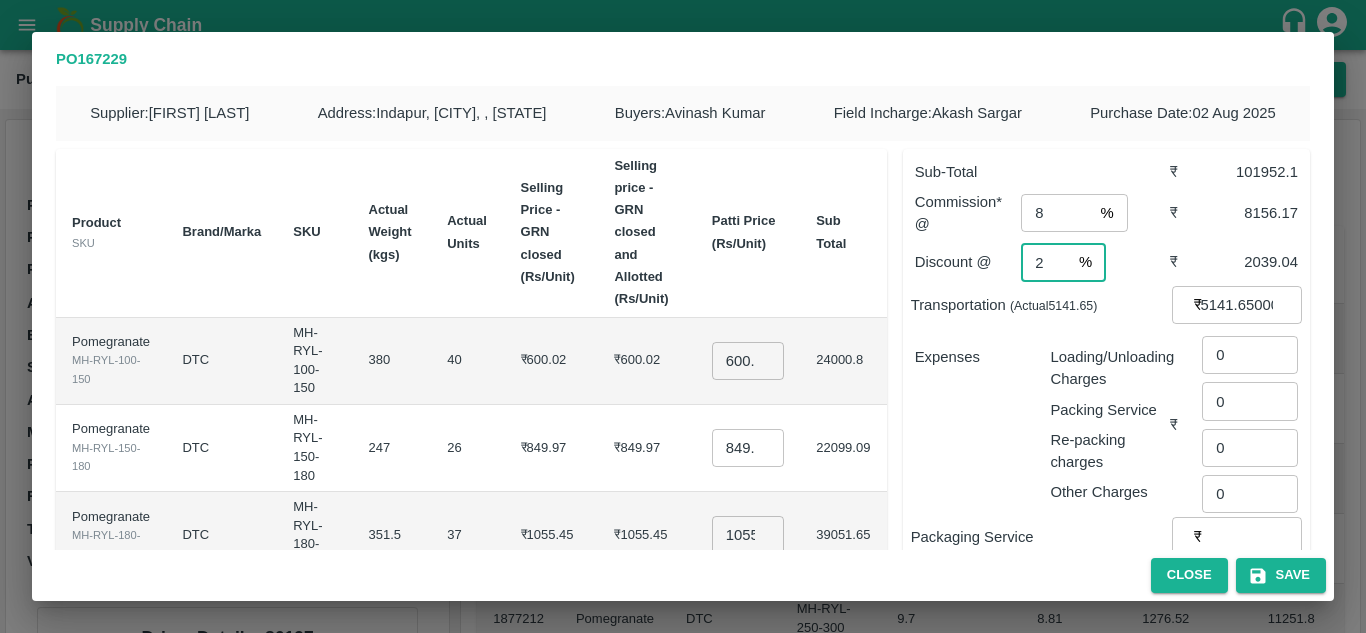 type on "2" 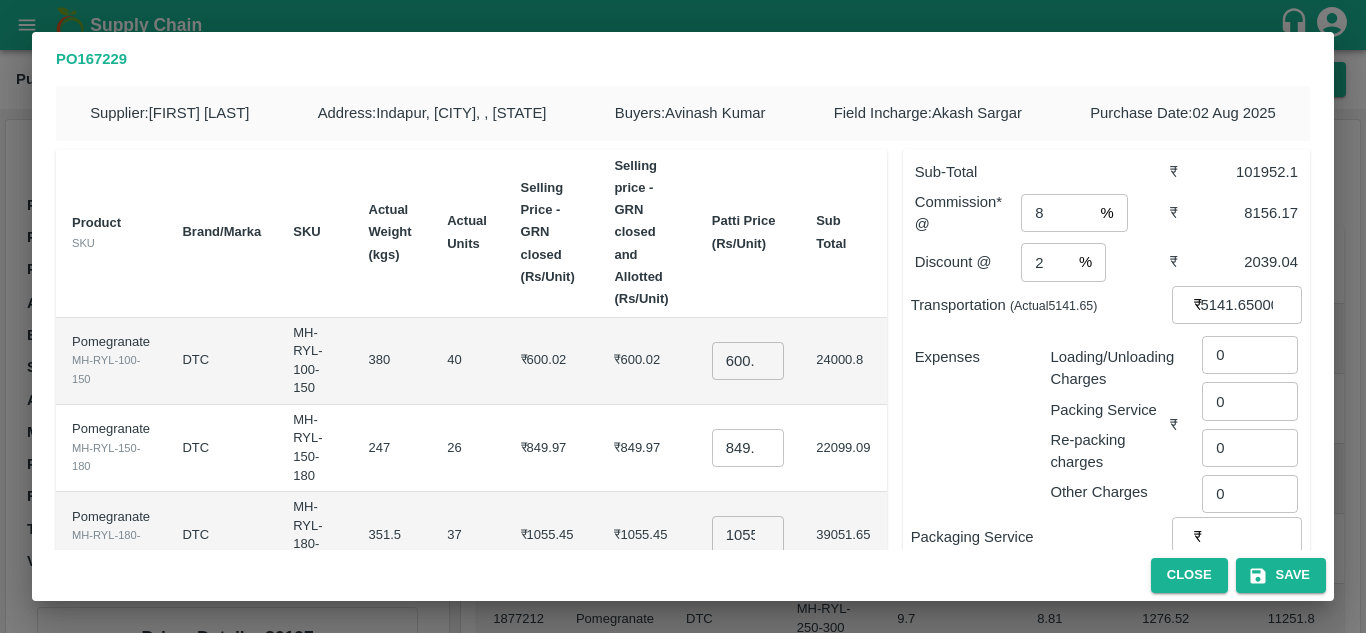 click on "Sub-Total ₹ 101952.1 Commission* @ 8 % ​ ₹ 8156.17 Discount @ 2 % ​ ₹ 2039.04 Transportation   (Actual  5141.65 ) ₹ 5141.650000000001 ​ Expenses Loading/Unloading Charges Packing Service Re-packing charges Other Charges ₹ 0 ​ 0 ​ 0 ​ 0 ​ Packaging Service ₹ ​ Total Expenses ₹ 0 Net Payable ₹ 90693.32" at bounding box center [1106, 387] 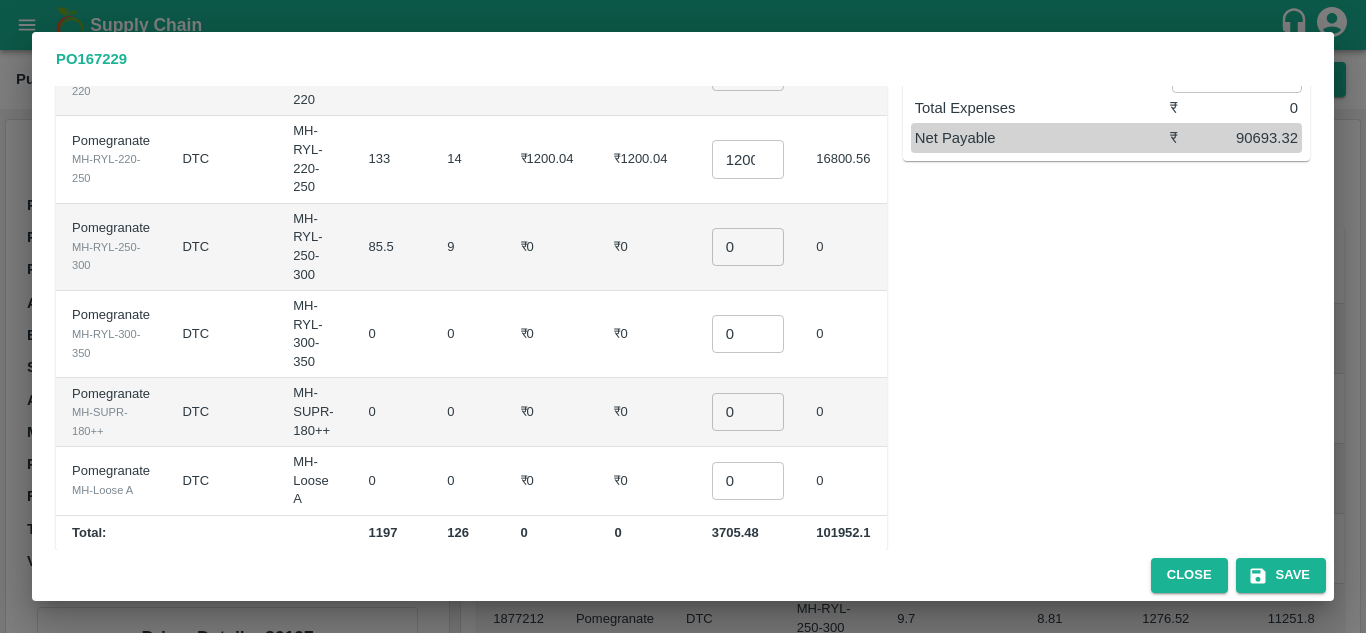 scroll, scrollTop: 484, scrollLeft: 0, axis: vertical 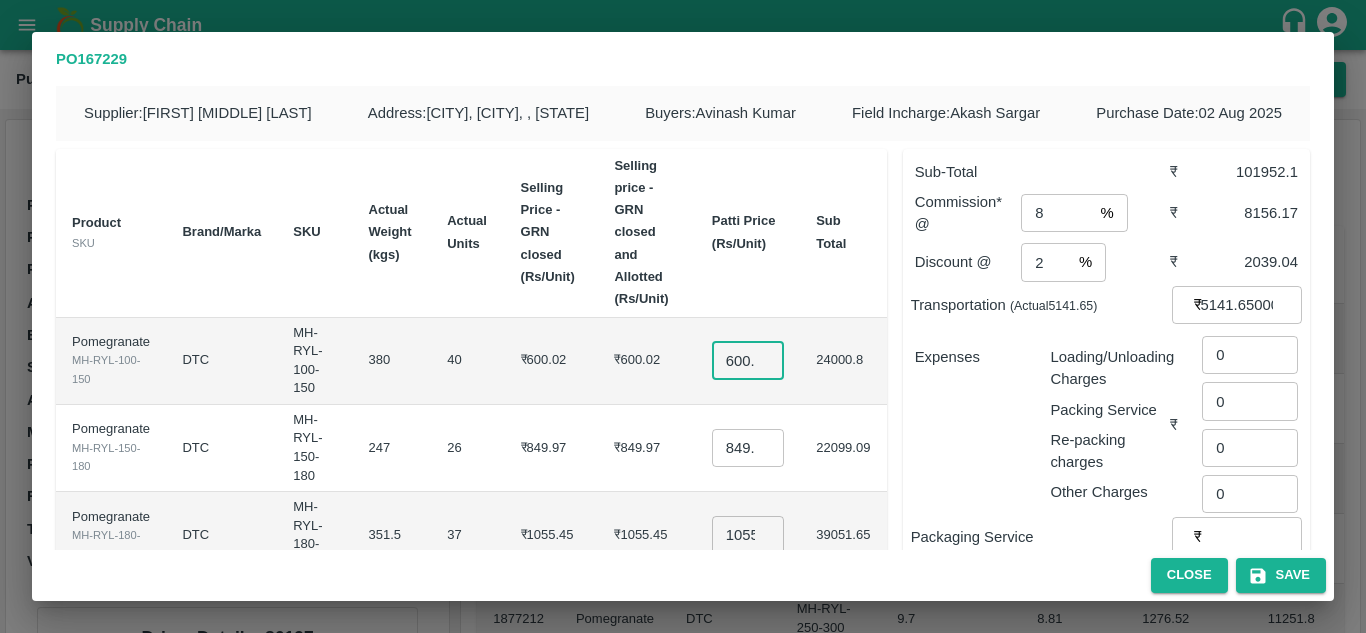 click on "600.02" at bounding box center (748, 361) 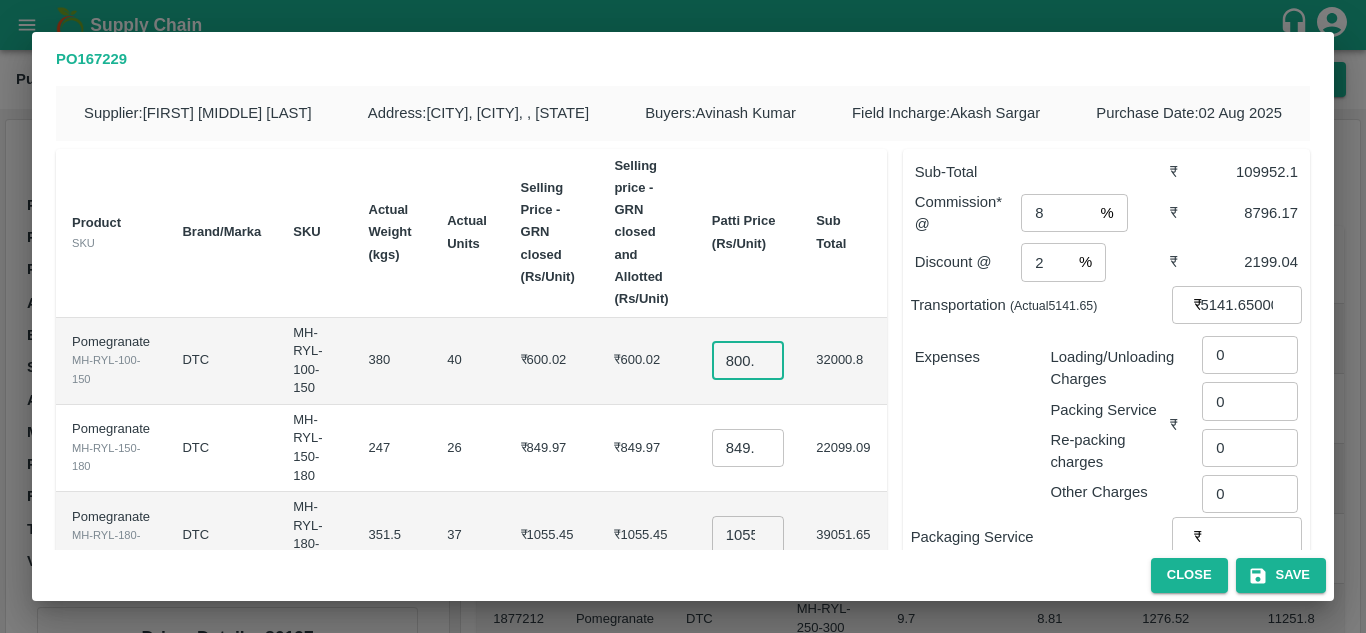type on "800.02" 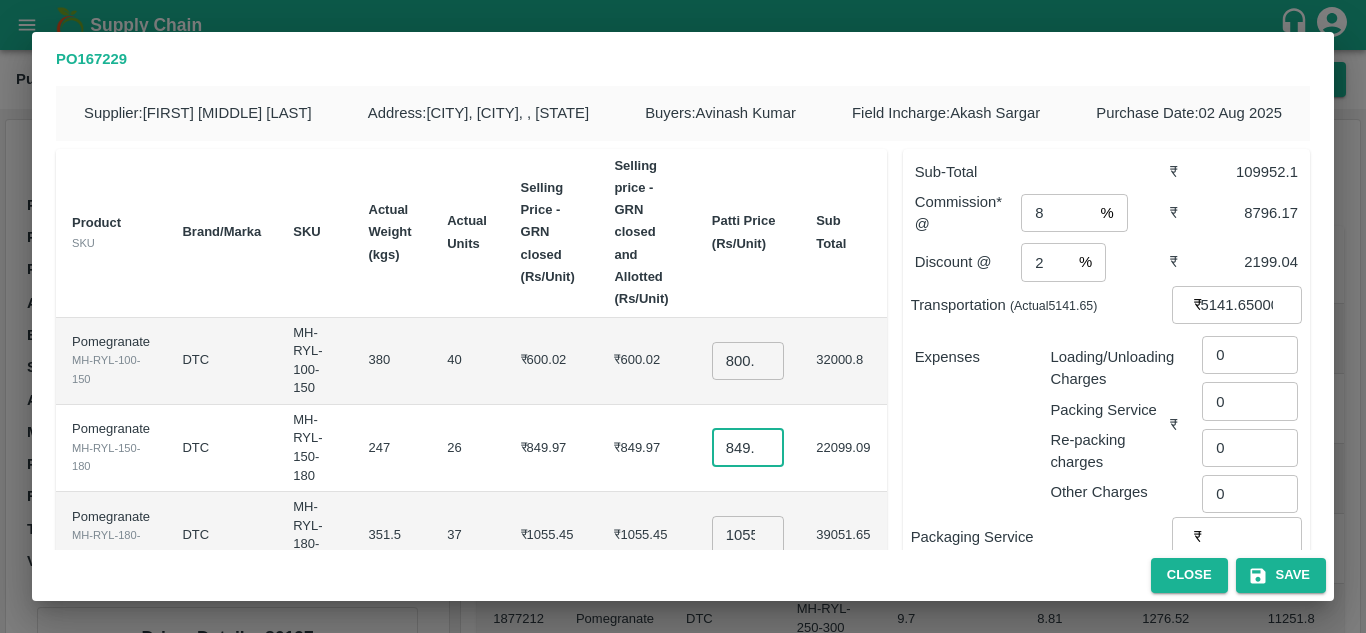 click on "849.965" at bounding box center [748, 448] 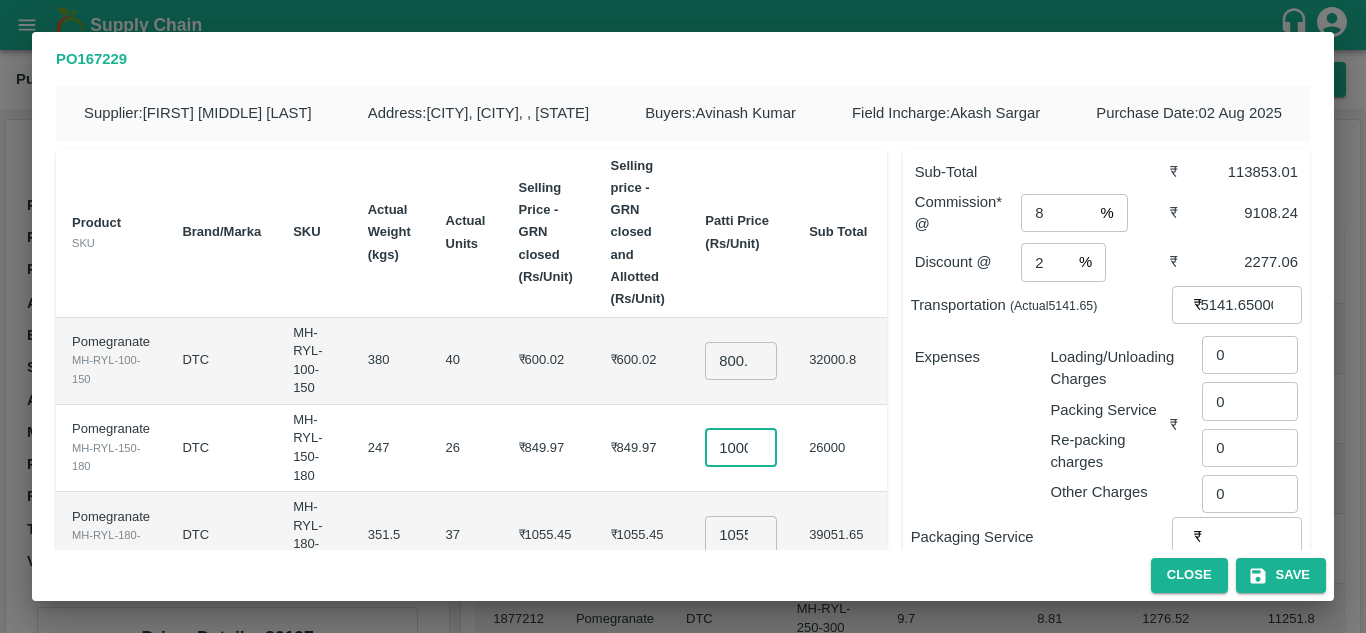 scroll, scrollTop: 0, scrollLeft: 4, axis: horizontal 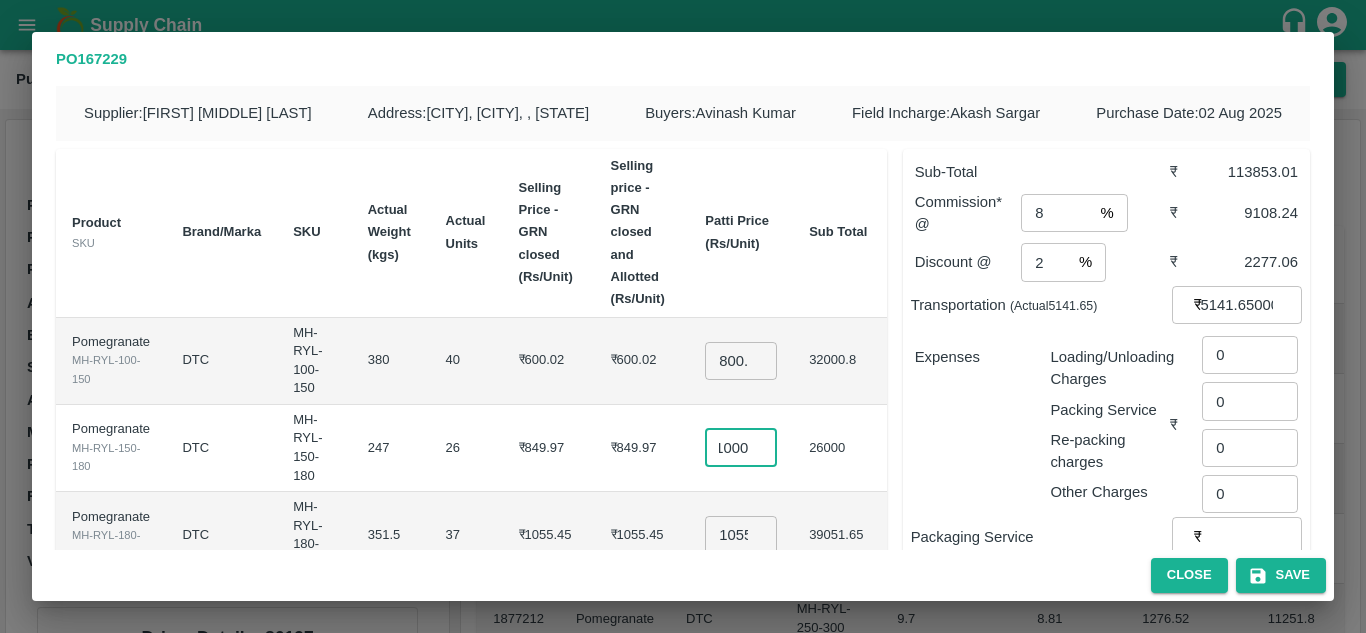 type on "1000" 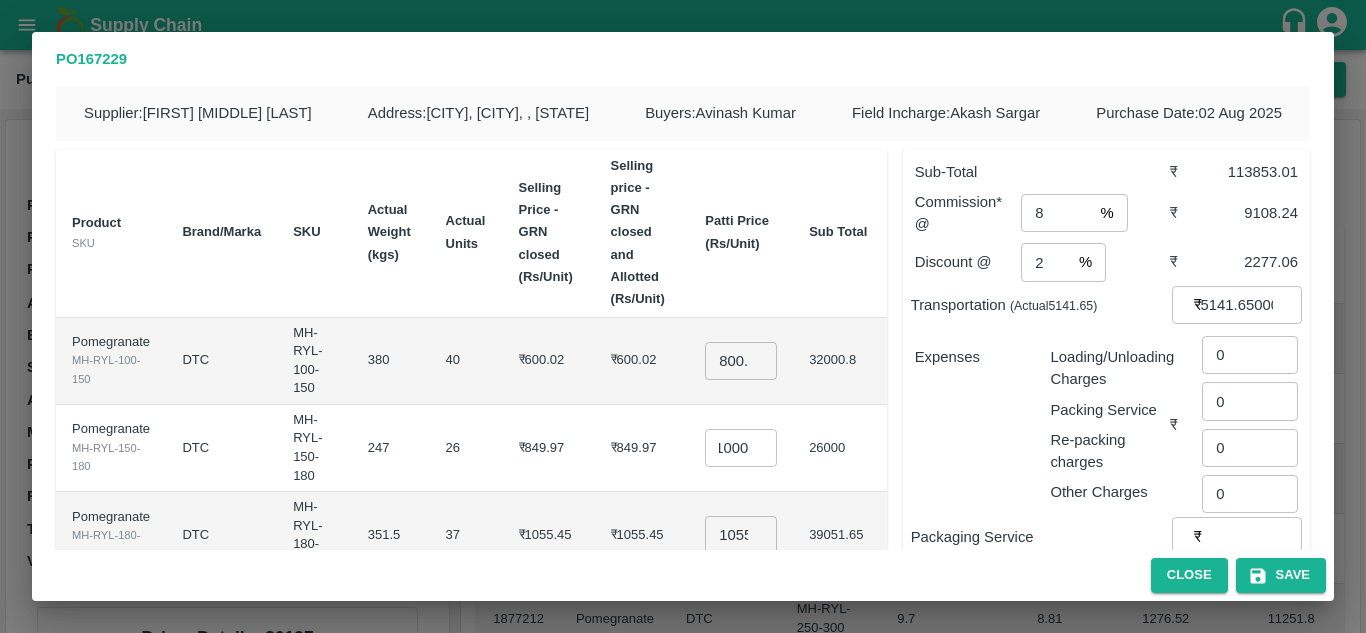 scroll, scrollTop: 0, scrollLeft: 0, axis: both 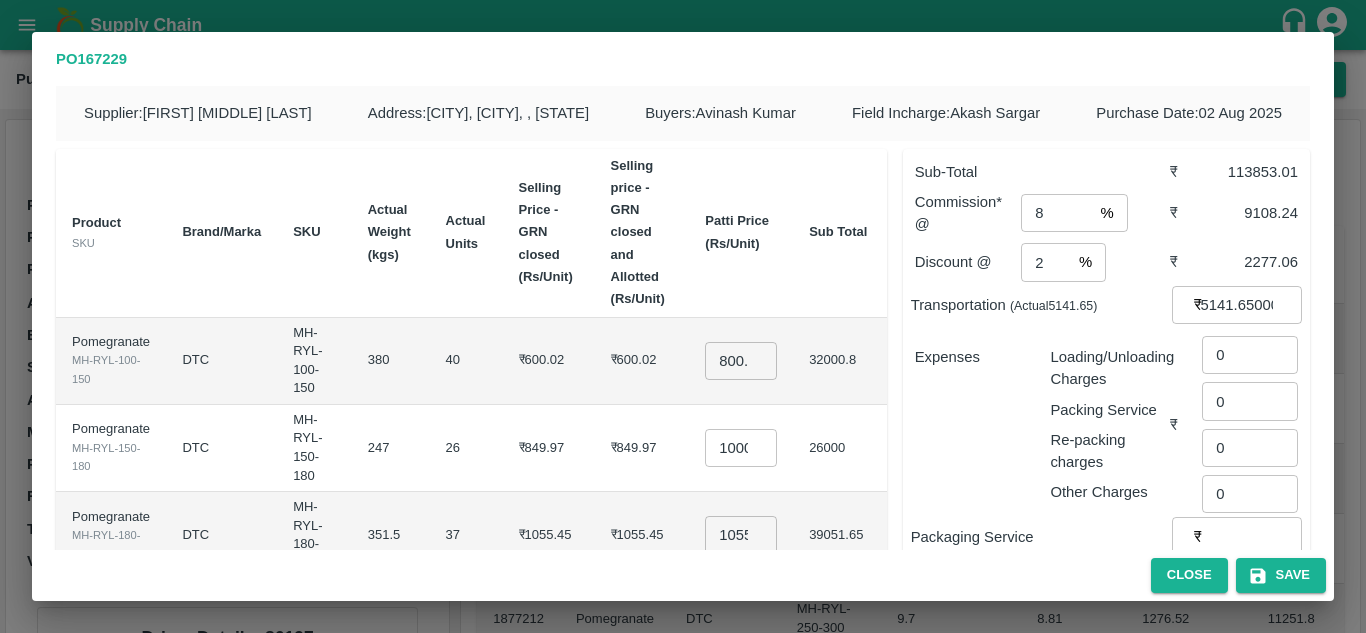 click on "₹849.97" at bounding box center (549, 448) 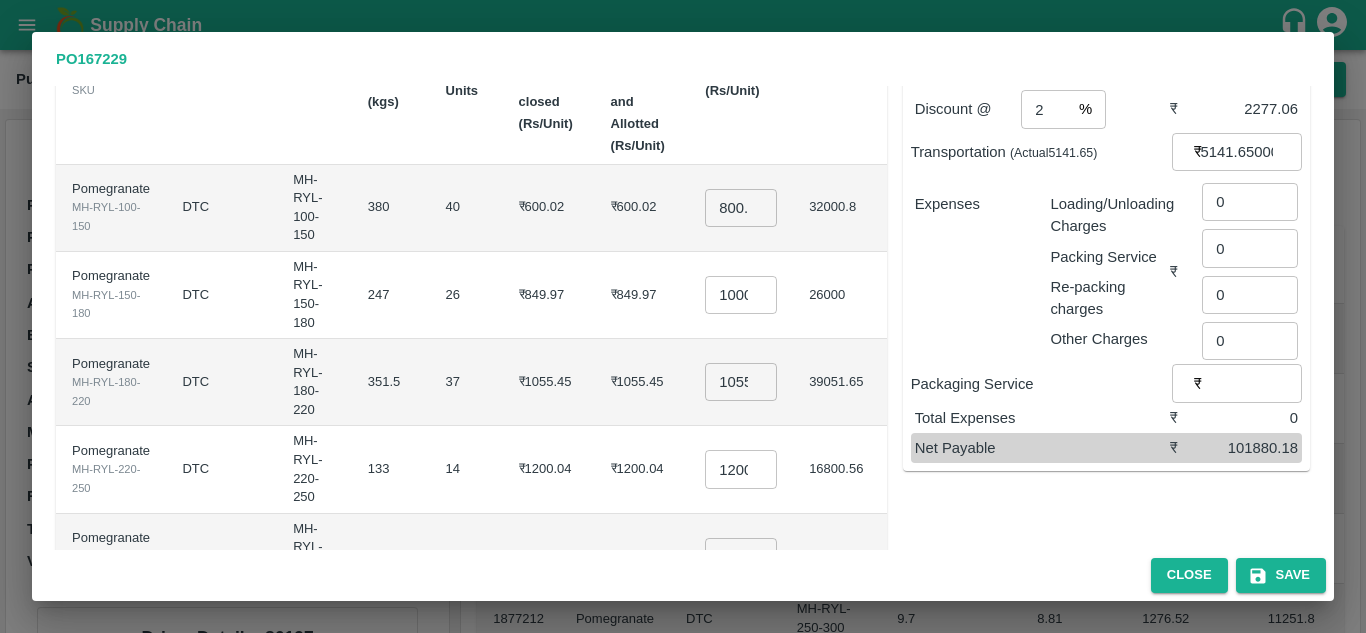 scroll, scrollTop: 176, scrollLeft: 0, axis: vertical 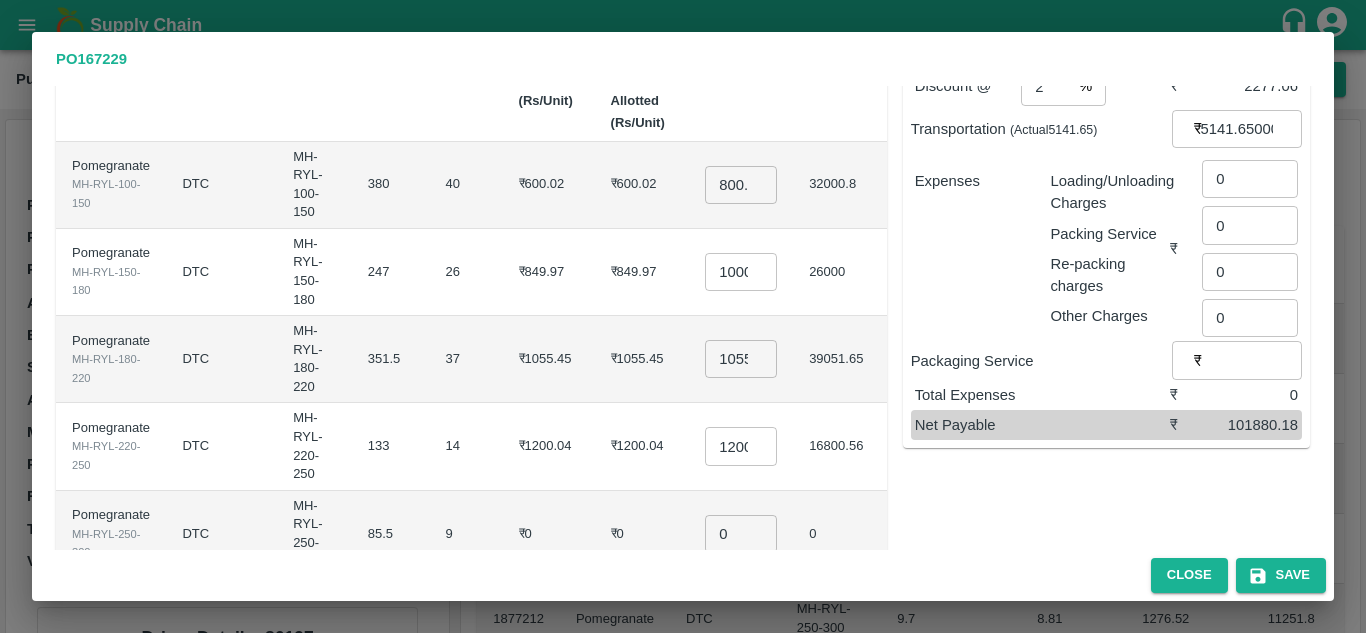 click on "1055.45" at bounding box center [741, 359] 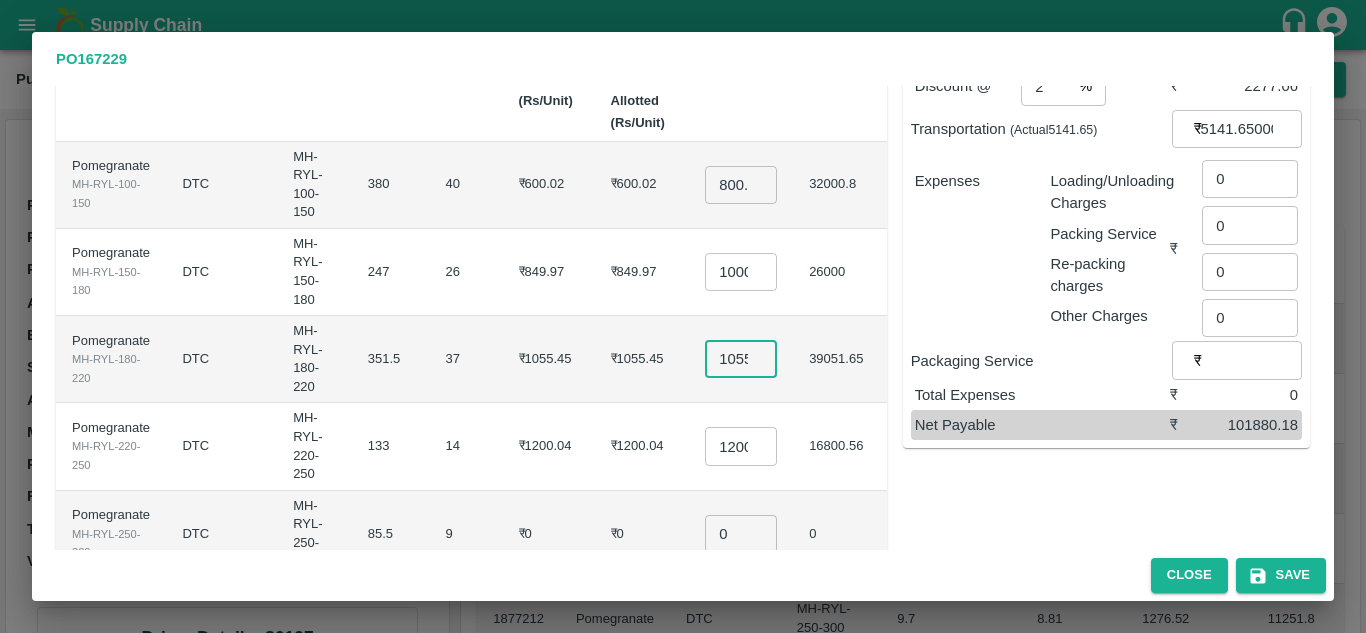 click on "1055.45" at bounding box center (741, 359) 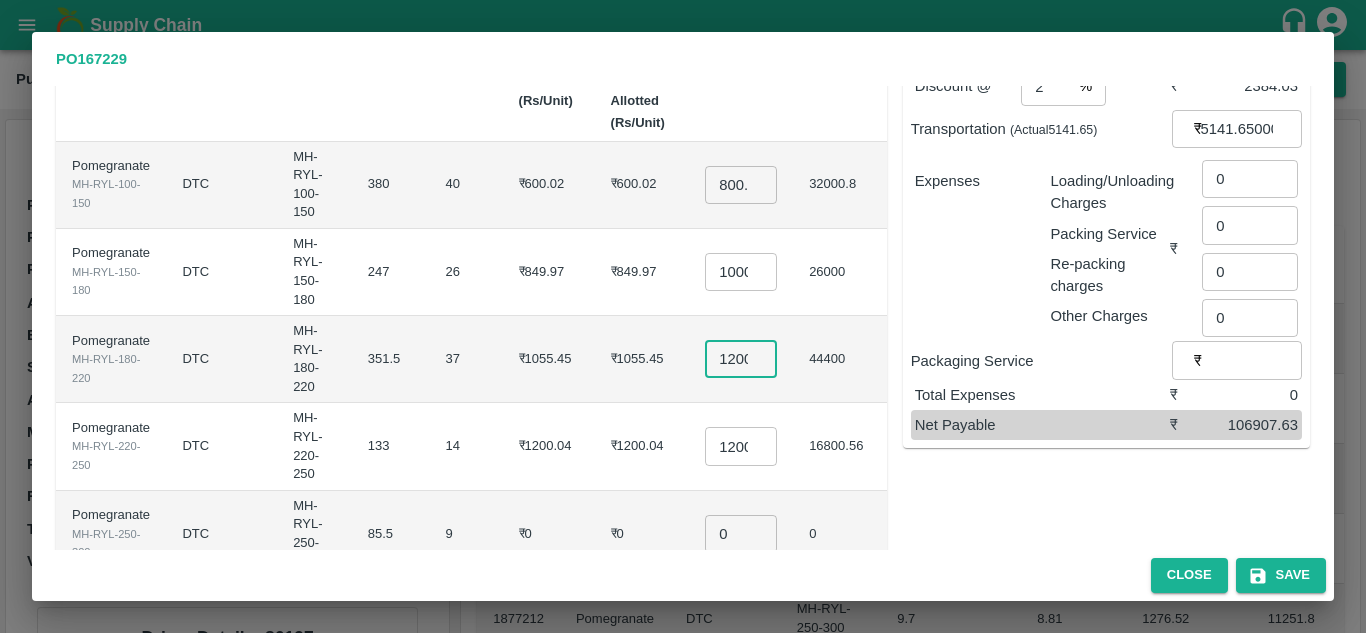 scroll, scrollTop: 0, scrollLeft: 4, axis: horizontal 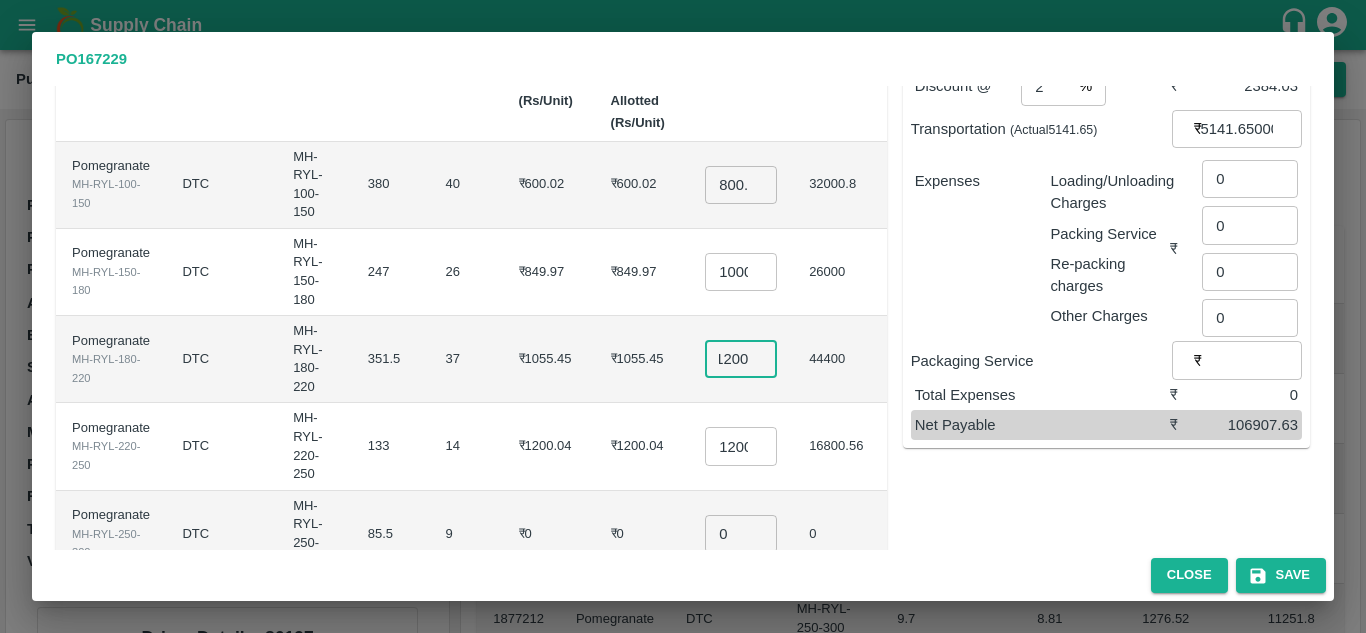 type on "1200" 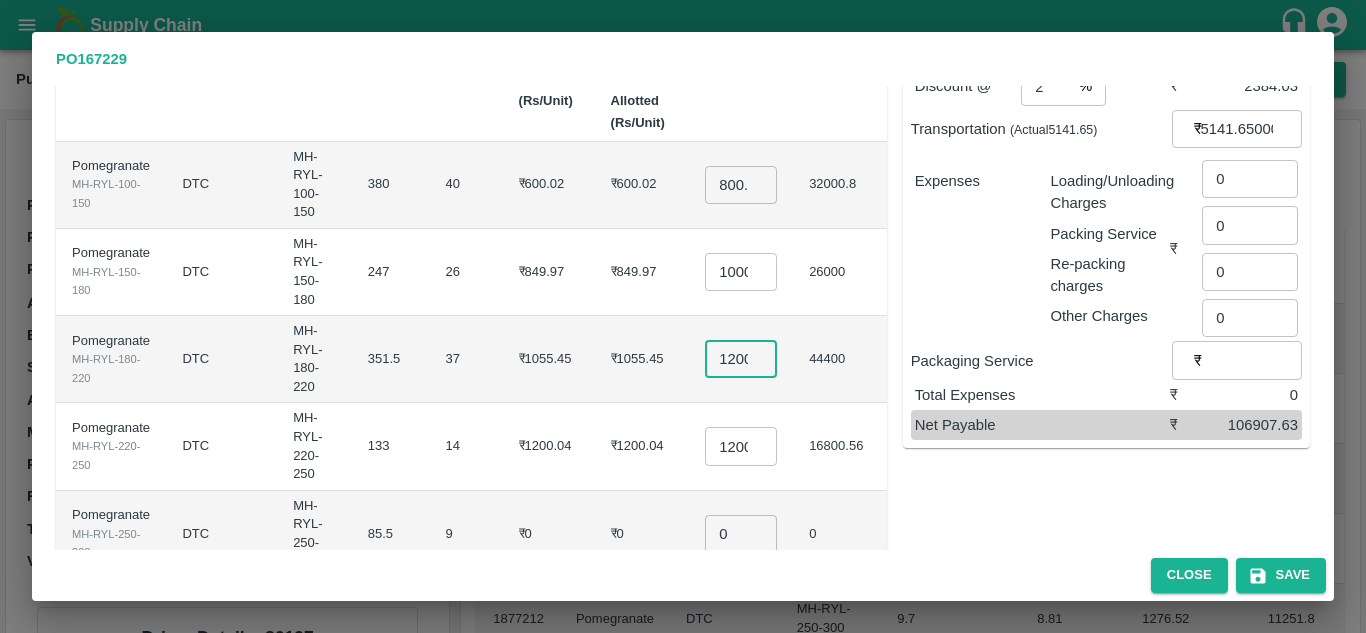 click on "1200.0399999999997" at bounding box center [741, 446] 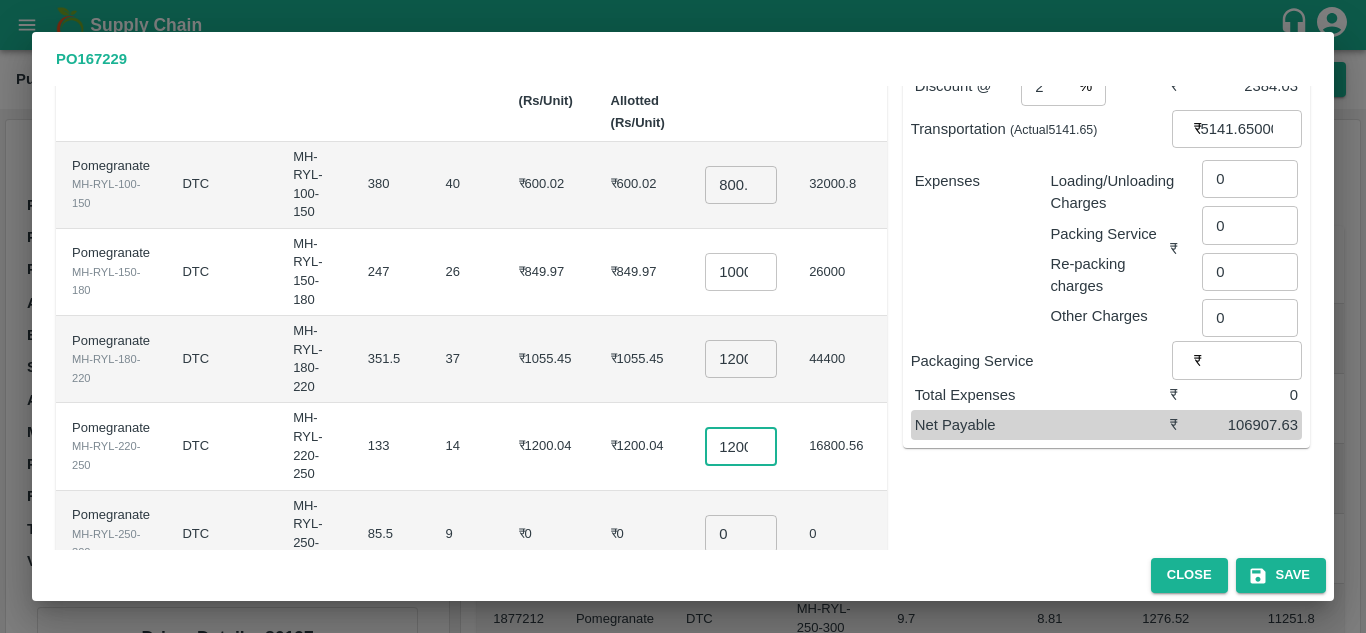 click on "1200.0399999999997" at bounding box center (741, 446) 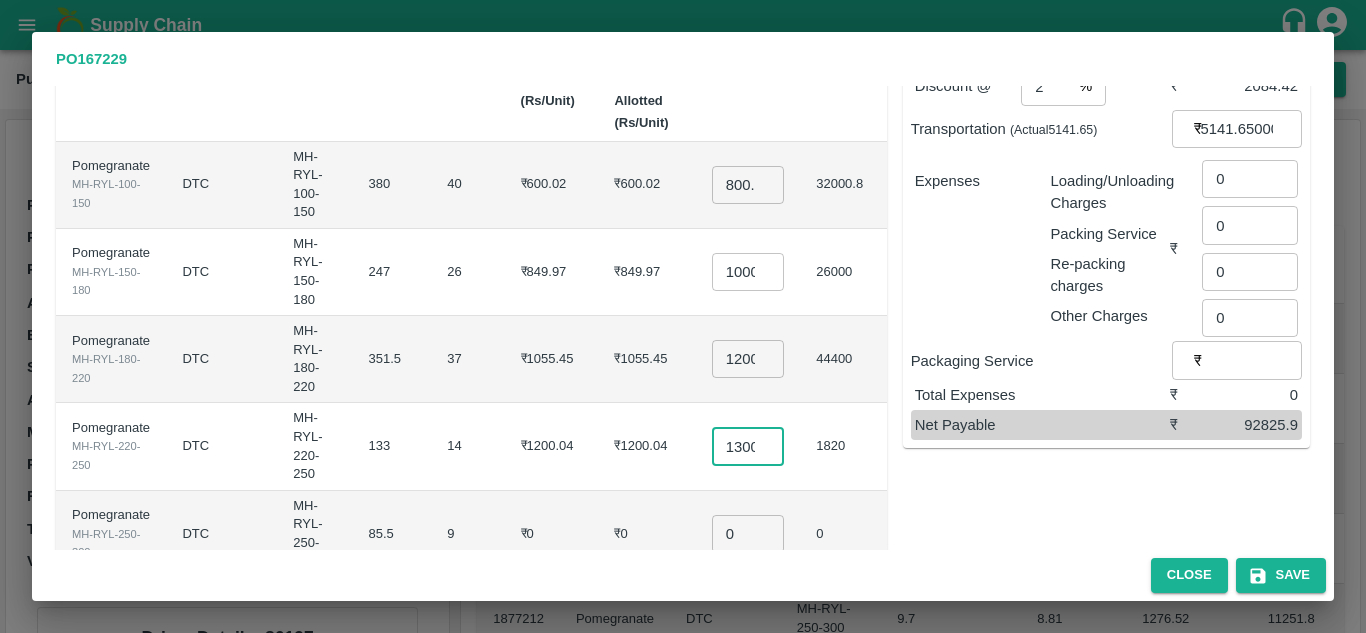 scroll, scrollTop: 0, scrollLeft: 4, axis: horizontal 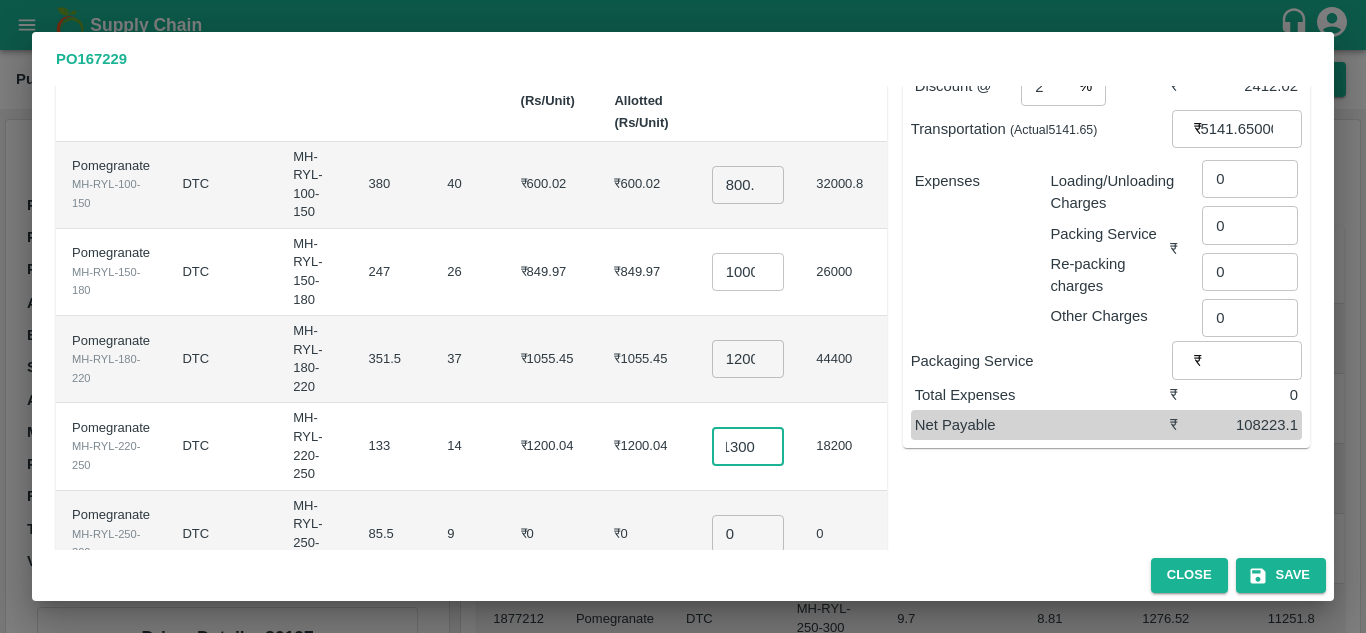 type on "1300" 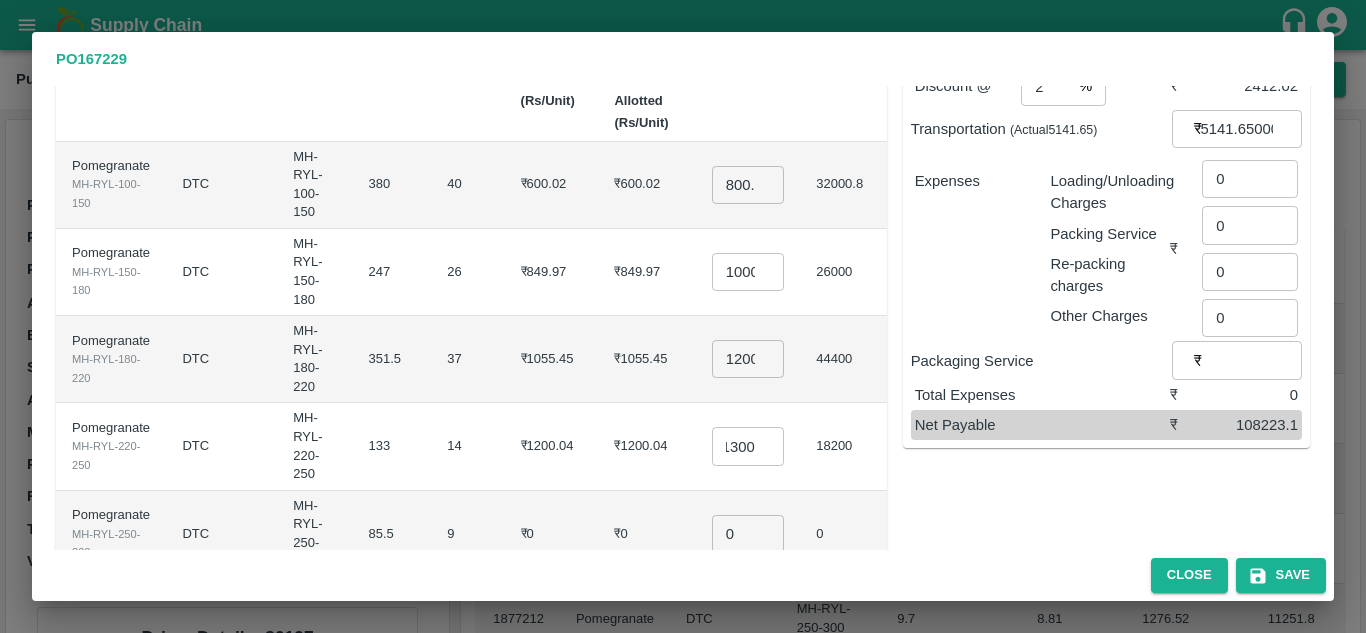 scroll, scrollTop: 0, scrollLeft: 0, axis: both 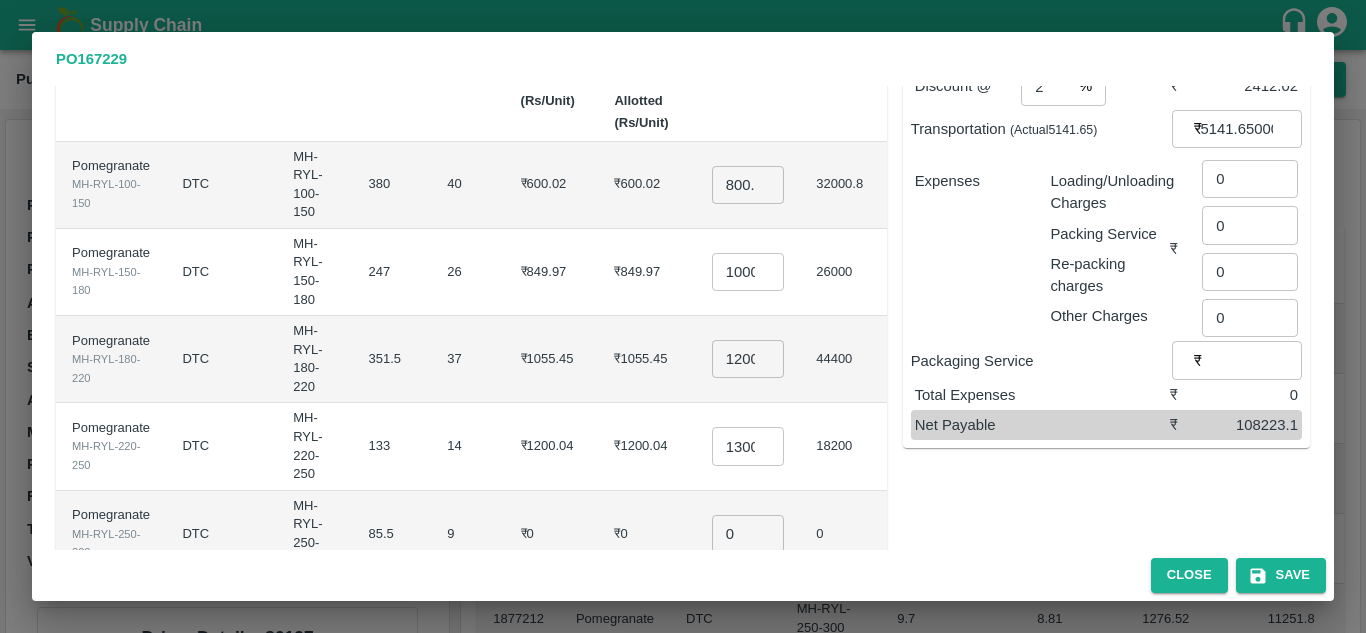 click on "₹1200.04" at bounding box center (552, 446) 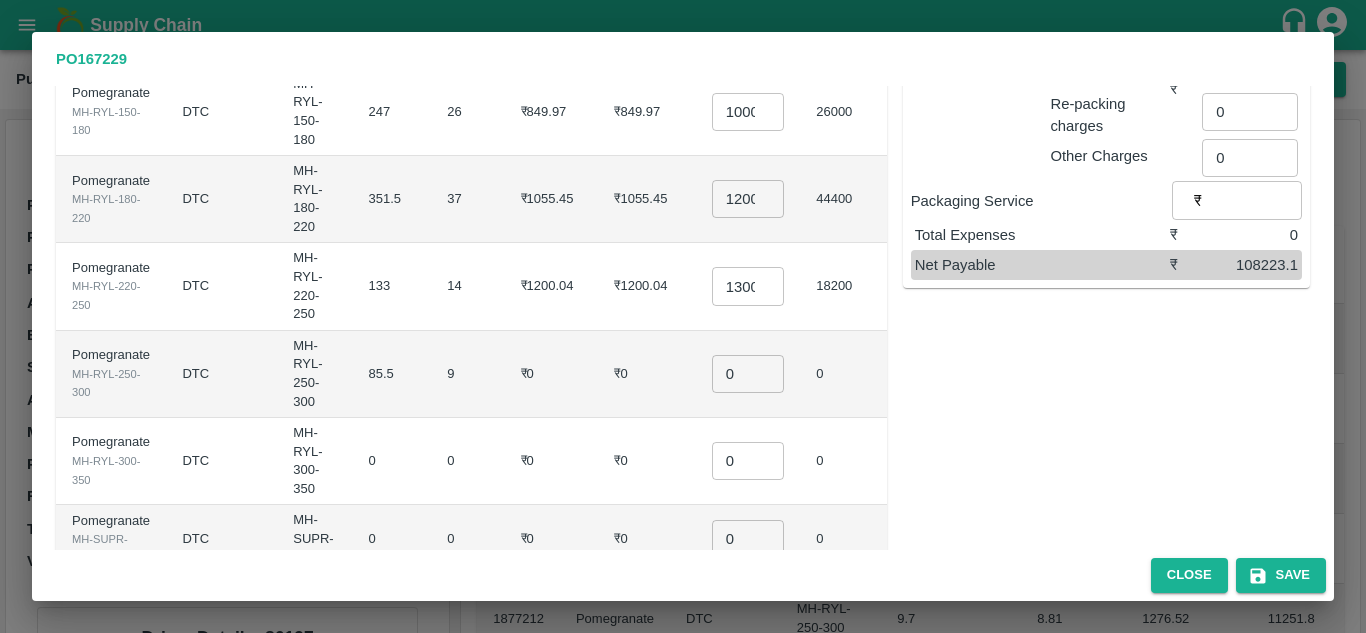 scroll, scrollTop: 337, scrollLeft: 0, axis: vertical 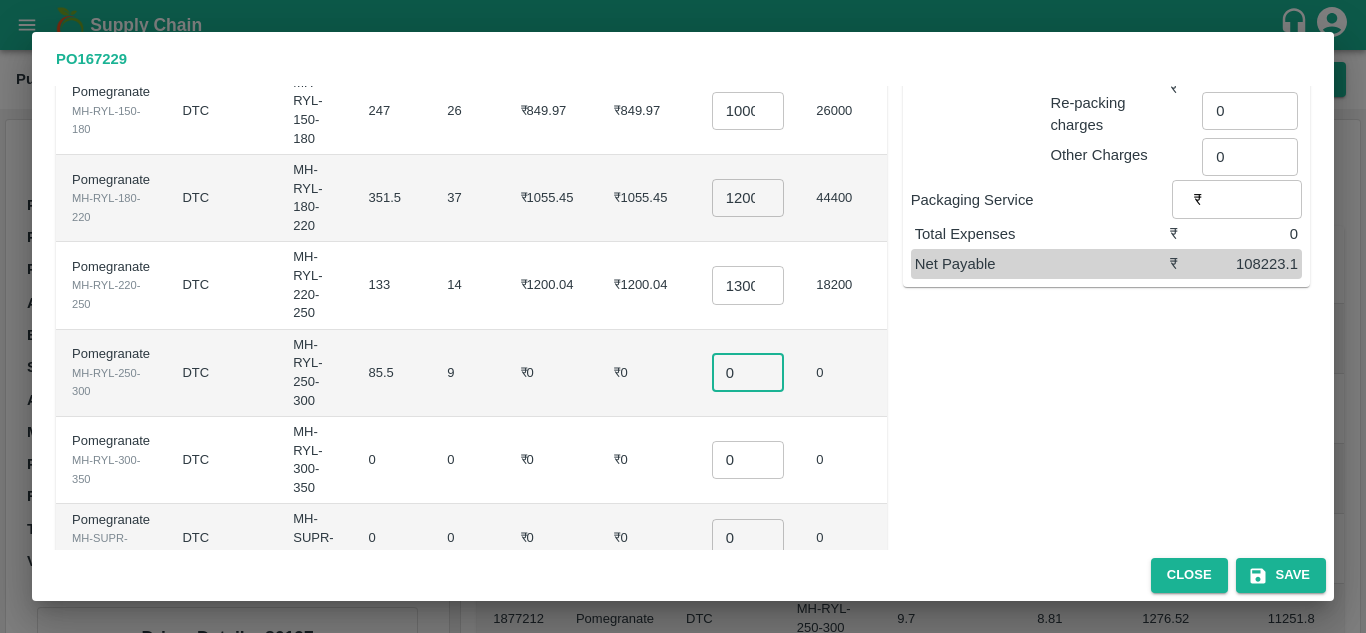 click on "0" at bounding box center (748, 373) 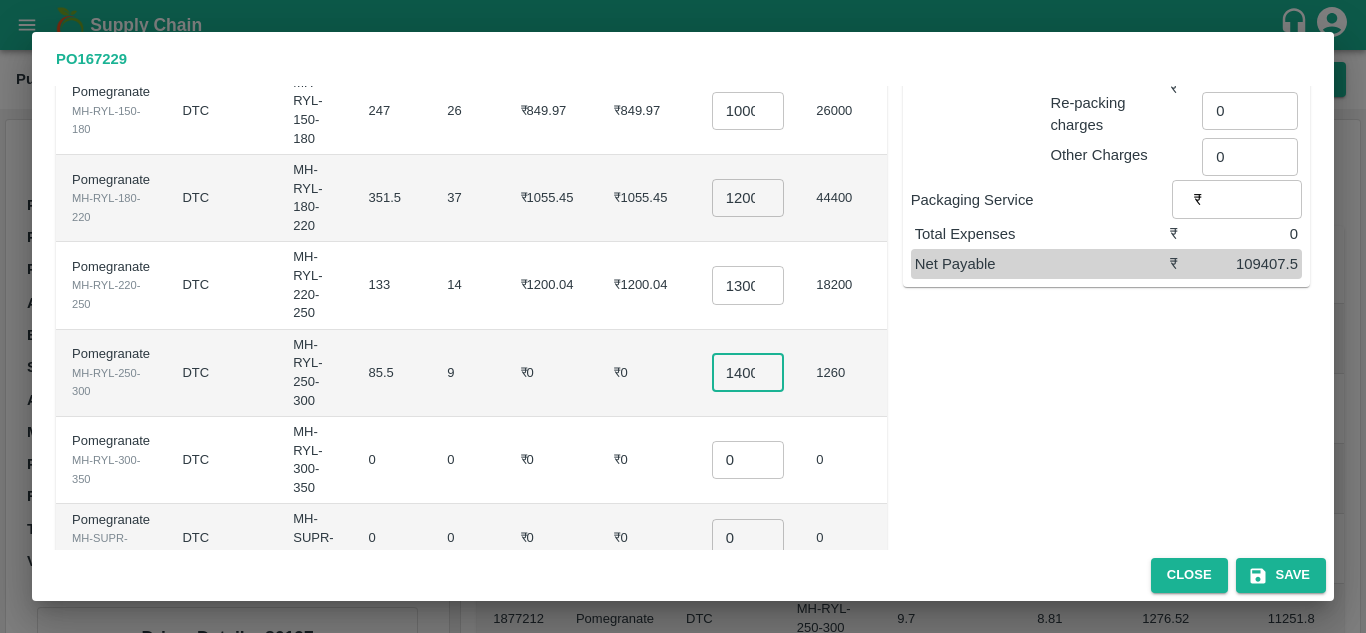 scroll, scrollTop: 0, scrollLeft: 4, axis: horizontal 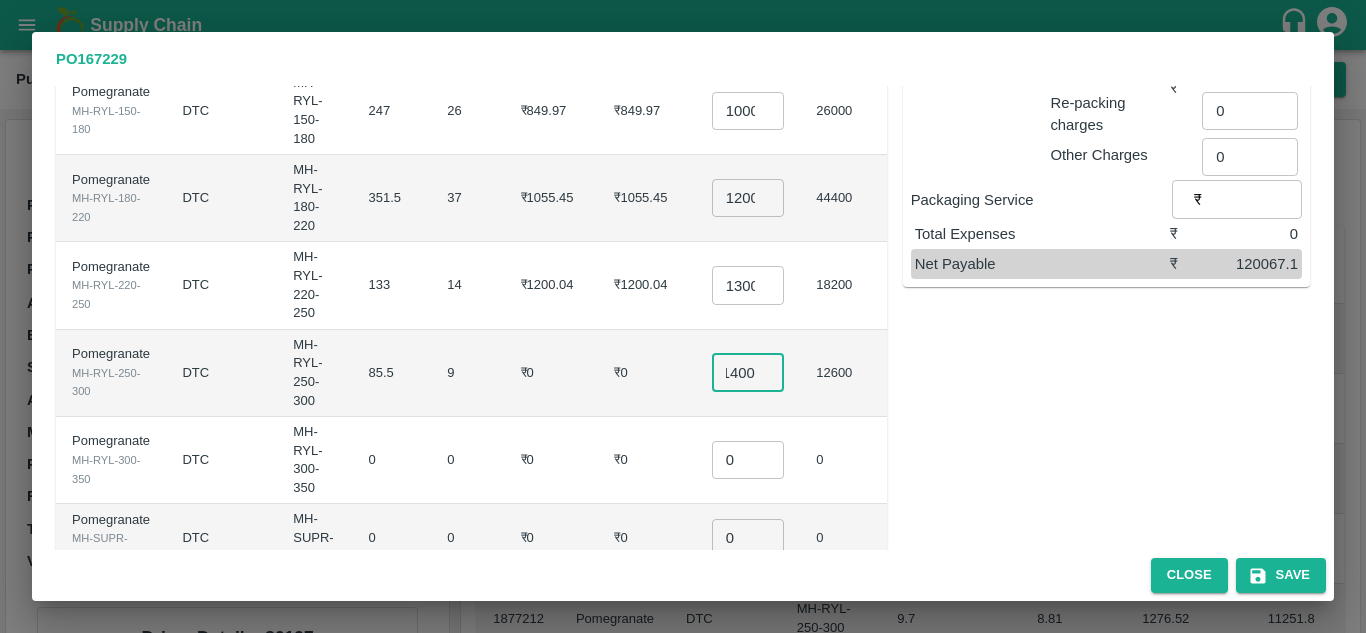 type on "1400" 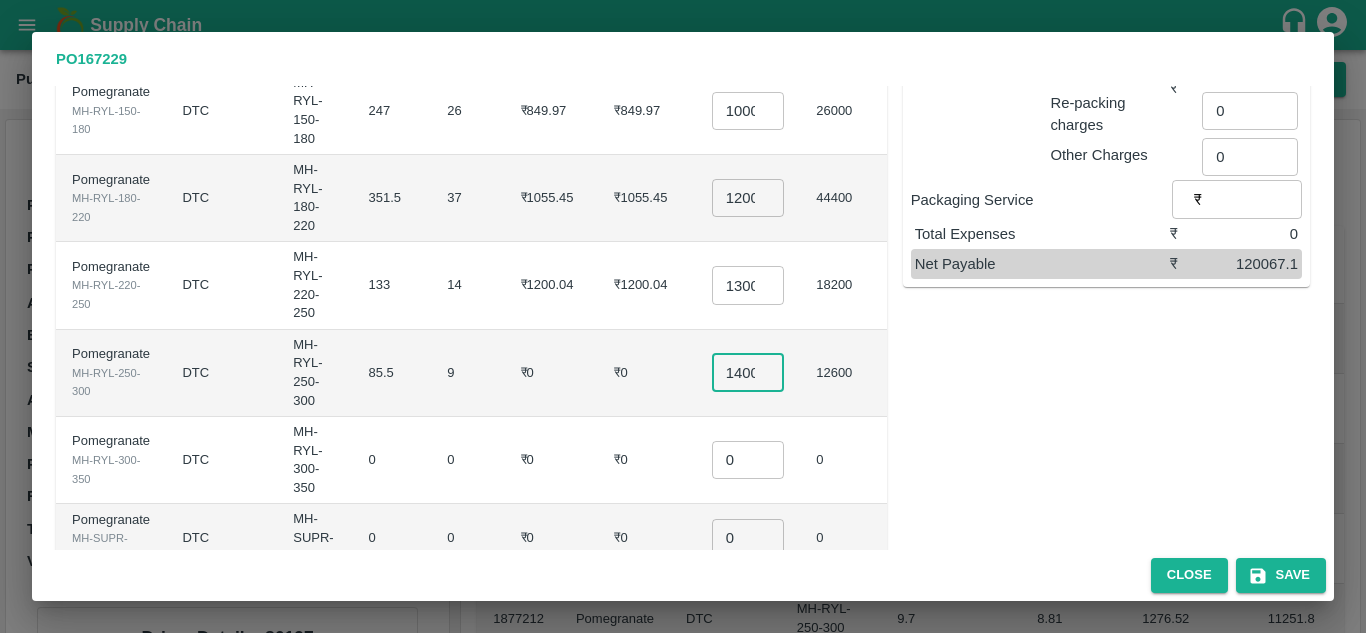 click on "9" at bounding box center [467, 373] 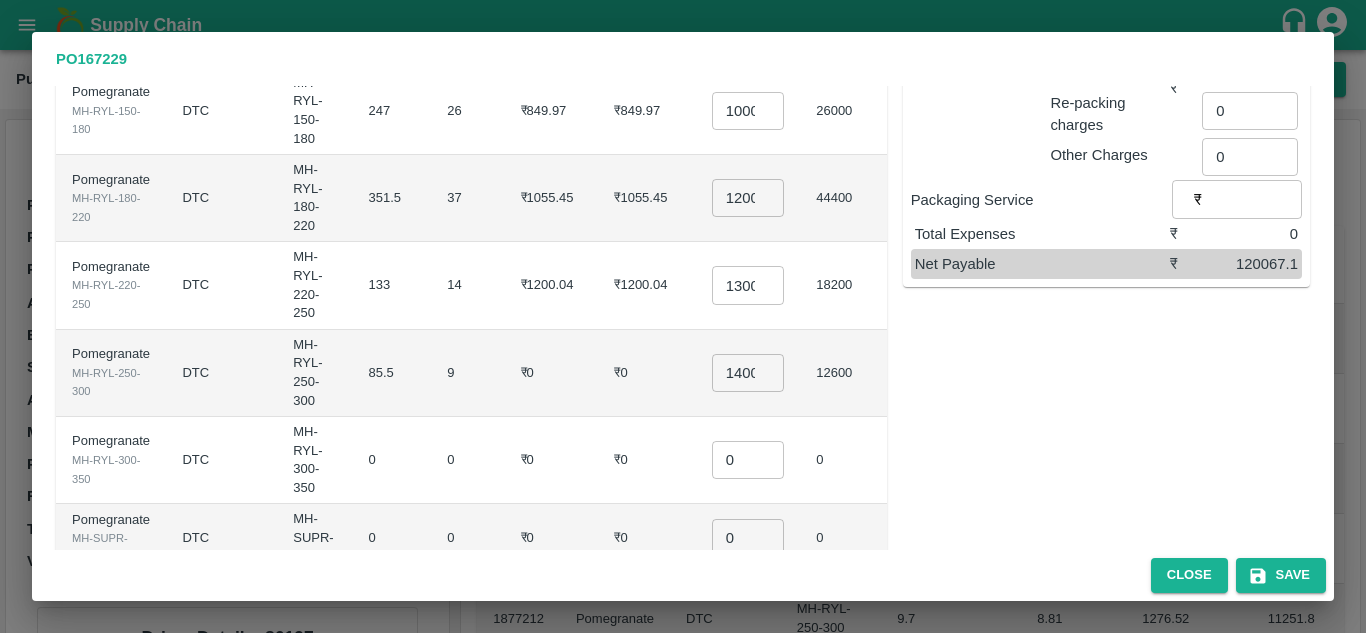 scroll, scrollTop: 484, scrollLeft: 0, axis: vertical 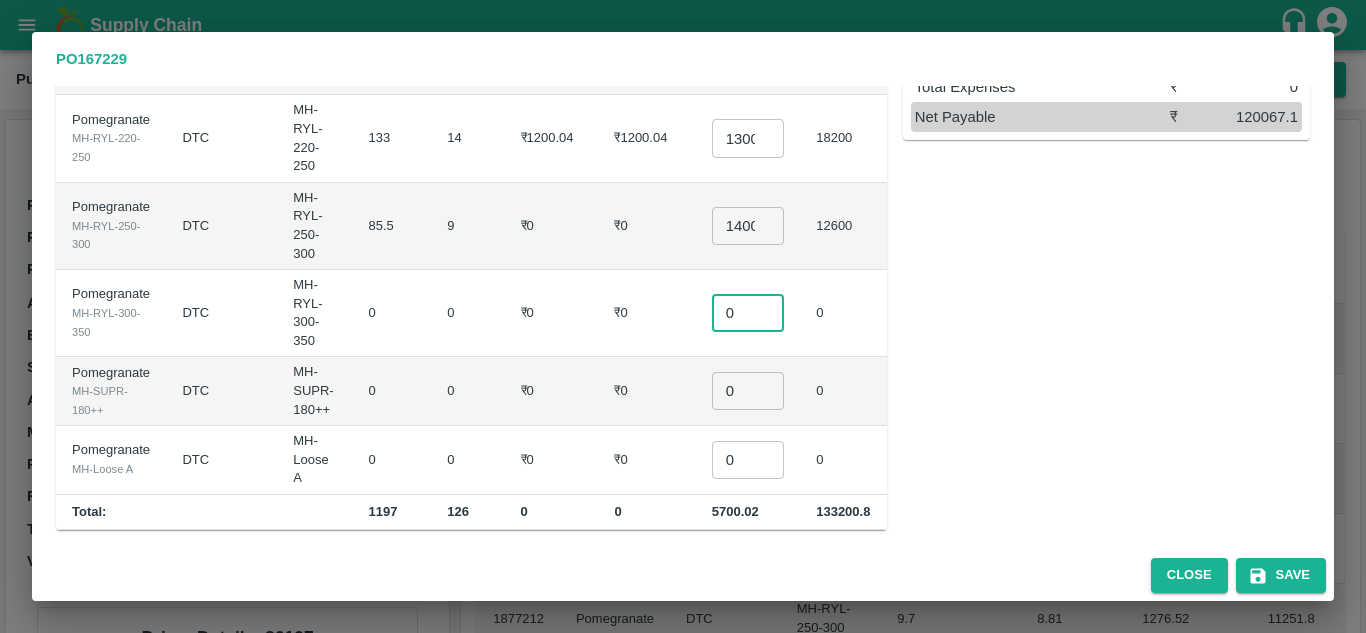 click on "0" at bounding box center [748, 313] 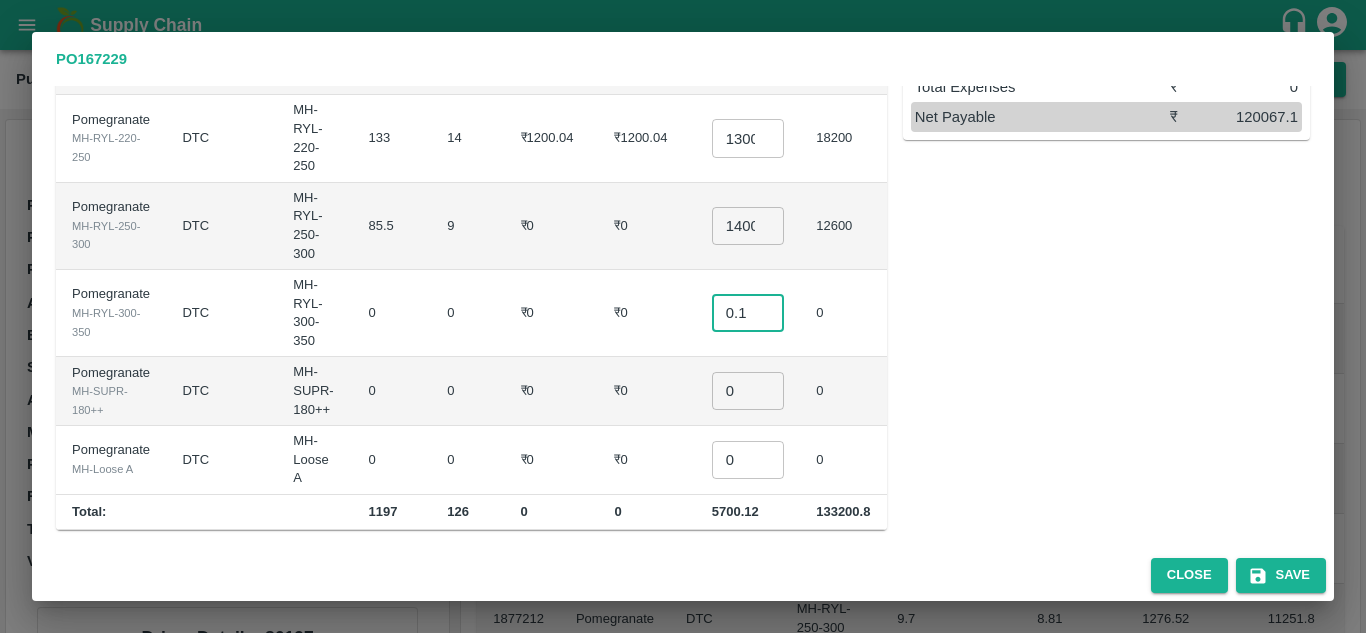 type on "0.1" 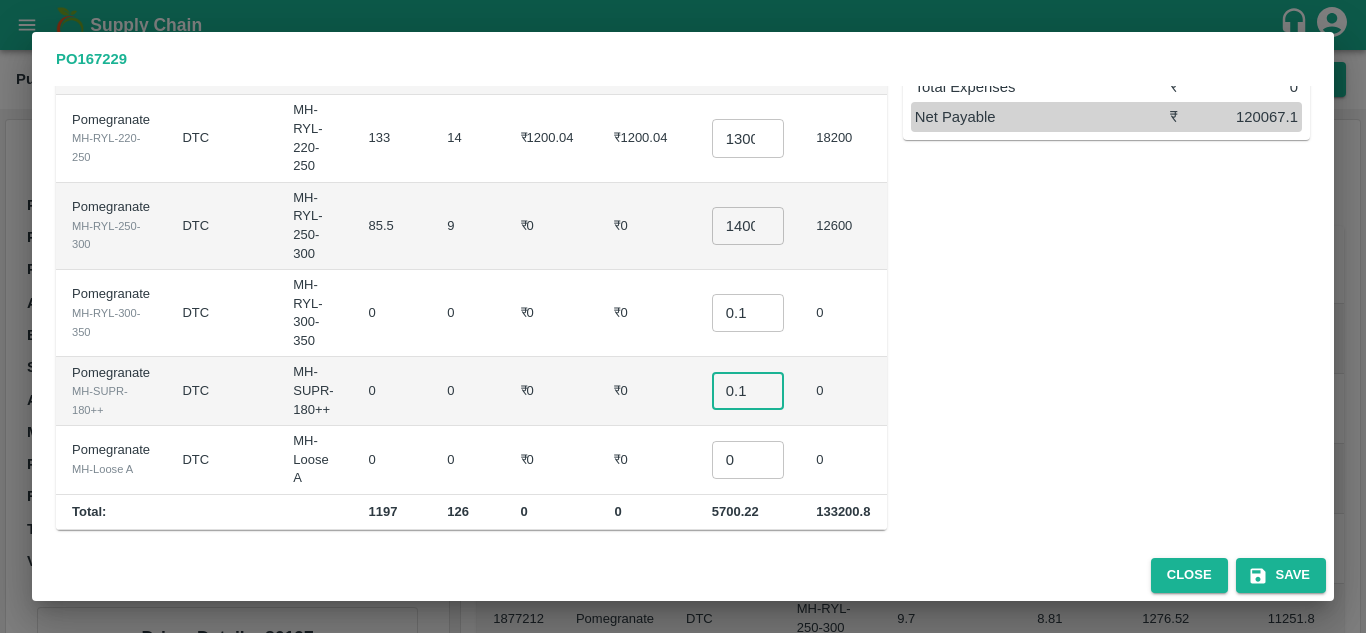 type on "0.1" 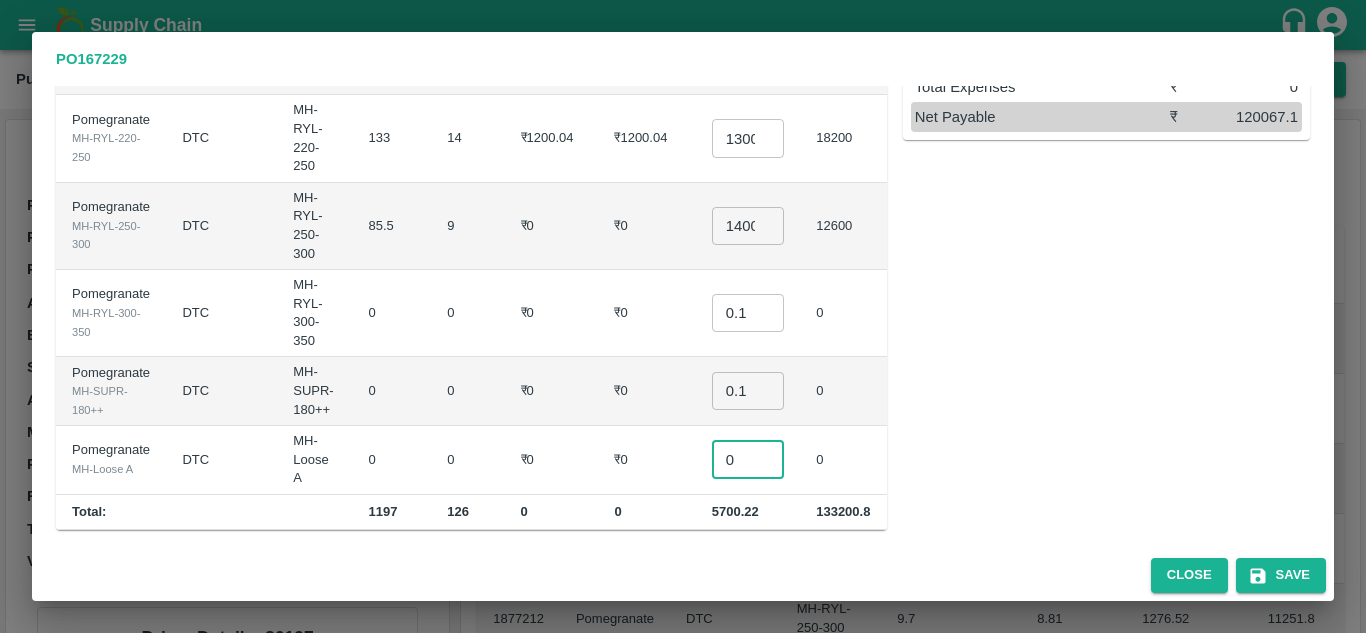 click on "0" at bounding box center [748, 460] 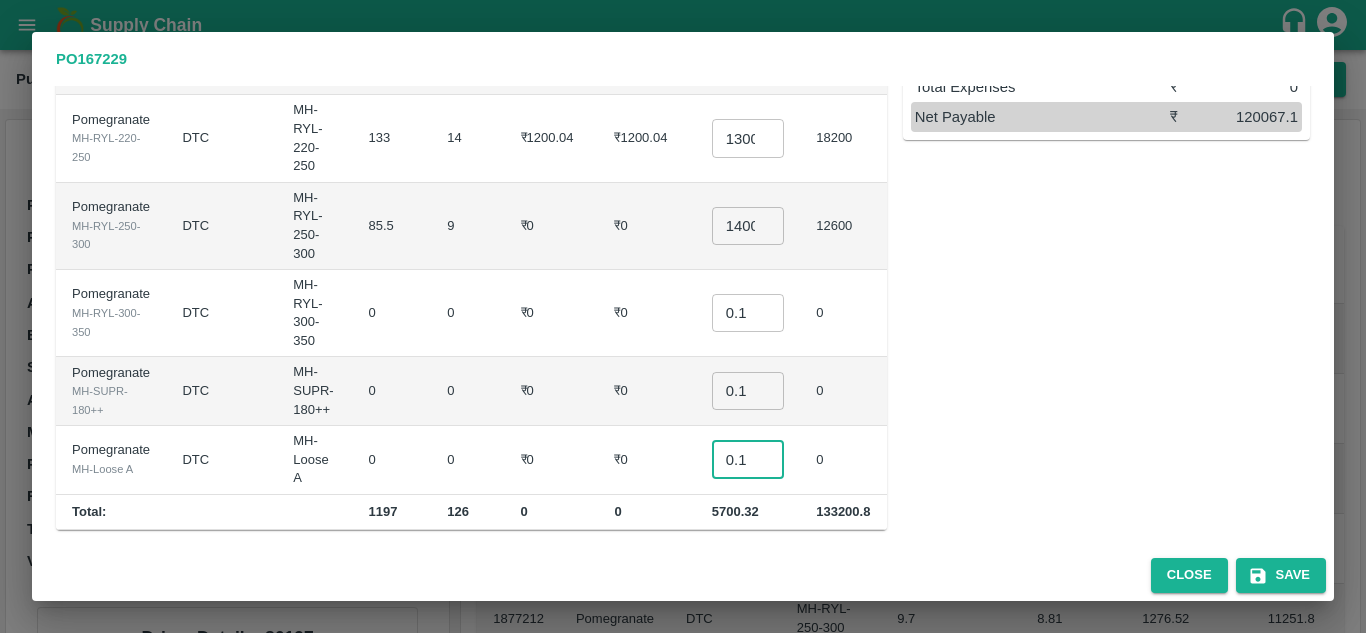 type on "0.1" 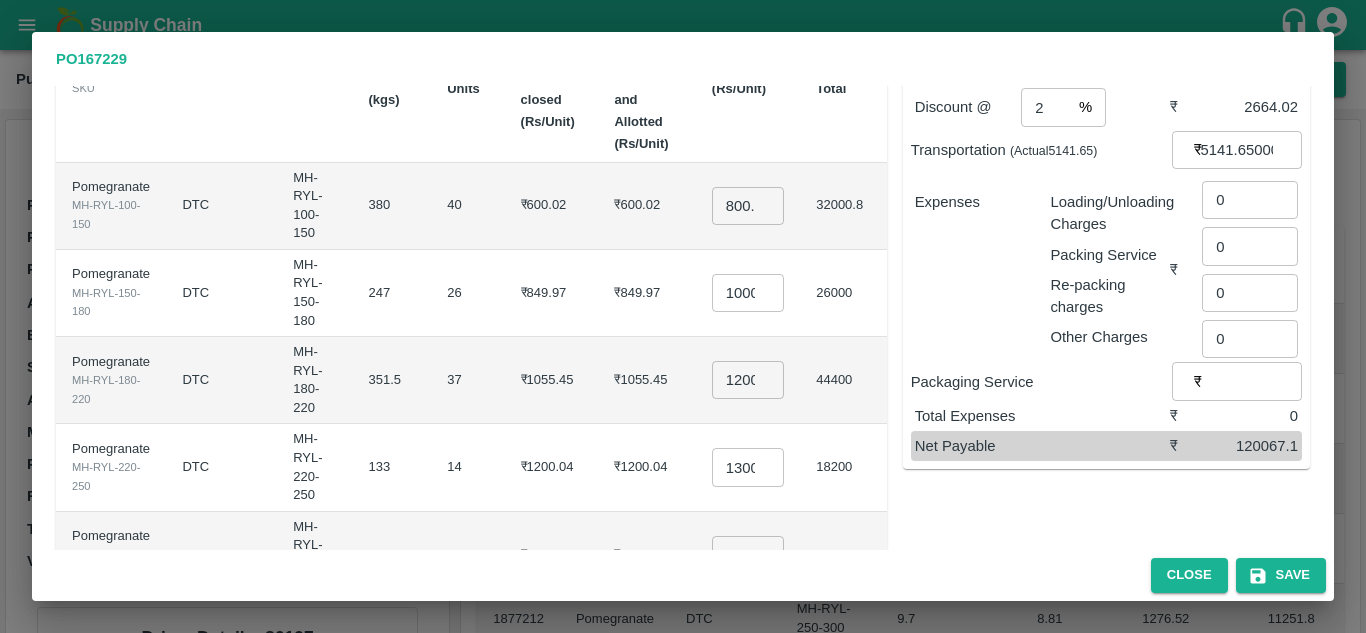 scroll, scrollTop: 110, scrollLeft: 0, axis: vertical 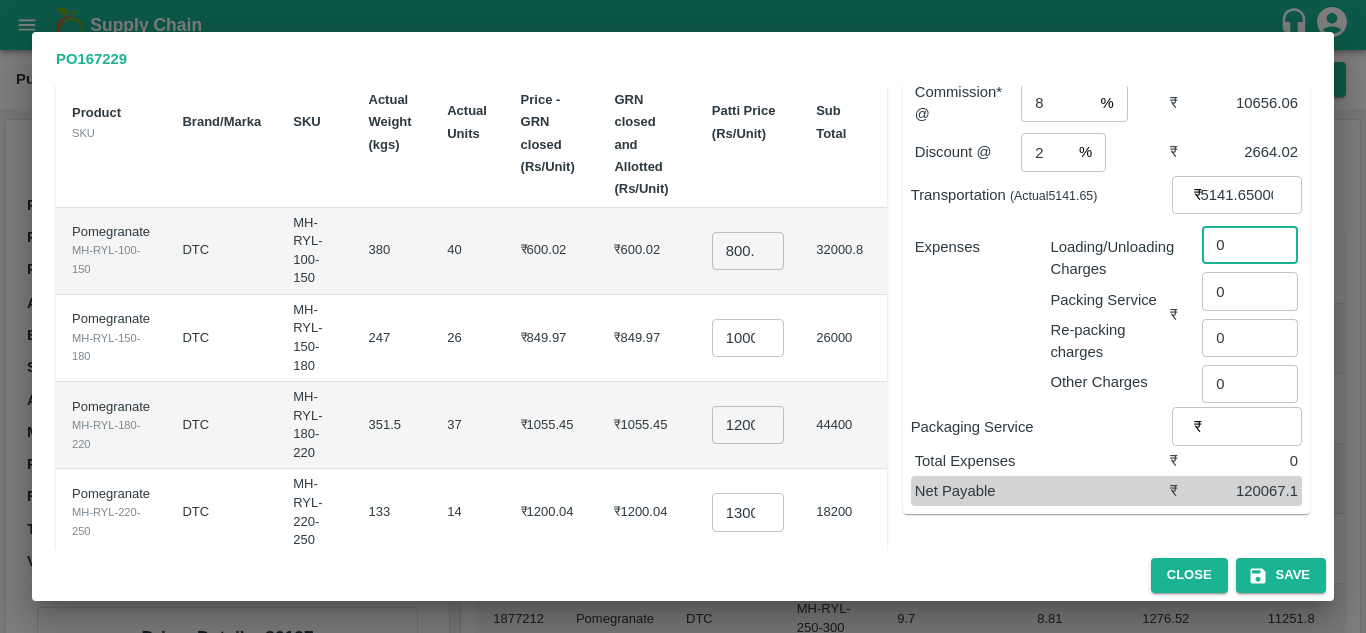 click on "0" at bounding box center [1250, 245] 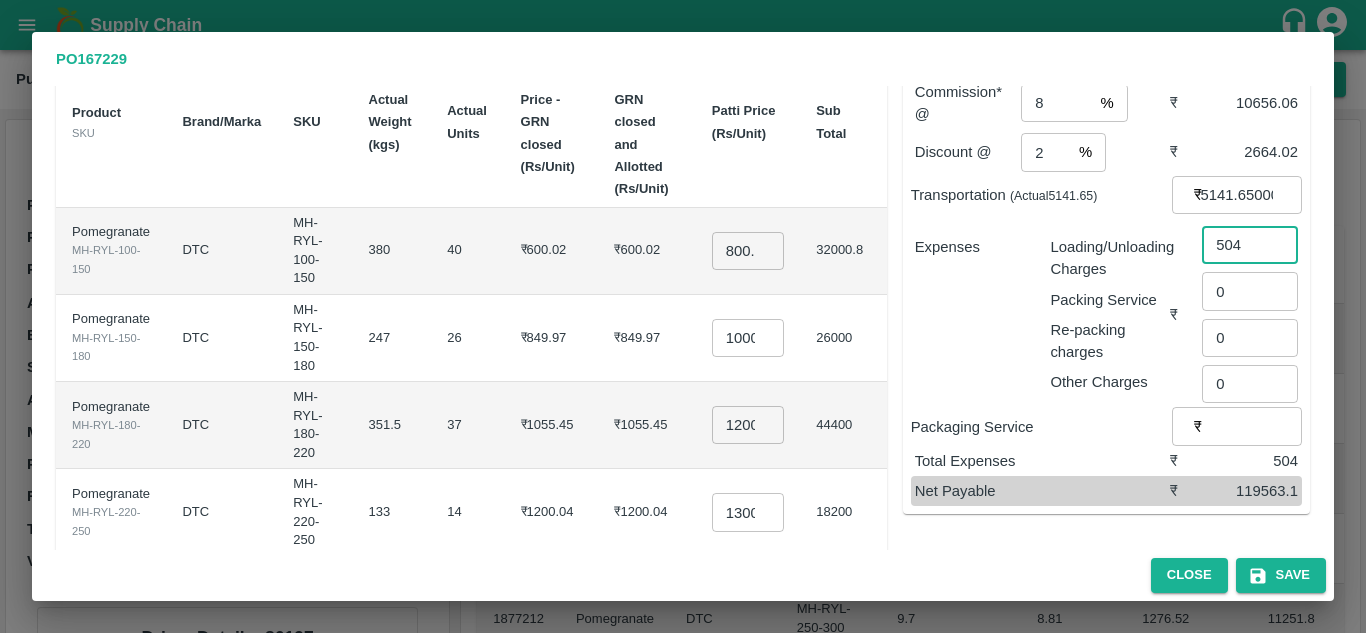 type on "504" 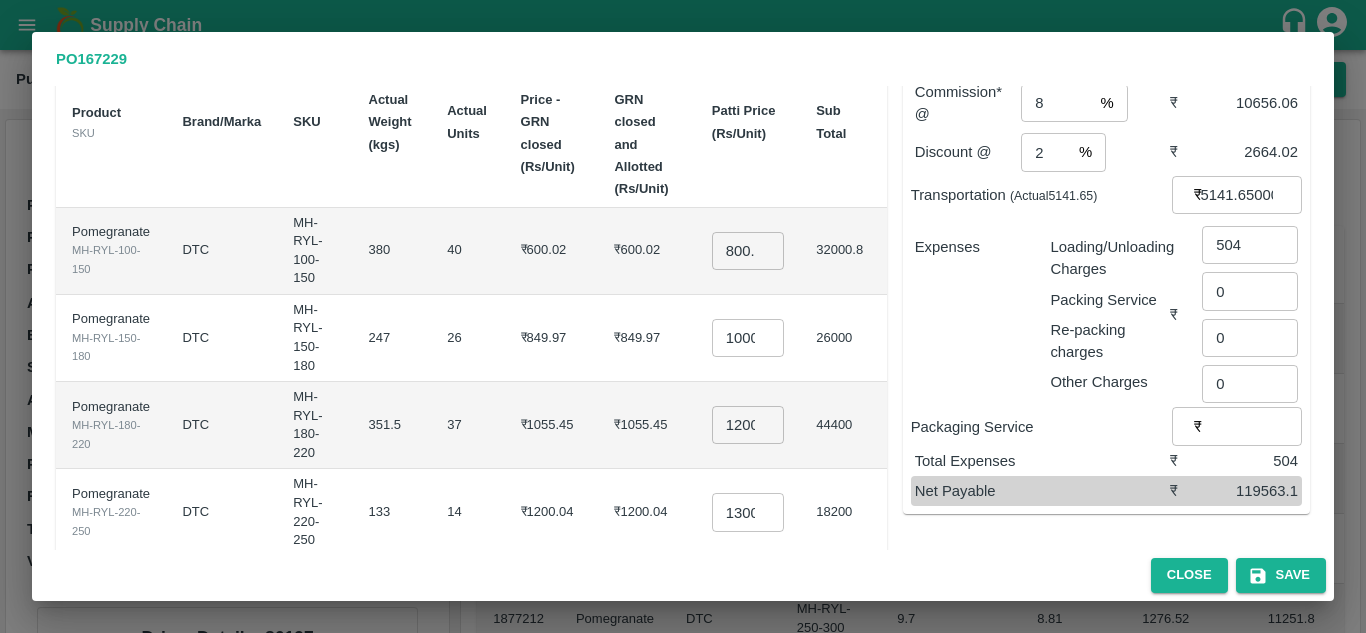 click on "Expenses" at bounding box center (967, 307) 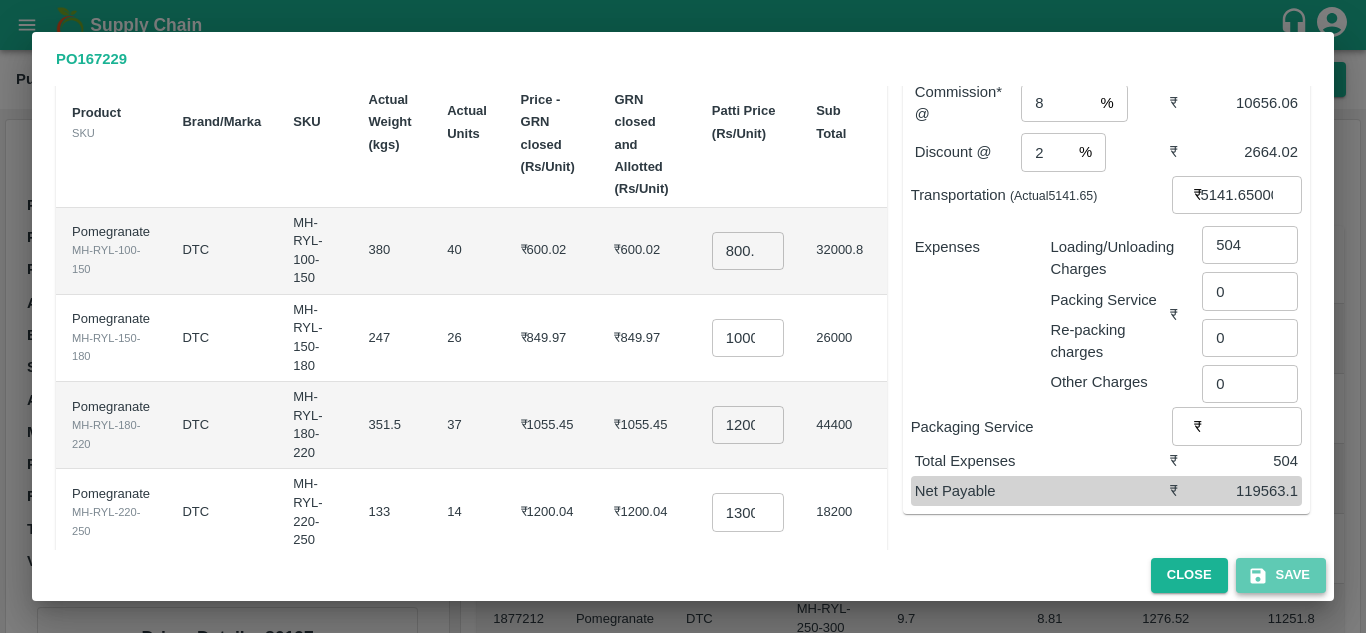 click on "Save" at bounding box center [1281, 575] 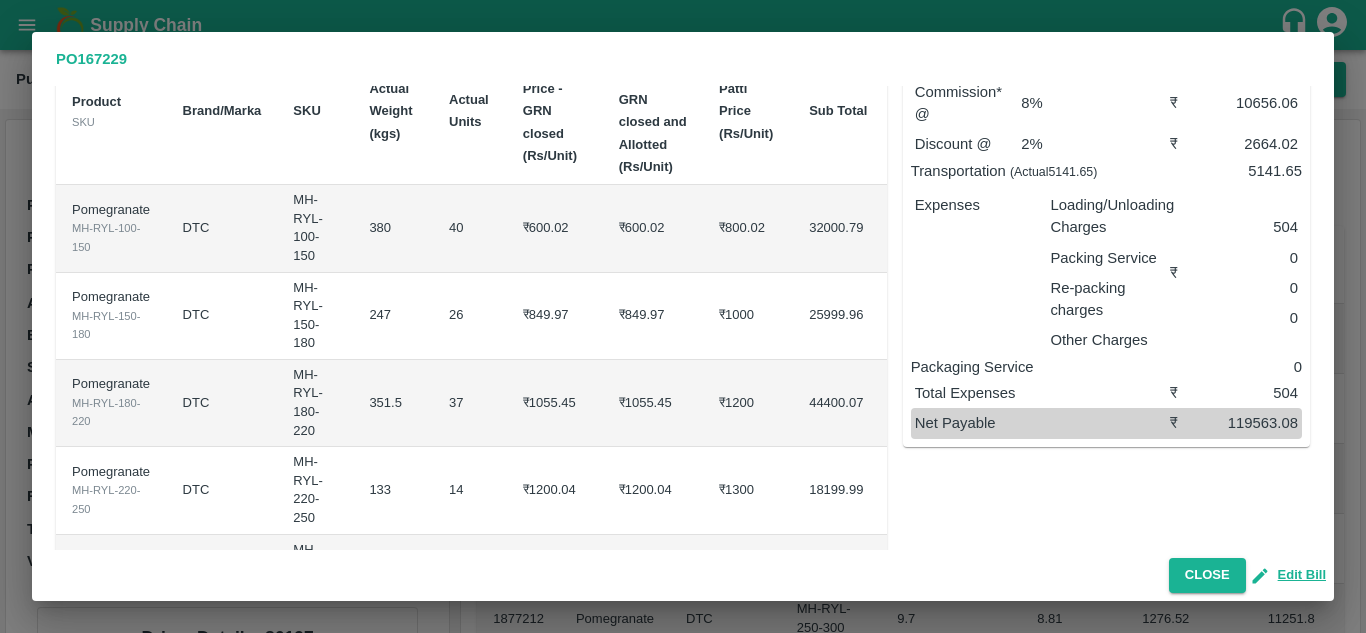scroll, scrollTop: 0, scrollLeft: 0, axis: both 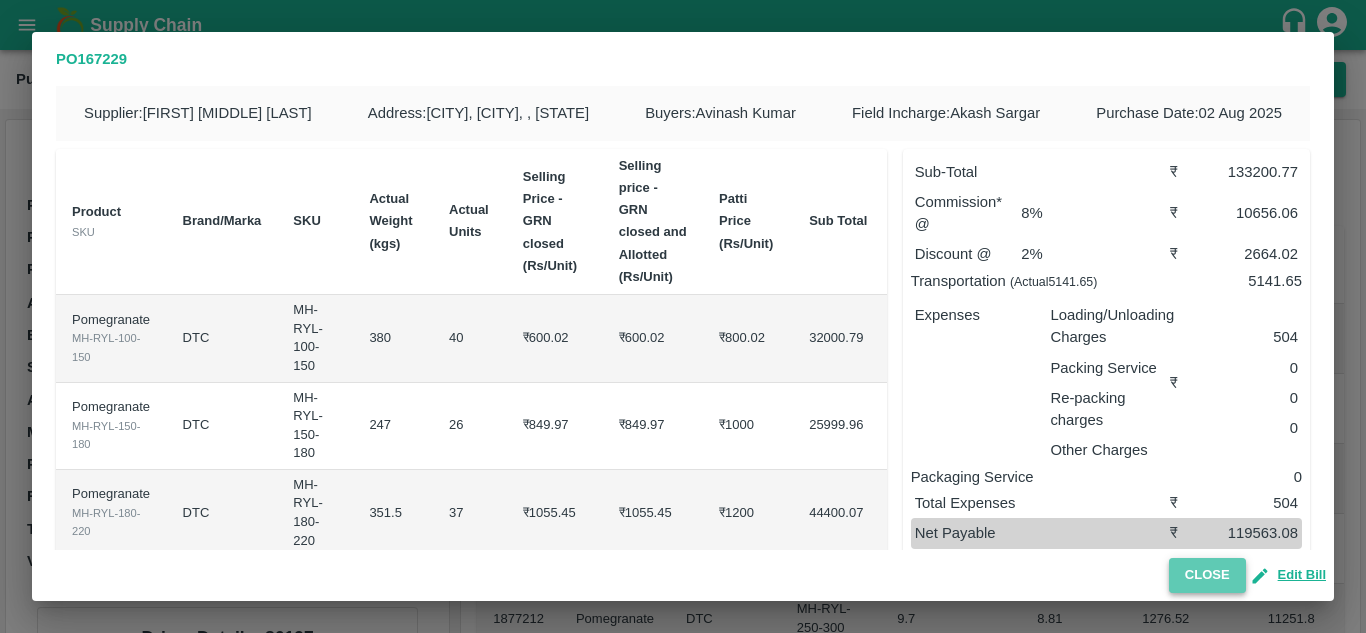 click on "Close" at bounding box center [1207, 575] 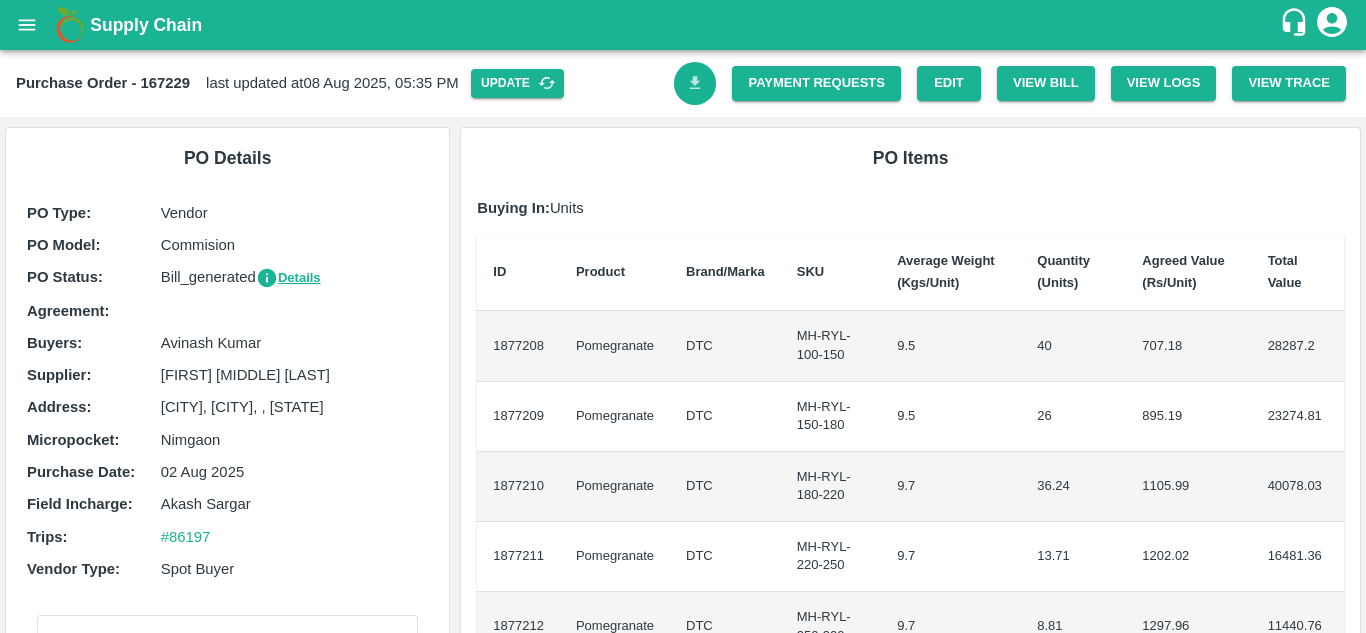 click 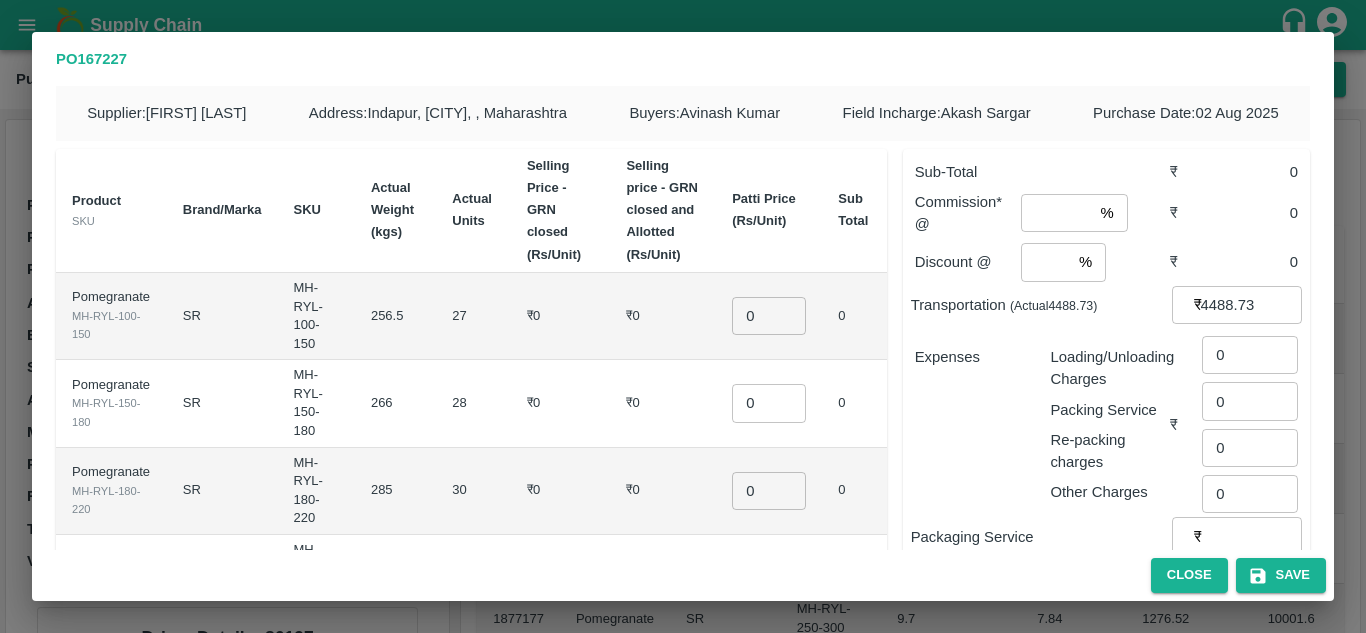 scroll, scrollTop: 0, scrollLeft: 0, axis: both 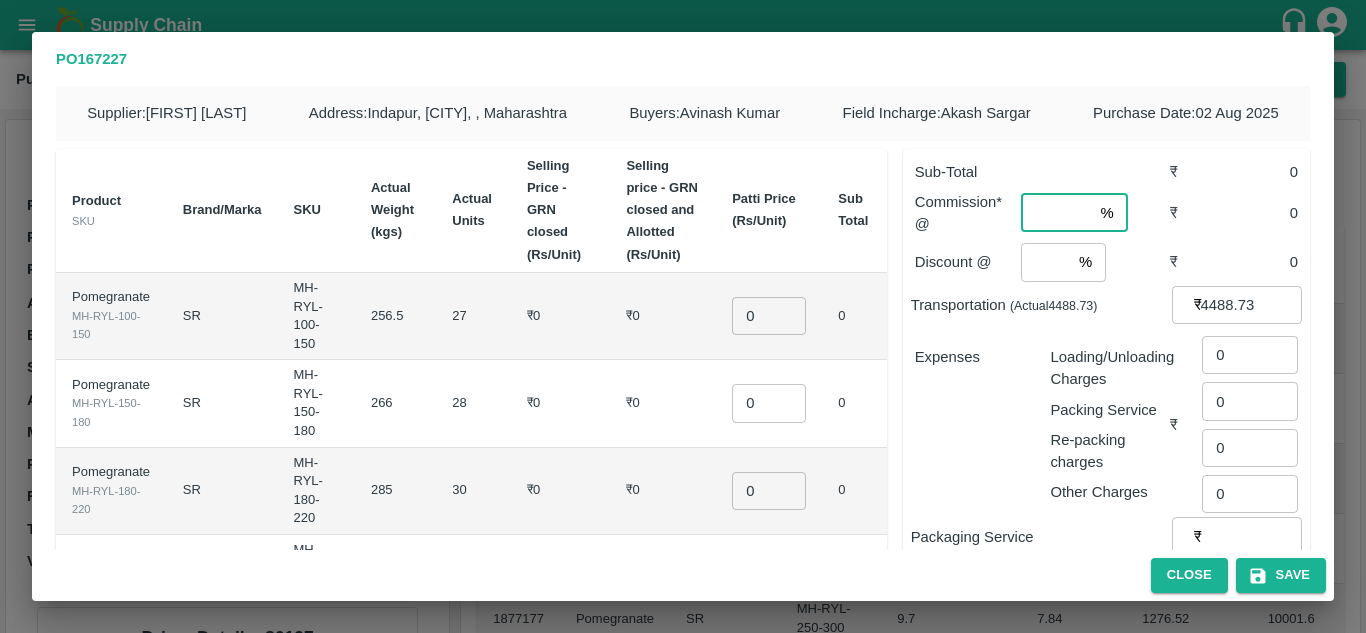 click at bounding box center (1056, 213) 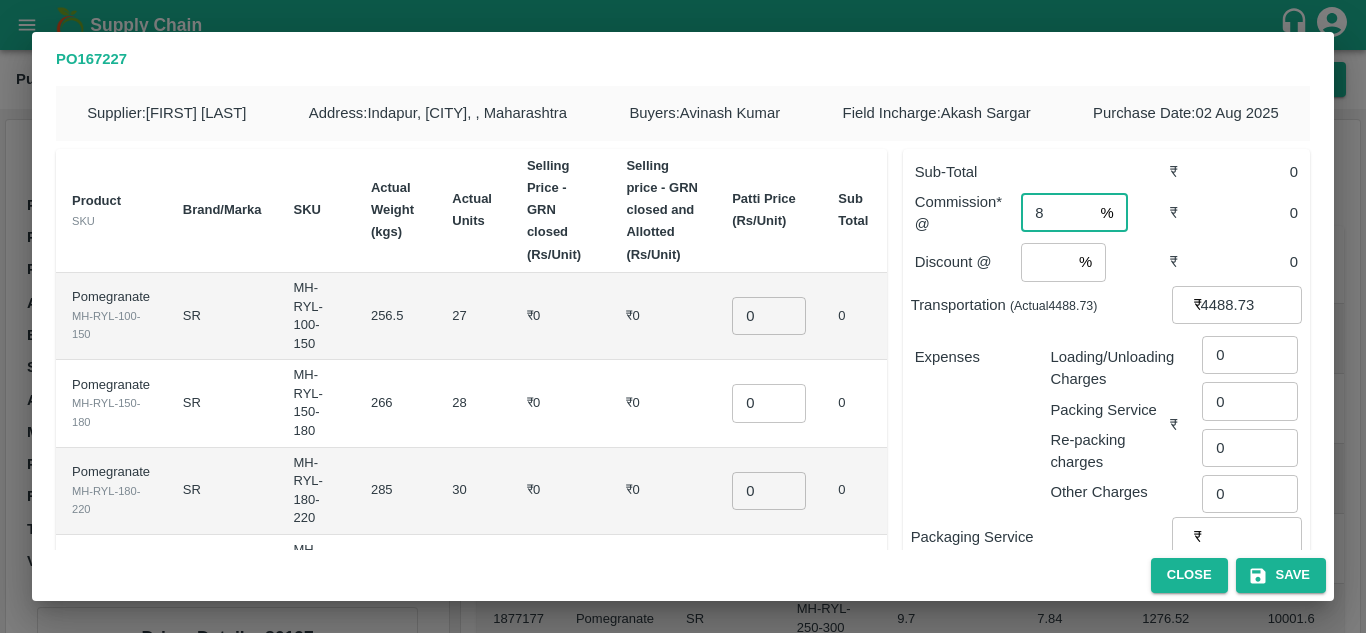type on "8" 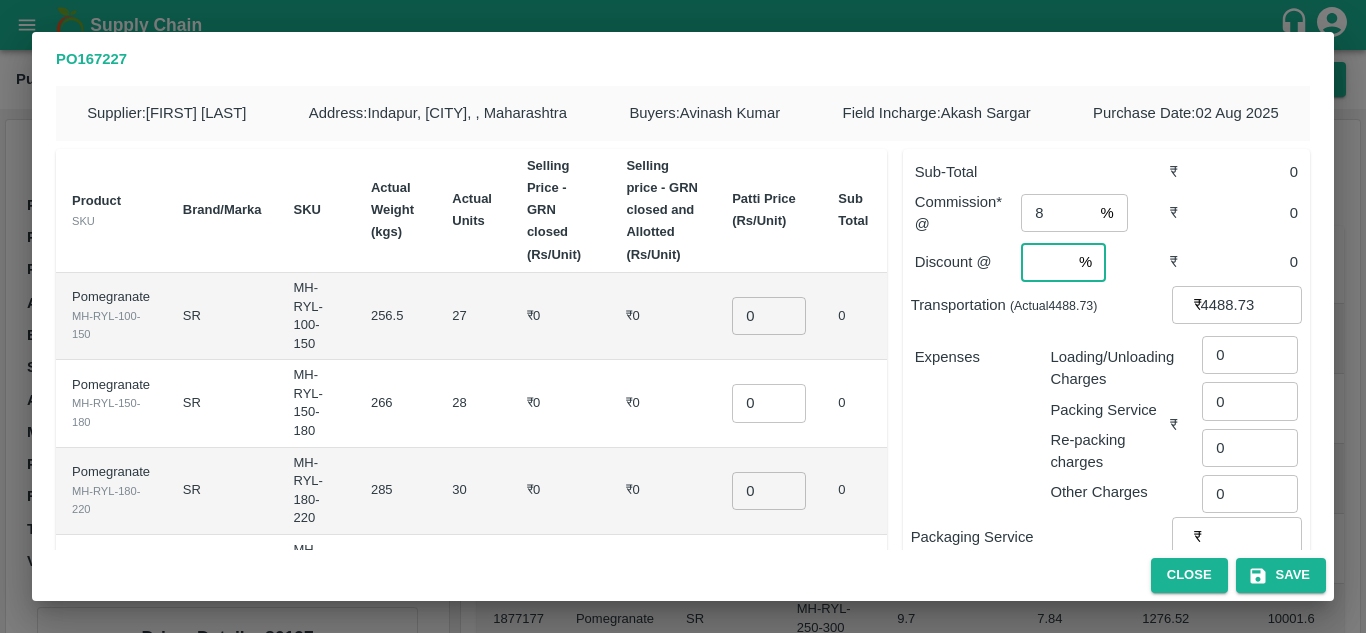 click at bounding box center [1046, 262] 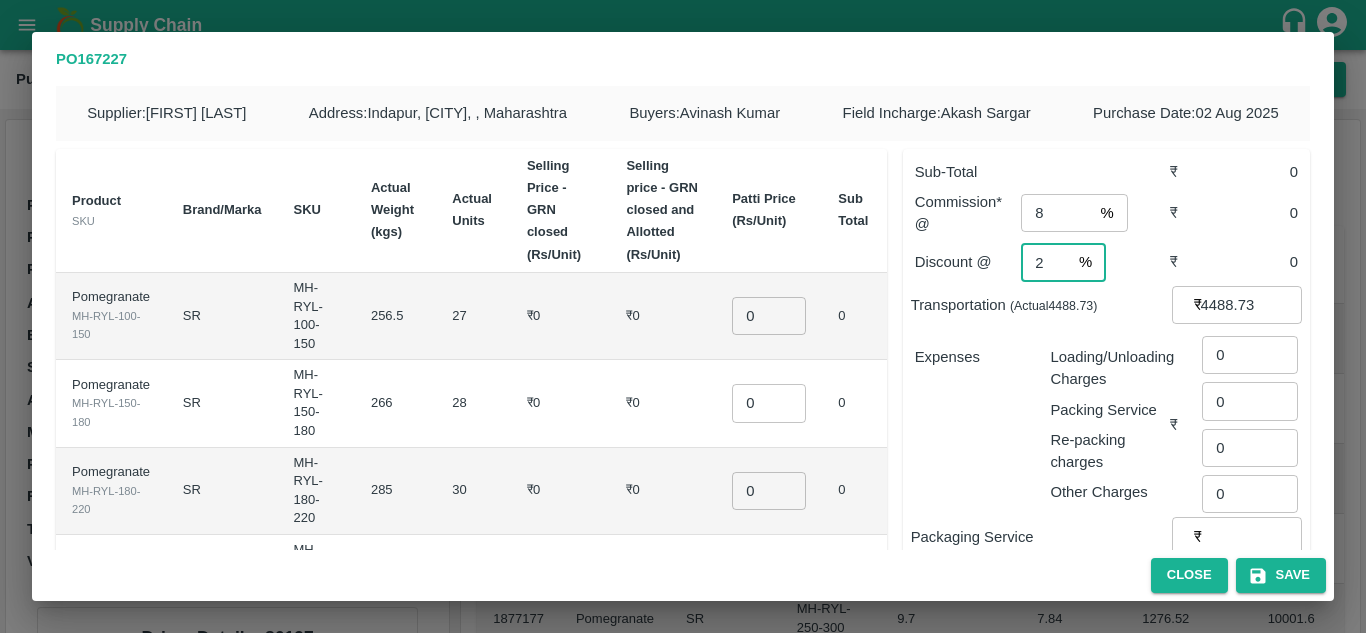 type on "2" 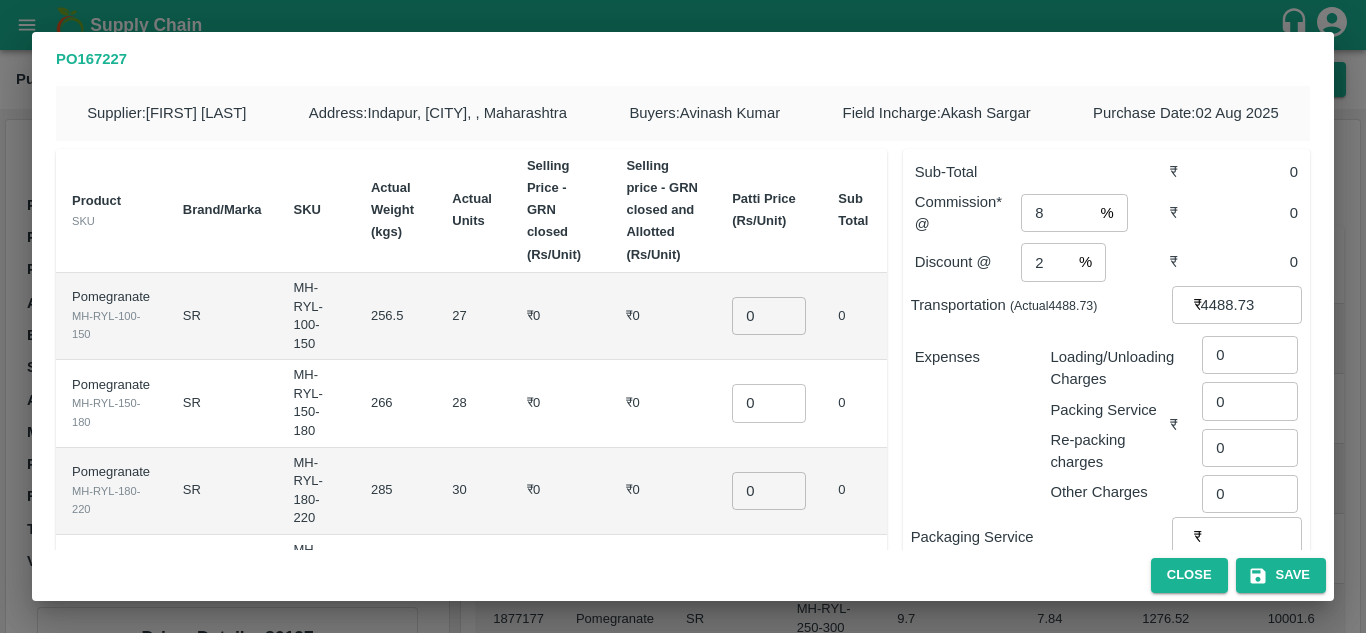 click on "Expenses" at bounding box center [975, 357] 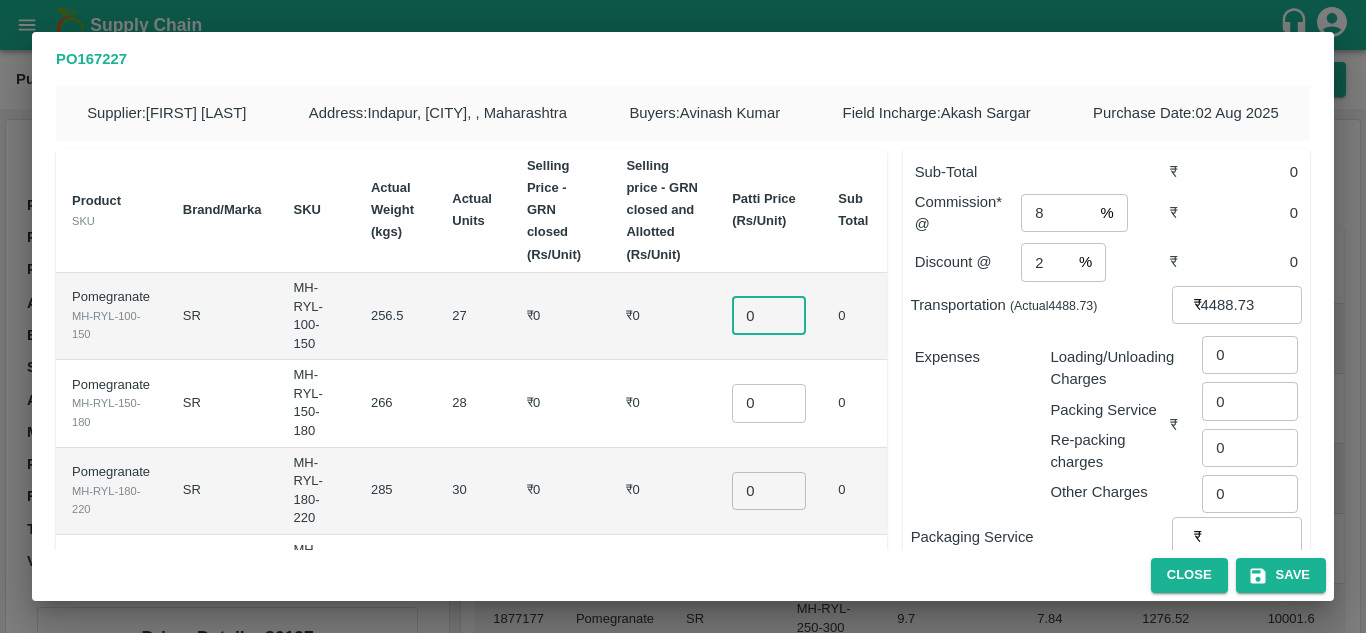 click on "0" at bounding box center [769, 316] 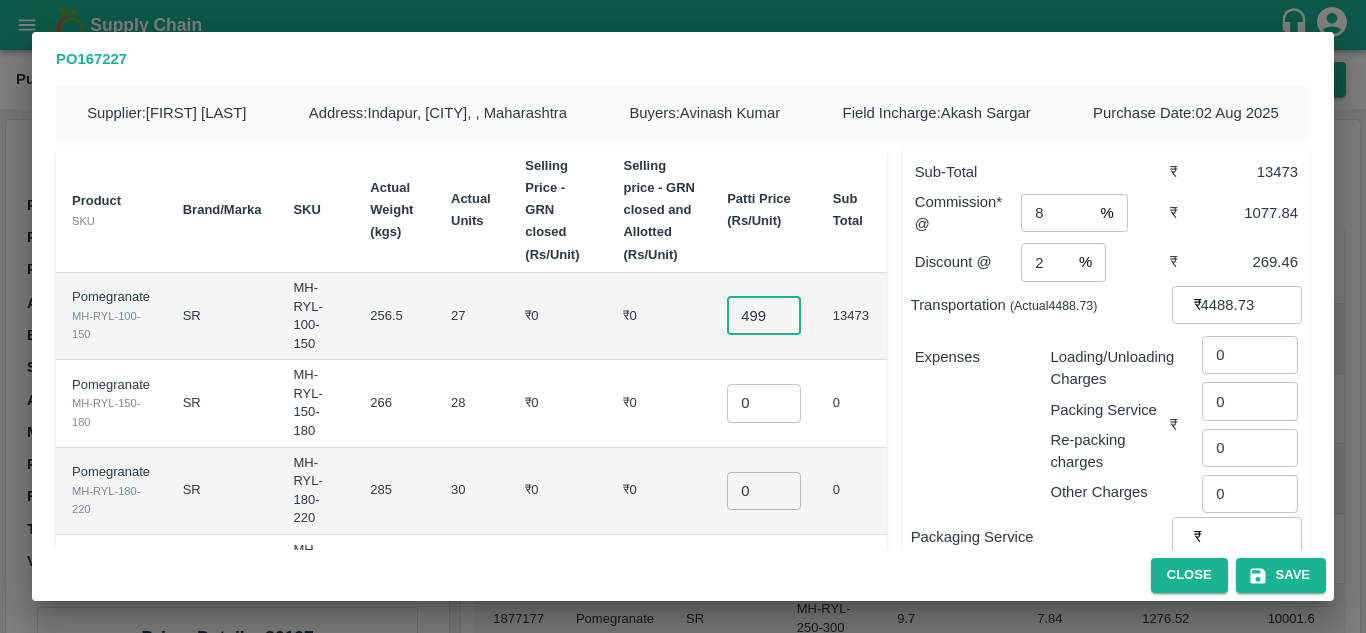 type on "500" 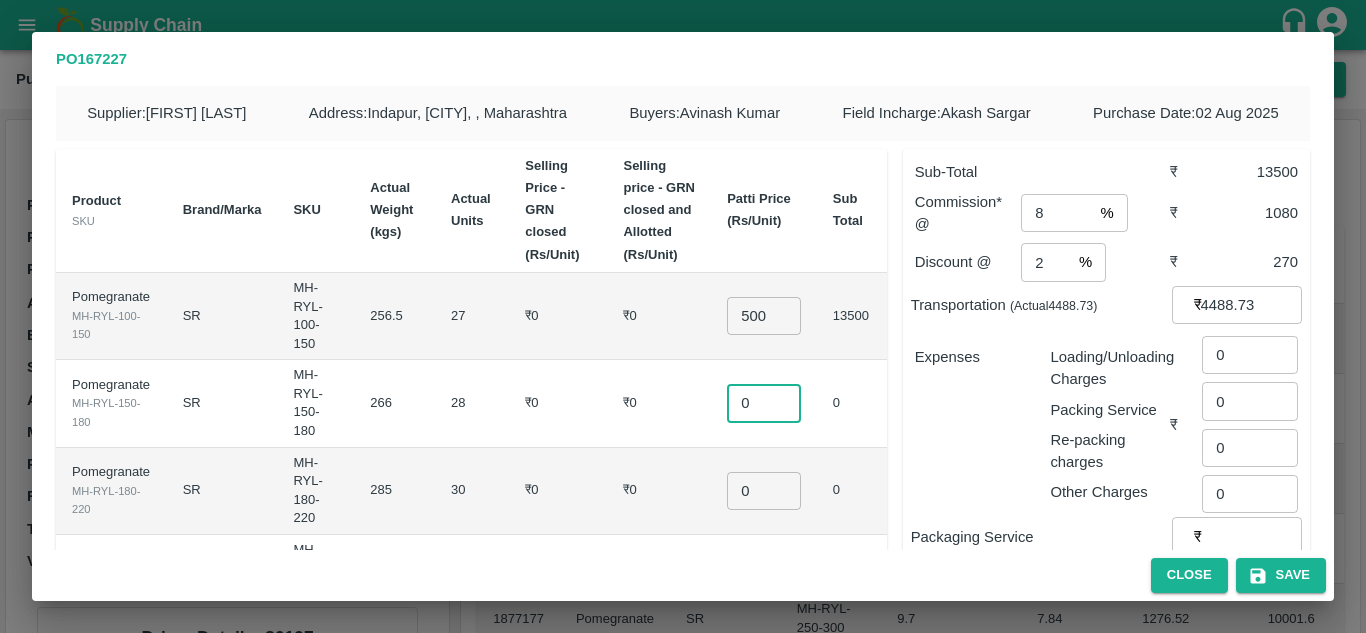 click on "0" at bounding box center [764, 403] 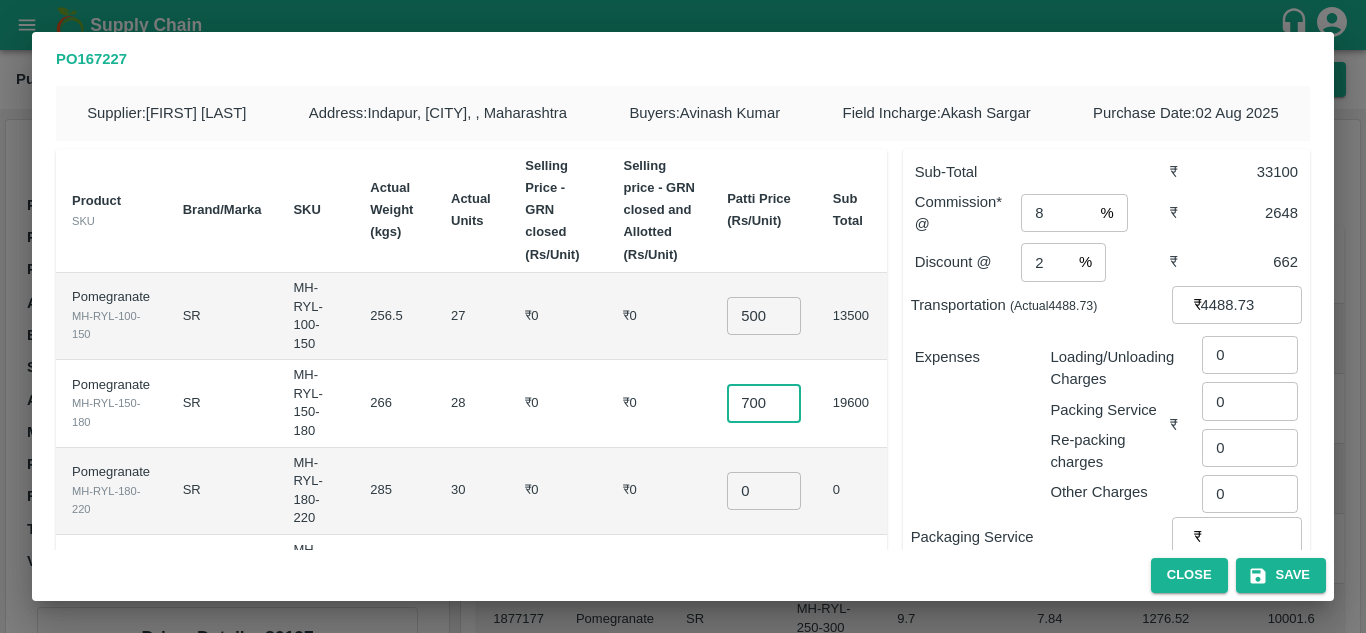 type on "700" 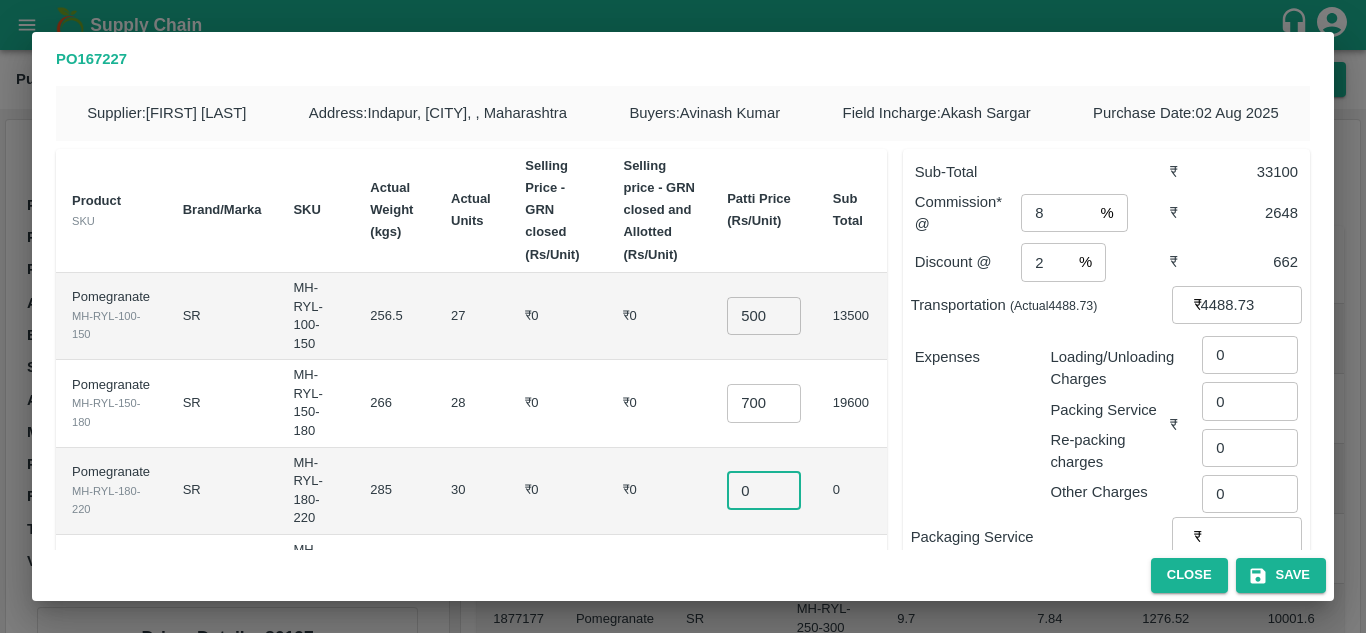click on "0" at bounding box center (764, 491) 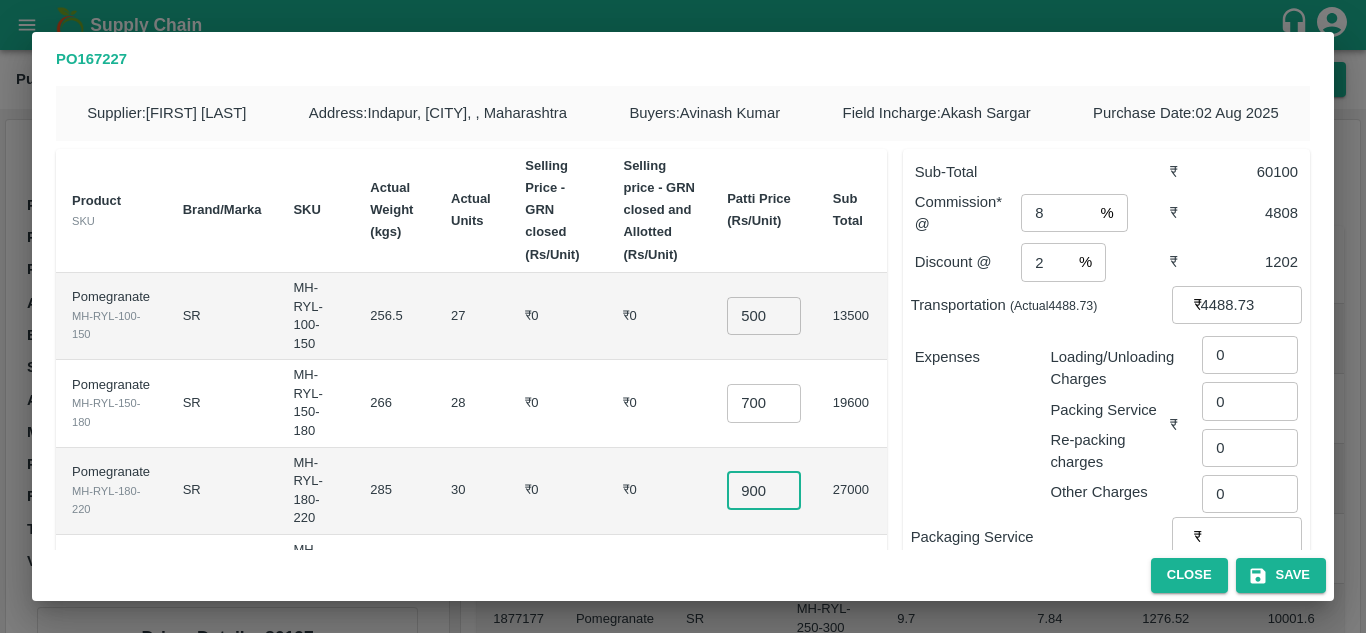 type on "900" 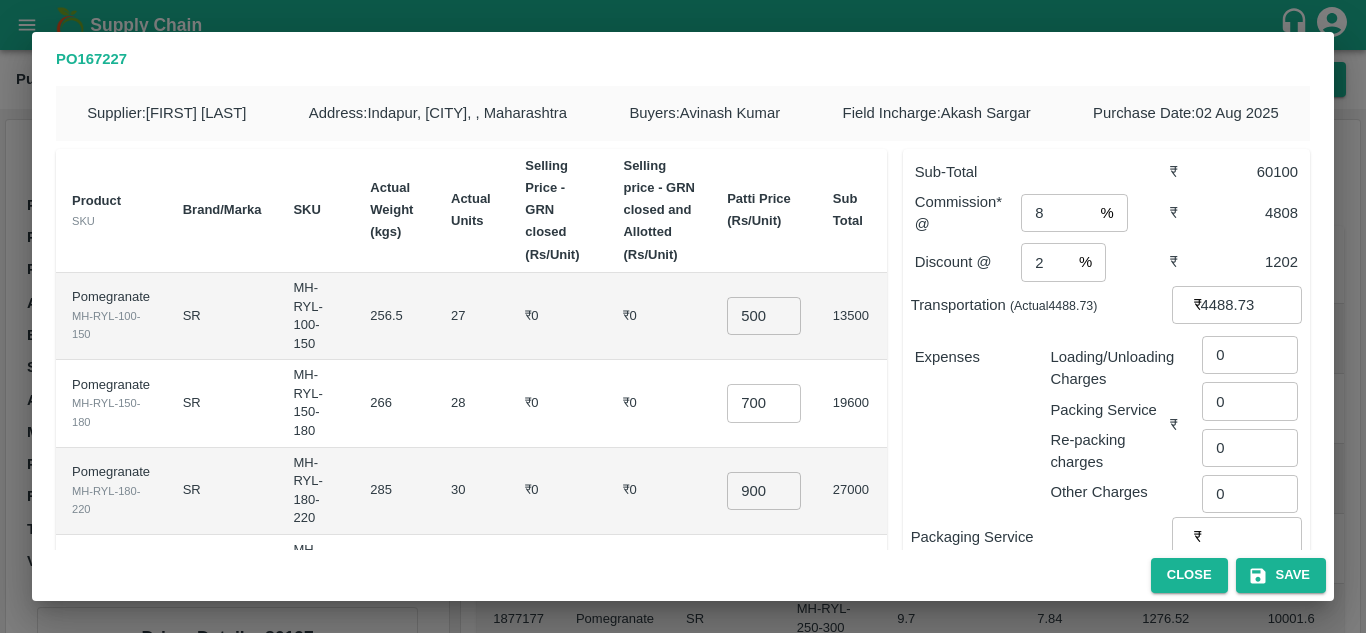 click on "₹0" at bounding box center (659, 403) 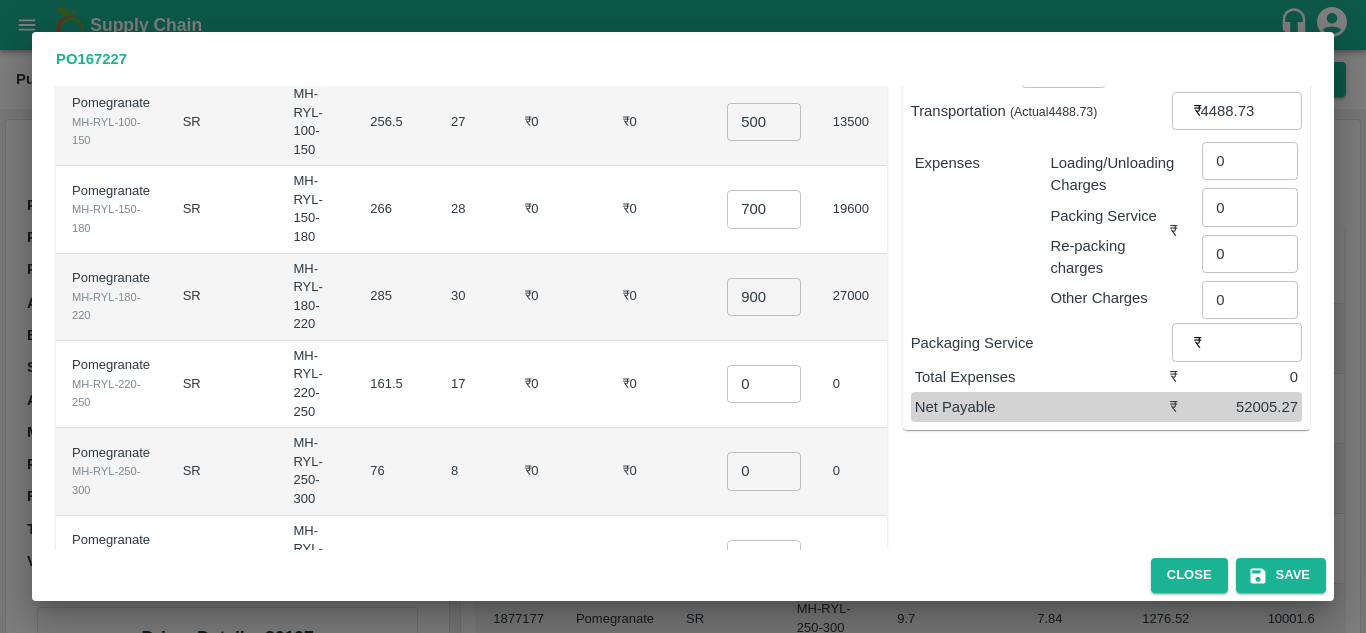 scroll, scrollTop: 195, scrollLeft: 0, axis: vertical 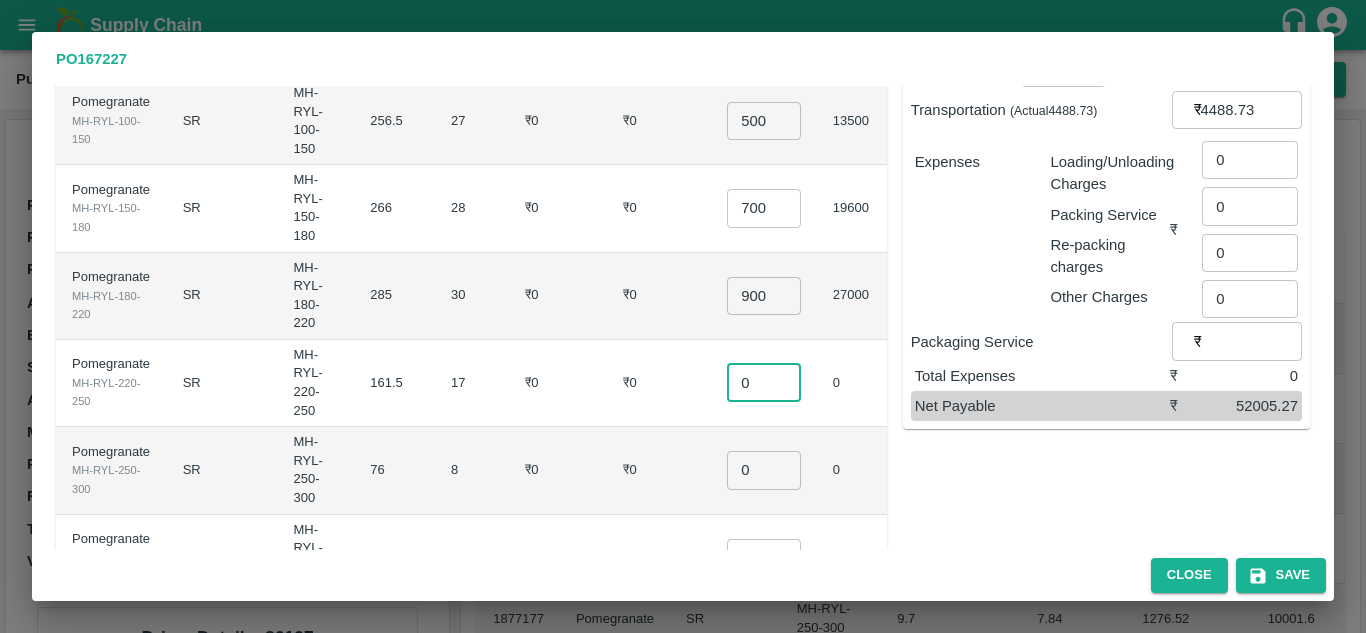 click on "0" at bounding box center [764, 383] 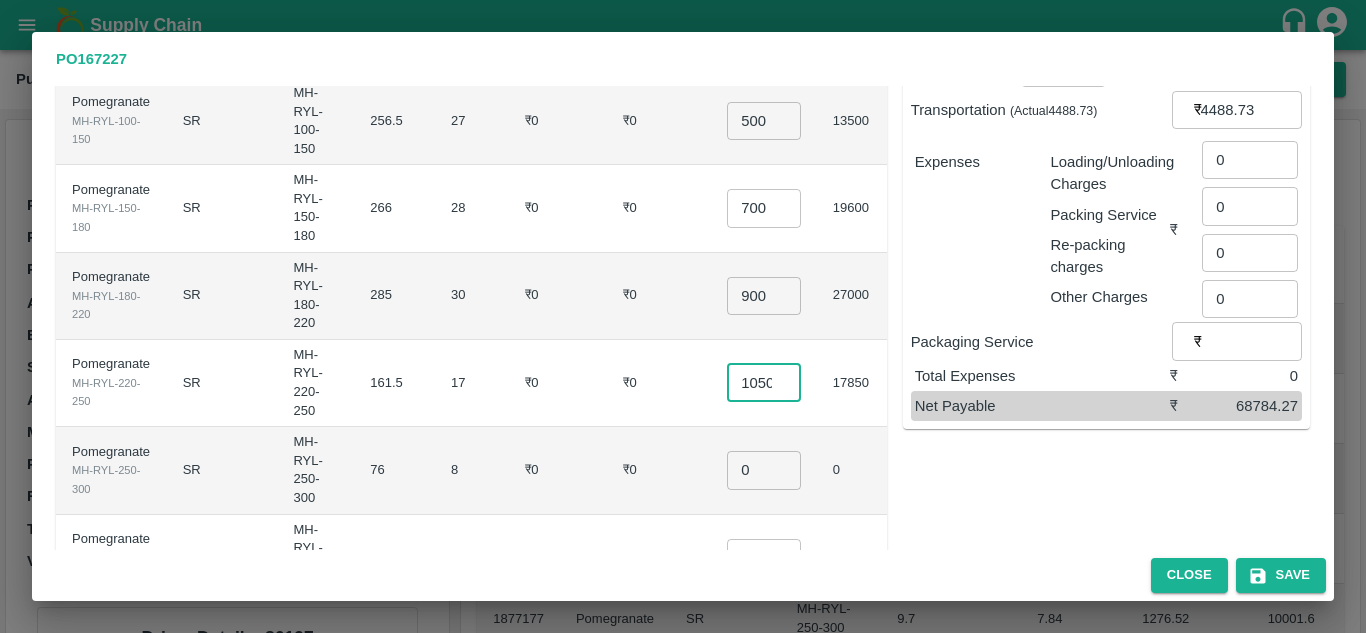 scroll, scrollTop: 0, scrollLeft: 3, axis: horizontal 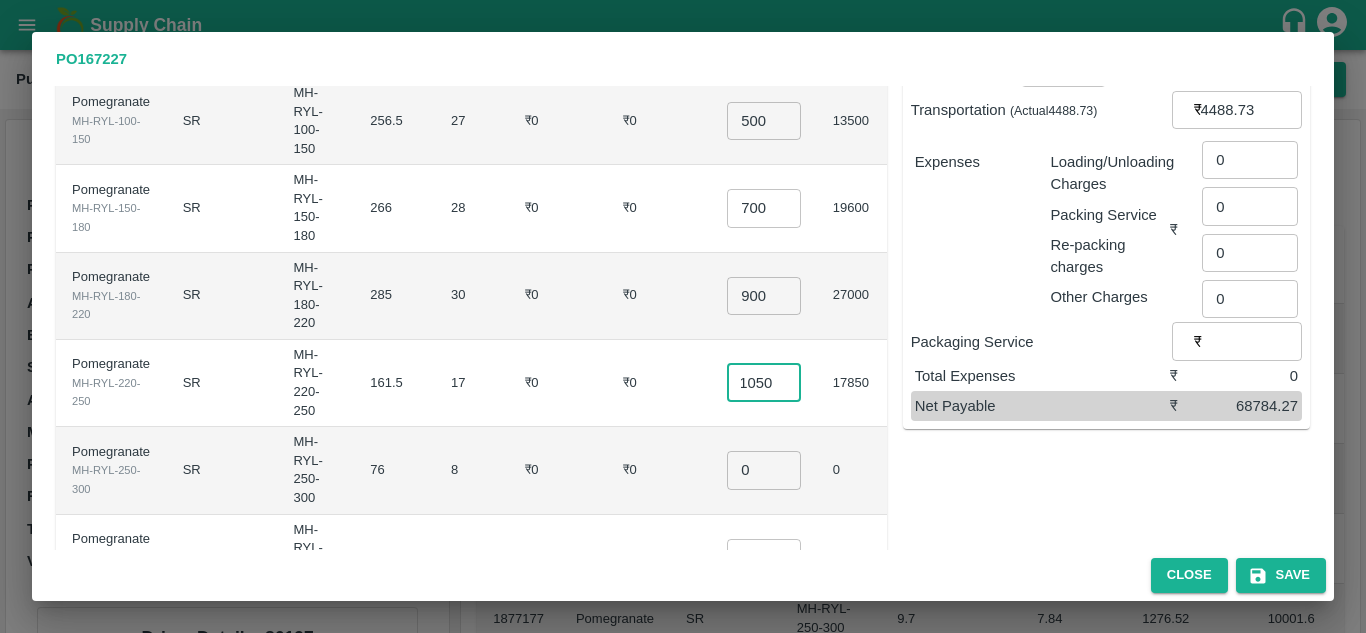 type on "1050" 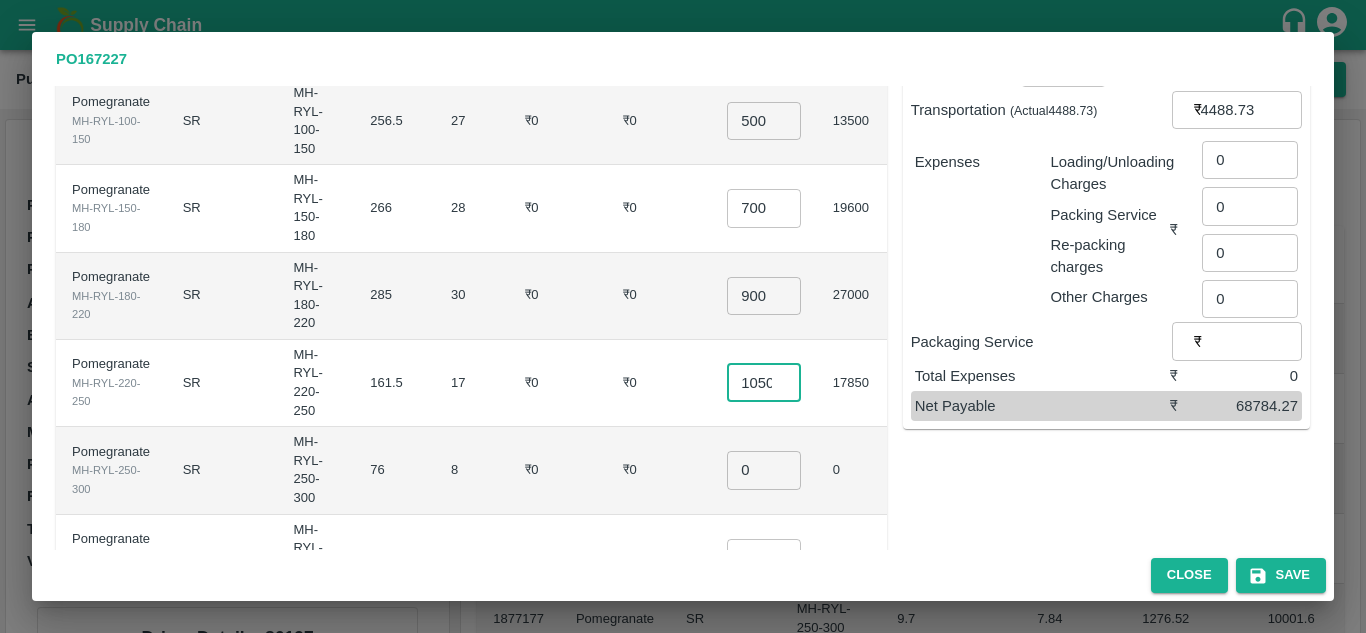 click on "0" at bounding box center (764, 470) 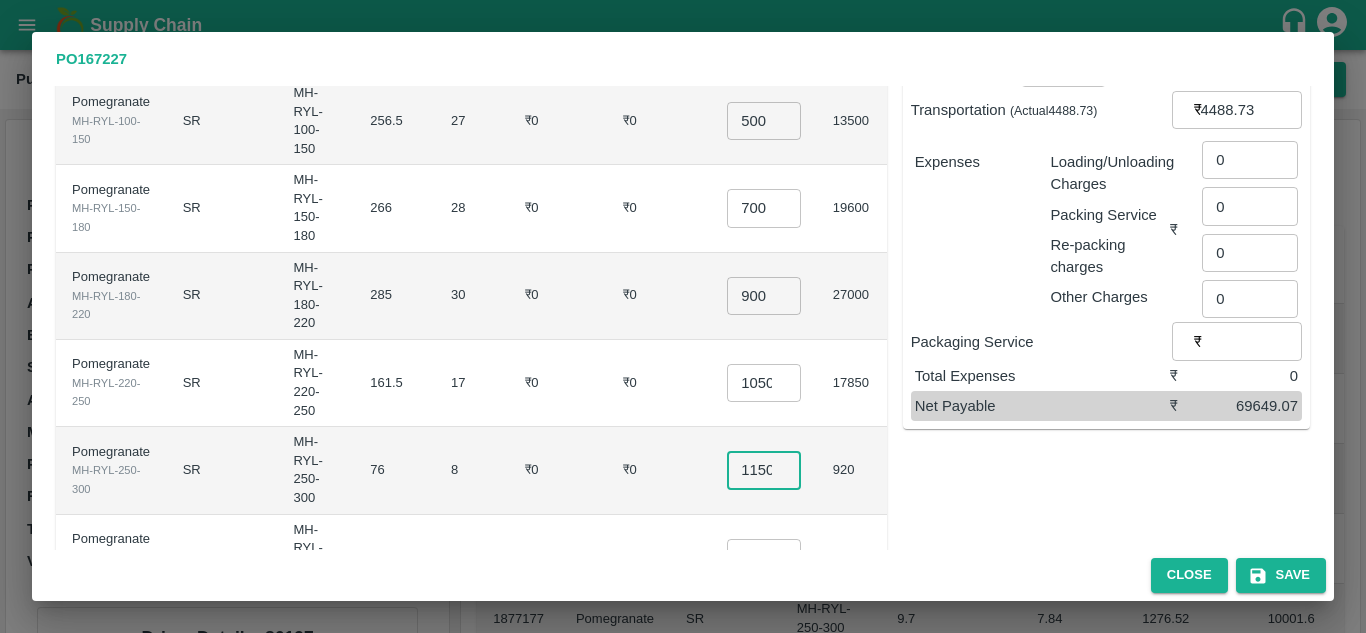 scroll, scrollTop: 0, scrollLeft: 1, axis: horizontal 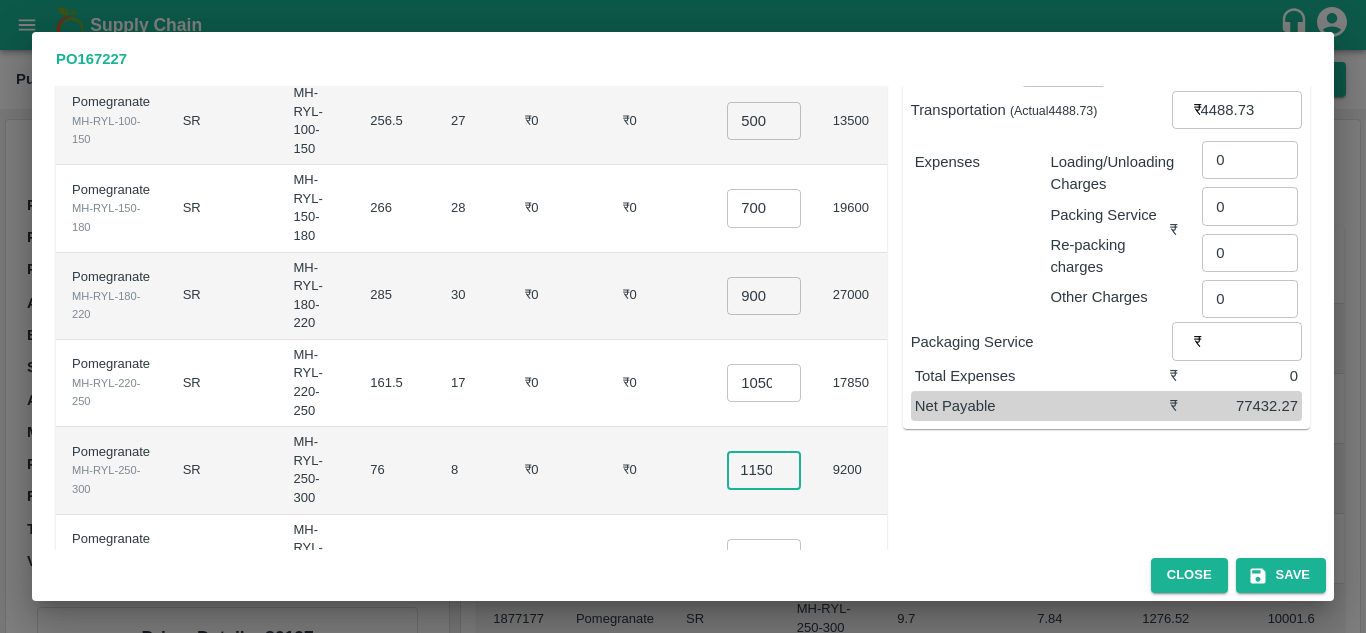 type on "1150" 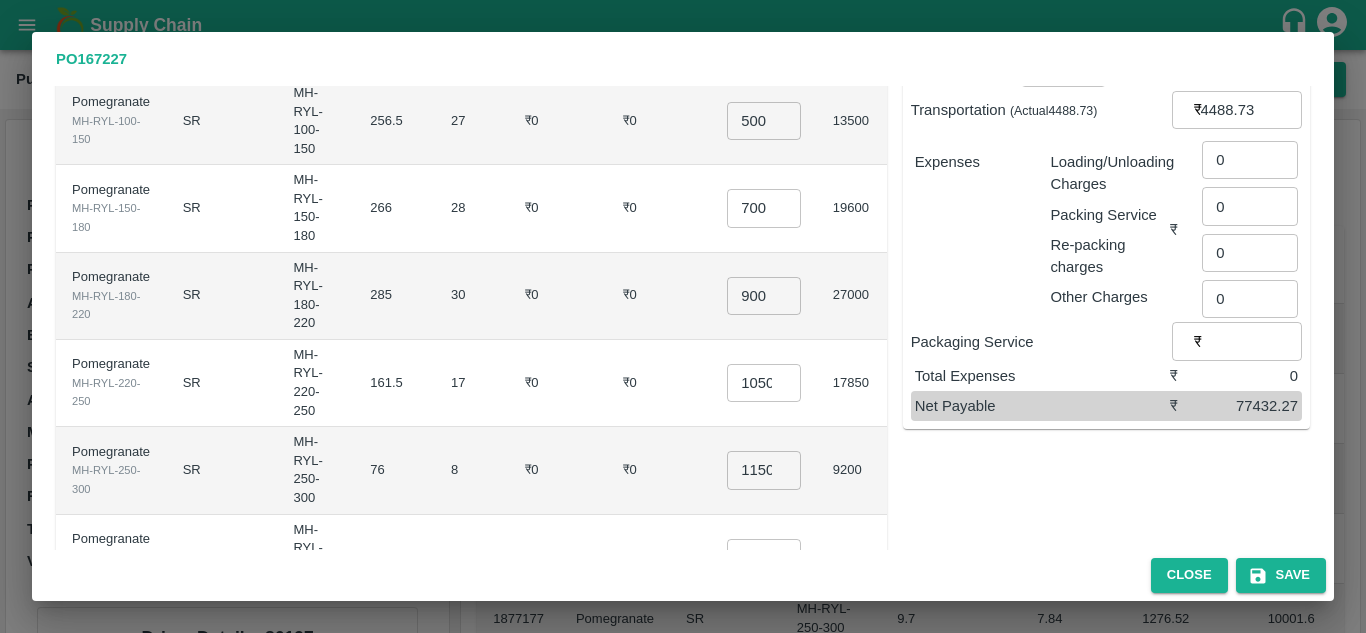 click on "17" at bounding box center [472, 383] 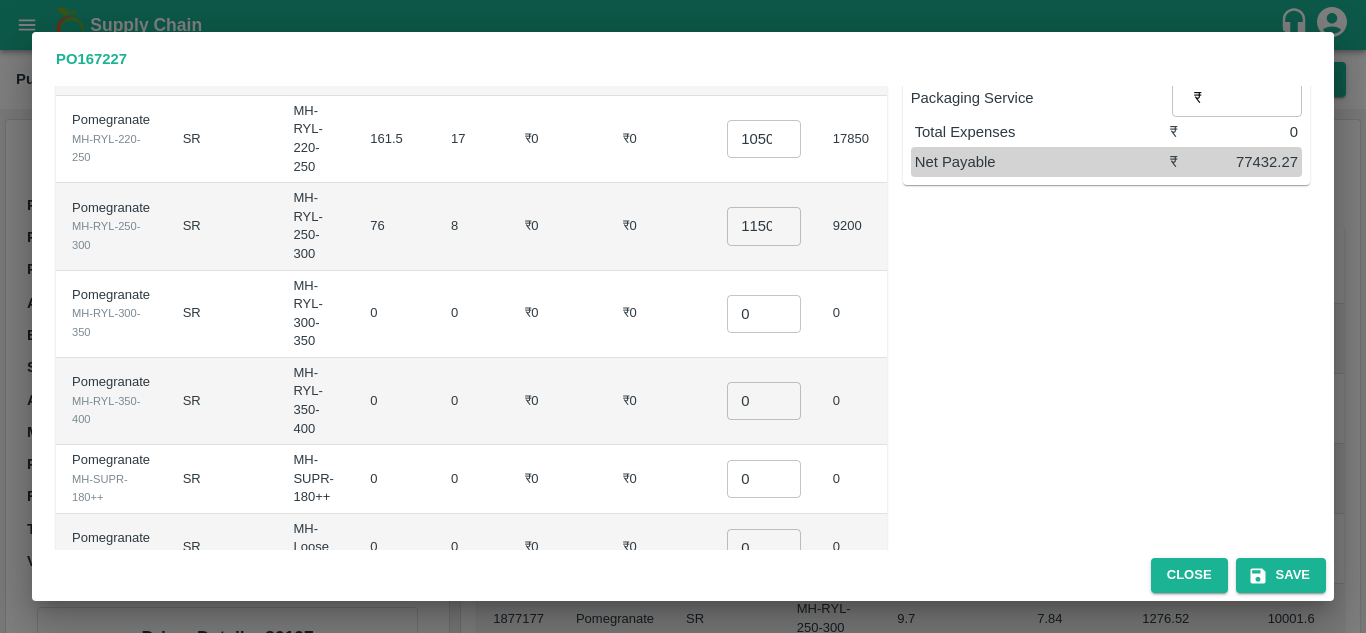scroll, scrollTop: 440, scrollLeft: 0, axis: vertical 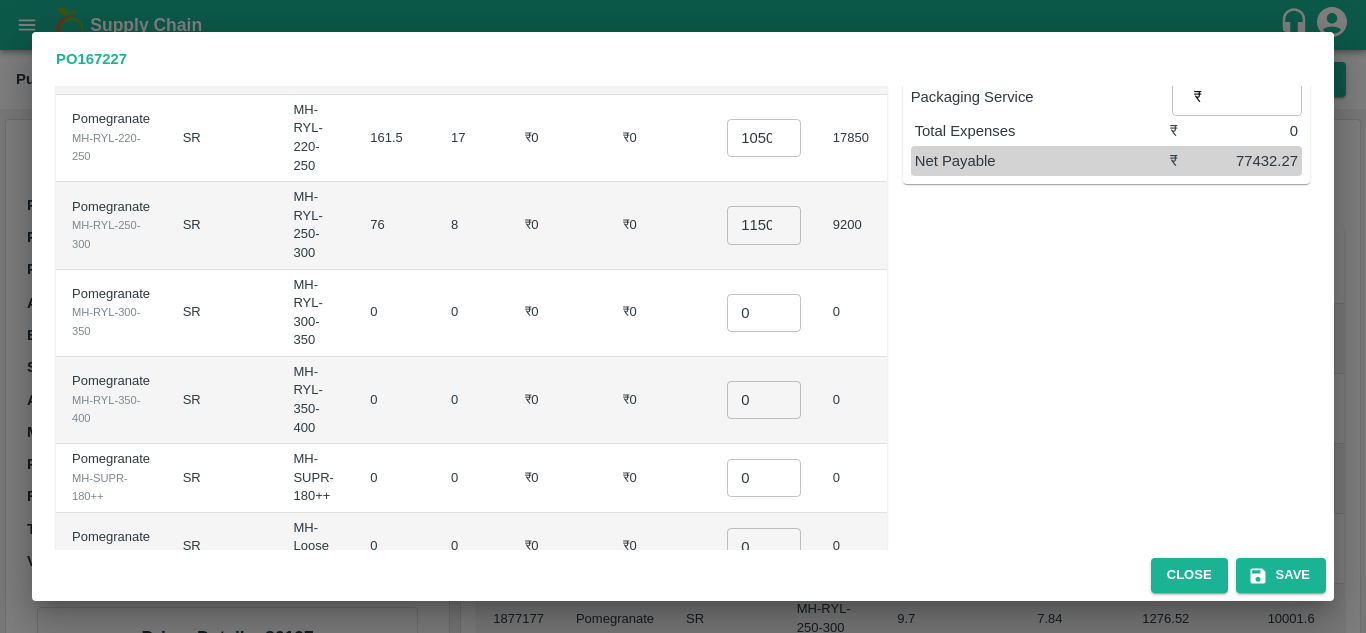 click on "0" at bounding box center [764, 313] 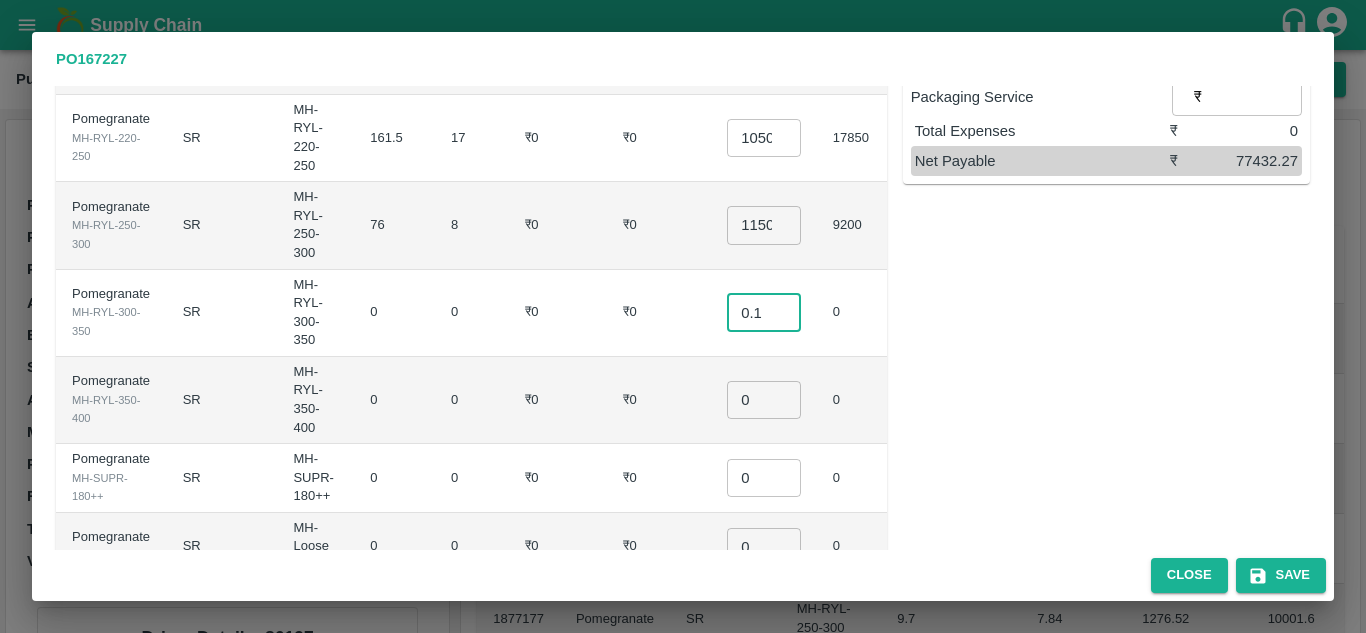 type on "0.1" 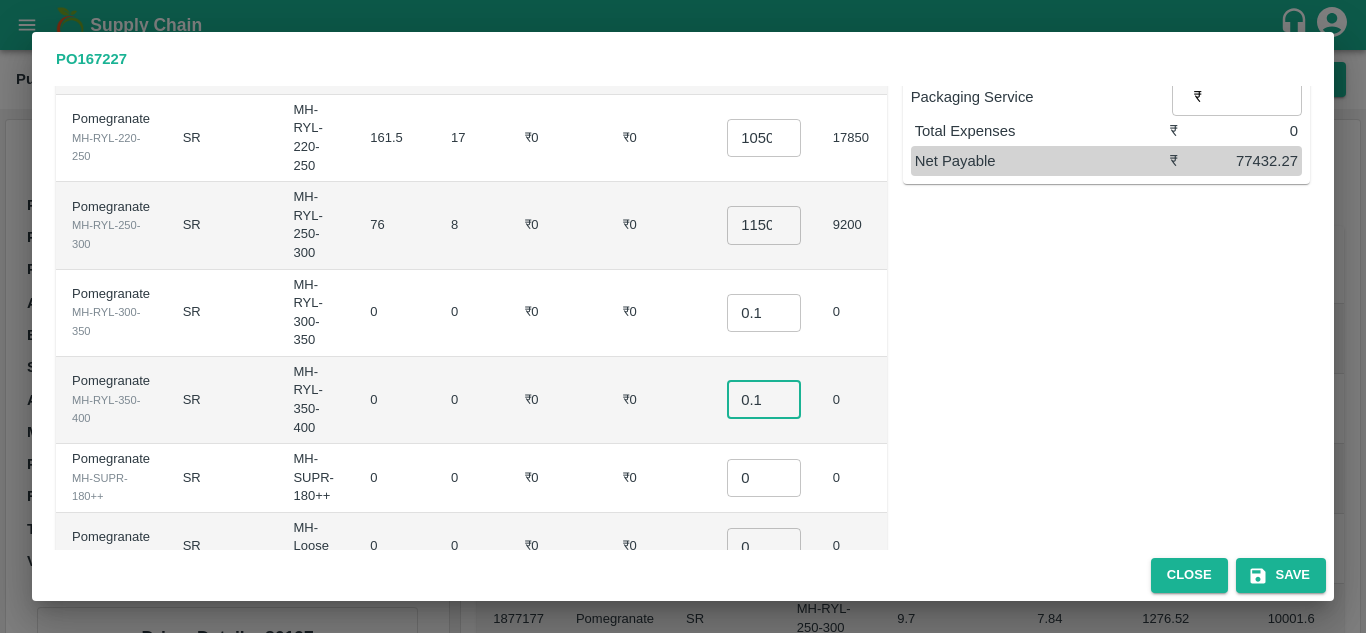 type on "0.1" 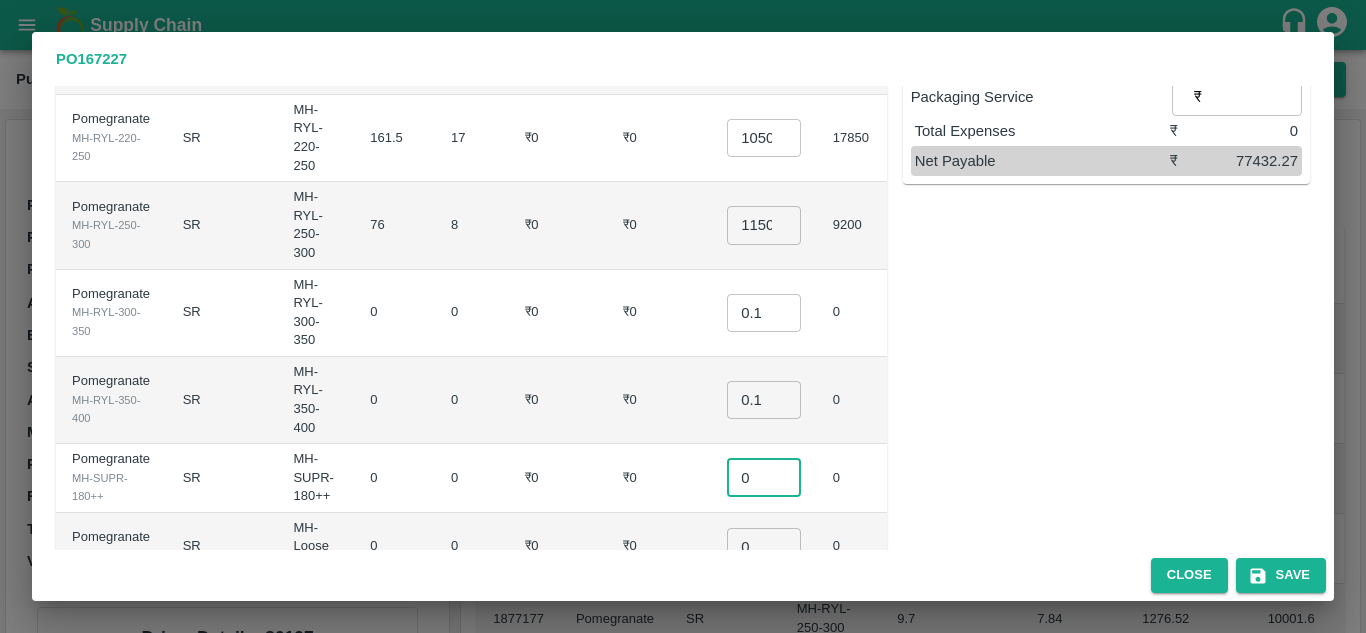 click on "0" at bounding box center (764, 478) 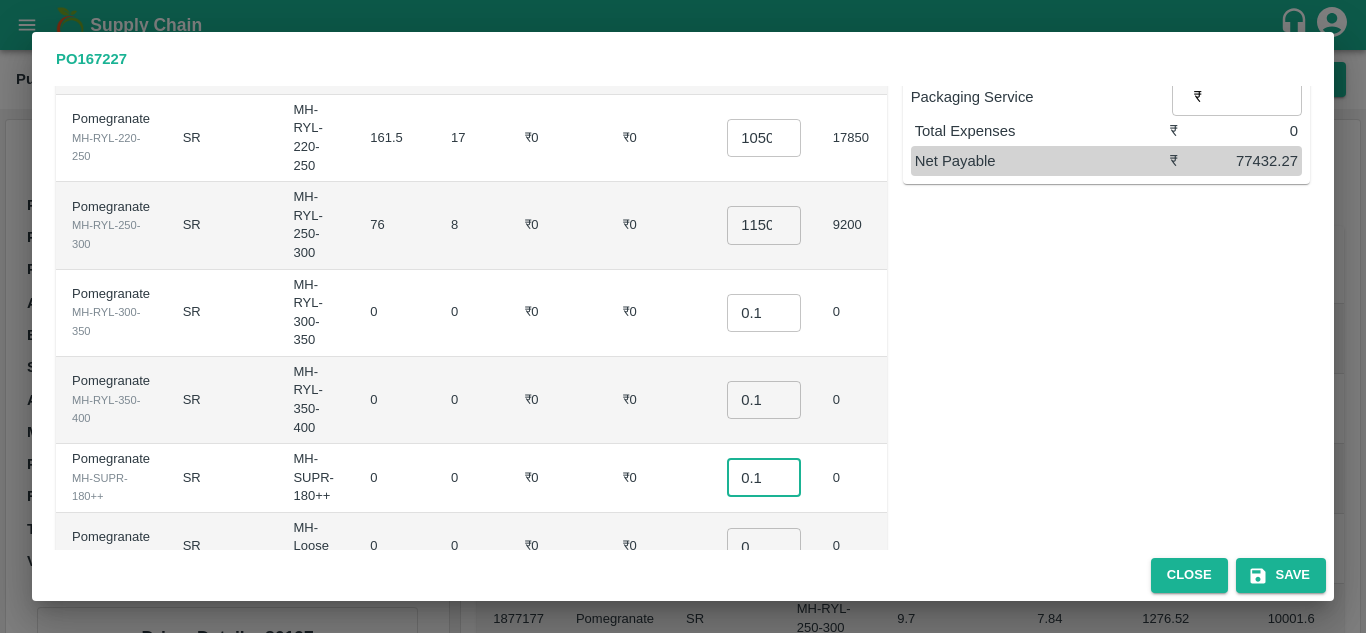 type on "0.1" 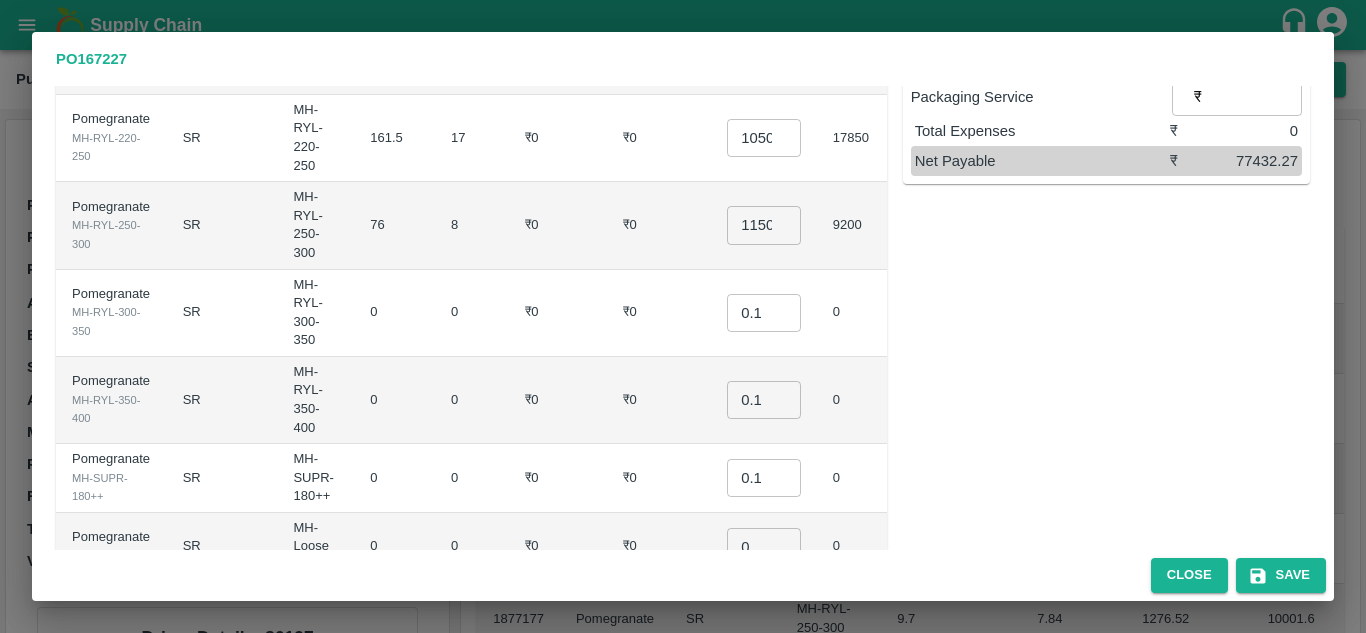 click on "₹0" at bounding box center [659, 400] 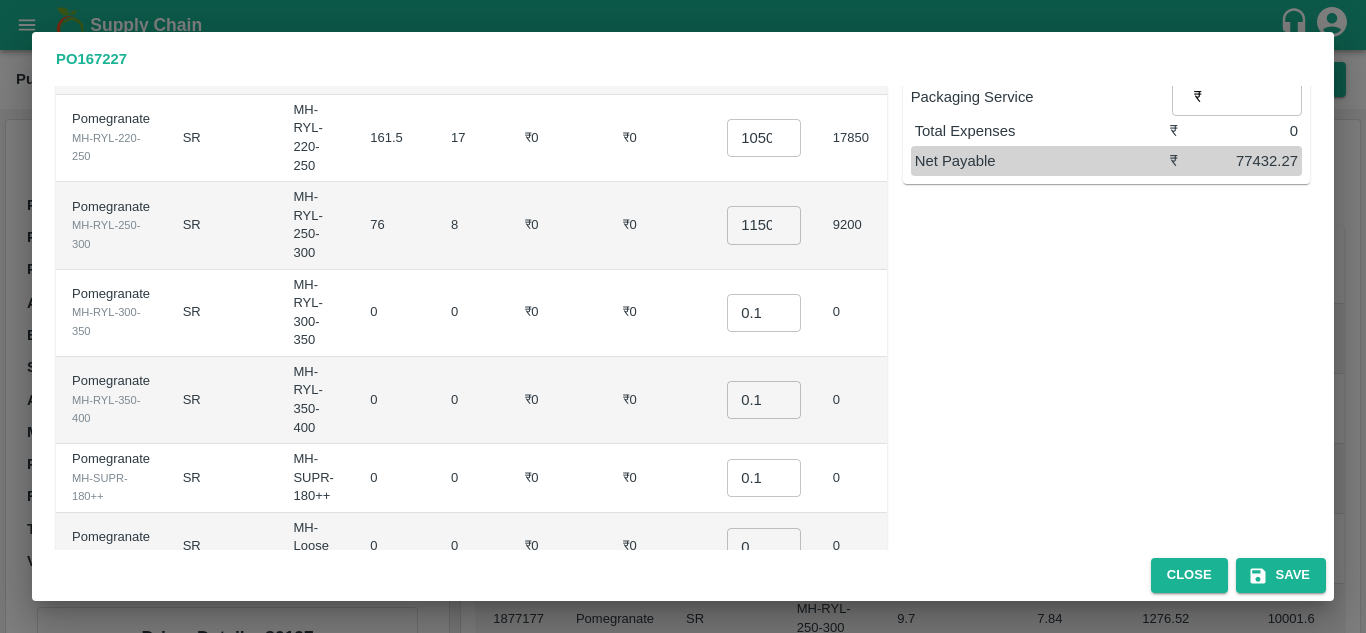 scroll, scrollTop: 549, scrollLeft: 0, axis: vertical 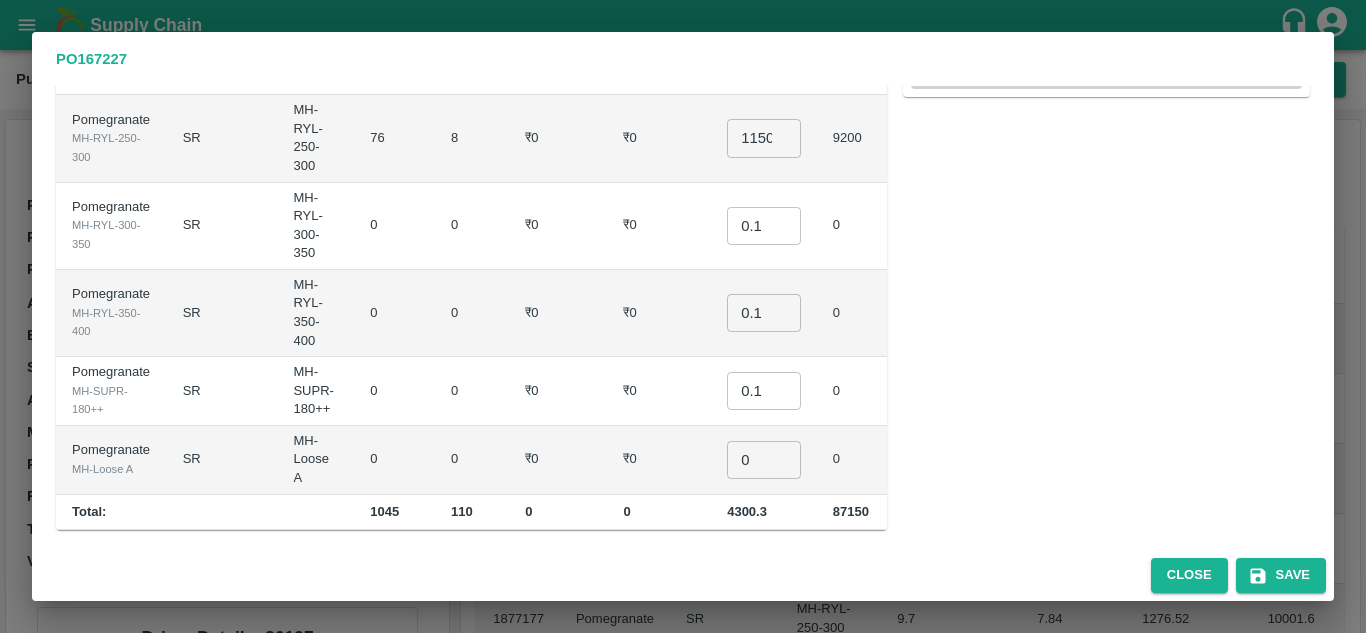 click on "0" at bounding box center [764, 460] 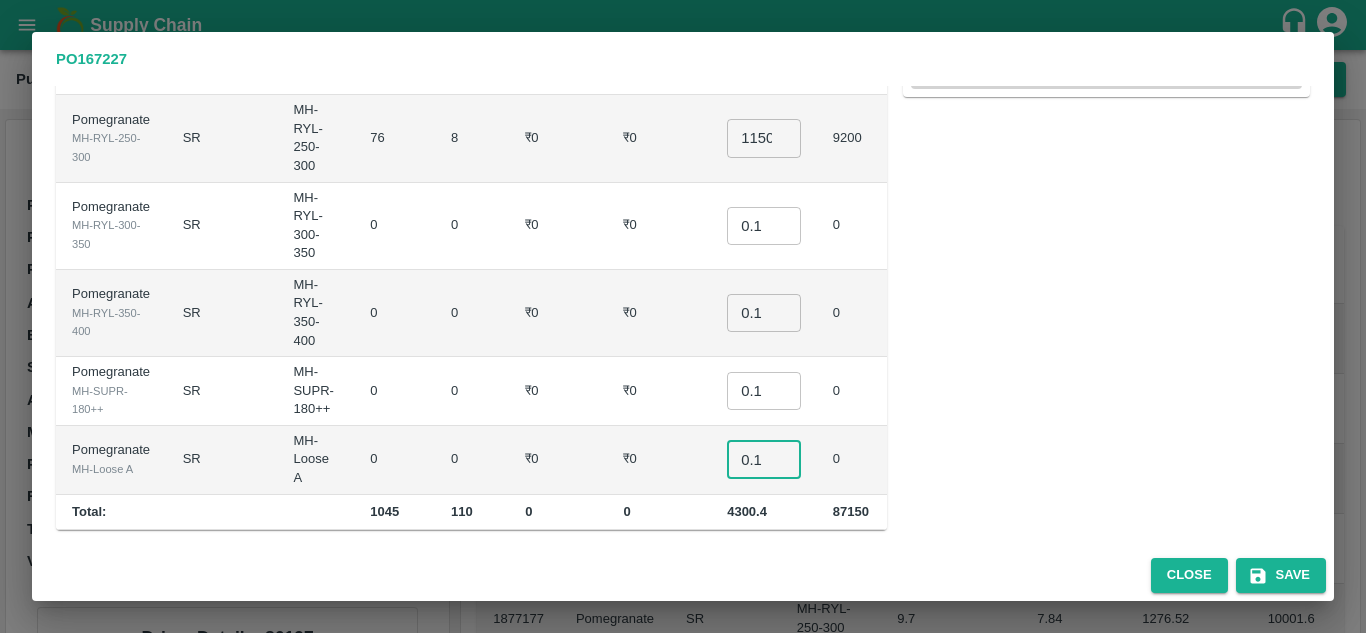 type on "0.1" 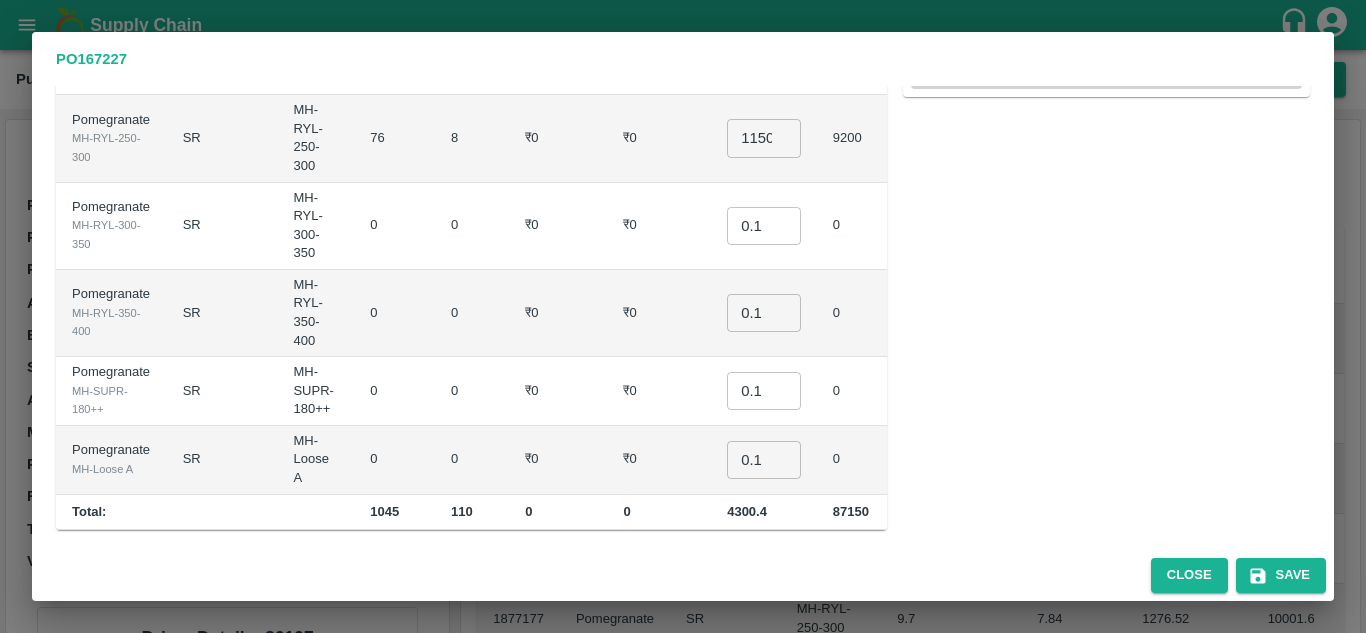 click on "₹0" at bounding box center (659, 391) 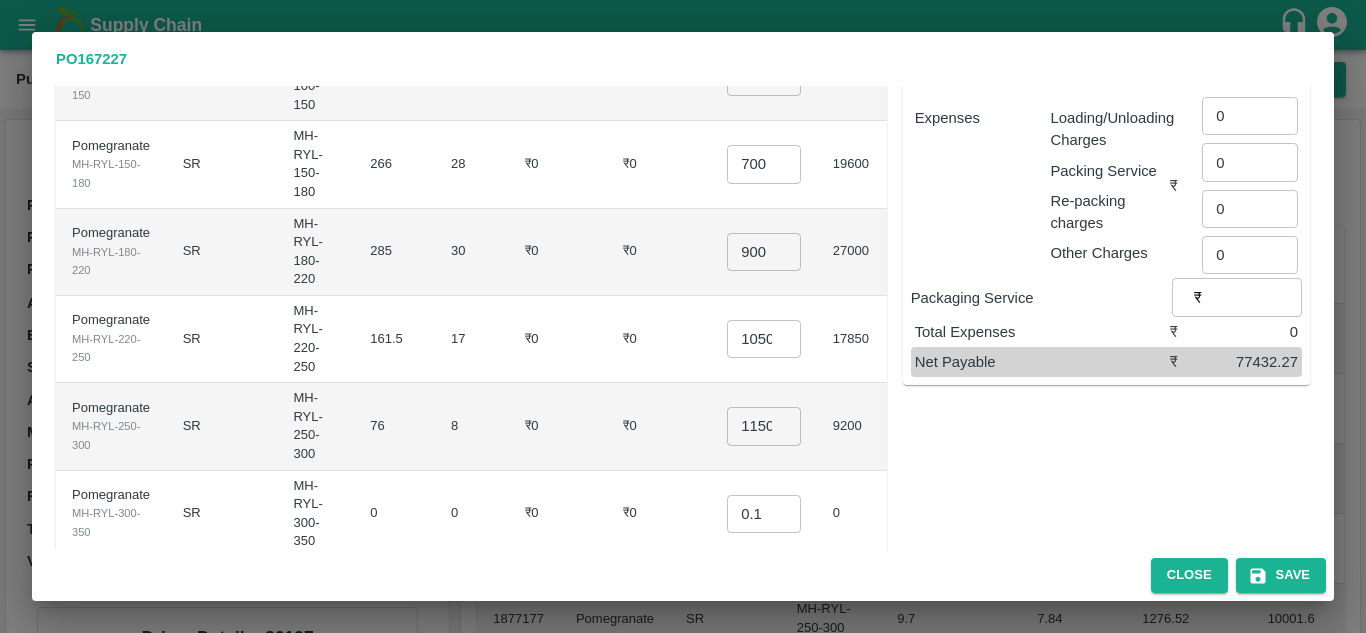 scroll, scrollTop: 240, scrollLeft: 0, axis: vertical 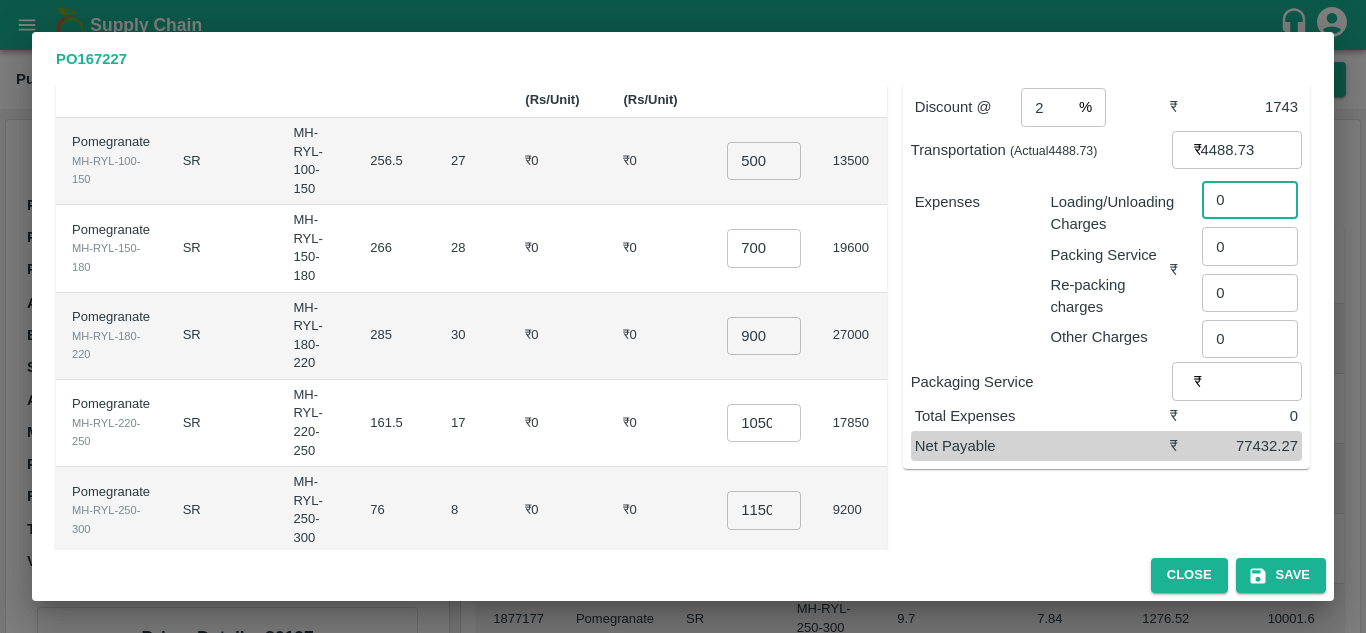click on "0" at bounding box center (1250, 200) 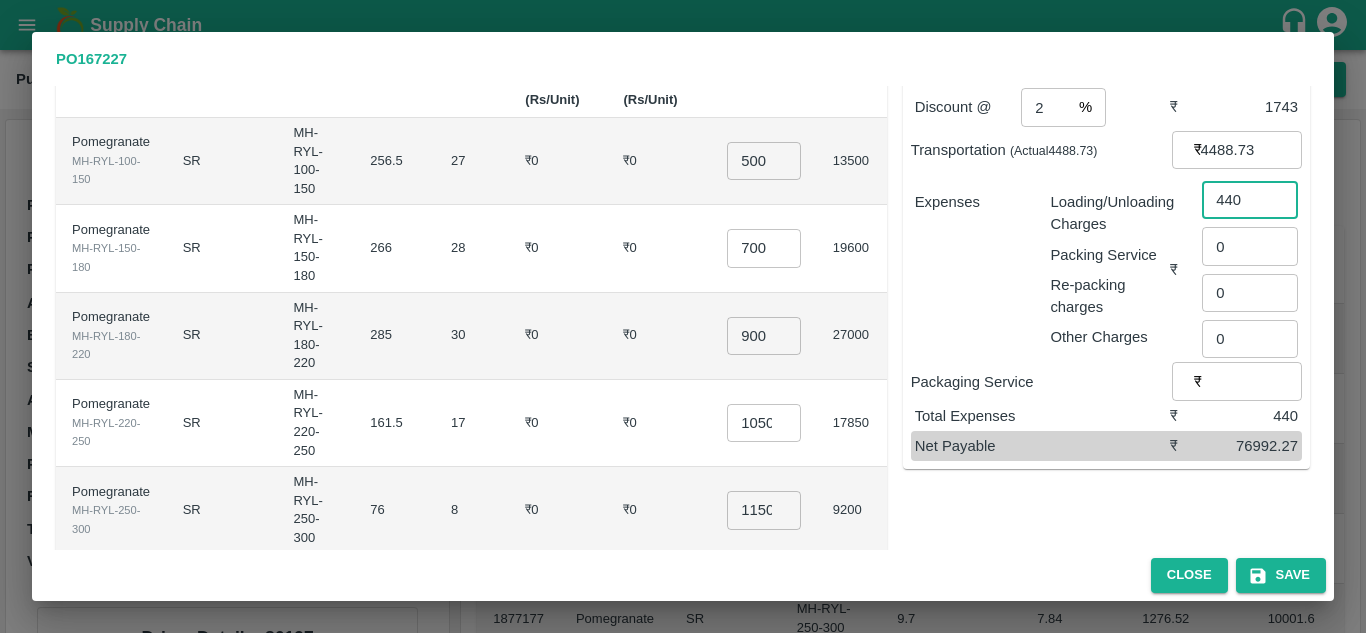 type on "440" 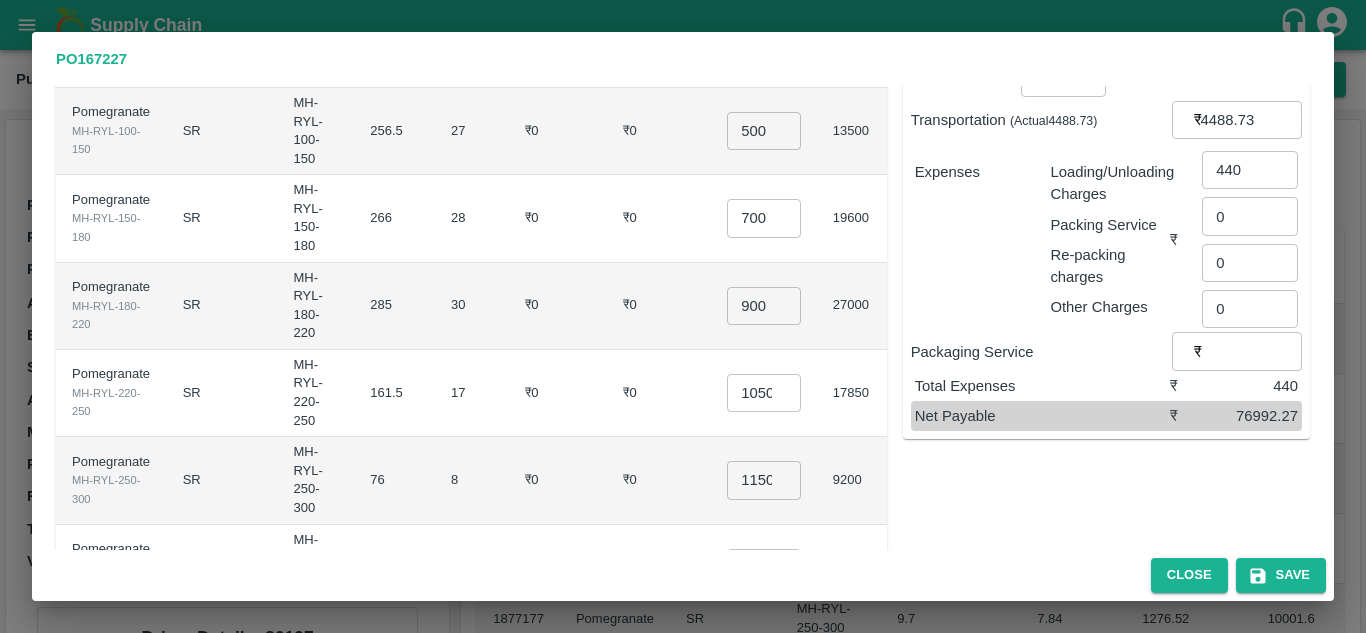 scroll, scrollTop: 185, scrollLeft: 0, axis: vertical 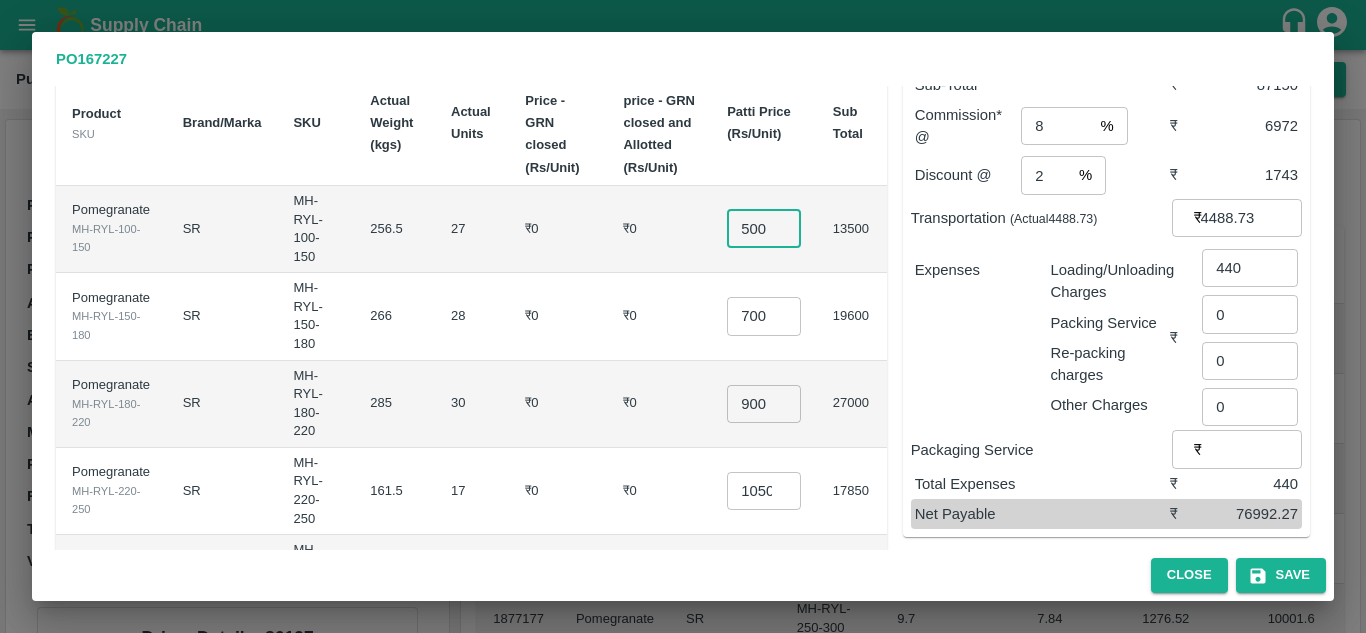 click on "500" at bounding box center (764, 229) 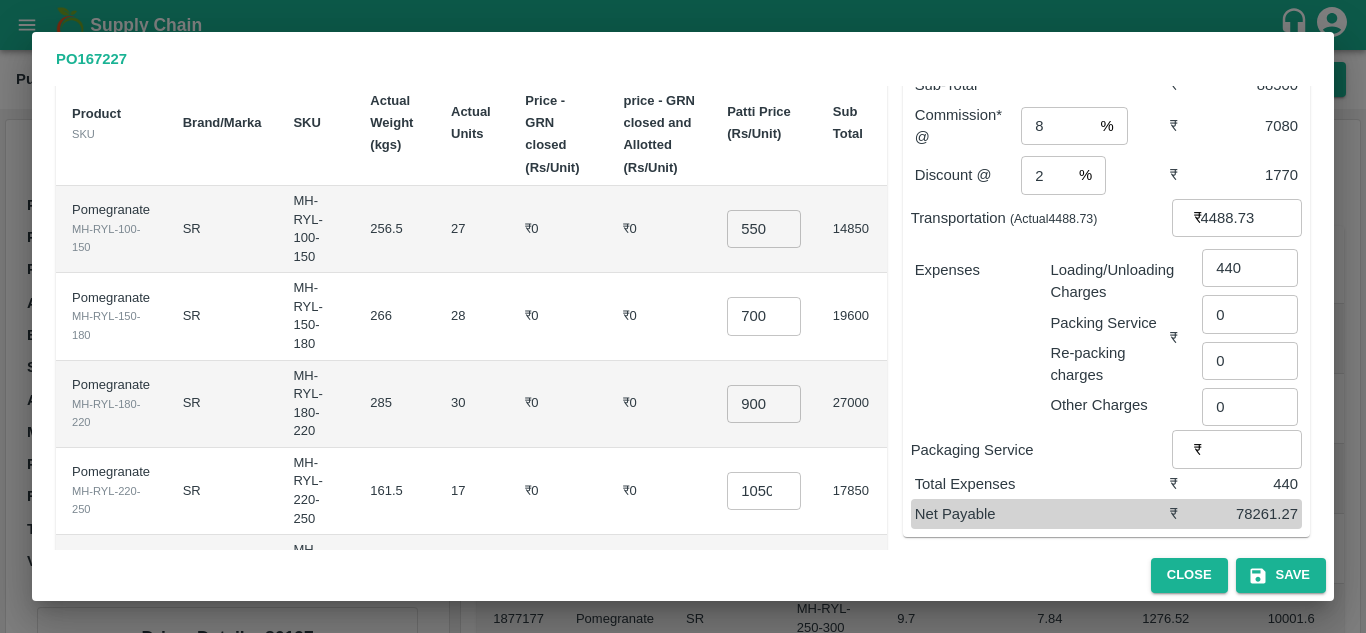 click on "₹0" at bounding box center [558, 316] 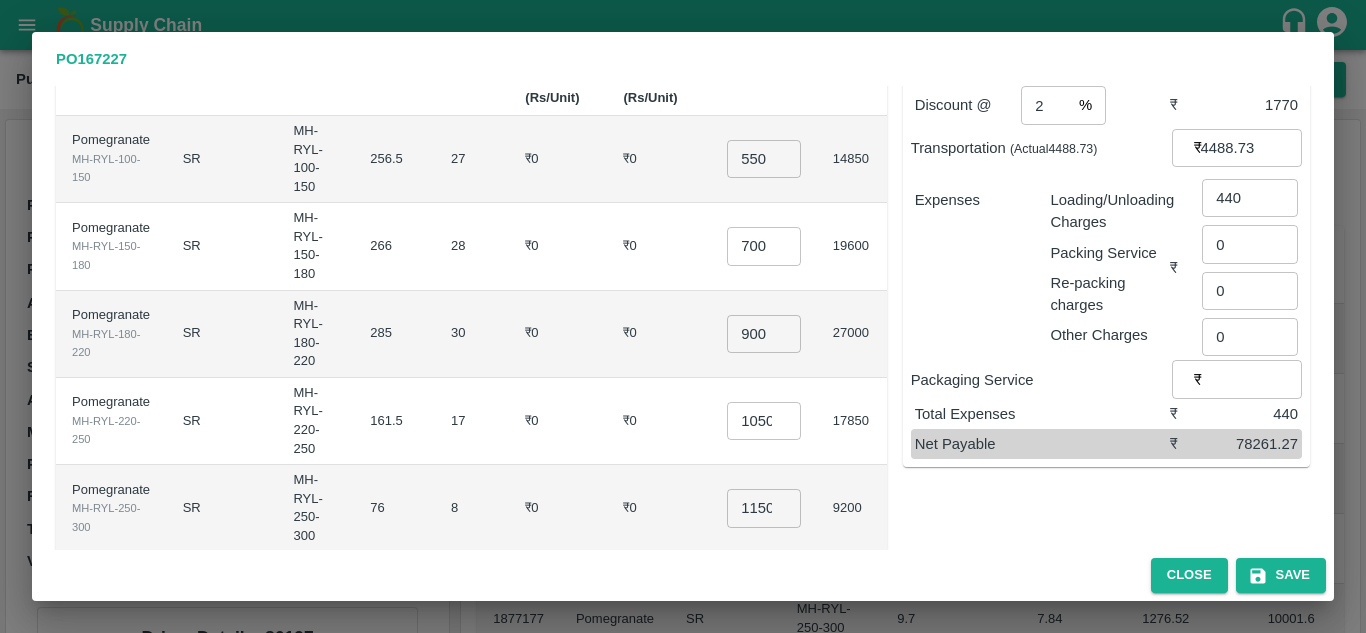scroll, scrollTop: 158, scrollLeft: 0, axis: vertical 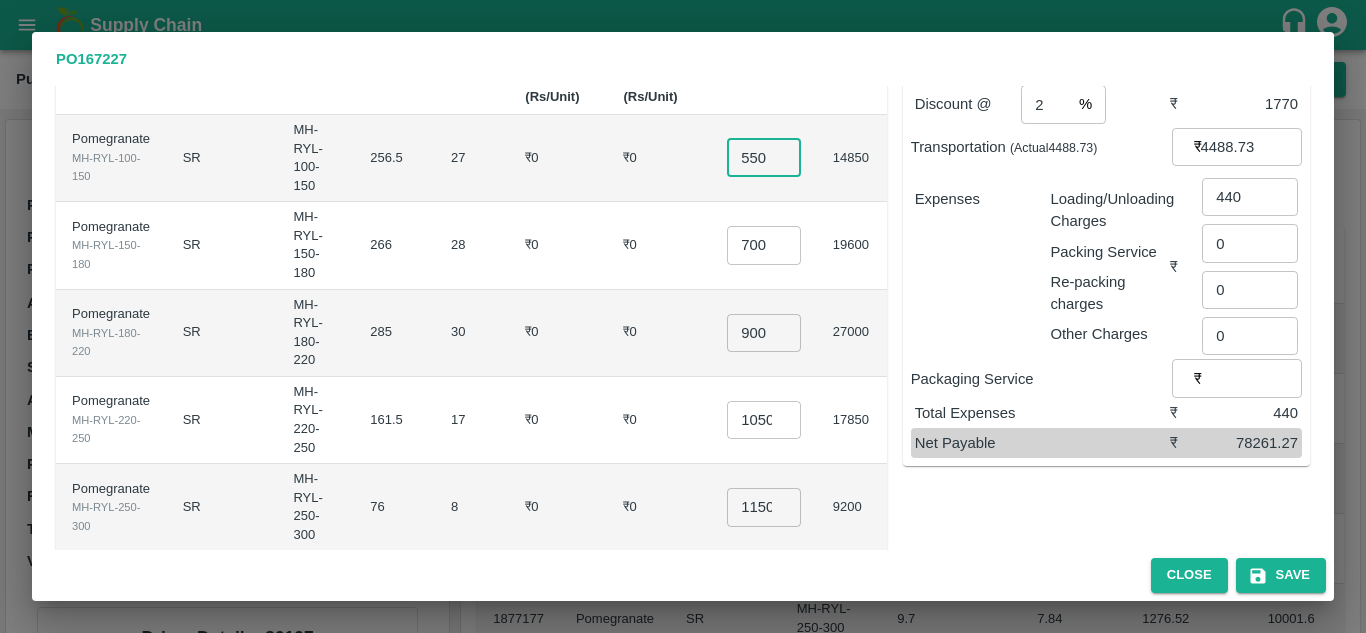 click on "550" at bounding box center [764, 158] 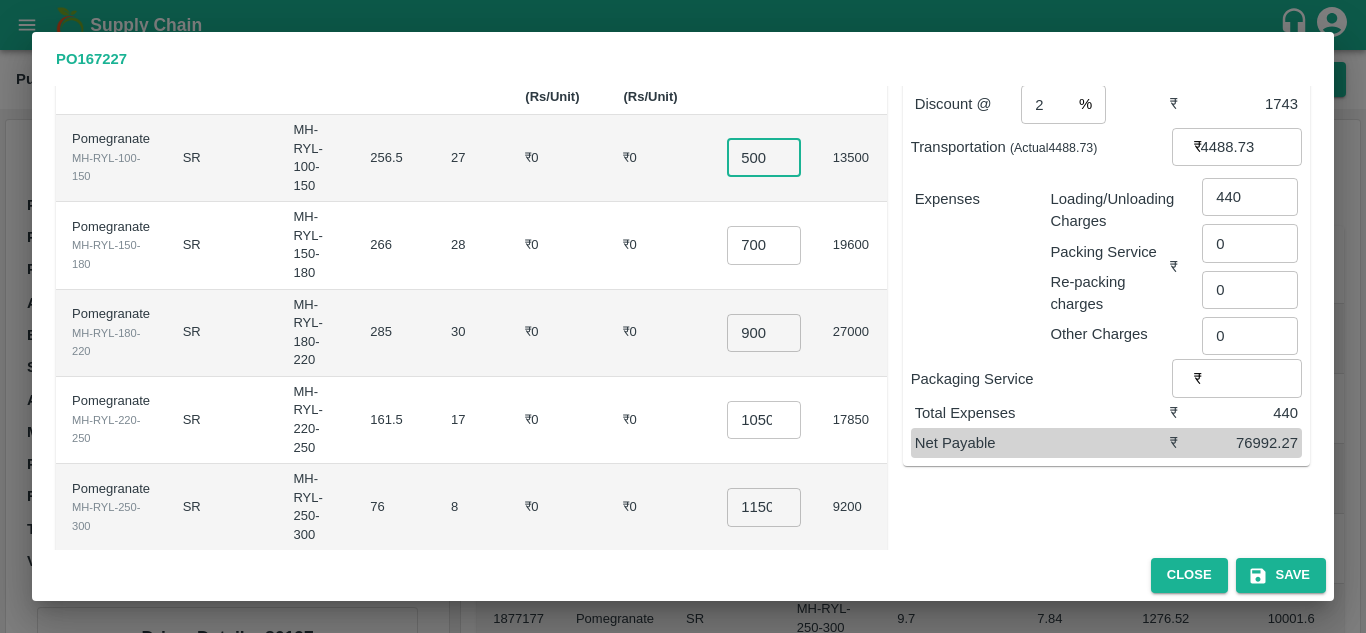 type on "500" 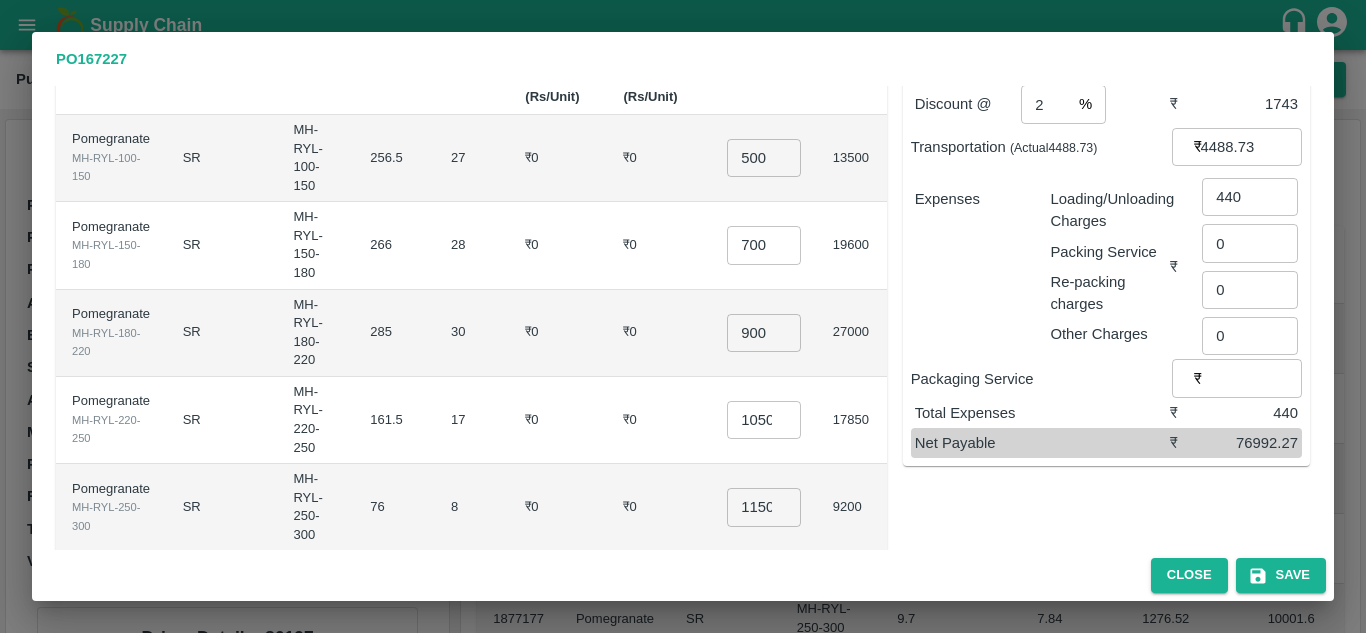 click on "₹0" at bounding box center (659, 333) 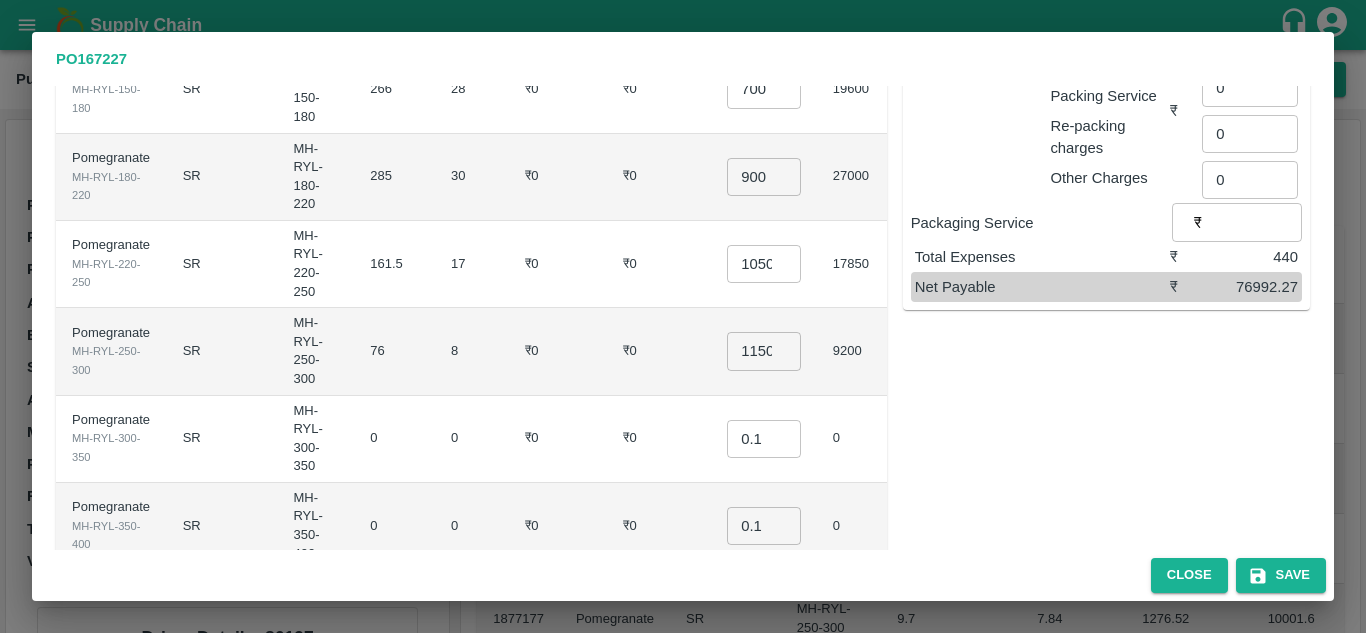 scroll, scrollTop: 316, scrollLeft: 0, axis: vertical 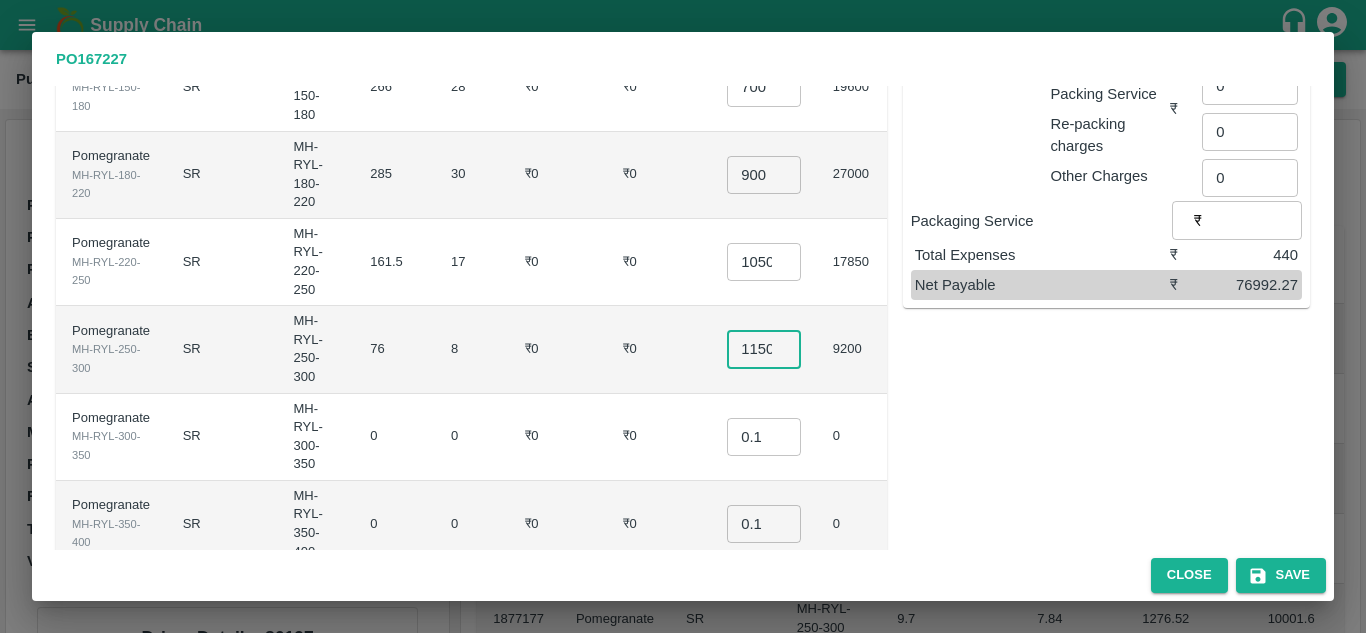 click on "1150" at bounding box center [764, 349] 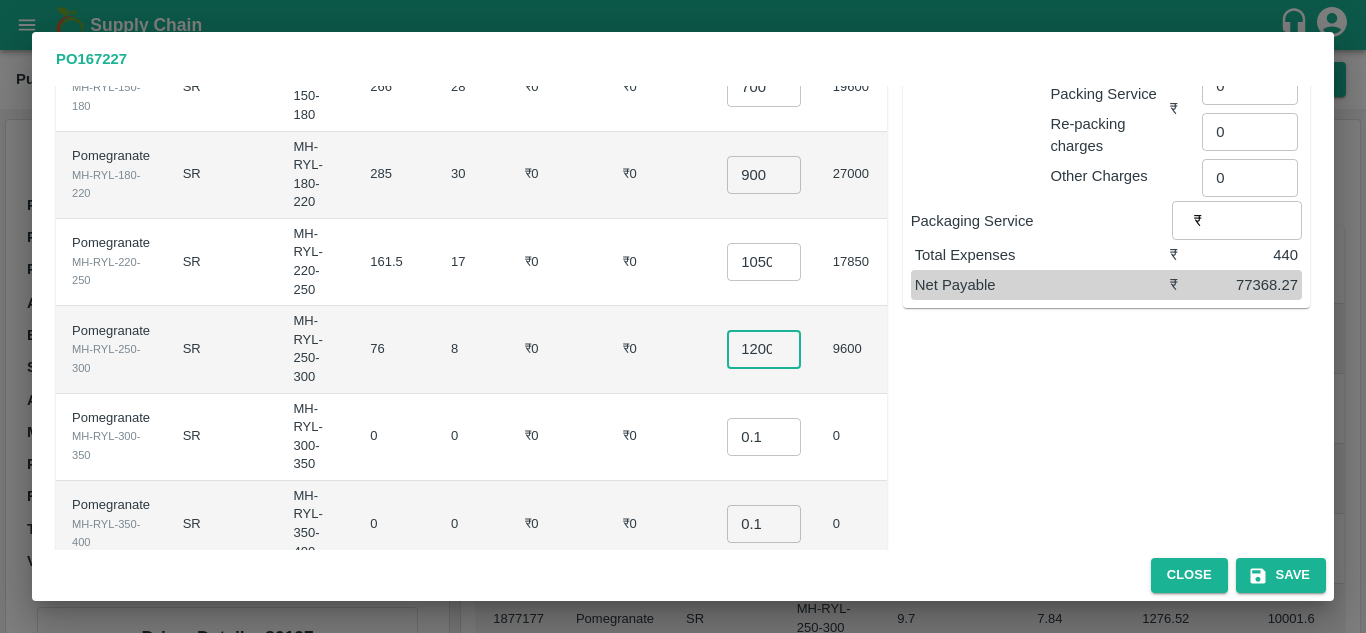 type on "1200" 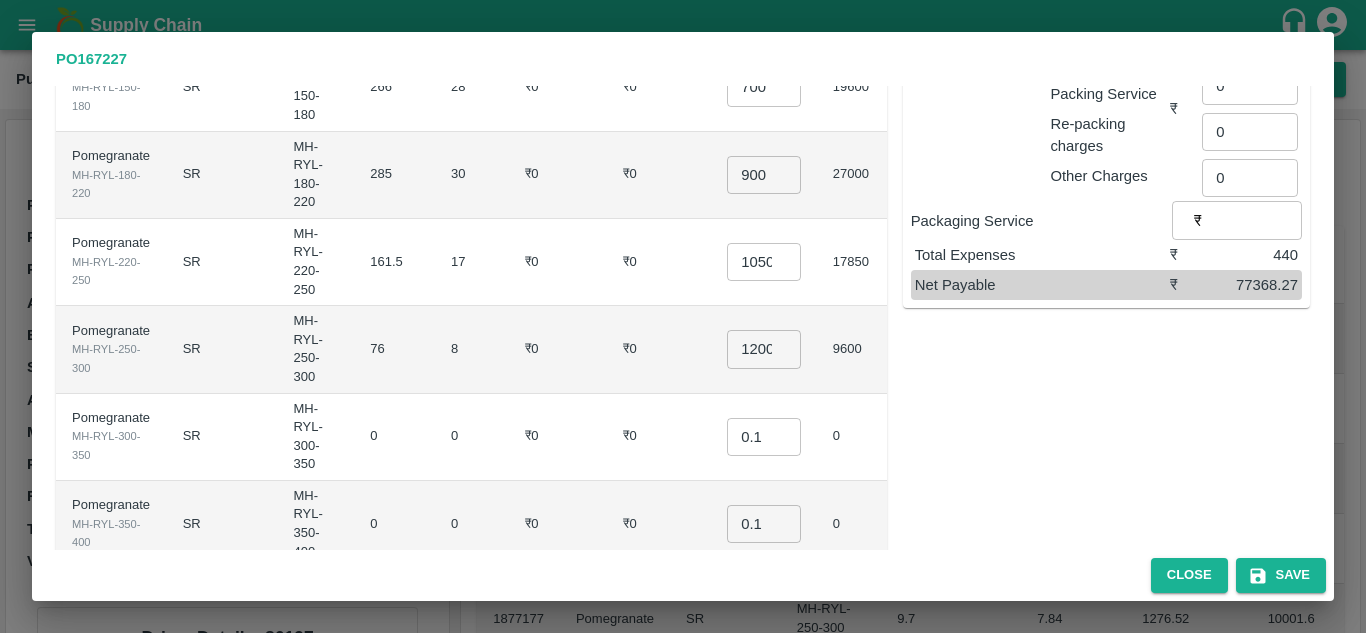 click on "17" at bounding box center [472, 262] 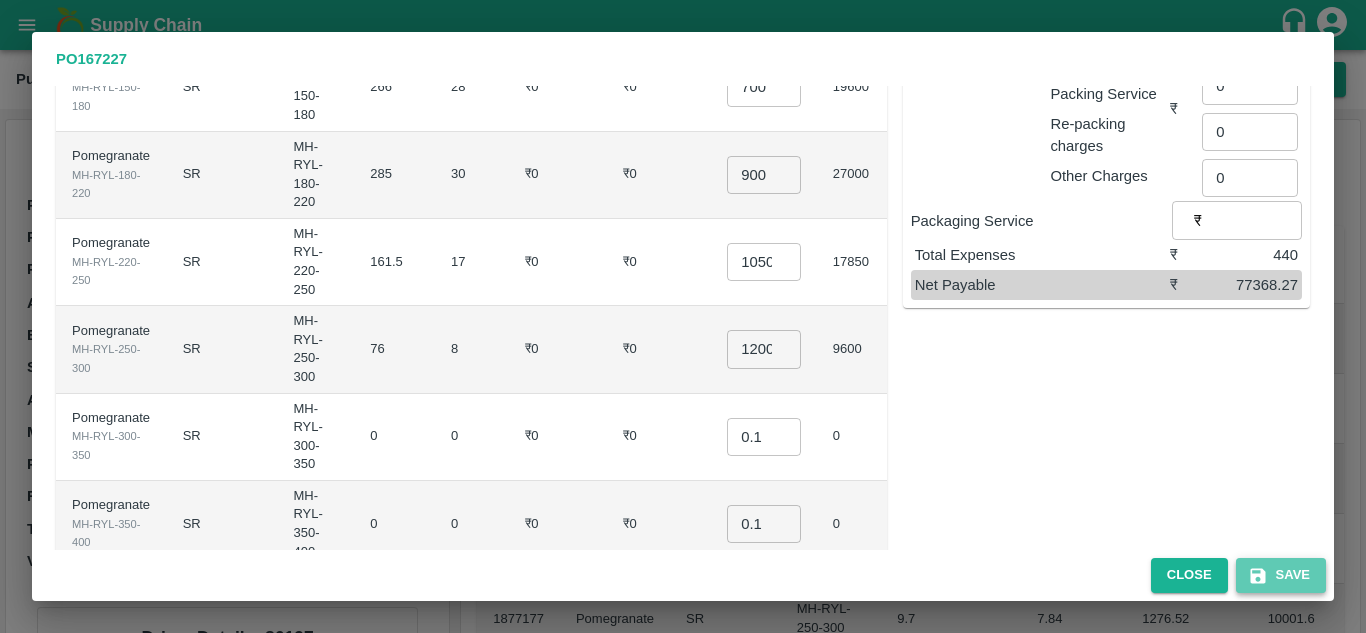 click on "Save" at bounding box center [1281, 575] 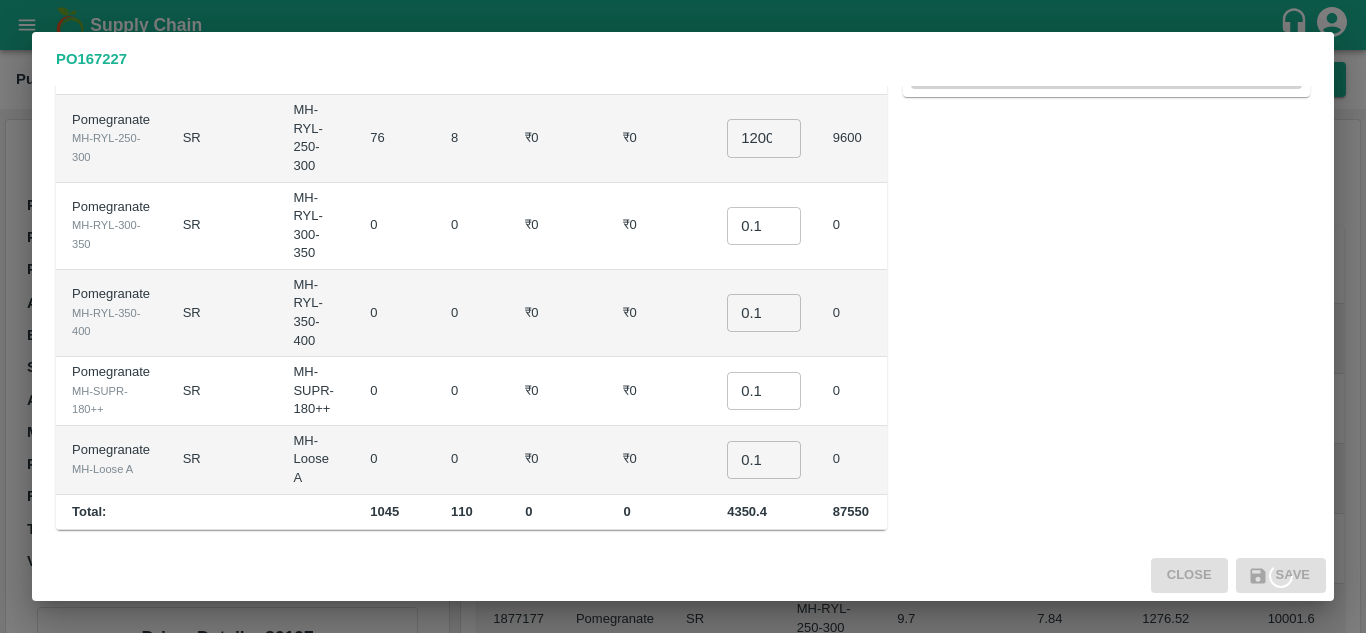 scroll, scrollTop: 0, scrollLeft: 0, axis: both 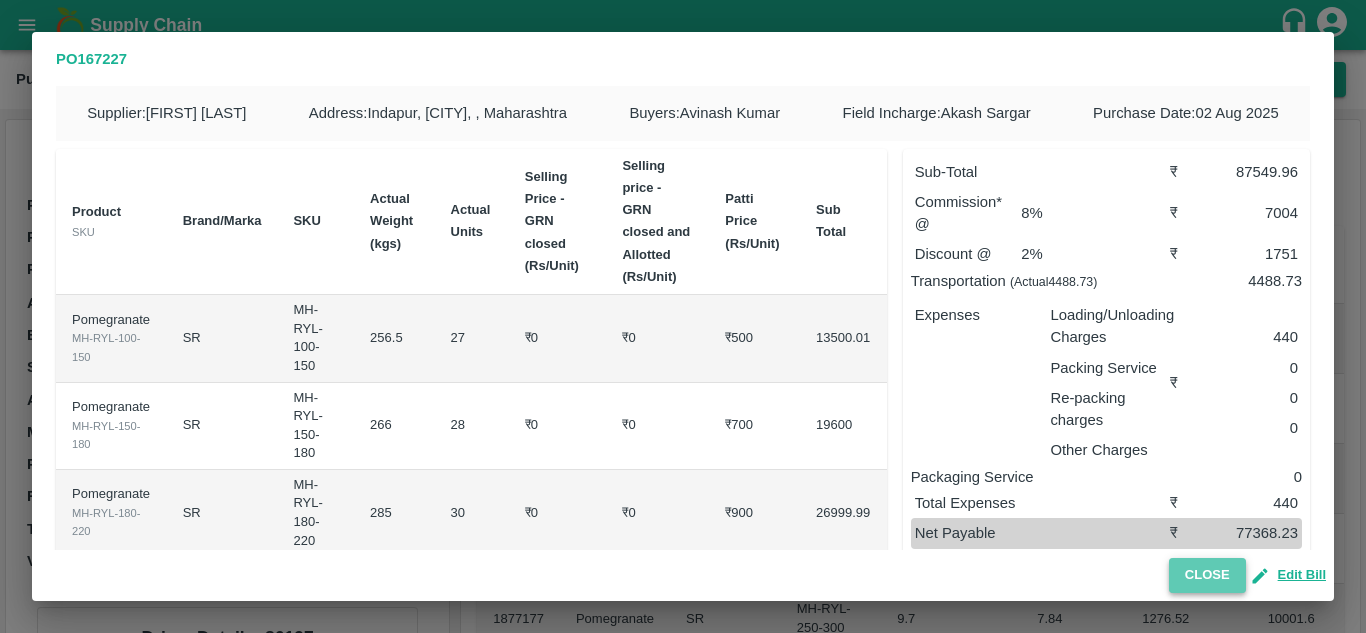 click on "Close" at bounding box center [1207, 575] 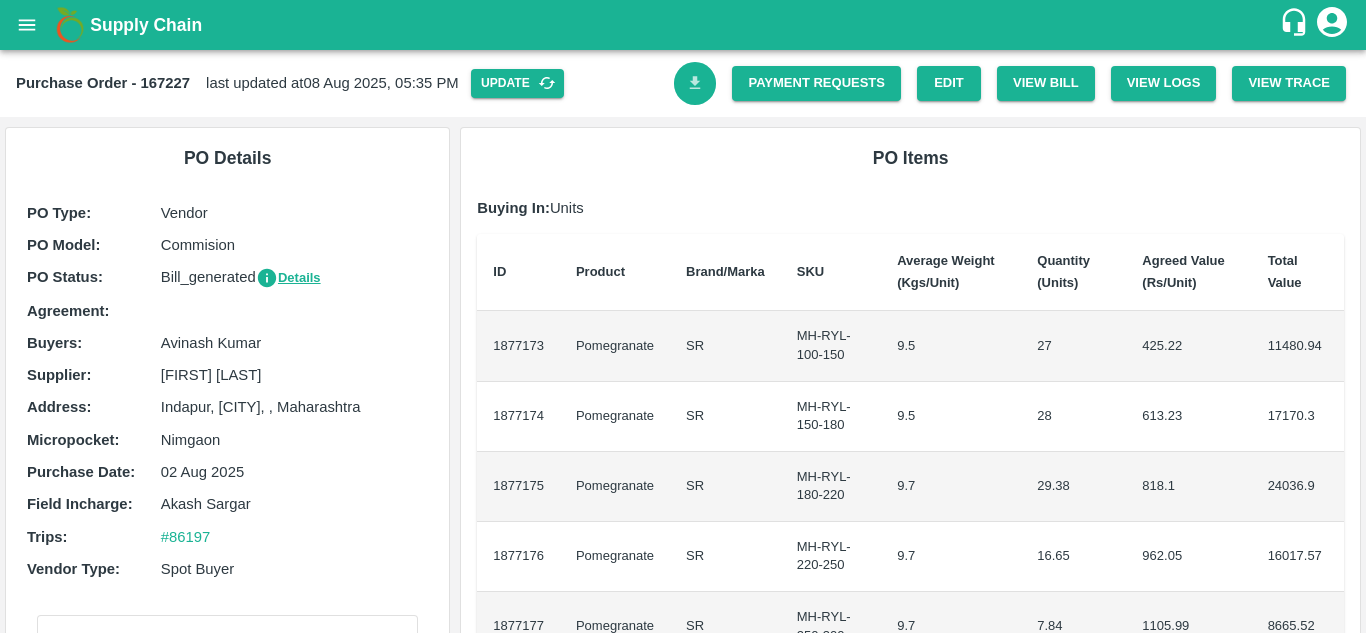 click 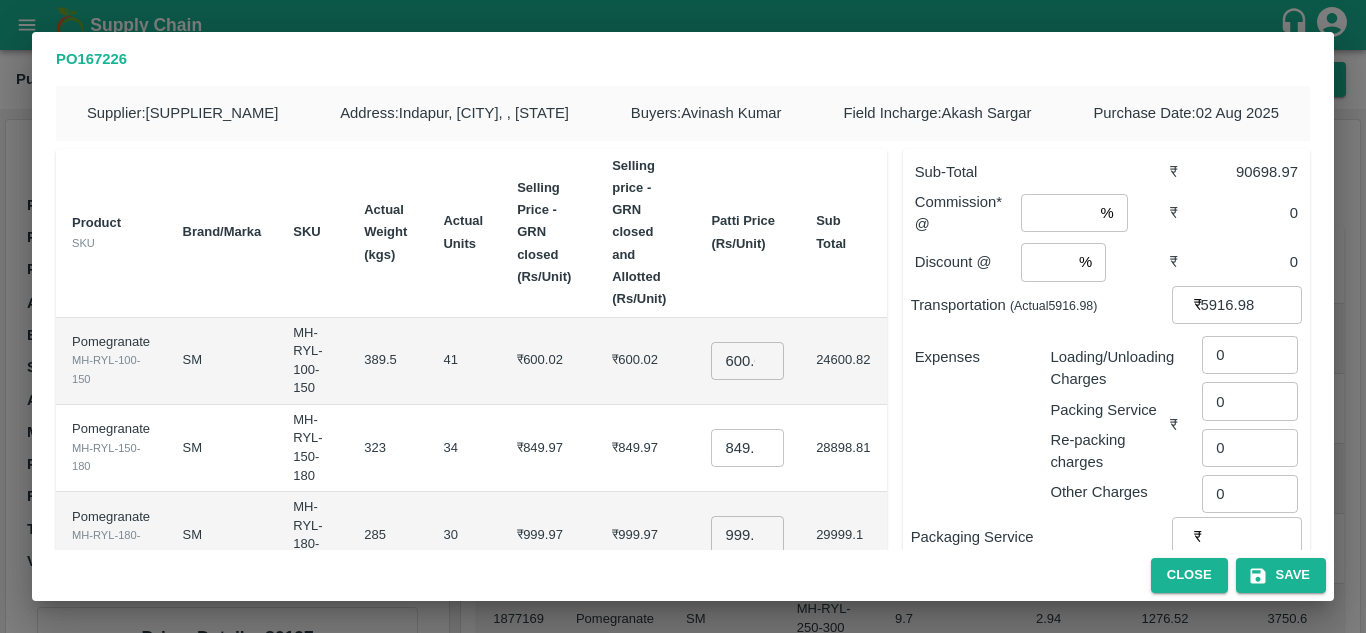 scroll, scrollTop: 0, scrollLeft: 0, axis: both 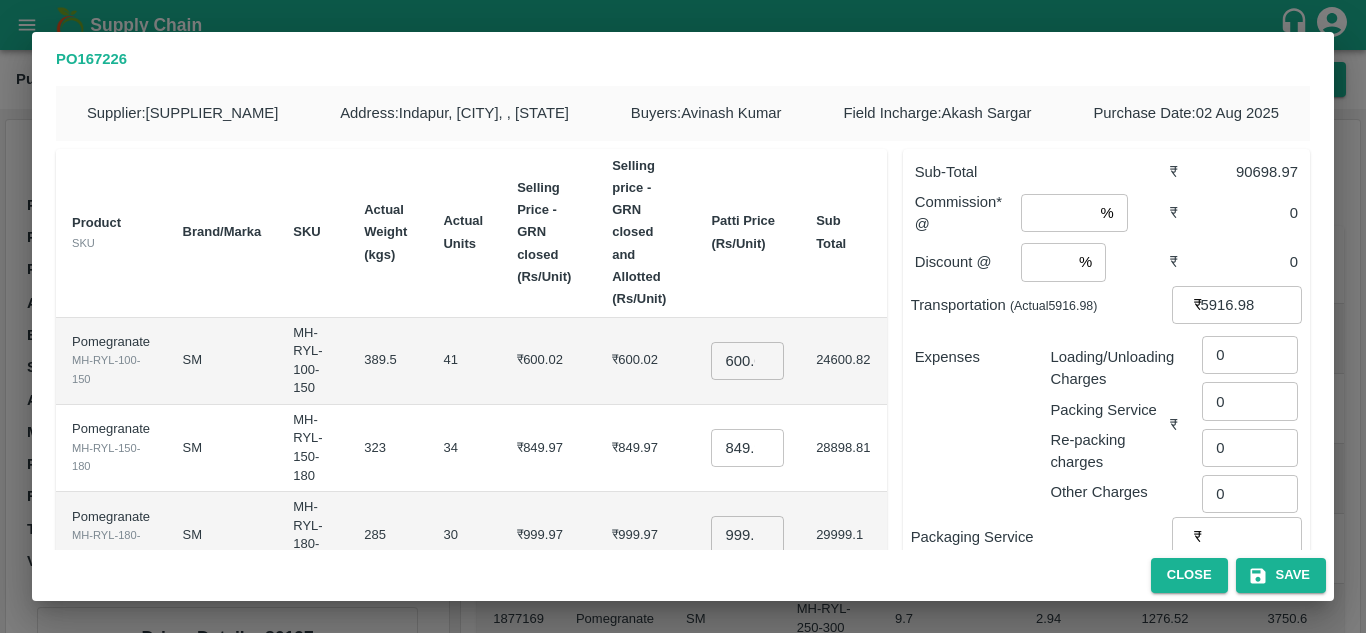 click at bounding box center [1056, 213] 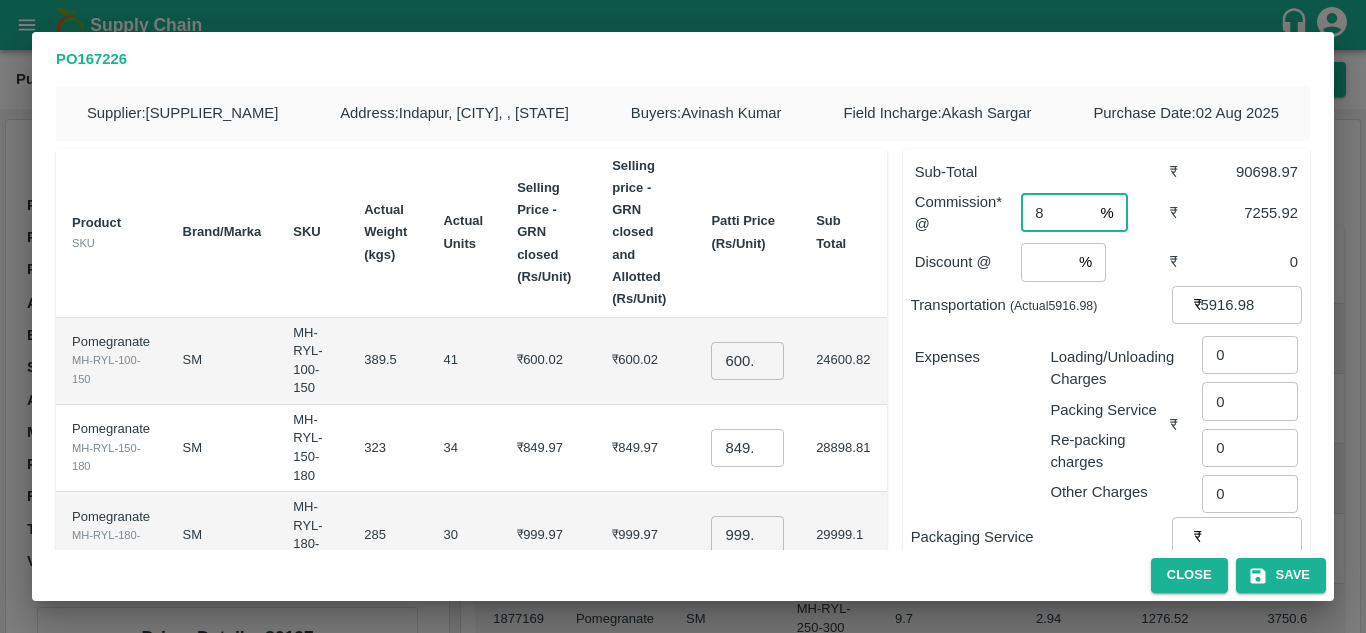 type on "8" 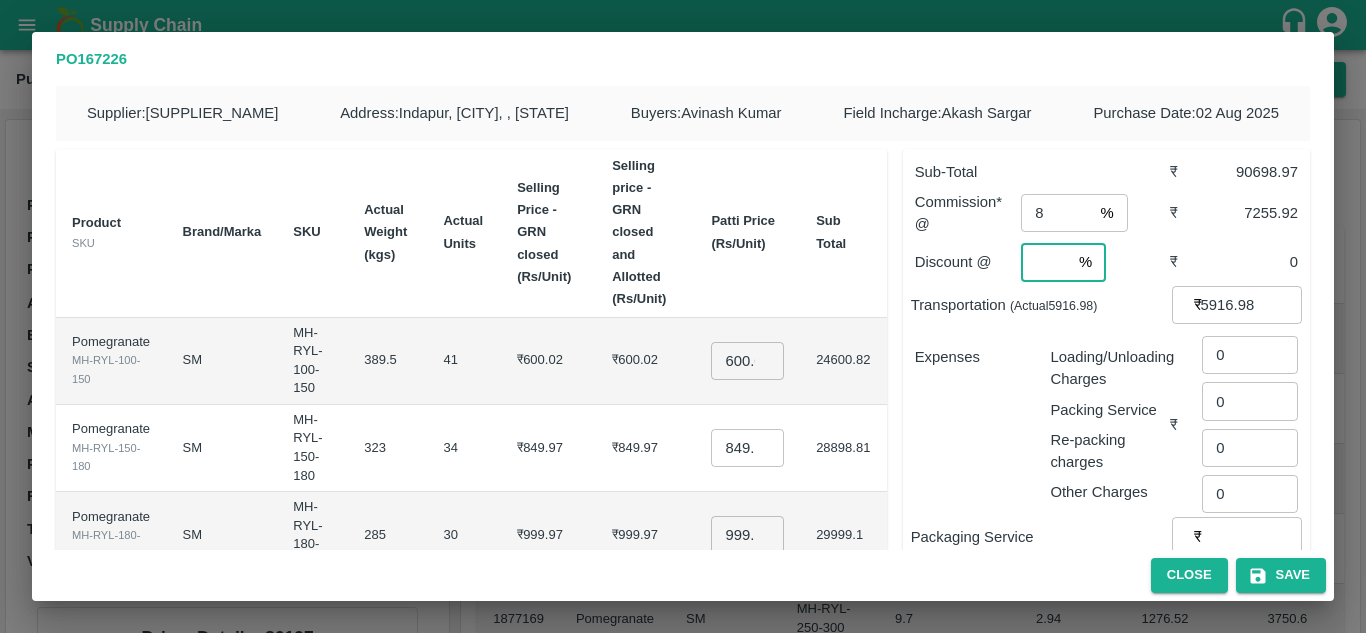 click at bounding box center (1046, 262) 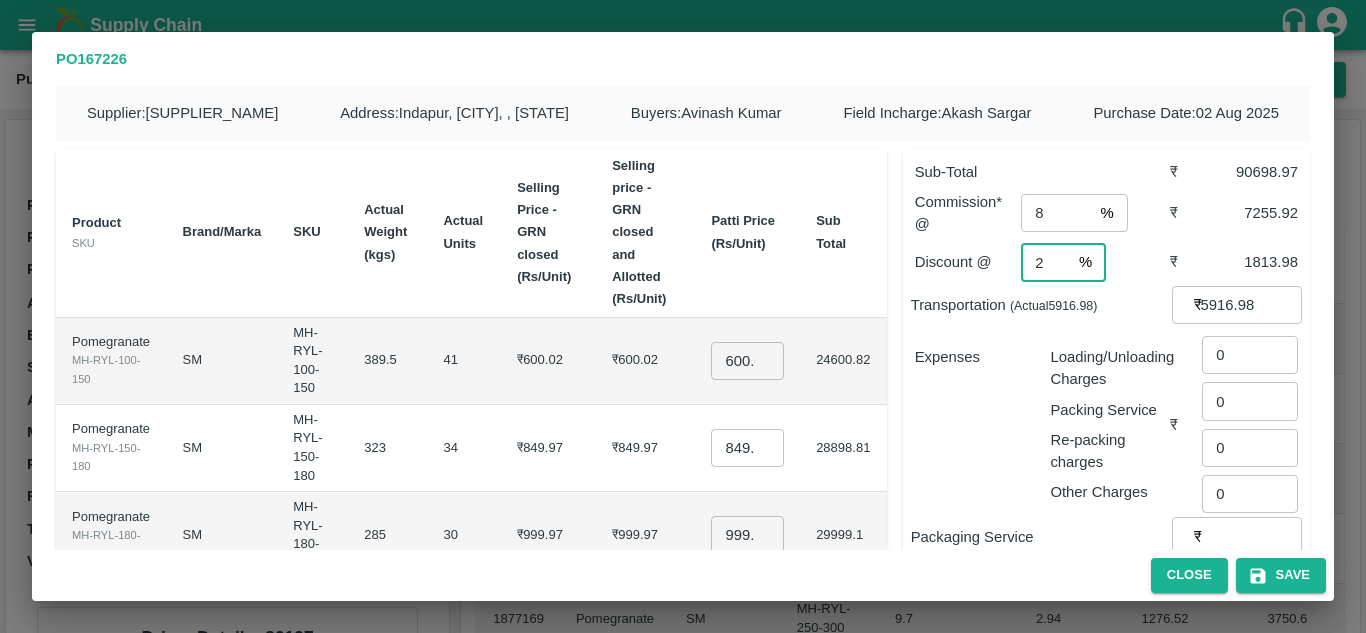 type on "2" 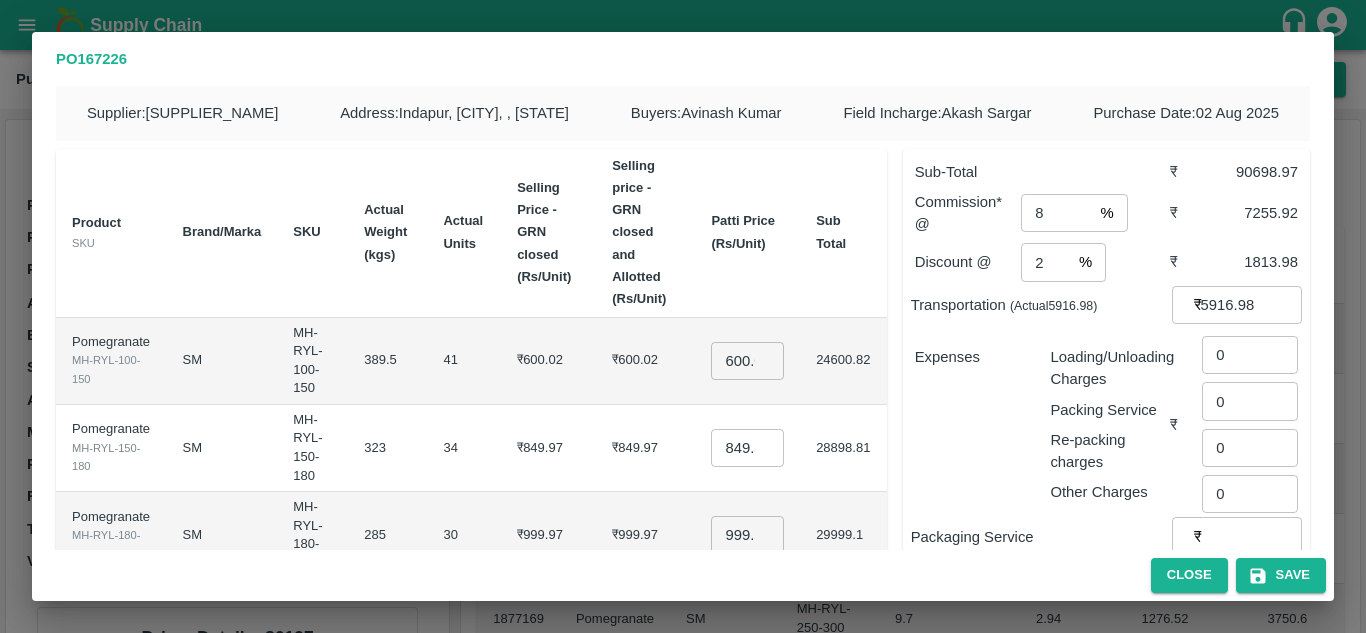 click on "₹849.97" at bounding box center [548, 448] 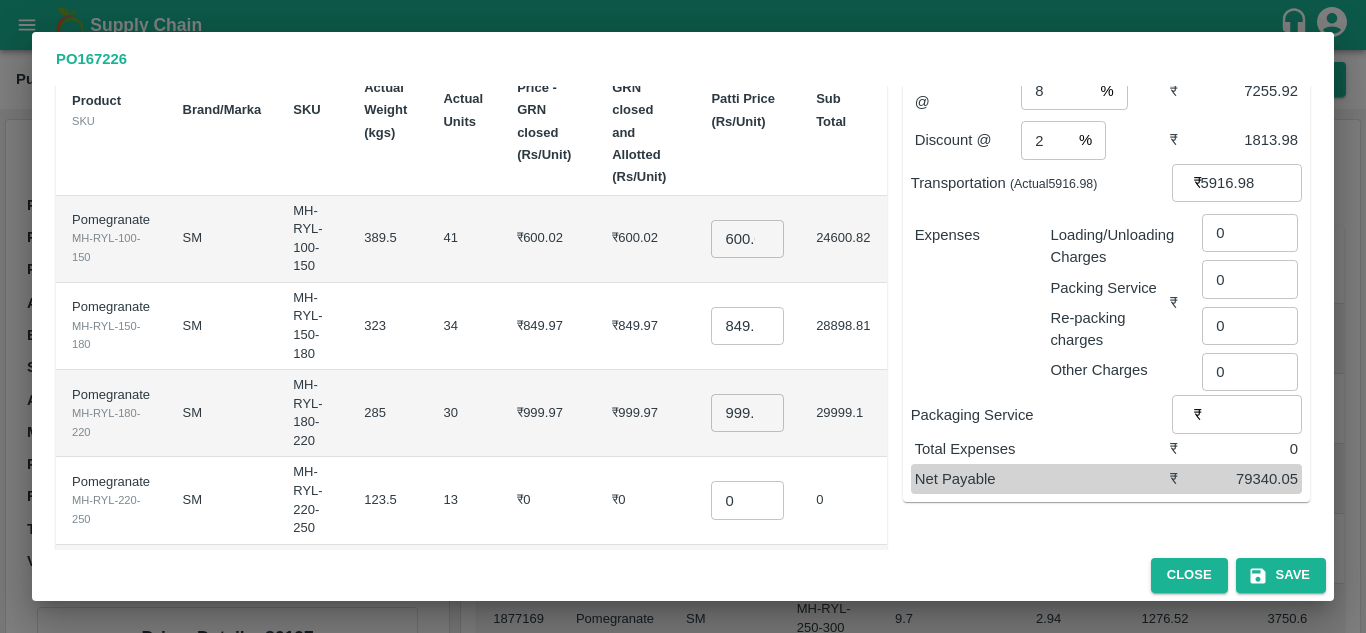 scroll, scrollTop: 123, scrollLeft: 0, axis: vertical 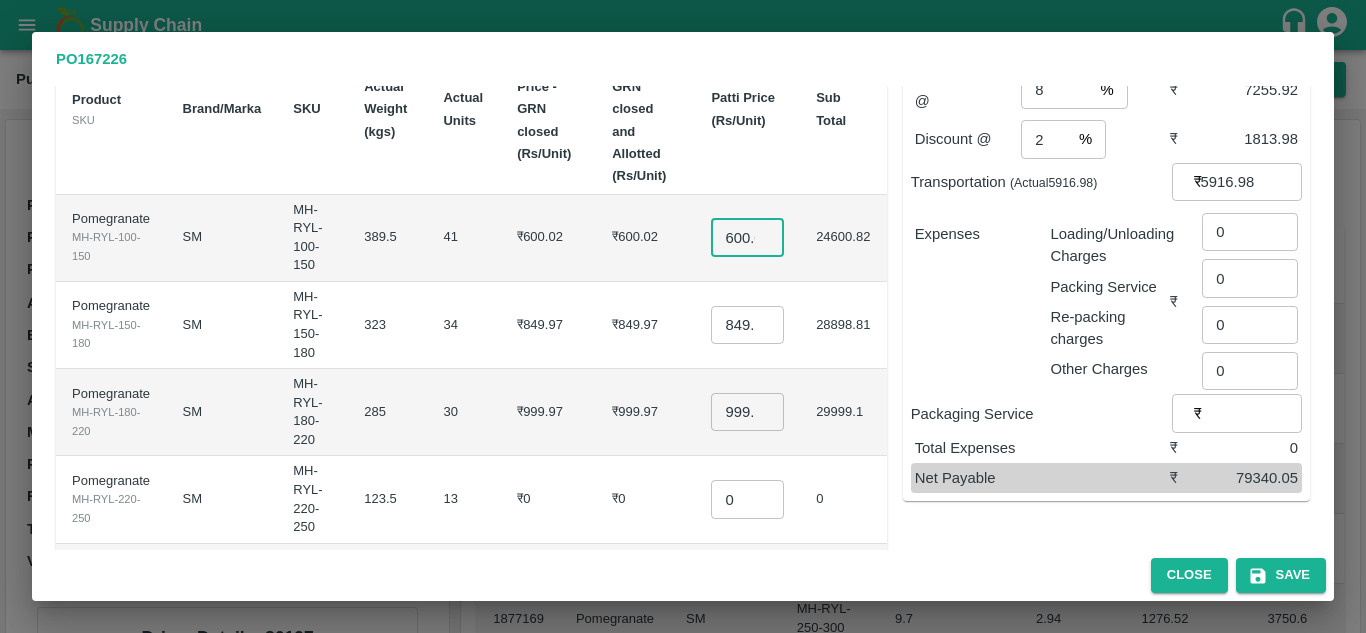 click on "600.02" at bounding box center [747, 238] 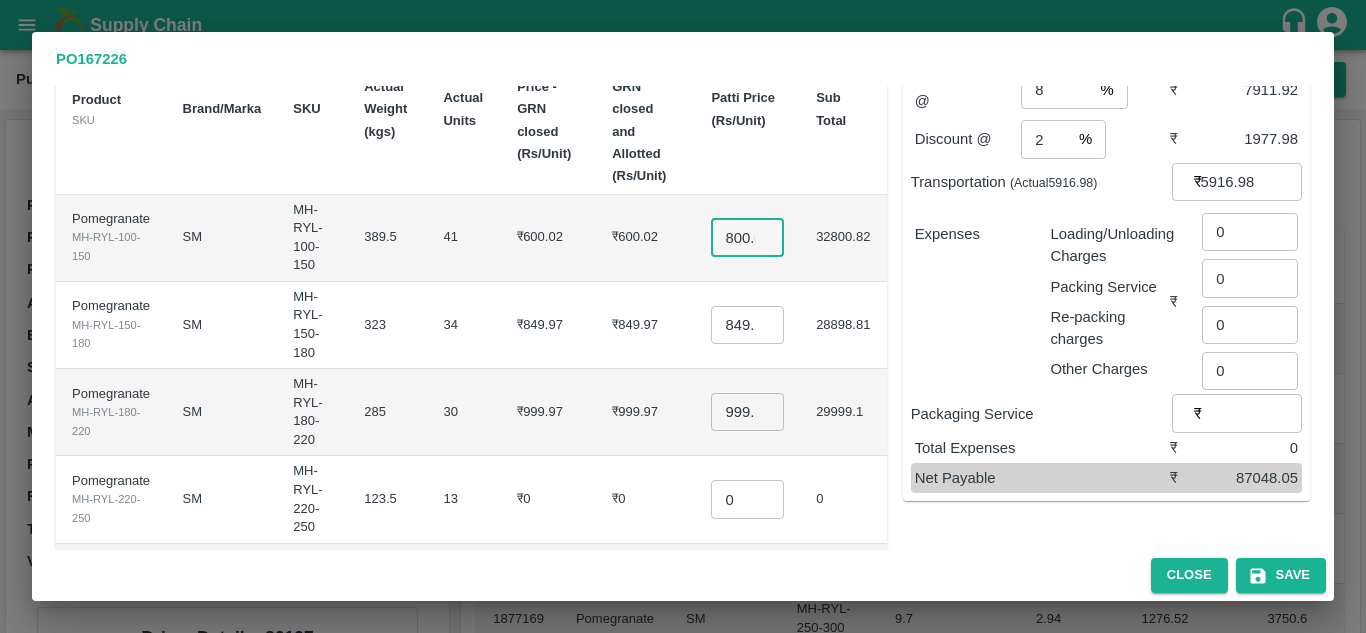 type on "800.02" 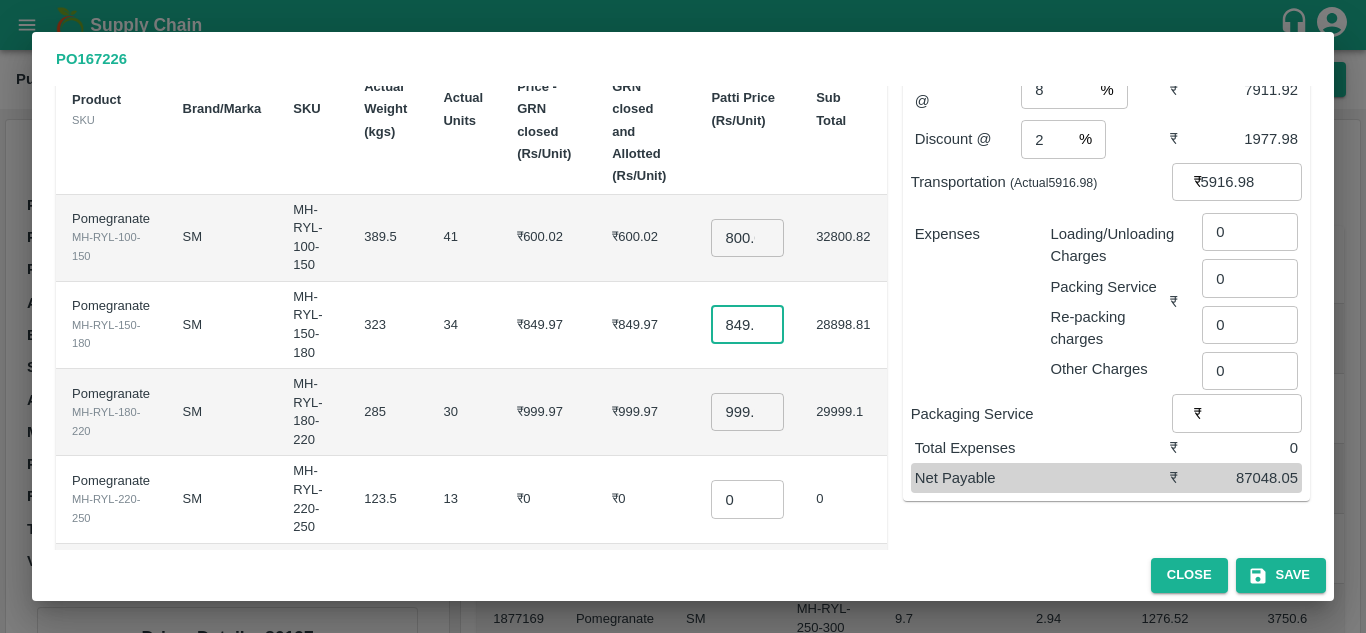 click on "849.965" at bounding box center (747, 325) 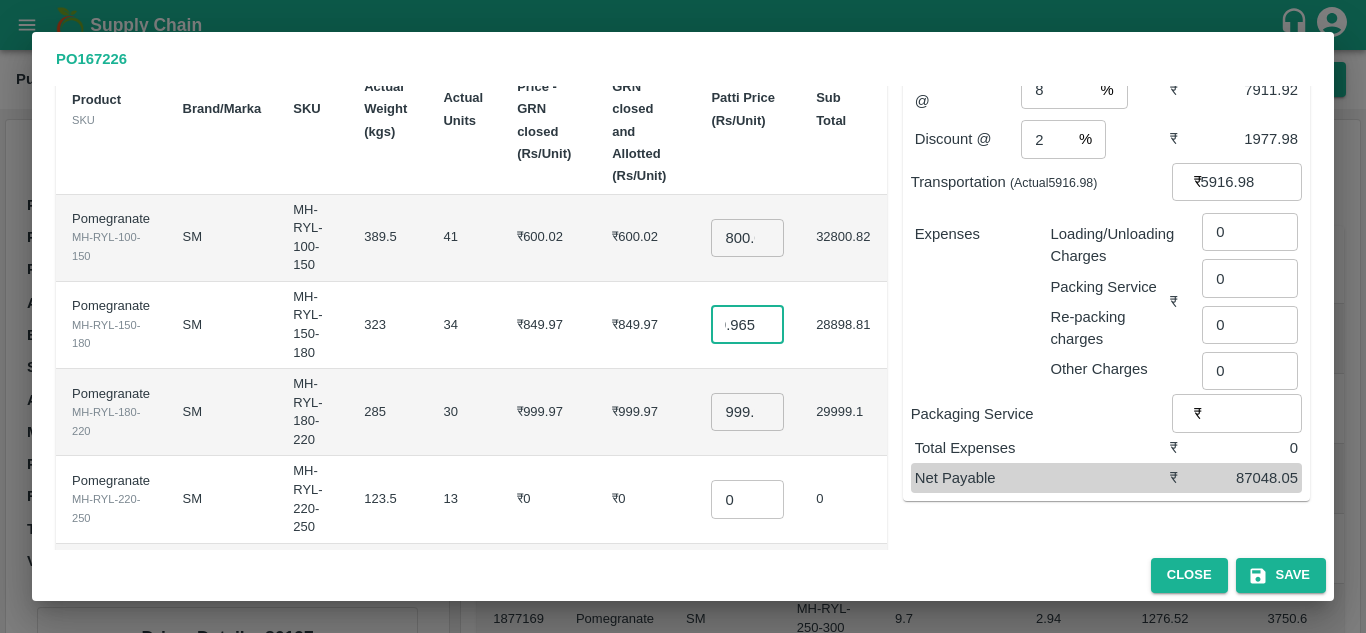 click on "849.965" at bounding box center (747, 325) 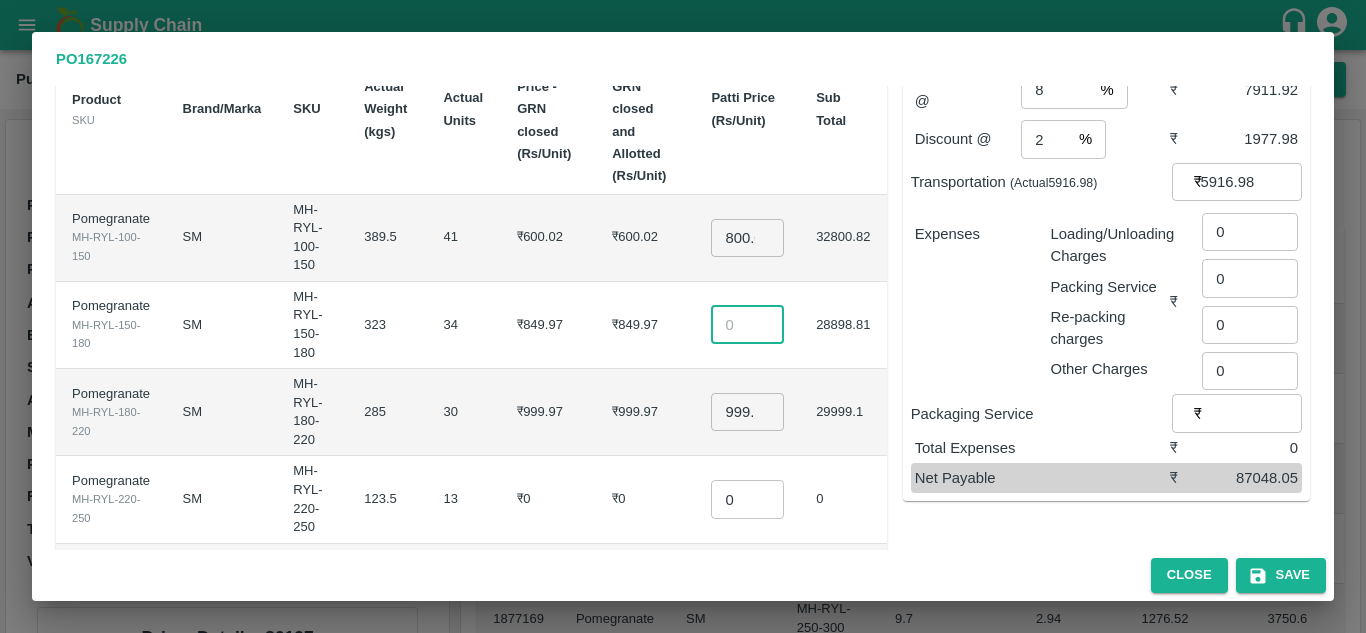 scroll, scrollTop: 0, scrollLeft: 0, axis: both 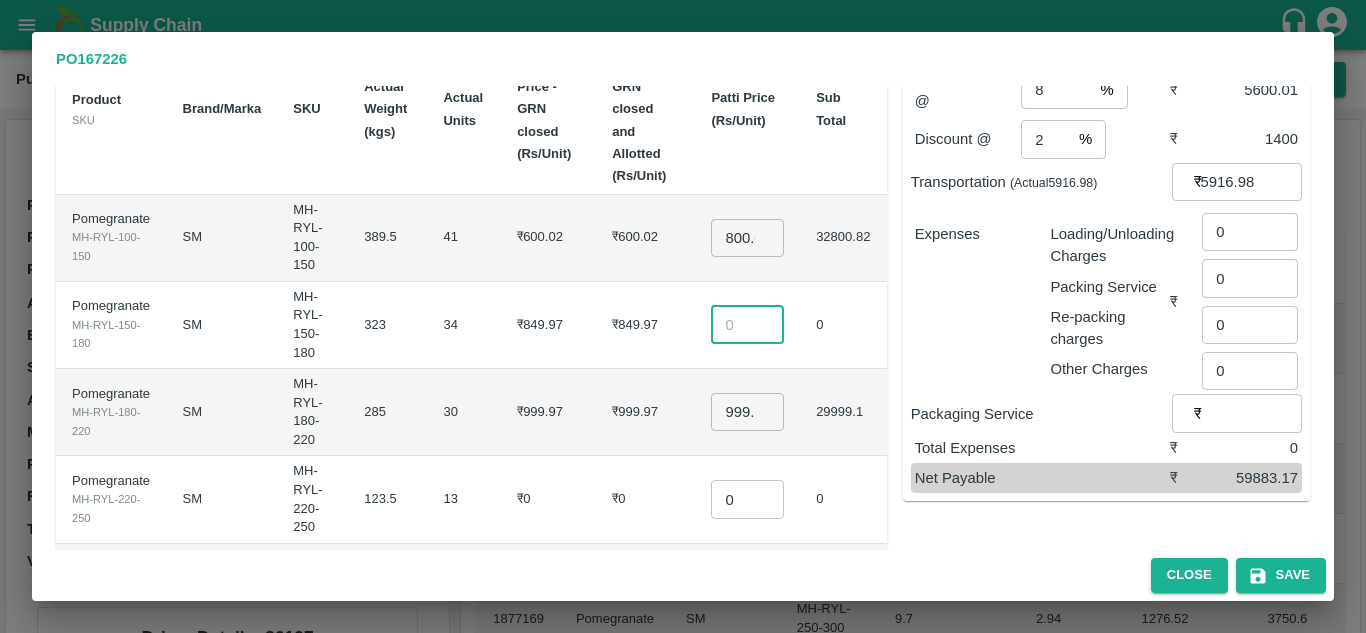 type on "8" 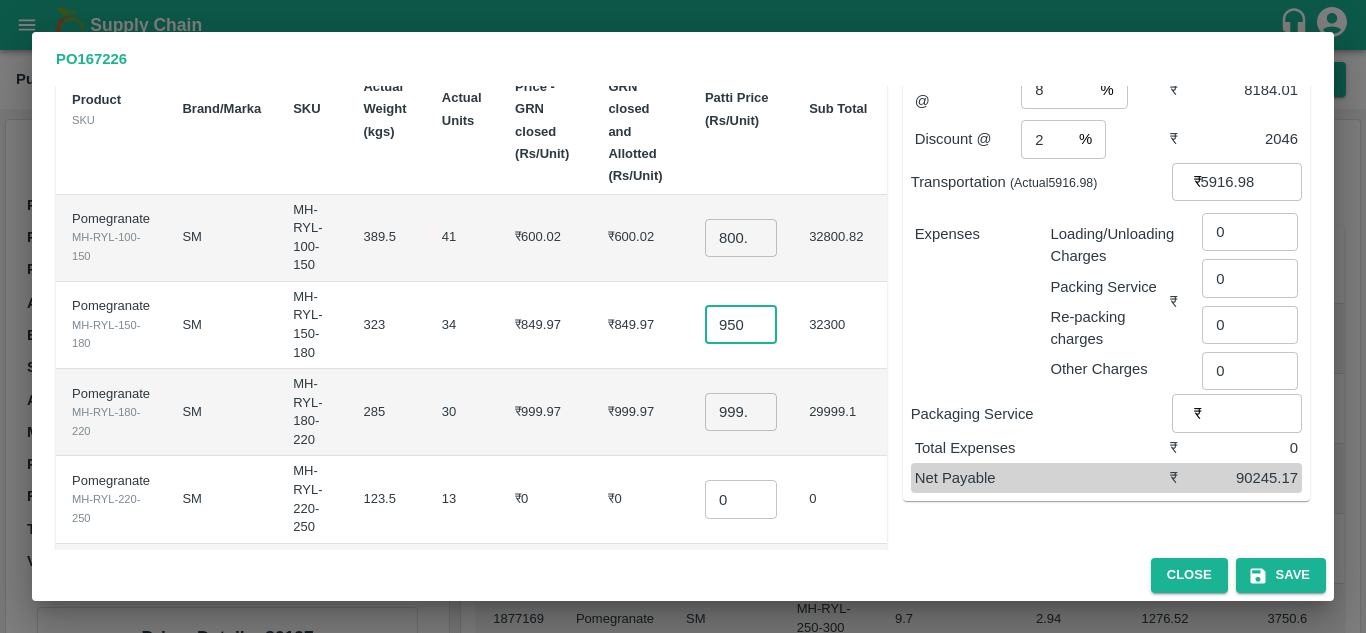 type on "950" 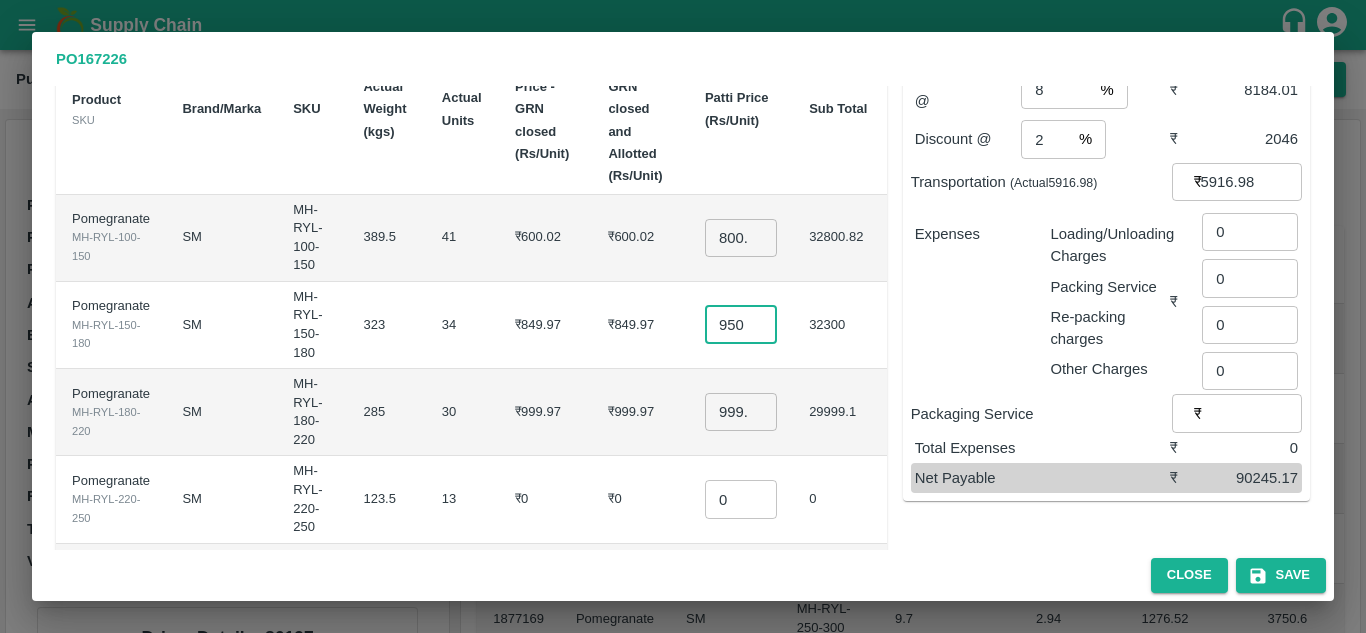click on "999.97" at bounding box center [741, 412] 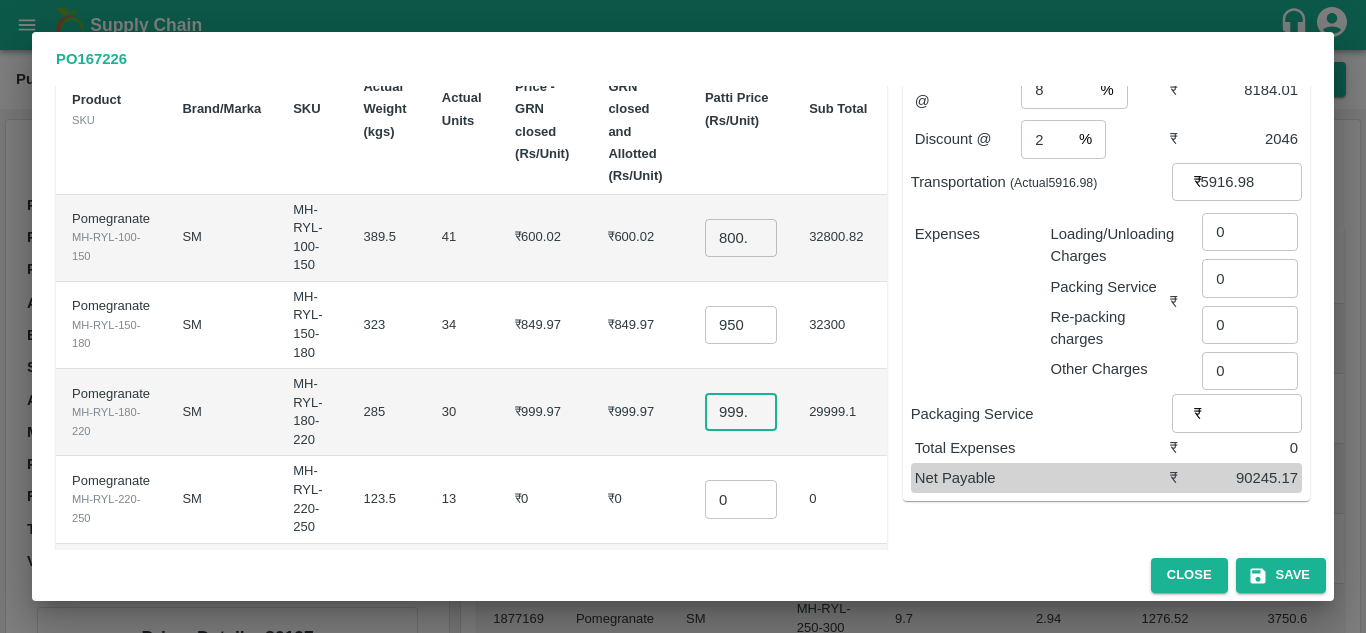 click on "999.97" at bounding box center (741, 412) 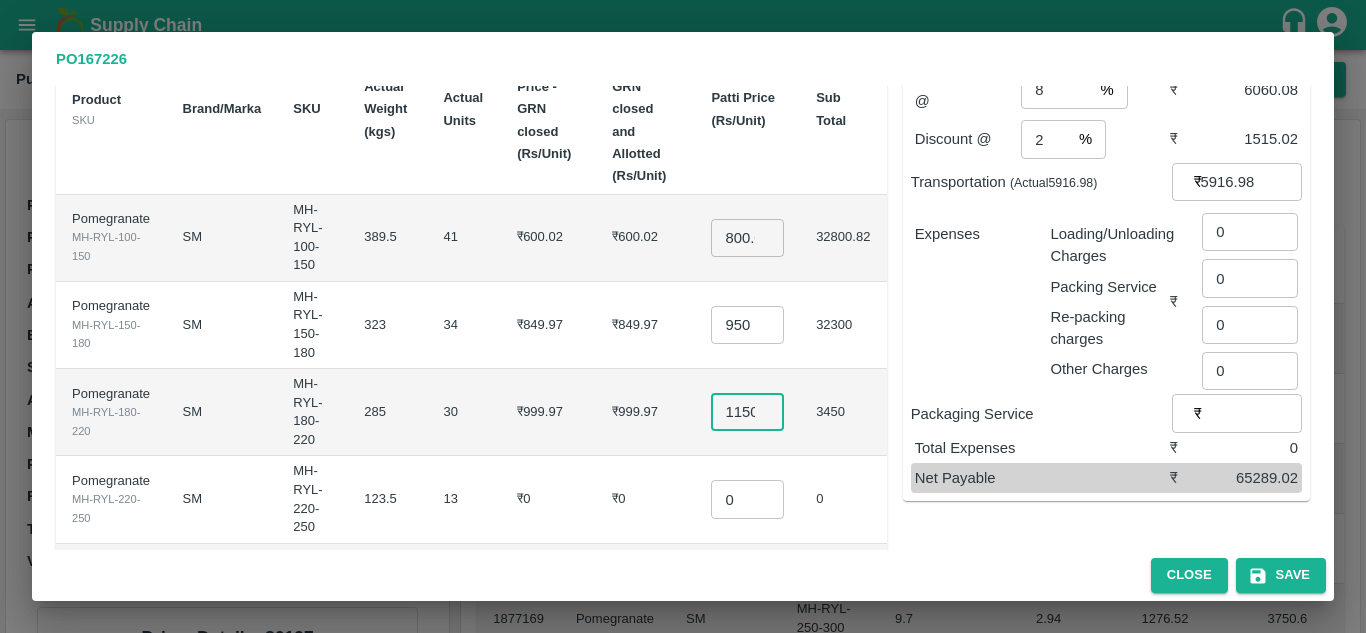 scroll, scrollTop: 0, scrollLeft: 3, axis: horizontal 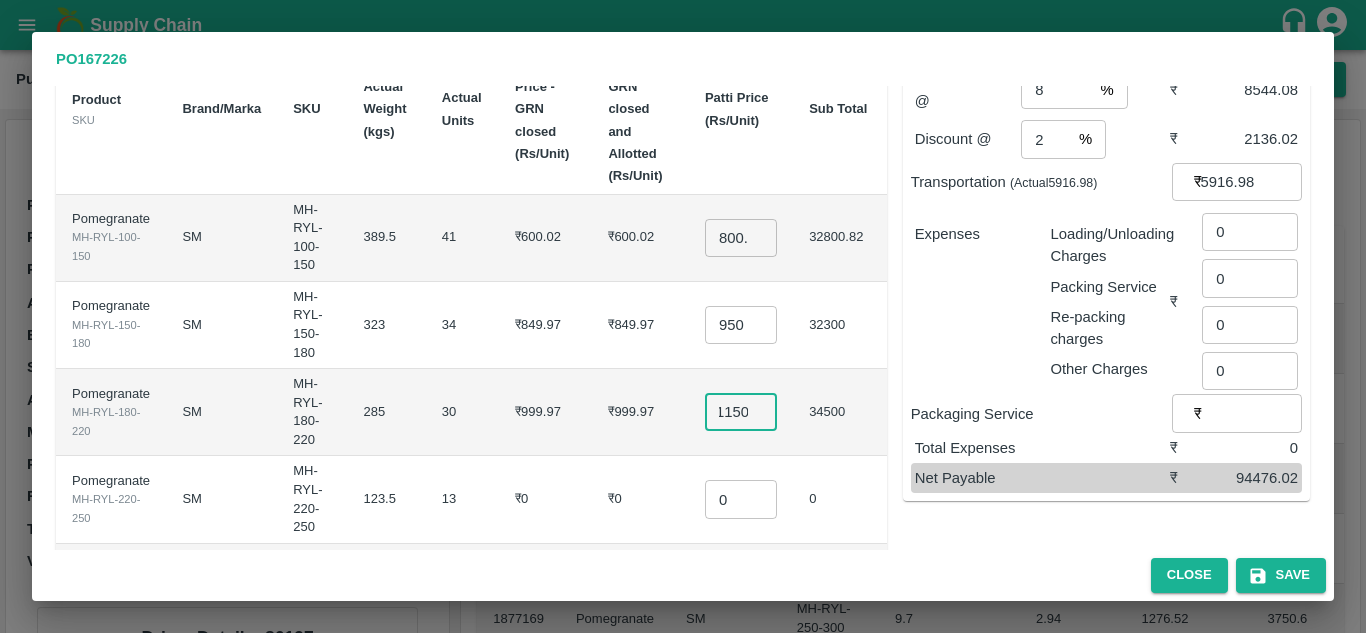 type on "1150" 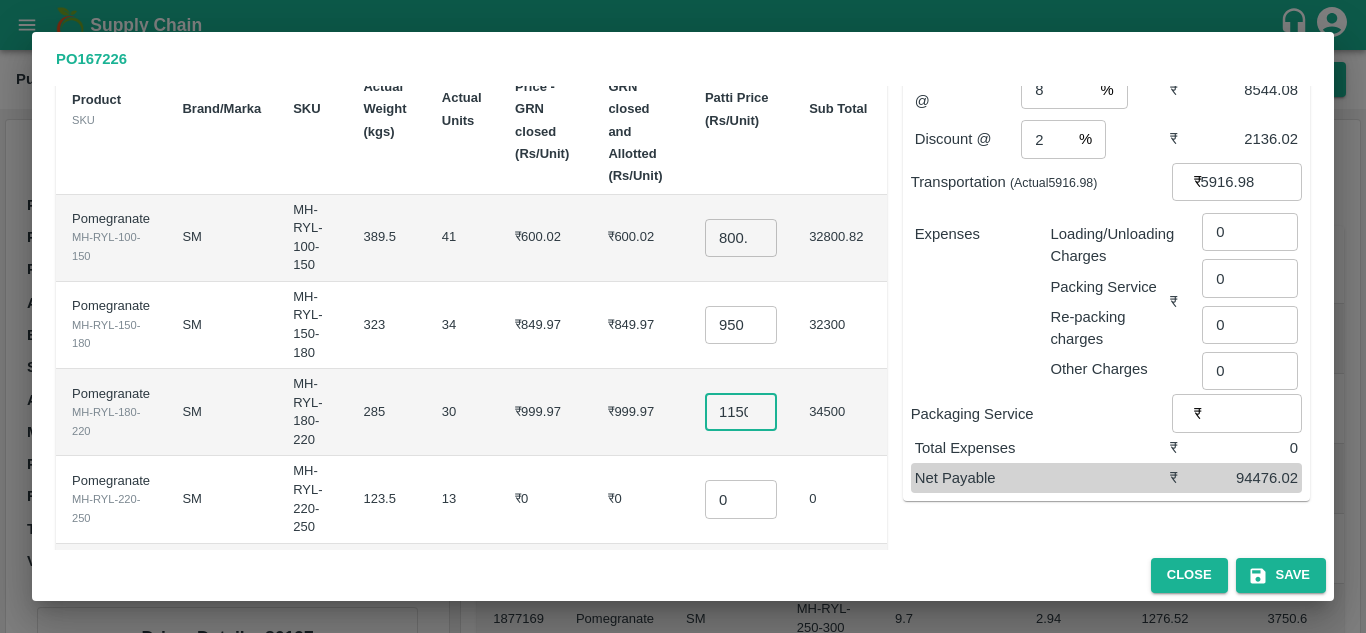 click on "0" at bounding box center [741, 499] 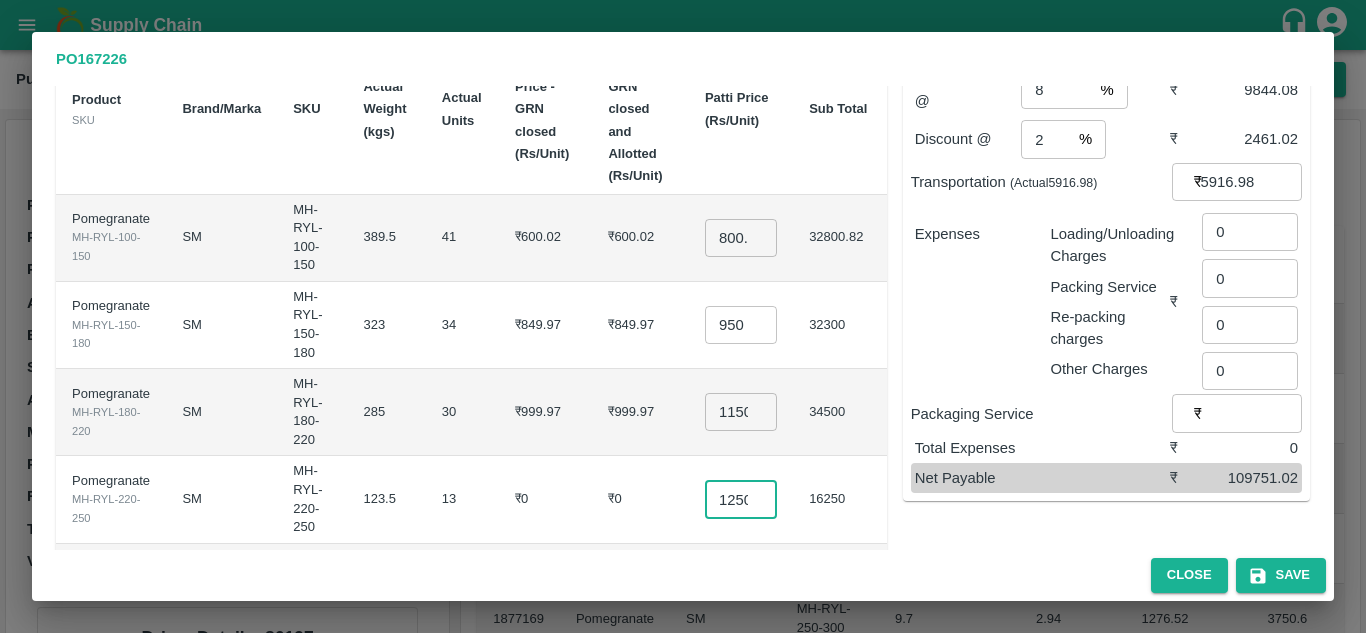 scroll, scrollTop: 0, scrollLeft: 4, axis: horizontal 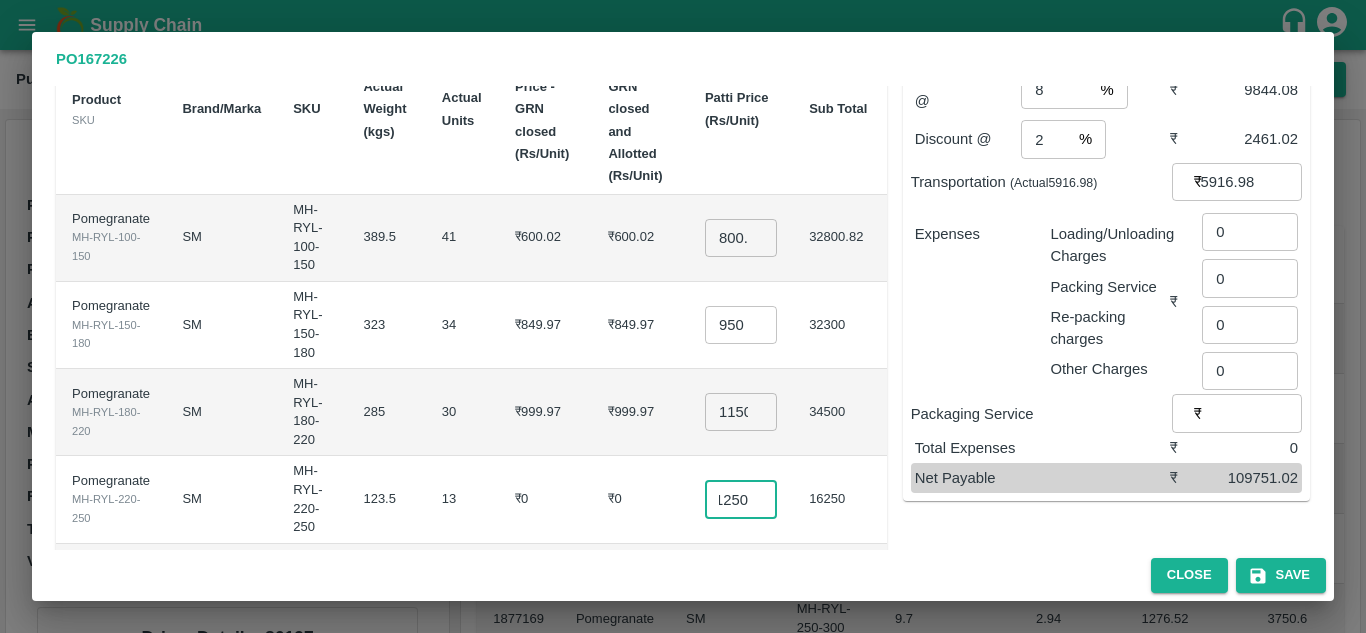 type on "1250" 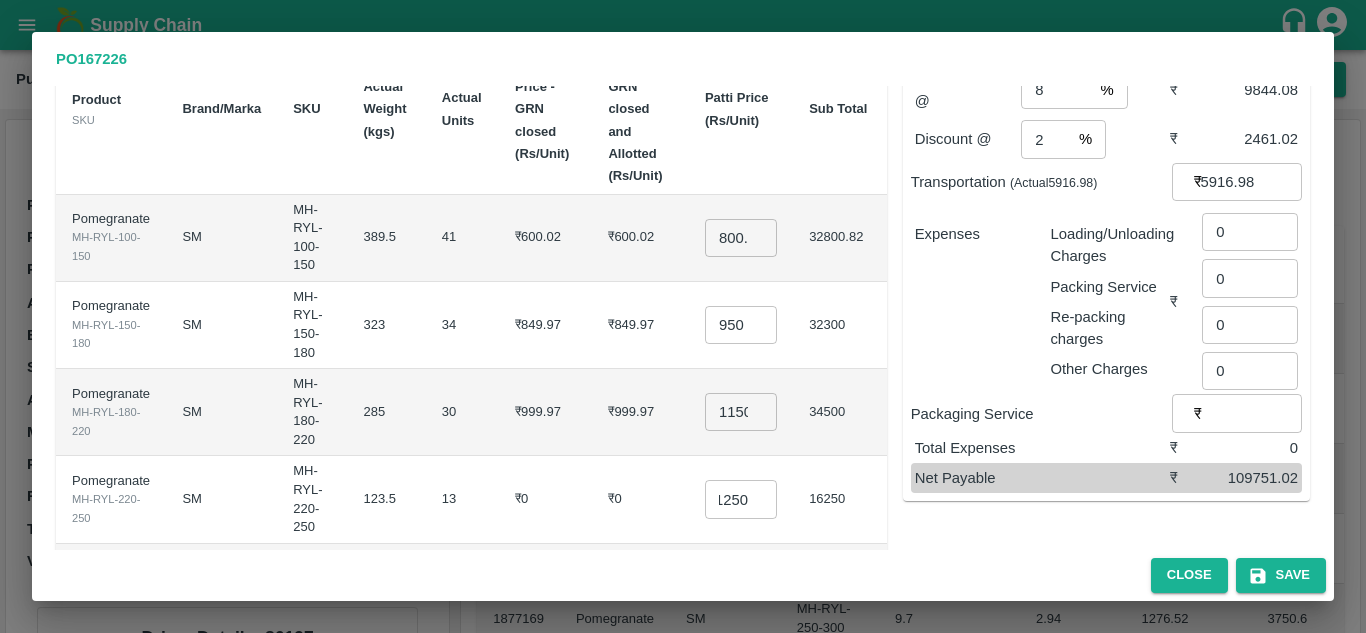 scroll, scrollTop: 0, scrollLeft: 0, axis: both 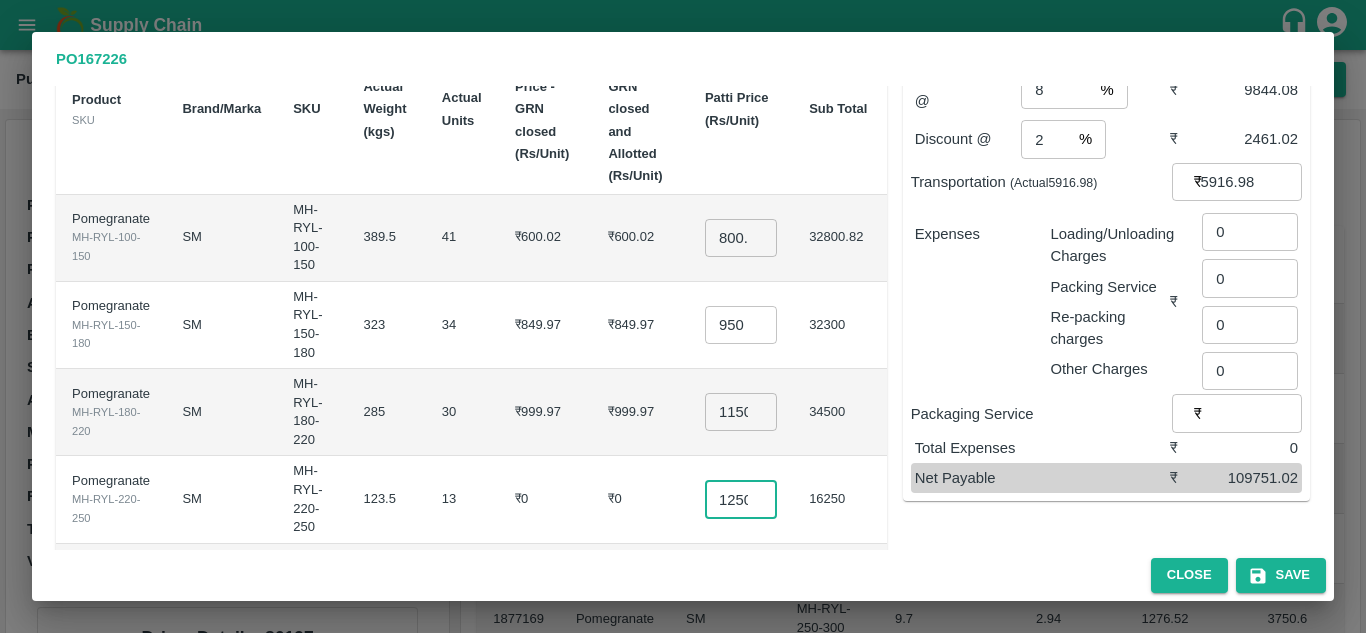 click on "₹999.97" at bounding box center [640, 412] 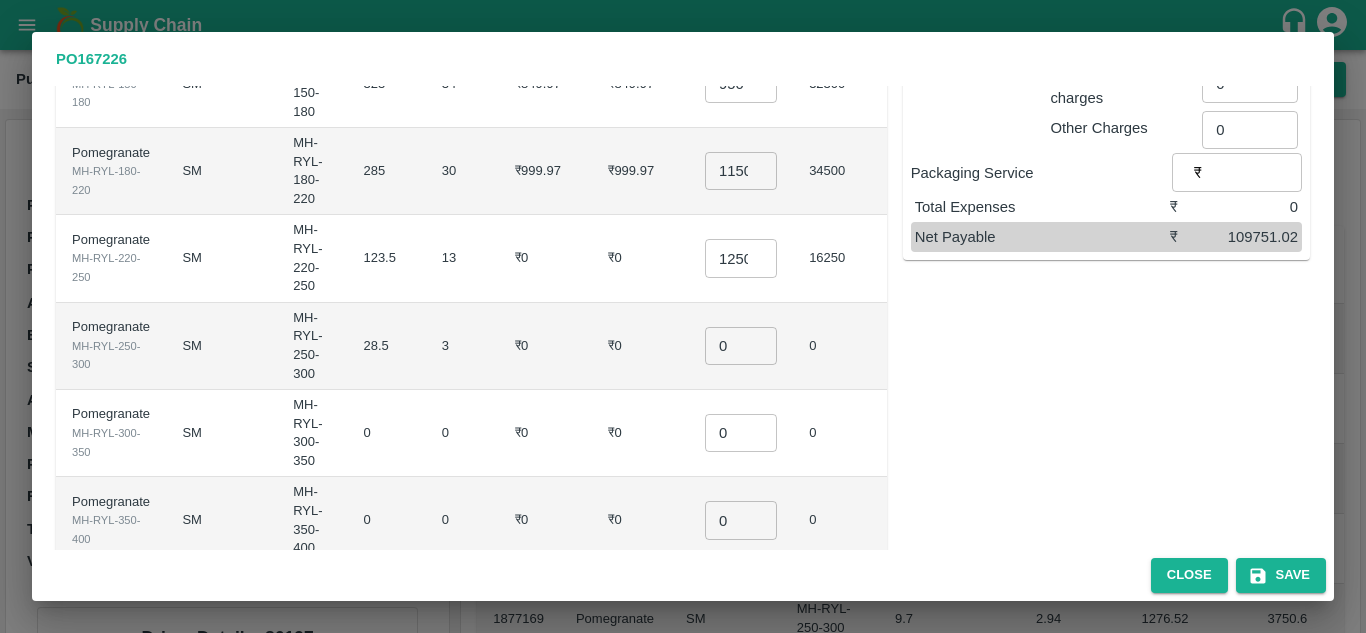 scroll, scrollTop: 365, scrollLeft: 0, axis: vertical 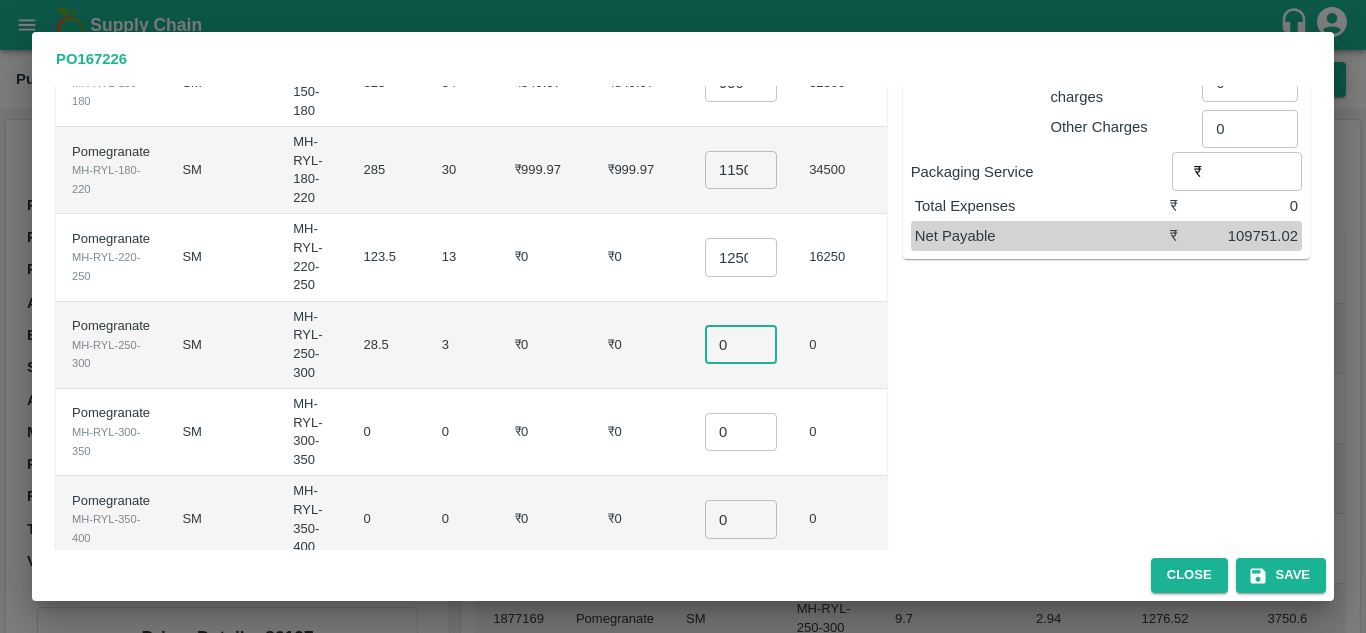 click on "0" at bounding box center [741, 345] 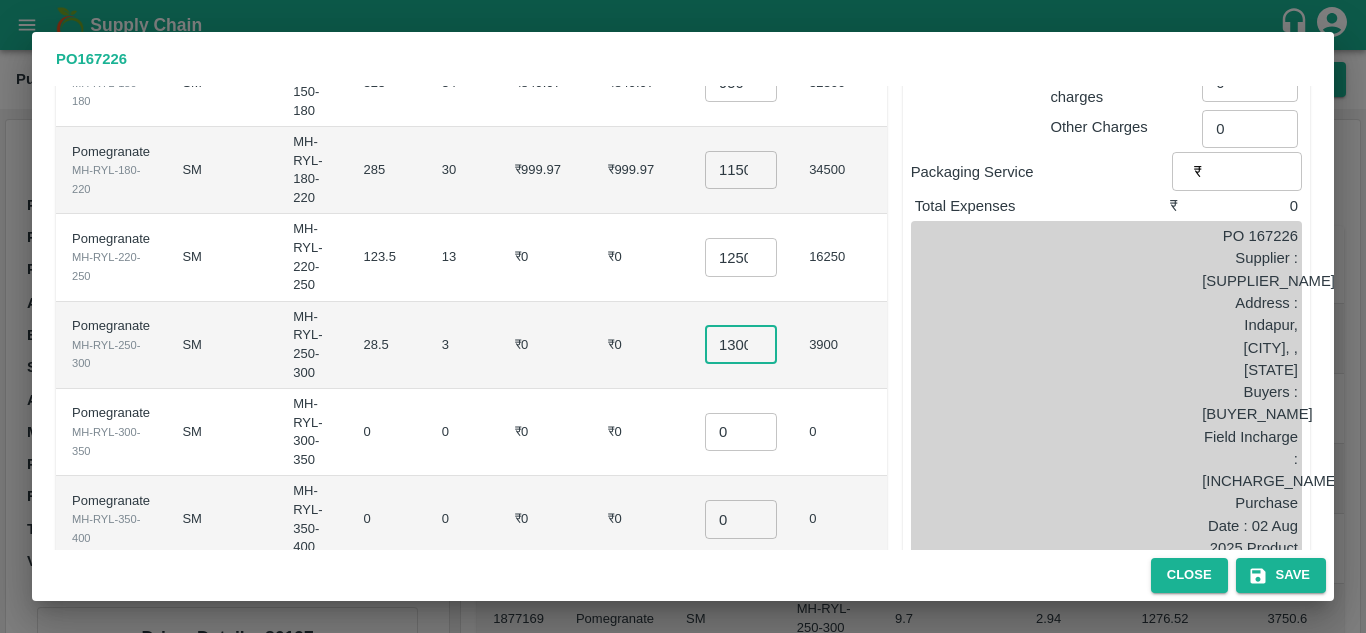 scroll, scrollTop: 0, scrollLeft: 4, axis: horizontal 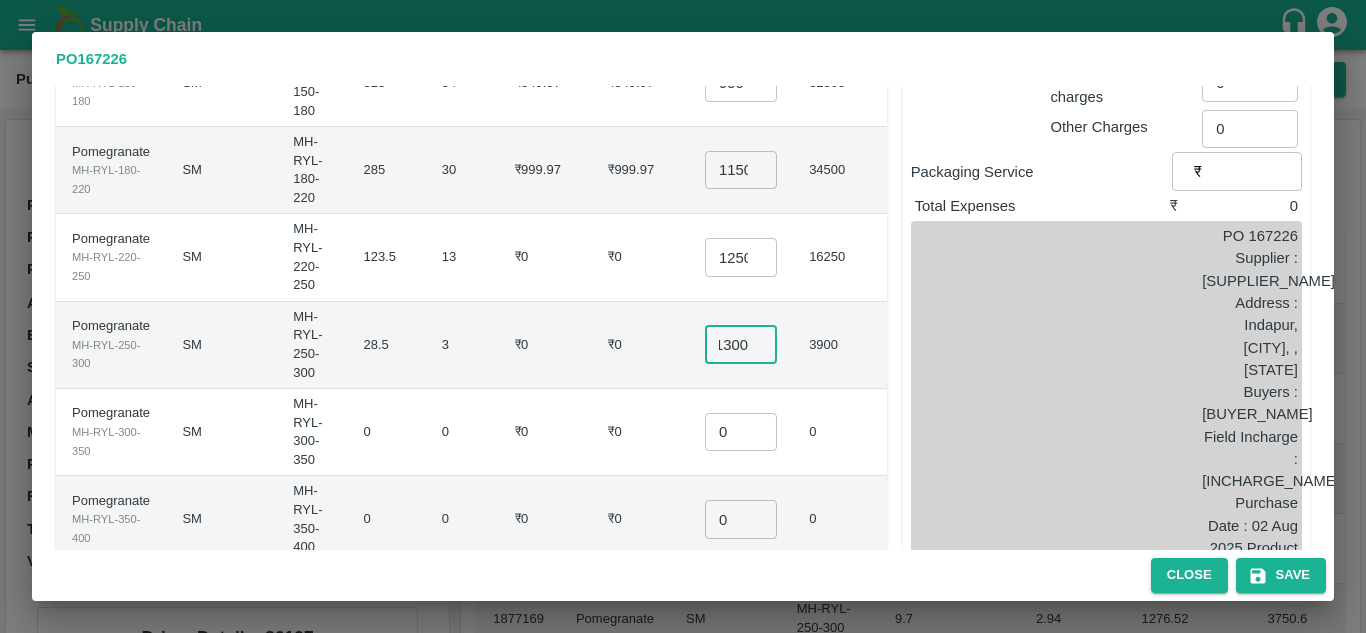 type on "1300" 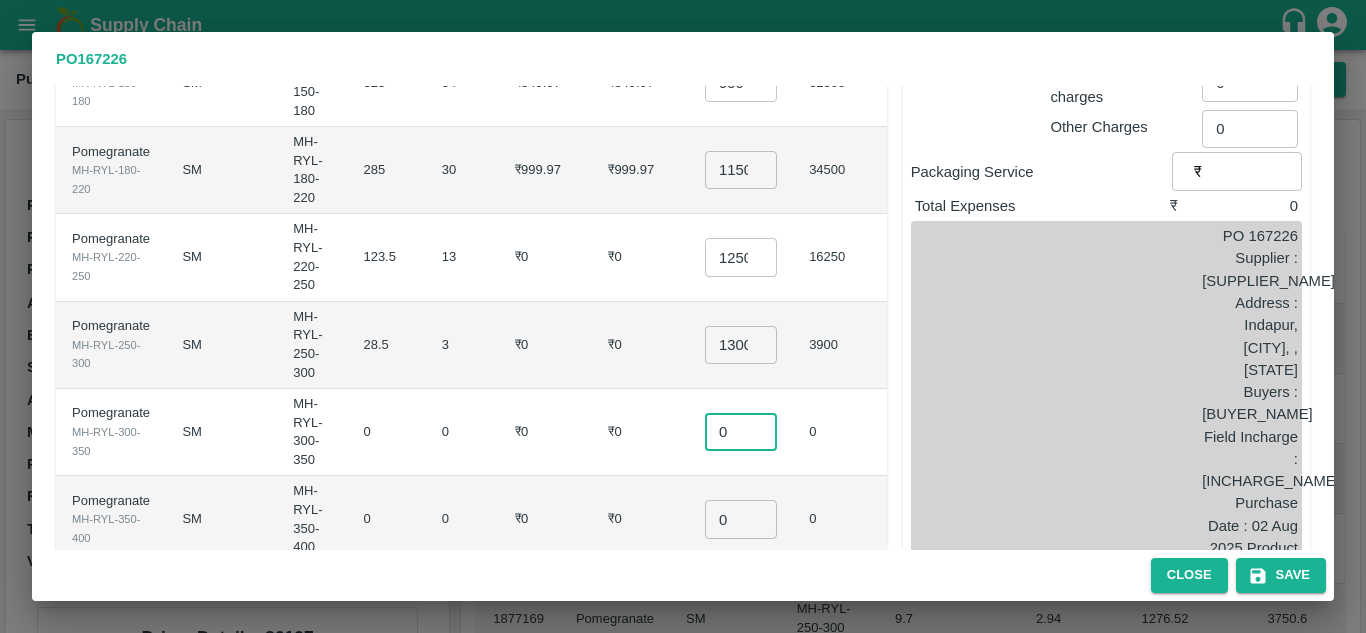click on "0" at bounding box center [741, 432] 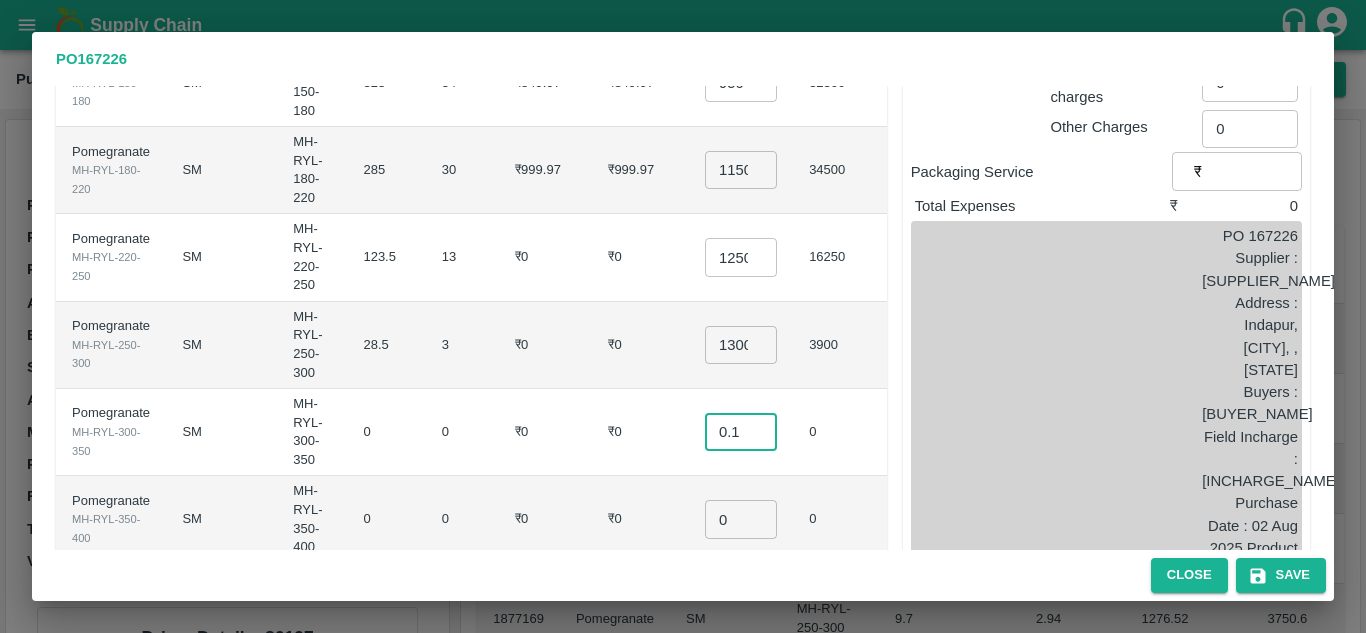 type on "0.1" 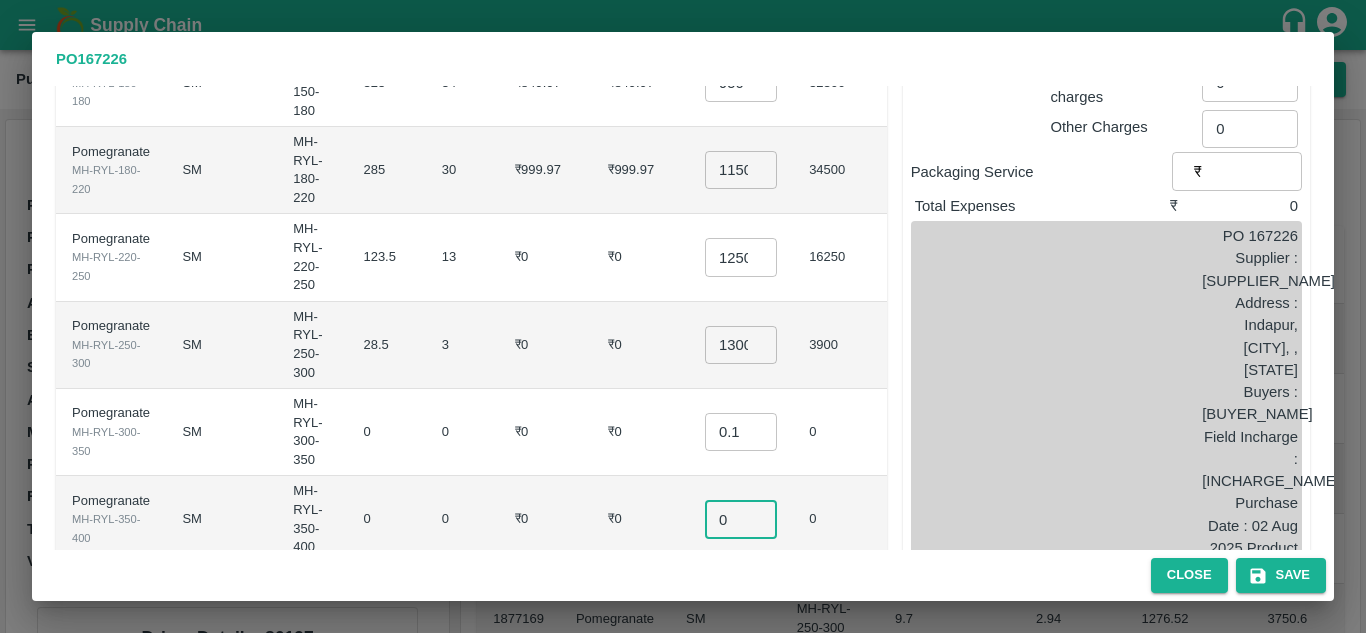 click on "0" at bounding box center (741, 519) 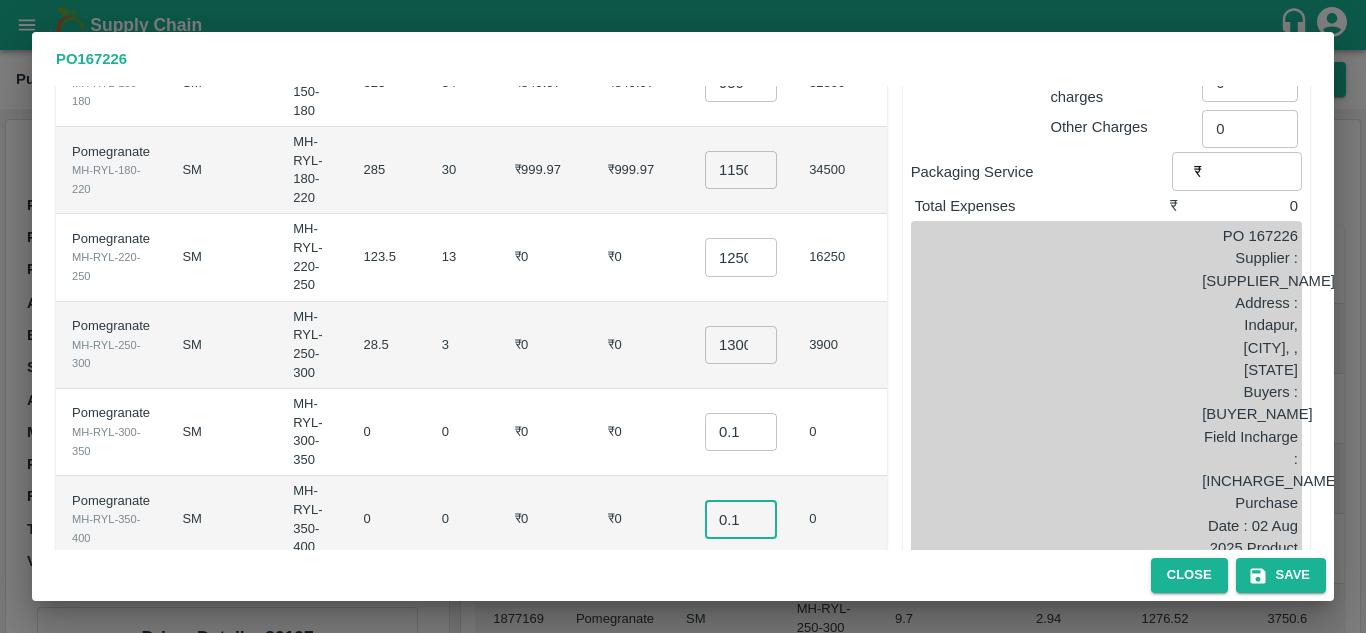 type on "0.1" 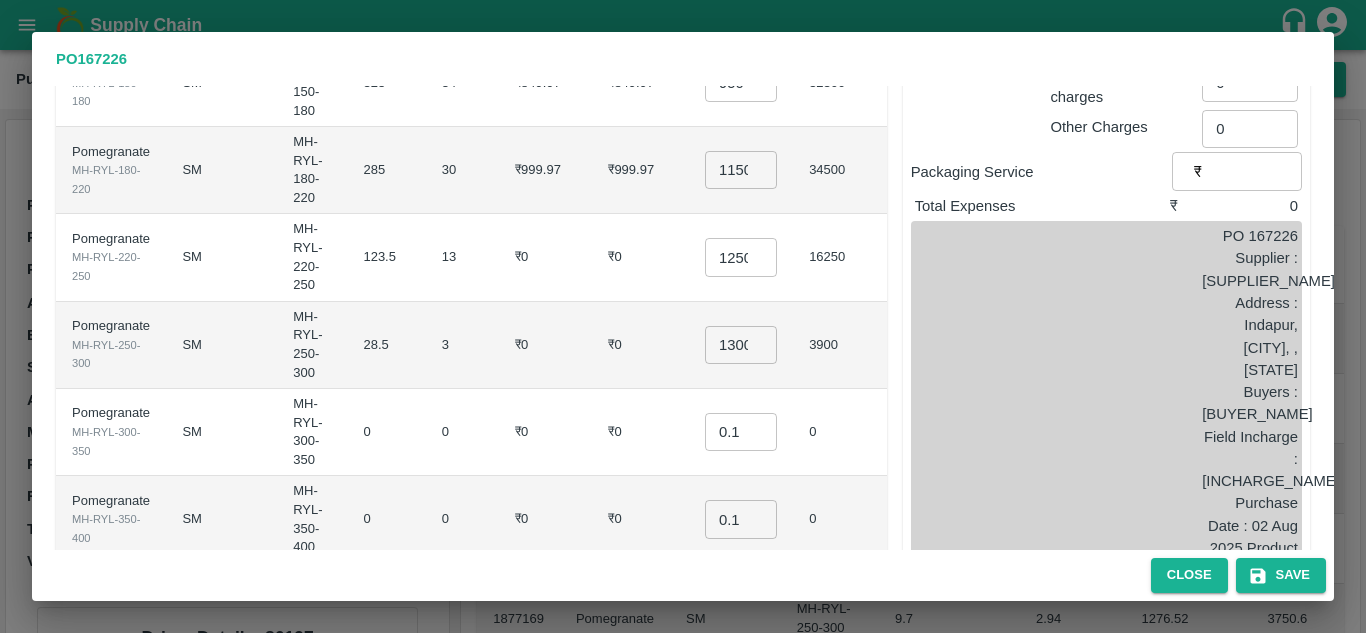 click on "0" at bounding box center [462, 432] 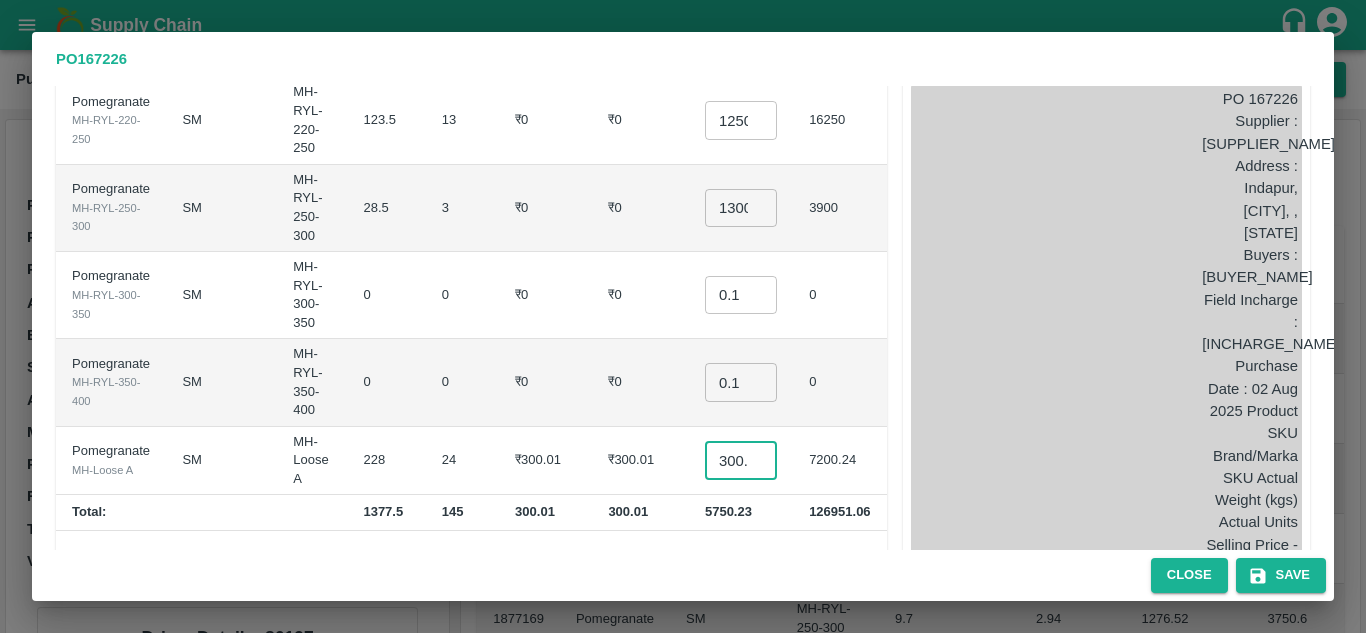 click on "300.01" at bounding box center [741, 460] 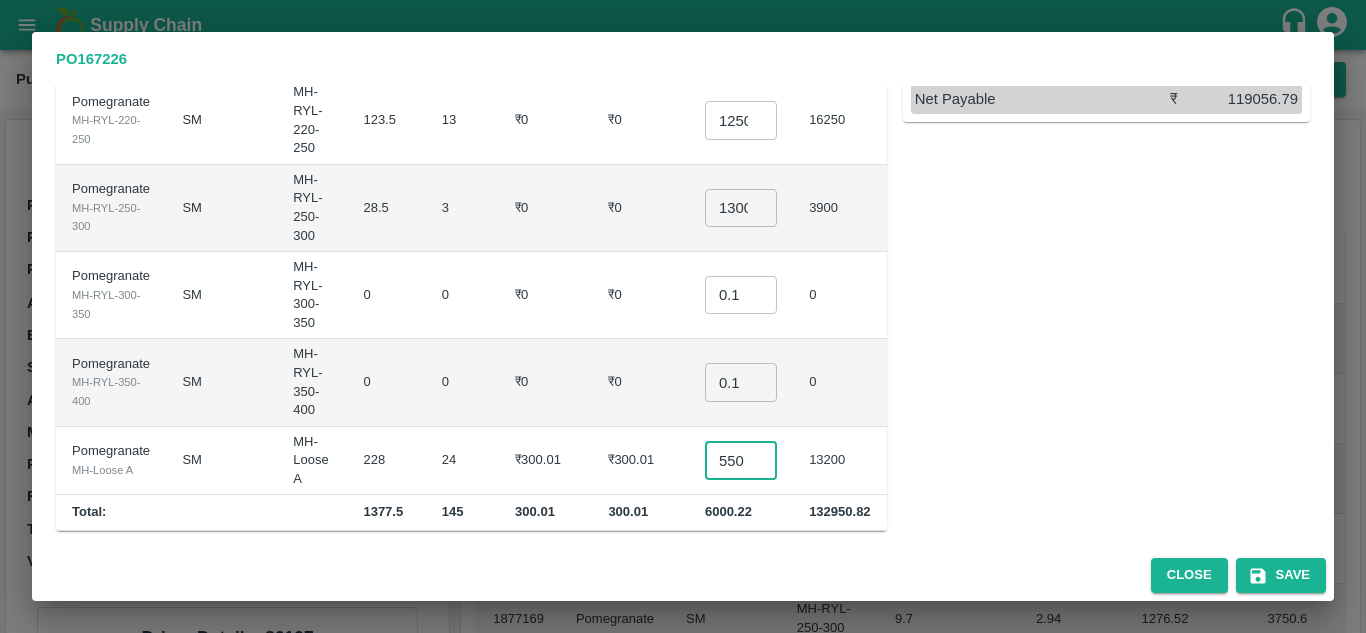type on "550" 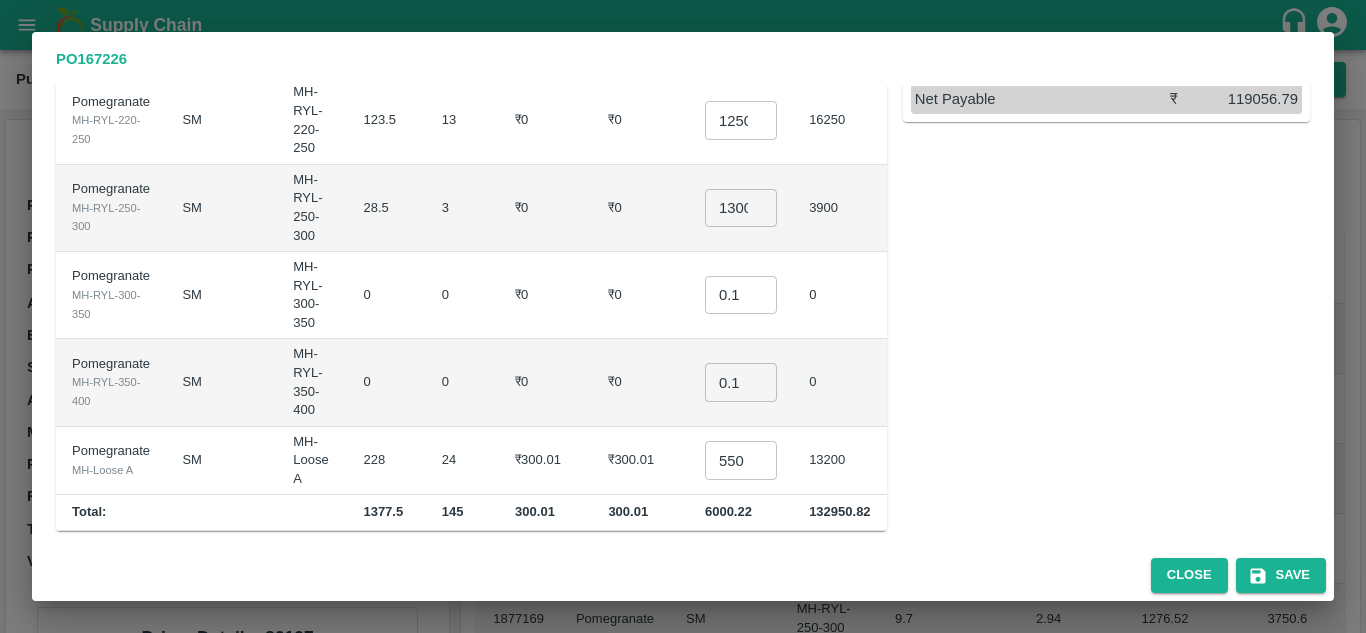 click on "0" at bounding box center [462, 295] 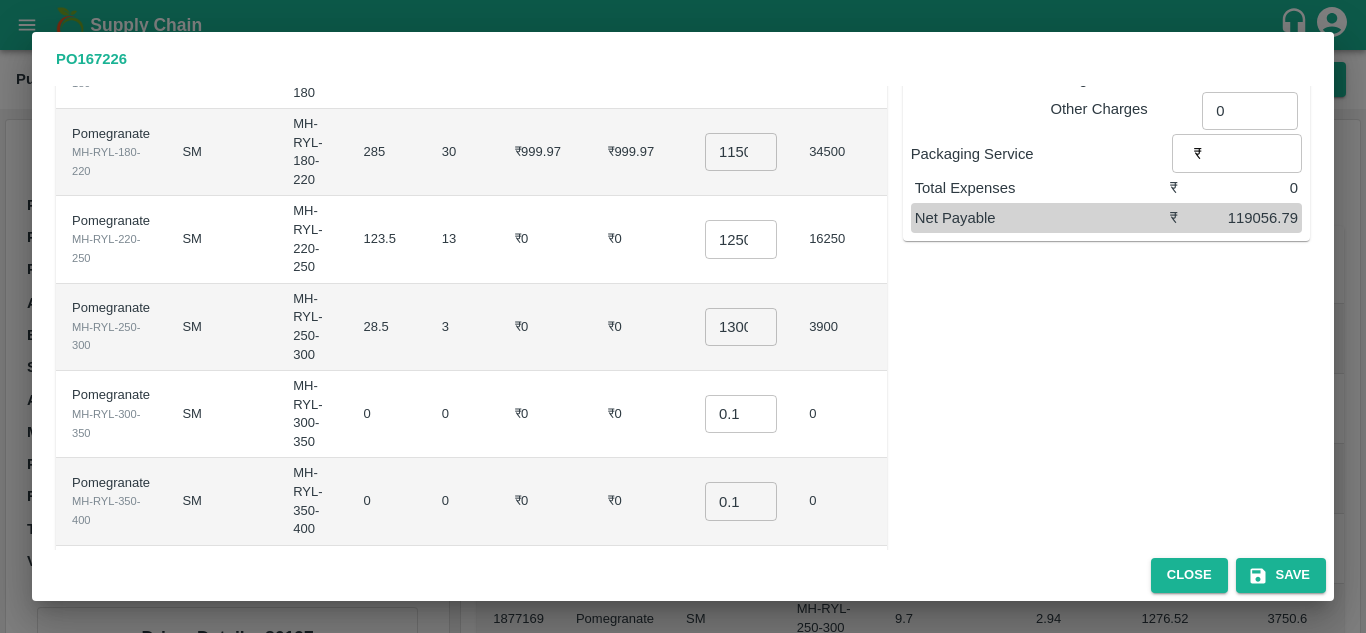 scroll, scrollTop: 375, scrollLeft: 0, axis: vertical 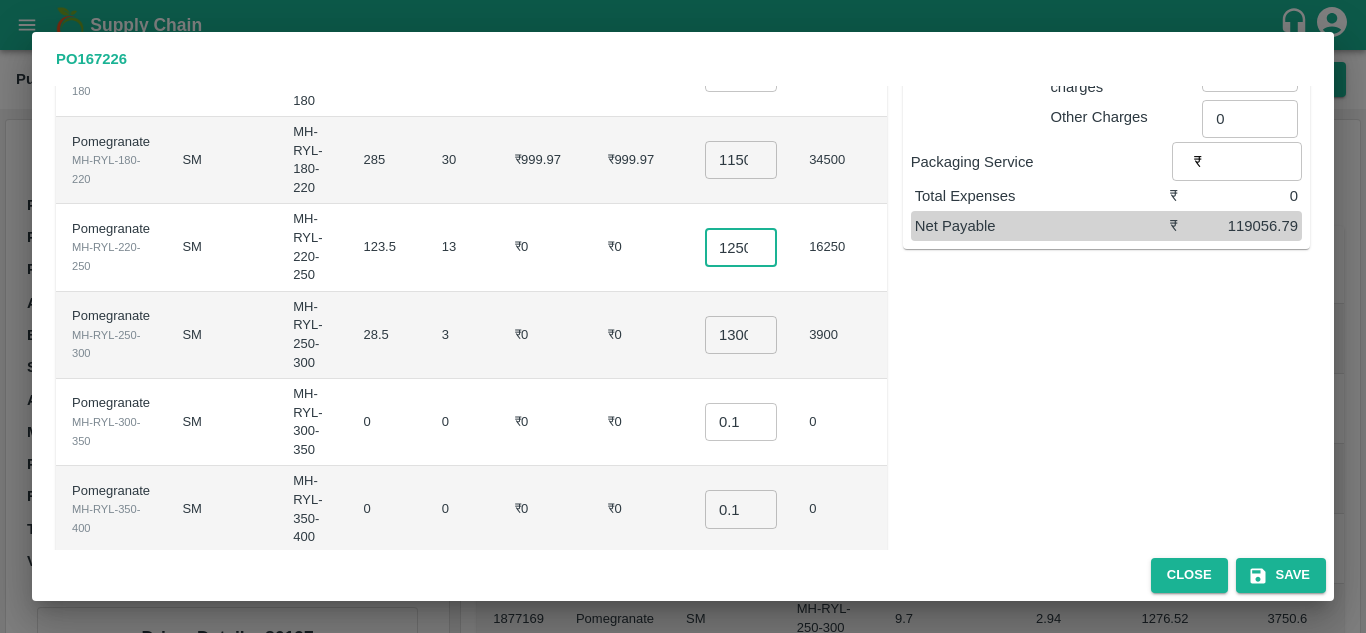 click on "1250" at bounding box center [741, 247] 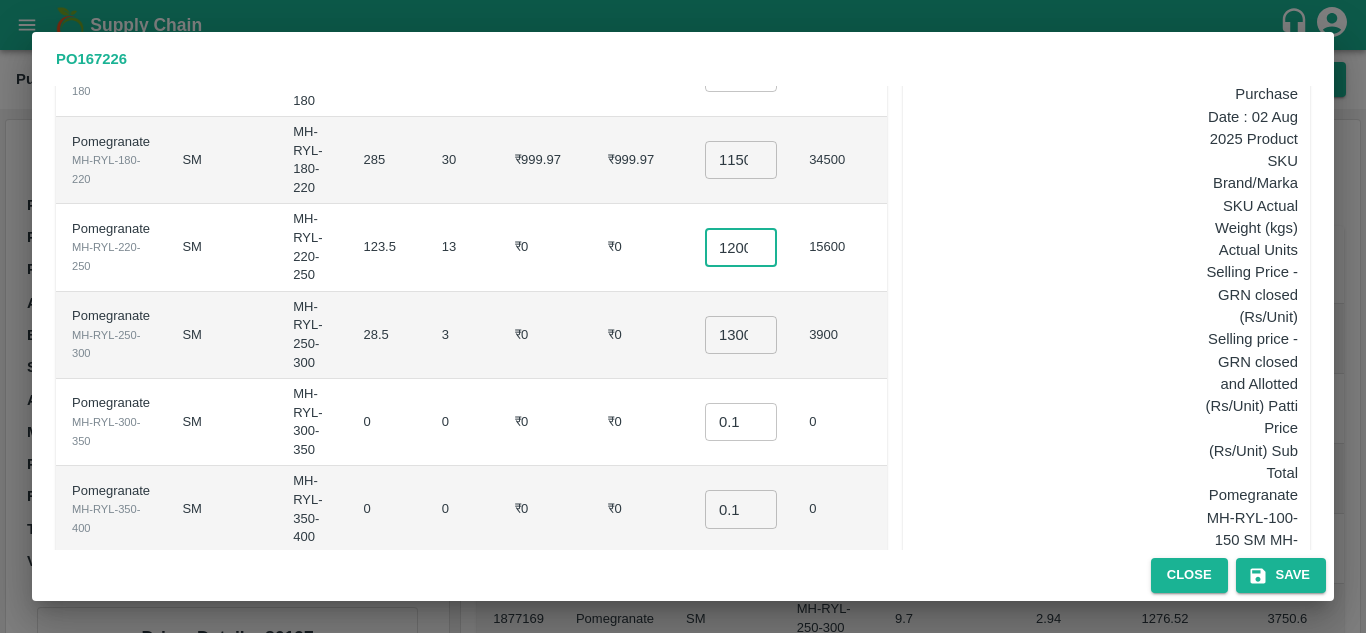 type on "1200" 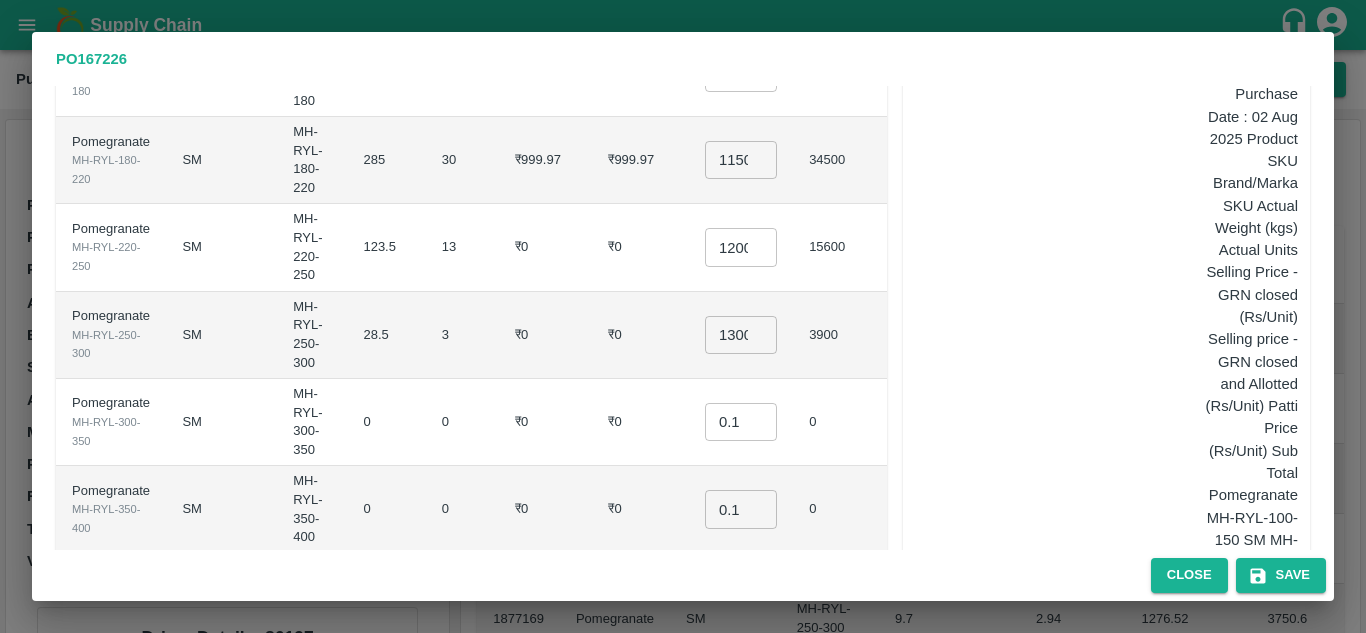 click on "3" at bounding box center [462, 335] 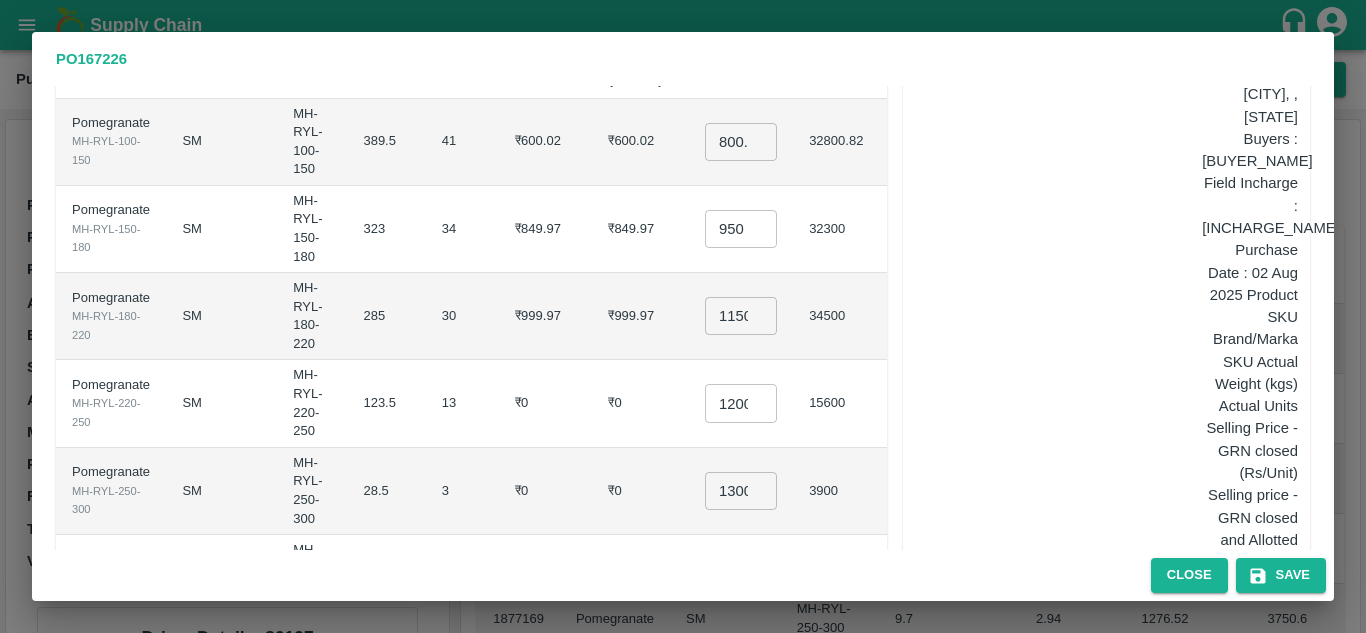 scroll, scrollTop: 218, scrollLeft: 0, axis: vertical 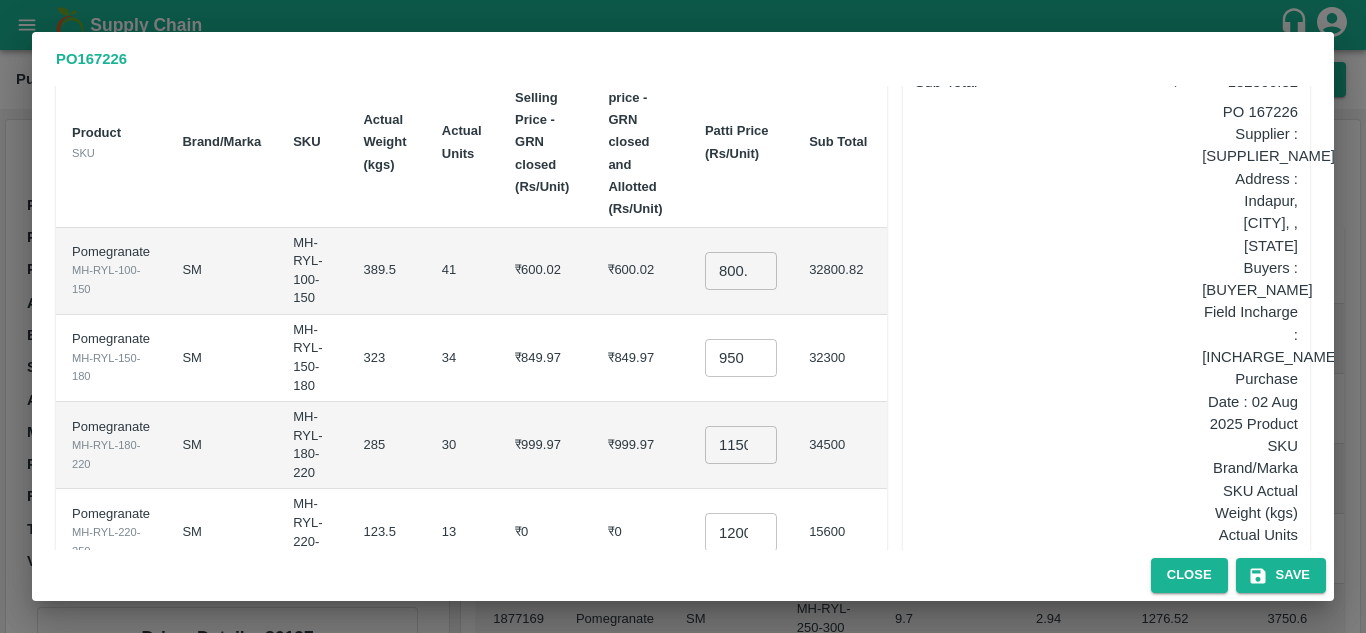 click on "0" at bounding box center [1250, 2204] 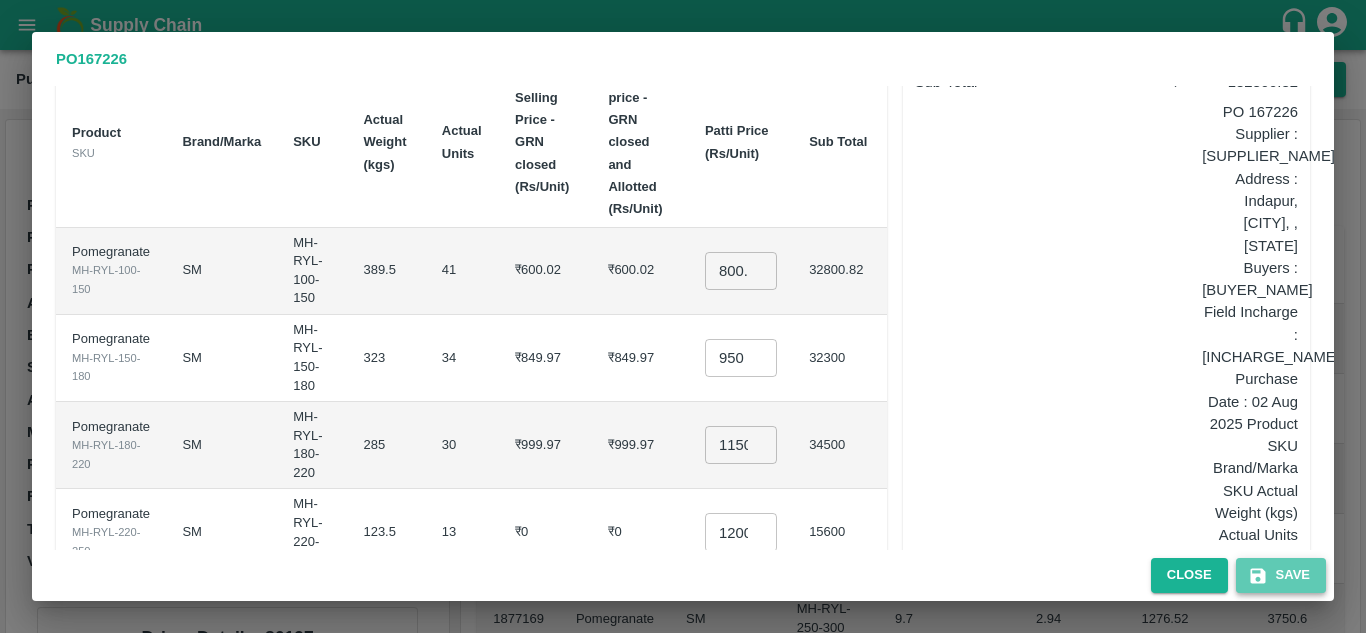 click on "Save" at bounding box center (1281, 575) 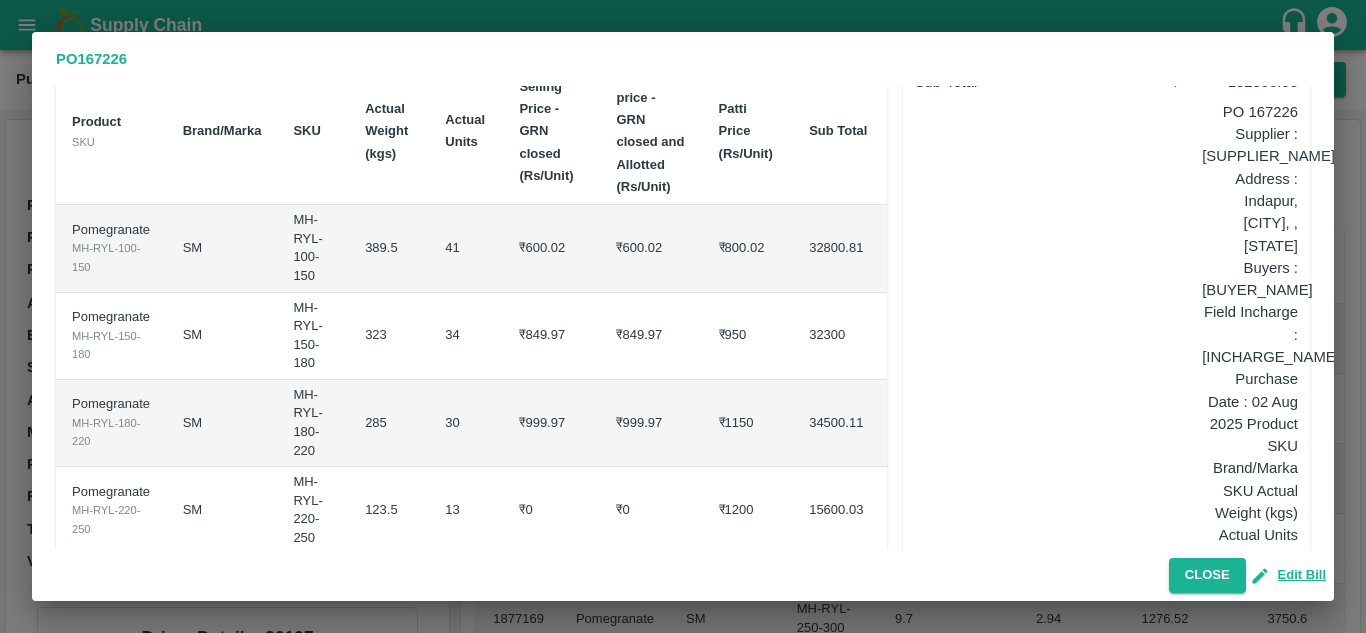 scroll, scrollTop: 0, scrollLeft: 0, axis: both 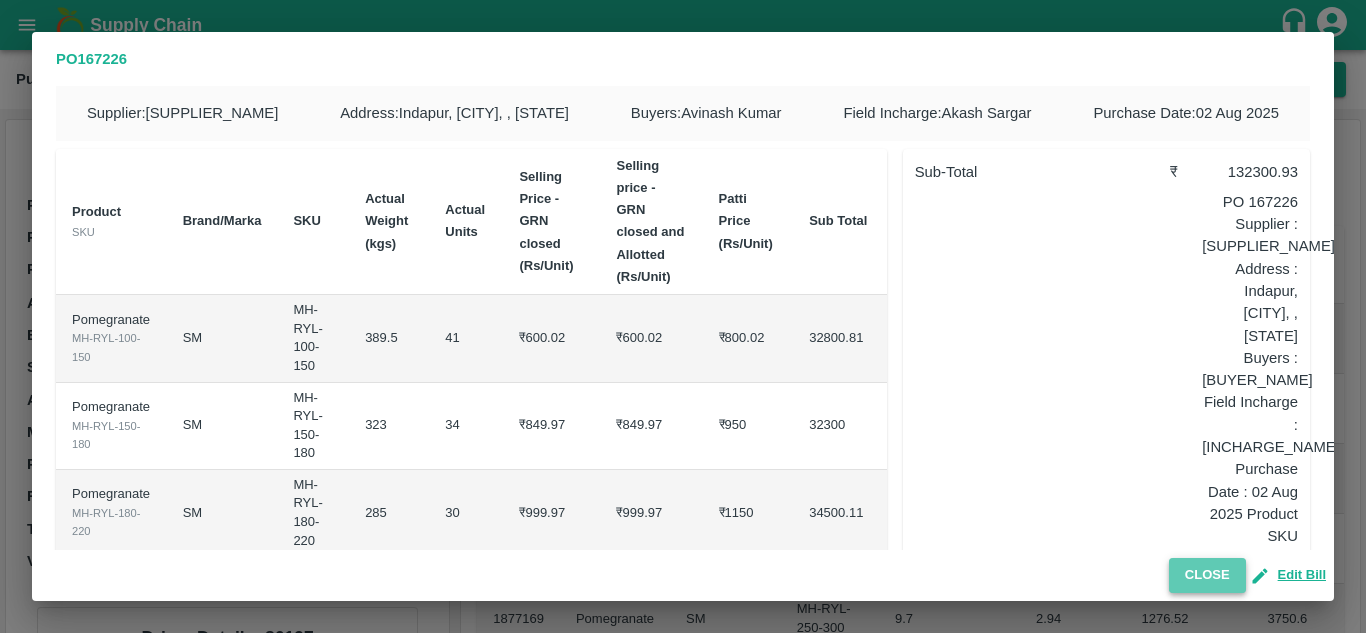 click on "Close" at bounding box center [1207, 575] 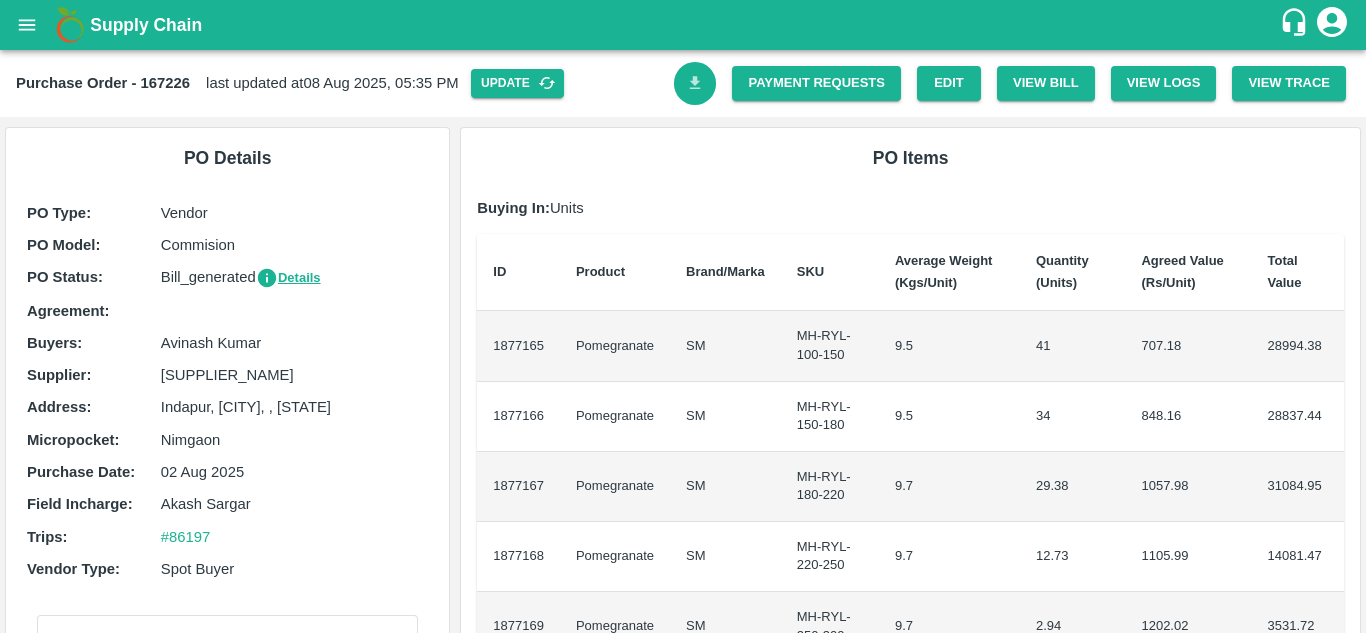click 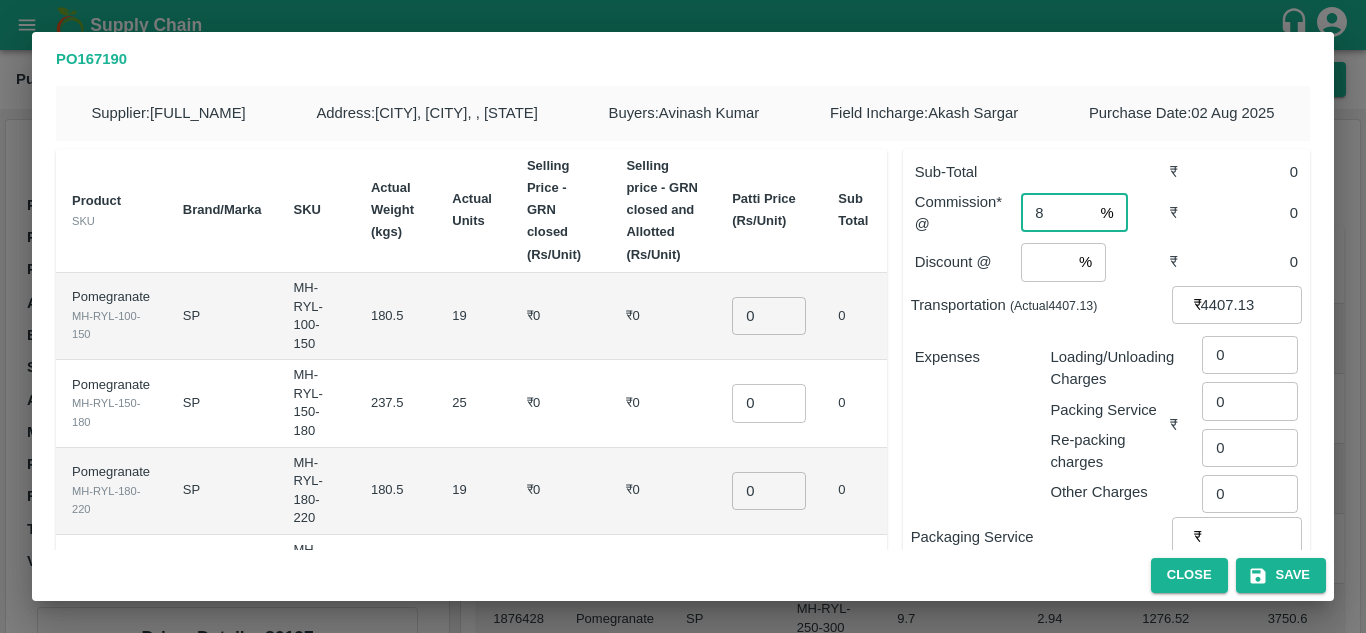 type on "8" 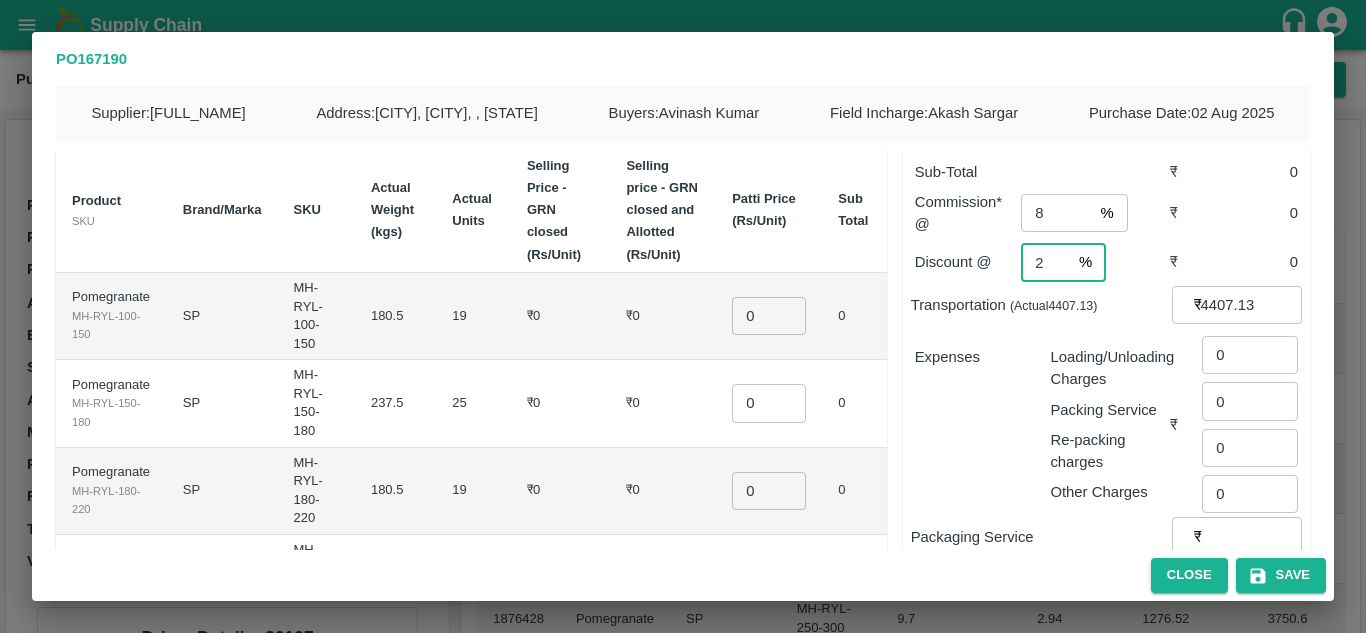type on "2" 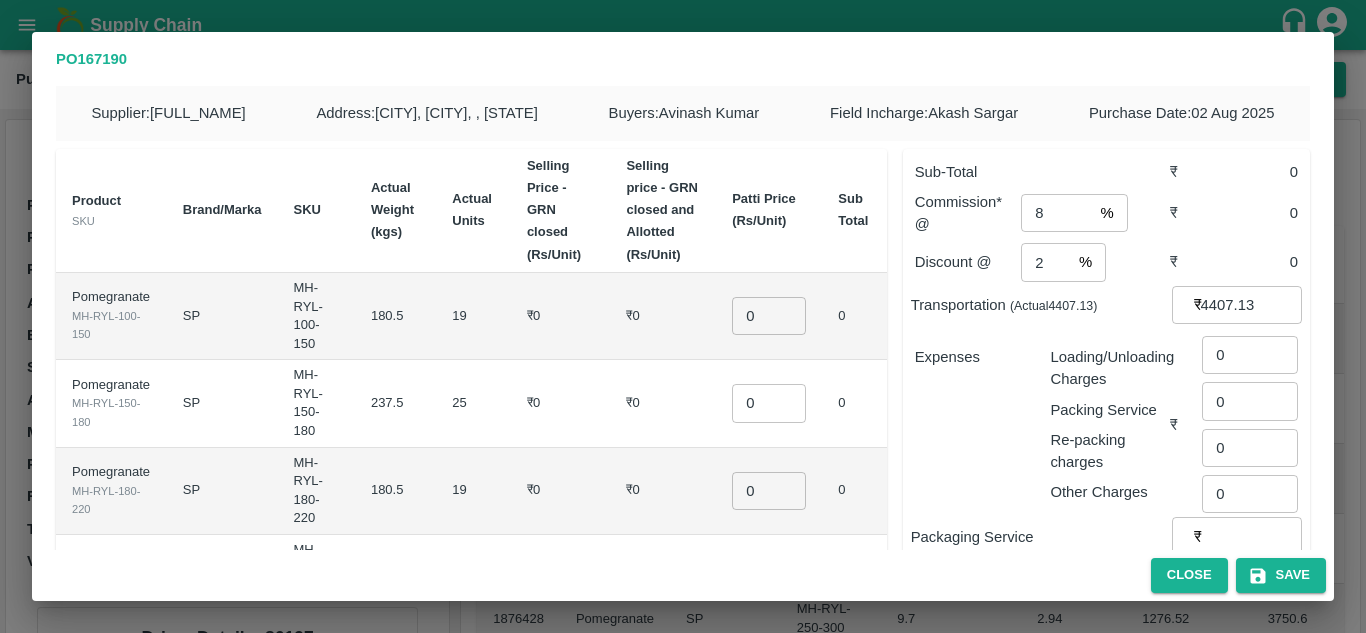 click on "Transportation   (Actual  4407.13 ) ₹ 4407.13 ​" at bounding box center (1106, 305) 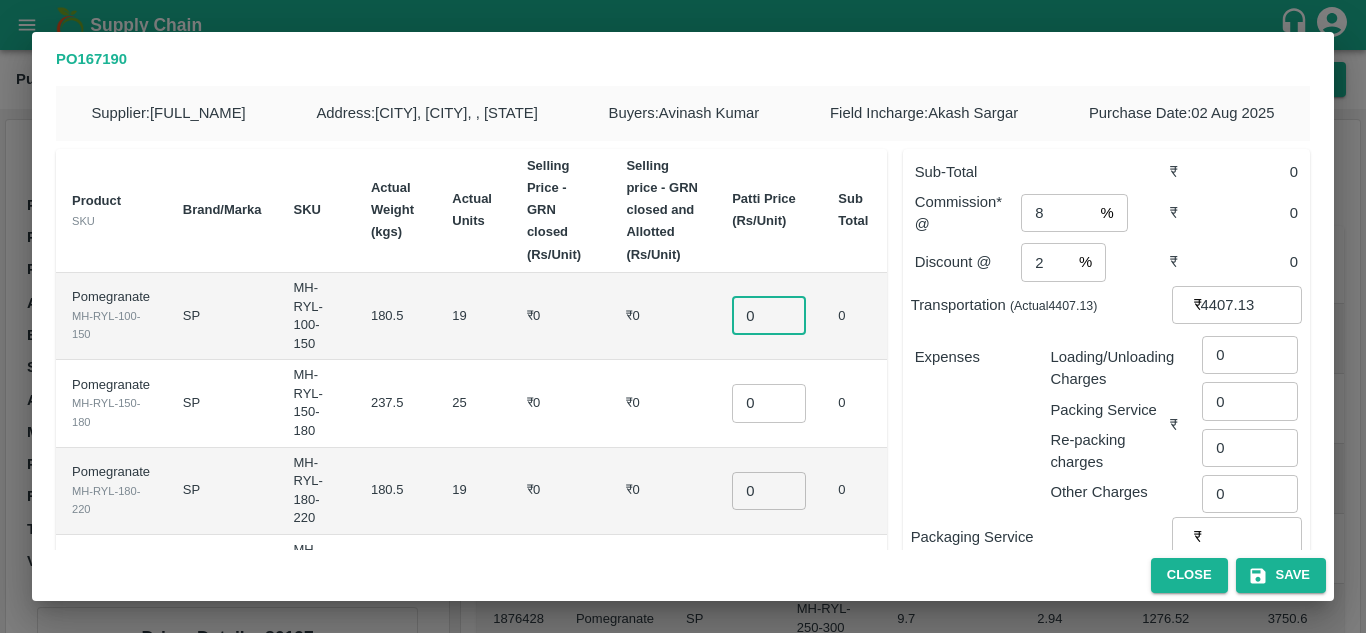 click on "0" at bounding box center (769, 316) 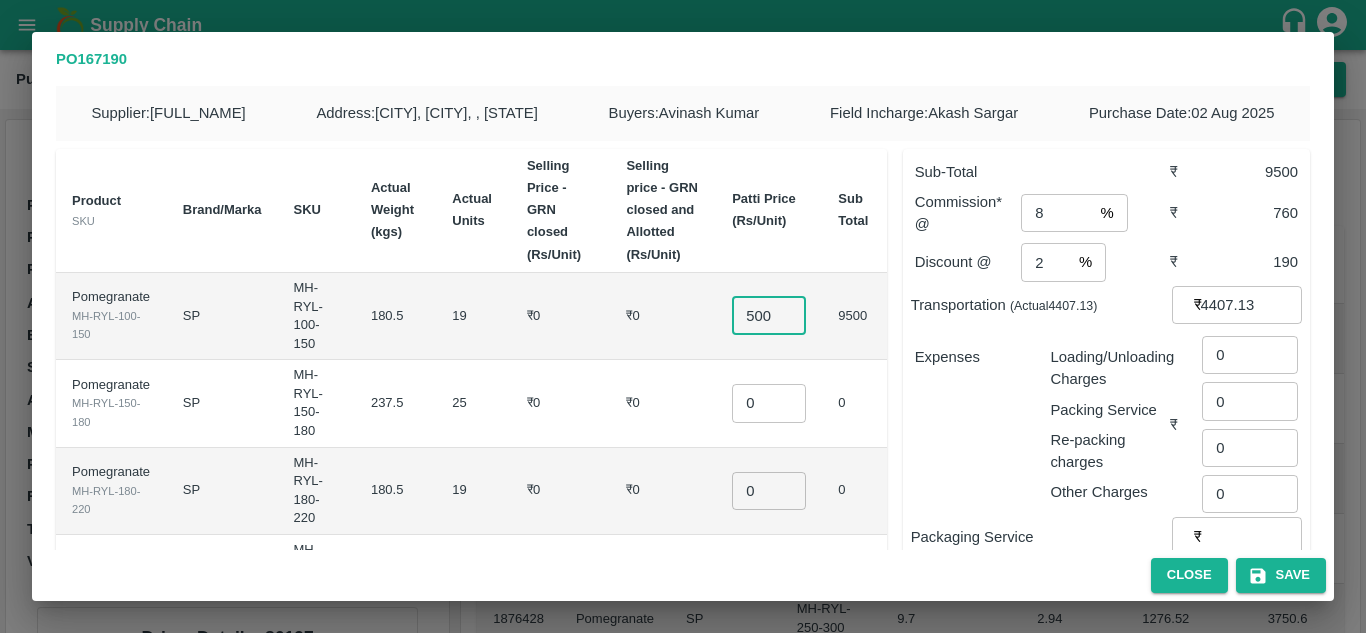 type on "500" 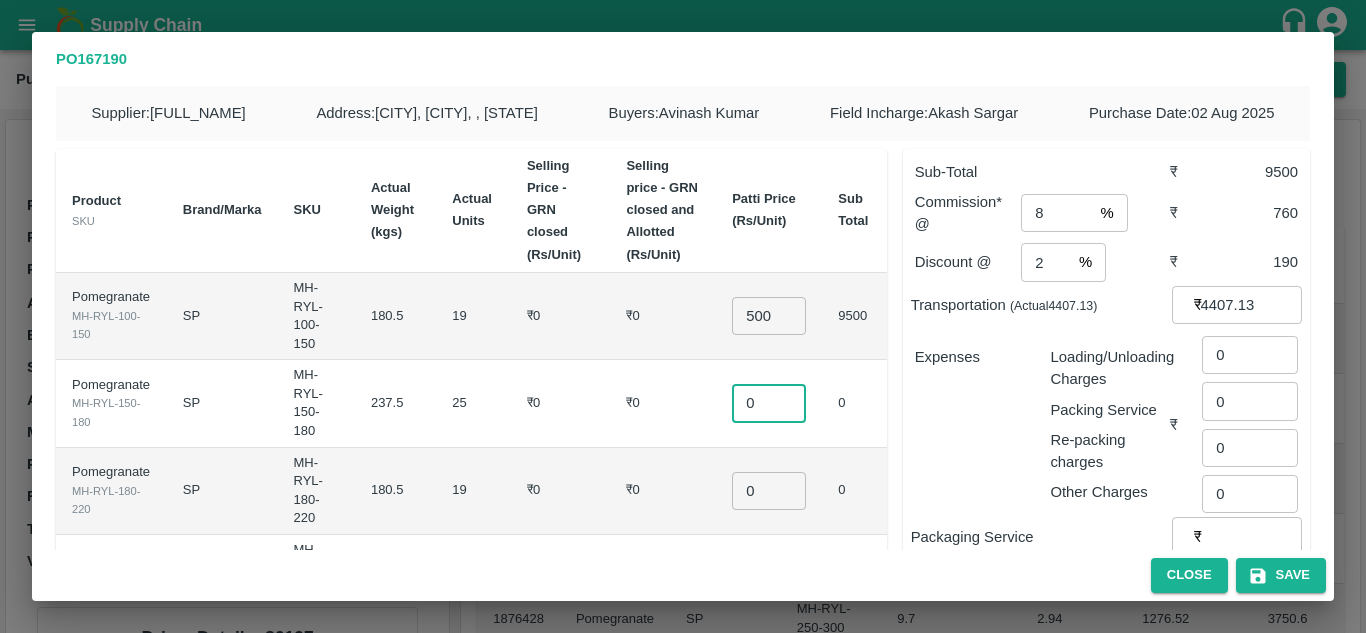 click on "0" at bounding box center [769, 403] 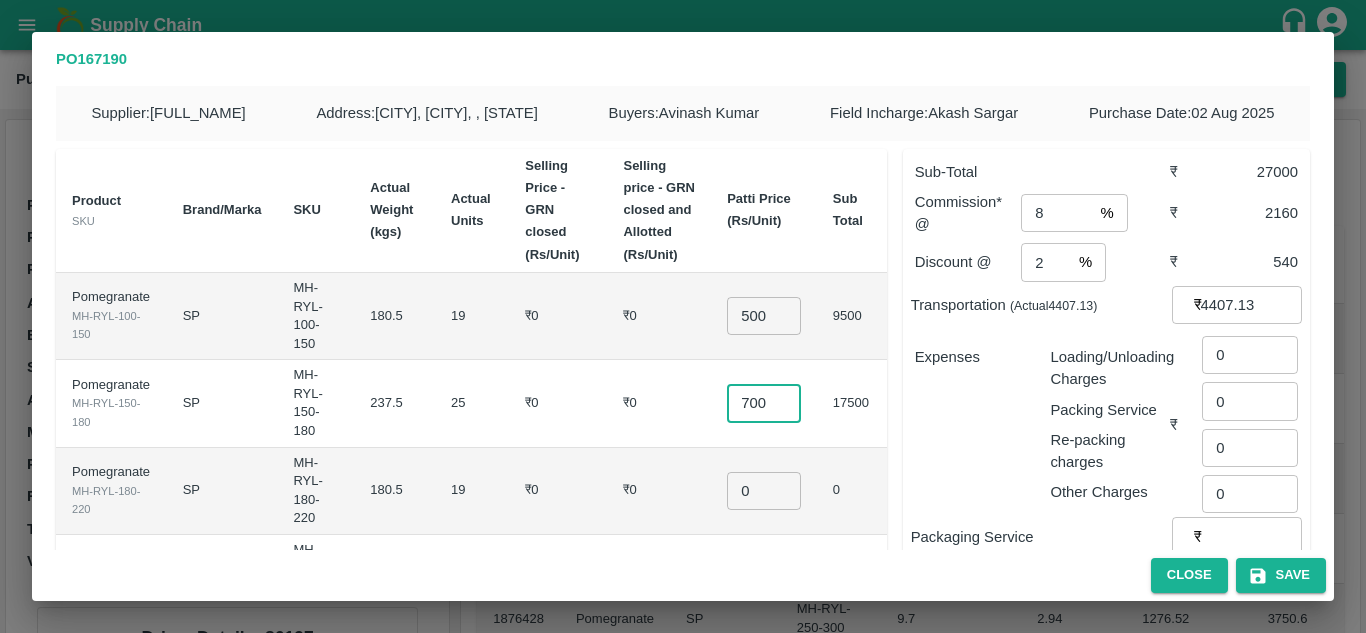 type on "700" 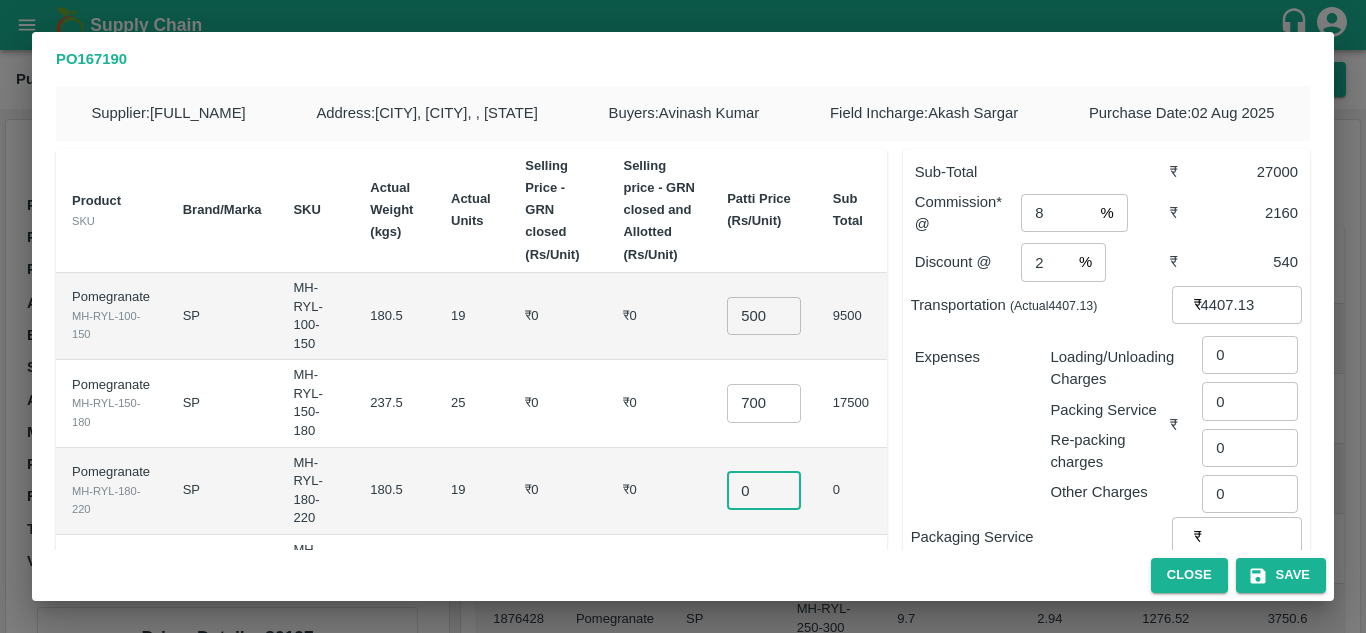 click on "0" at bounding box center [764, 491] 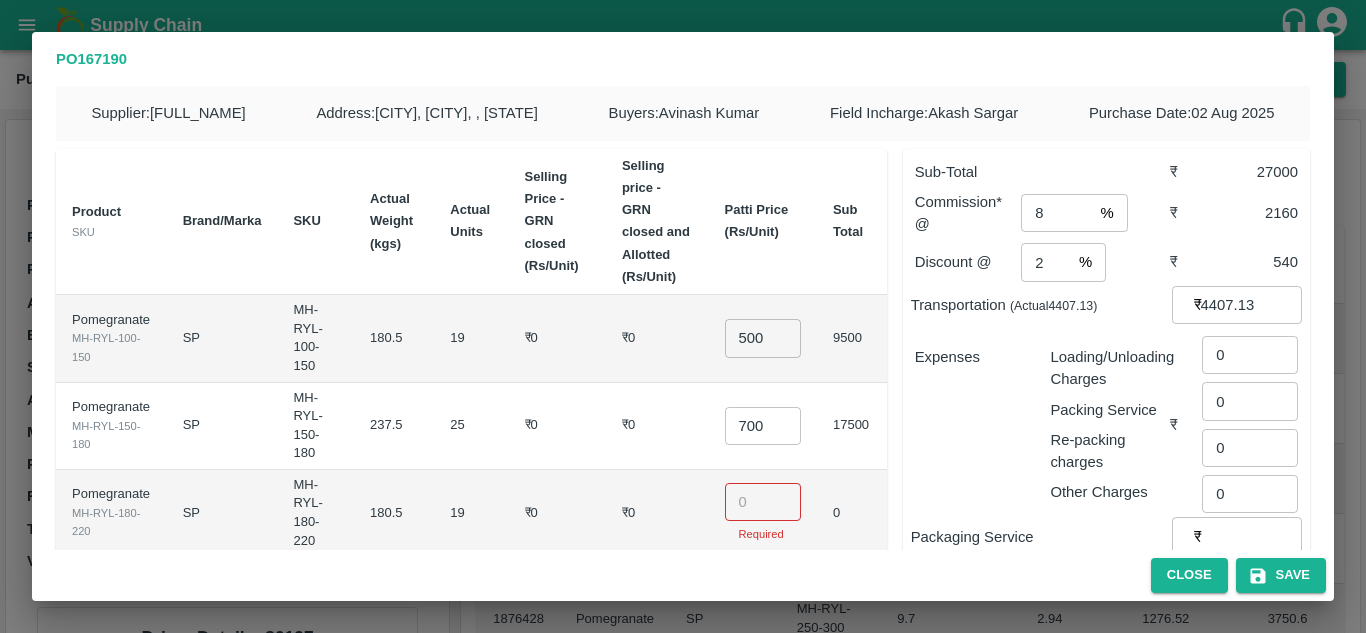 click on "25" at bounding box center (471, 426) 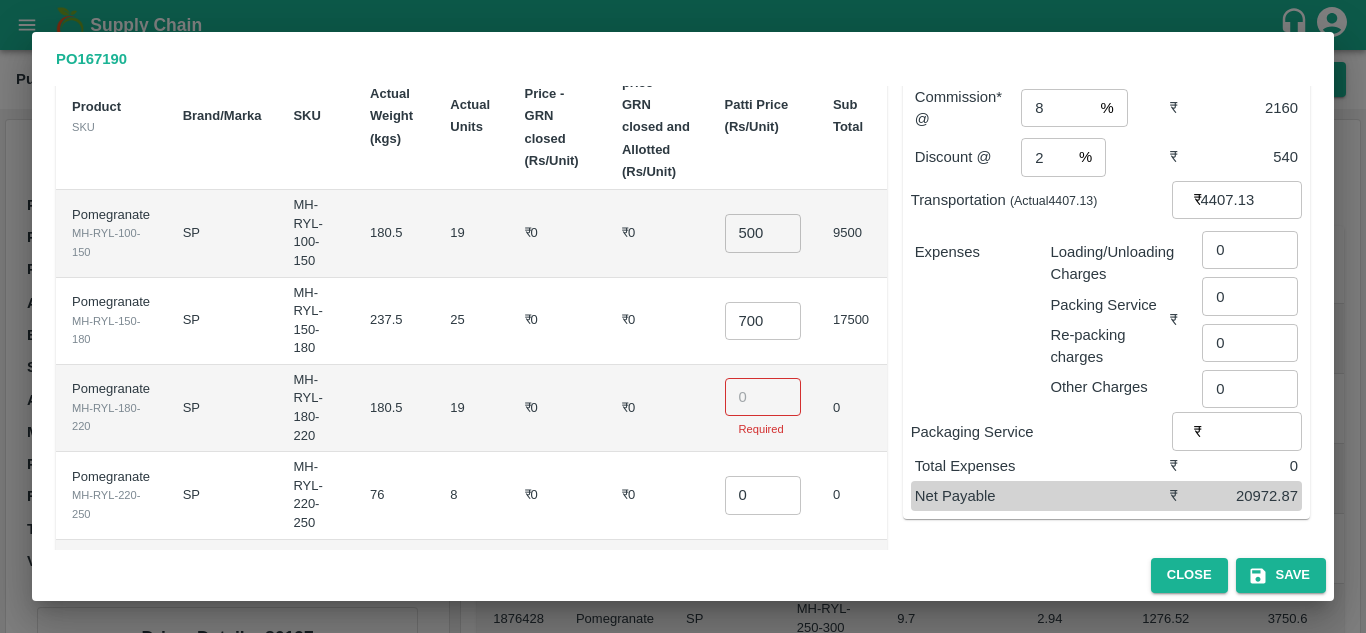scroll, scrollTop: 106, scrollLeft: 0, axis: vertical 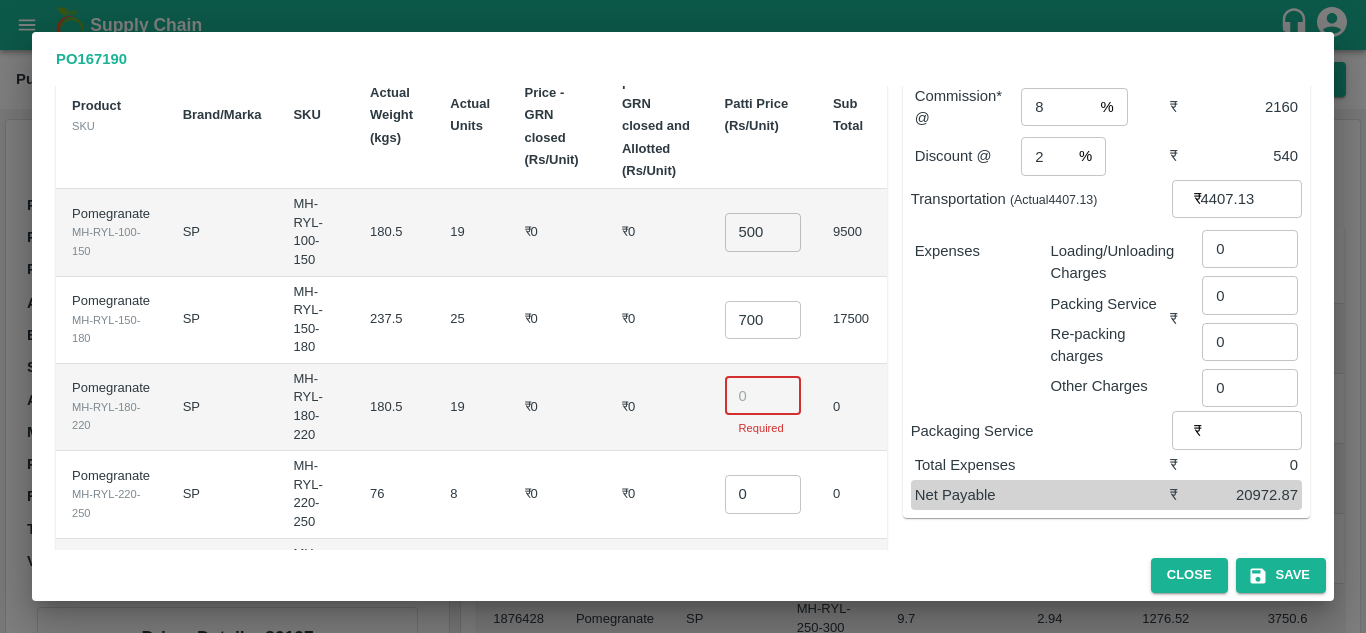 click at bounding box center [763, 396] 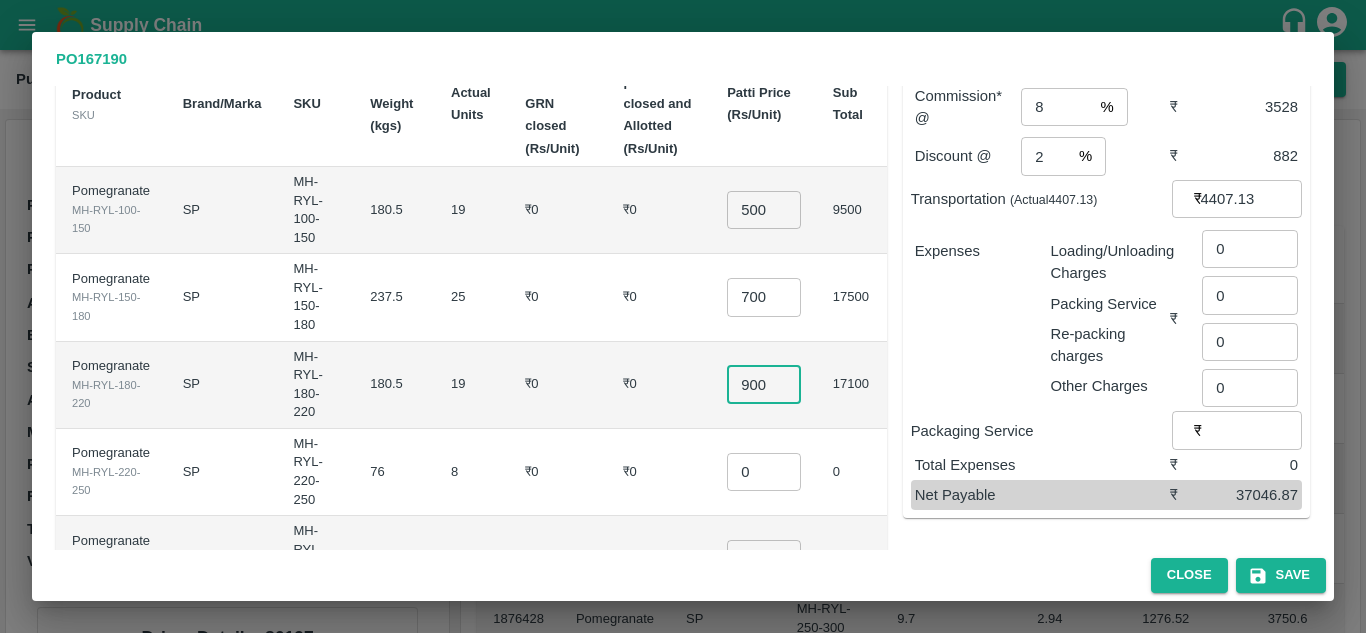 type on "900" 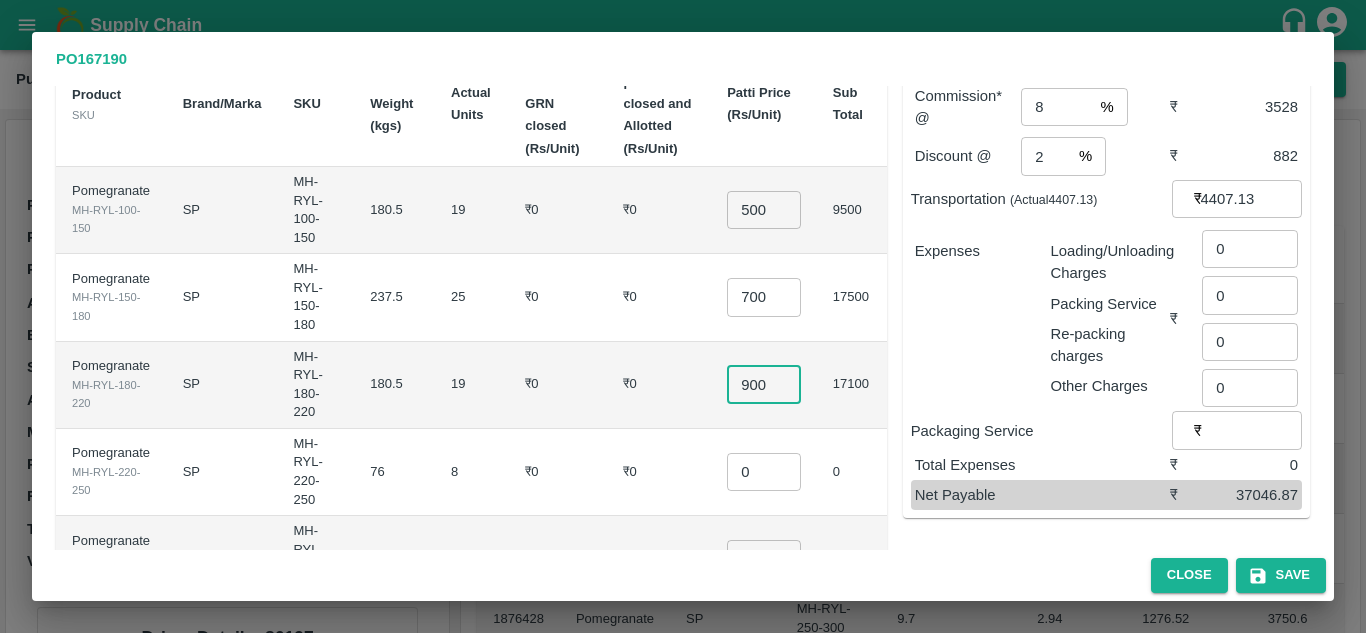 click on "0" at bounding box center (764, 472) 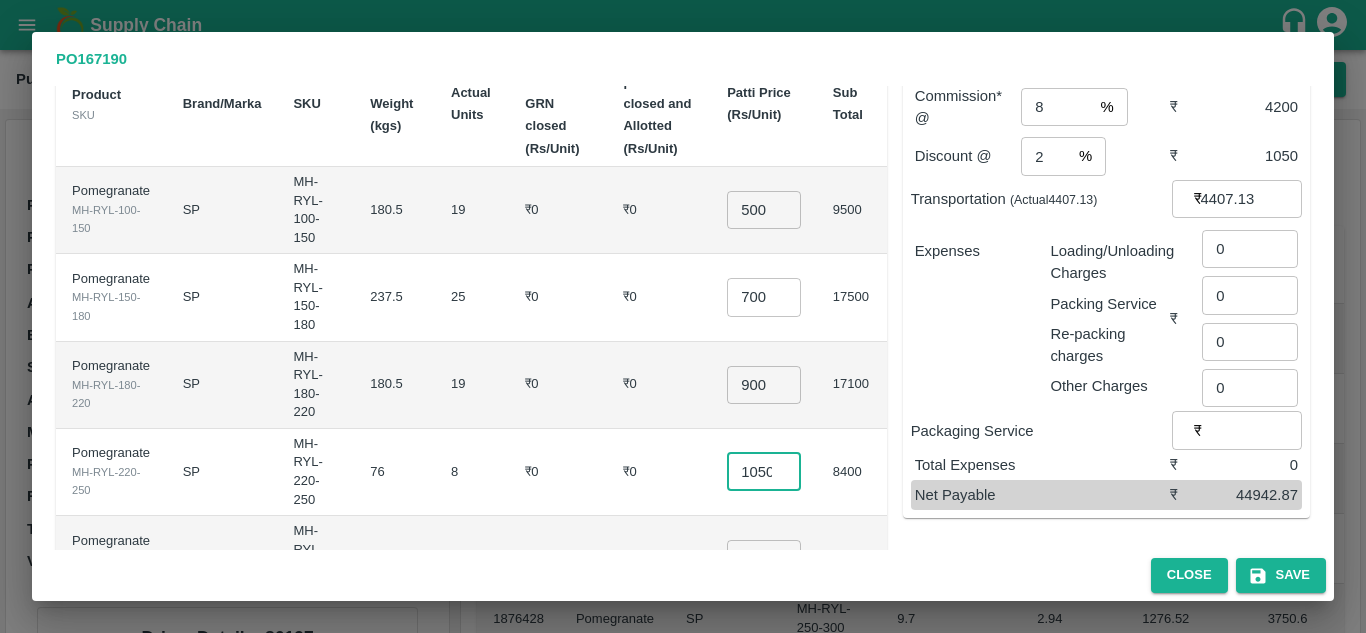 scroll, scrollTop: 0, scrollLeft: 3, axis: horizontal 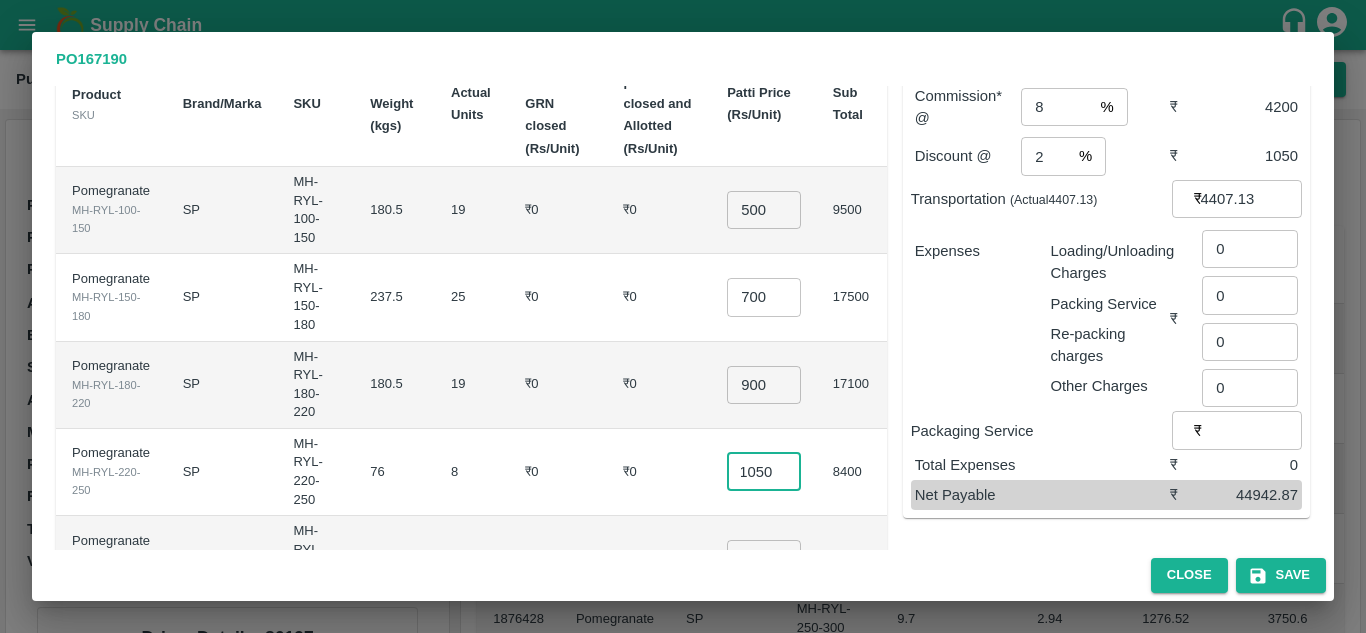 type on "1050" 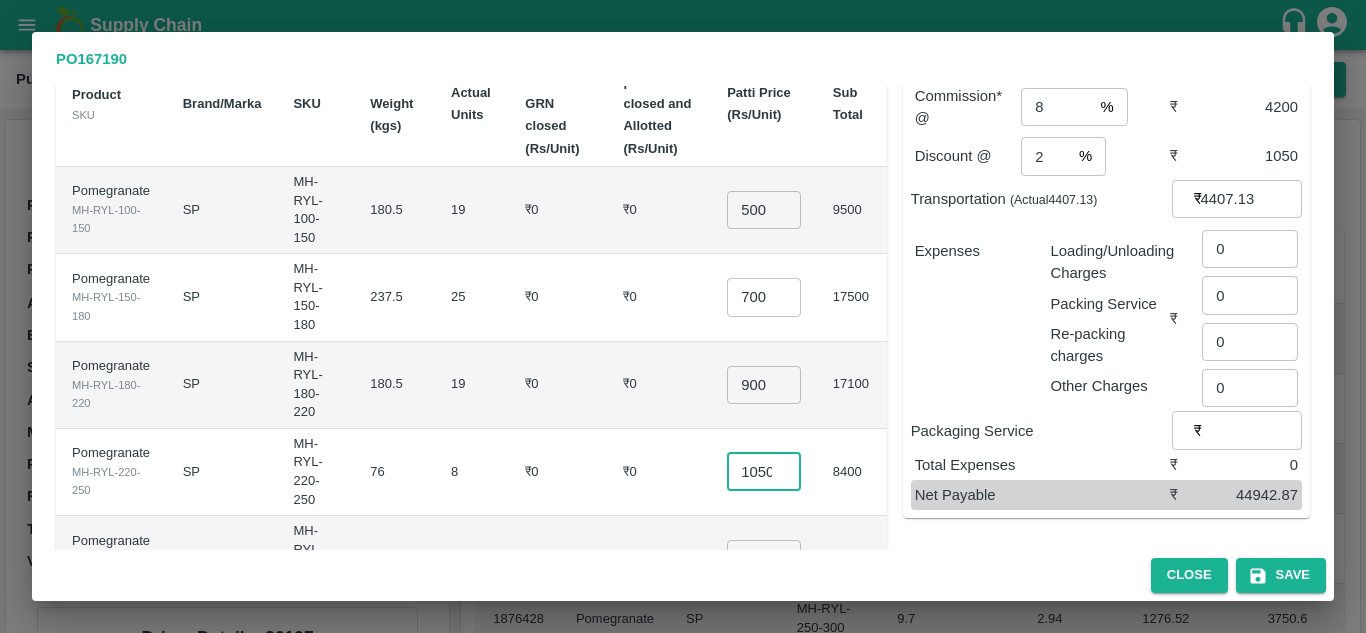 click on "₹0" at bounding box center [558, 385] 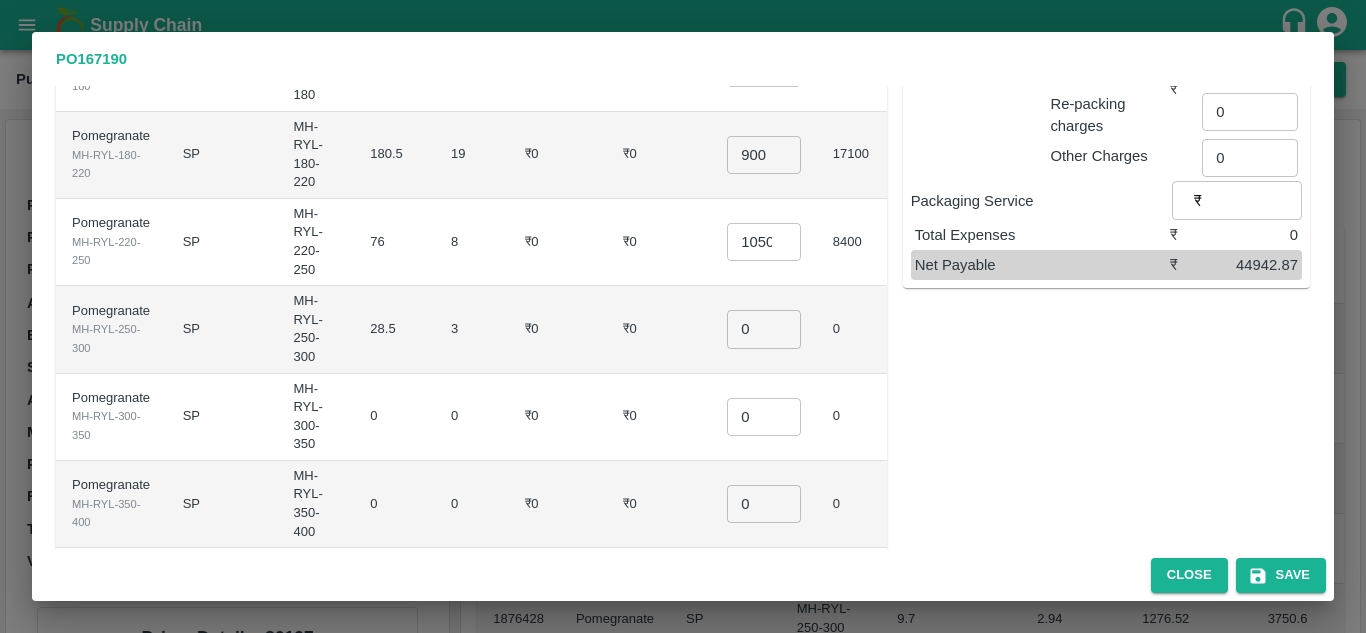 scroll, scrollTop: 337, scrollLeft: 0, axis: vertical 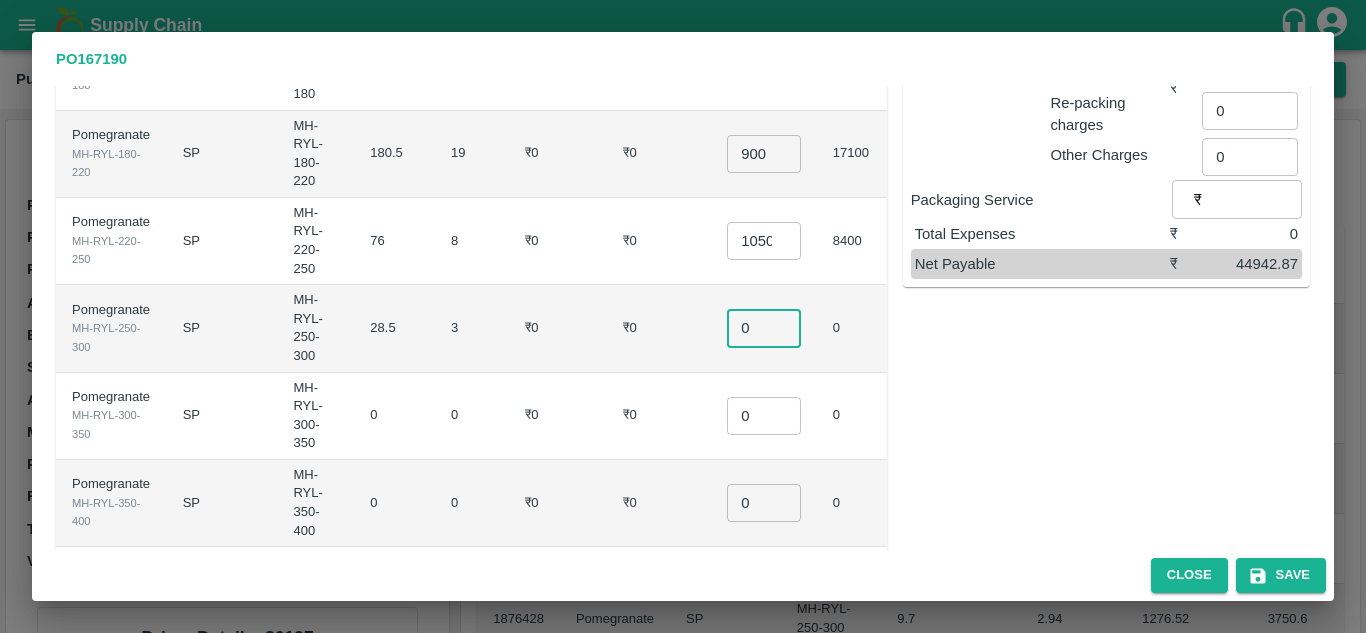 click on "0" at bounding box center (764, 328) 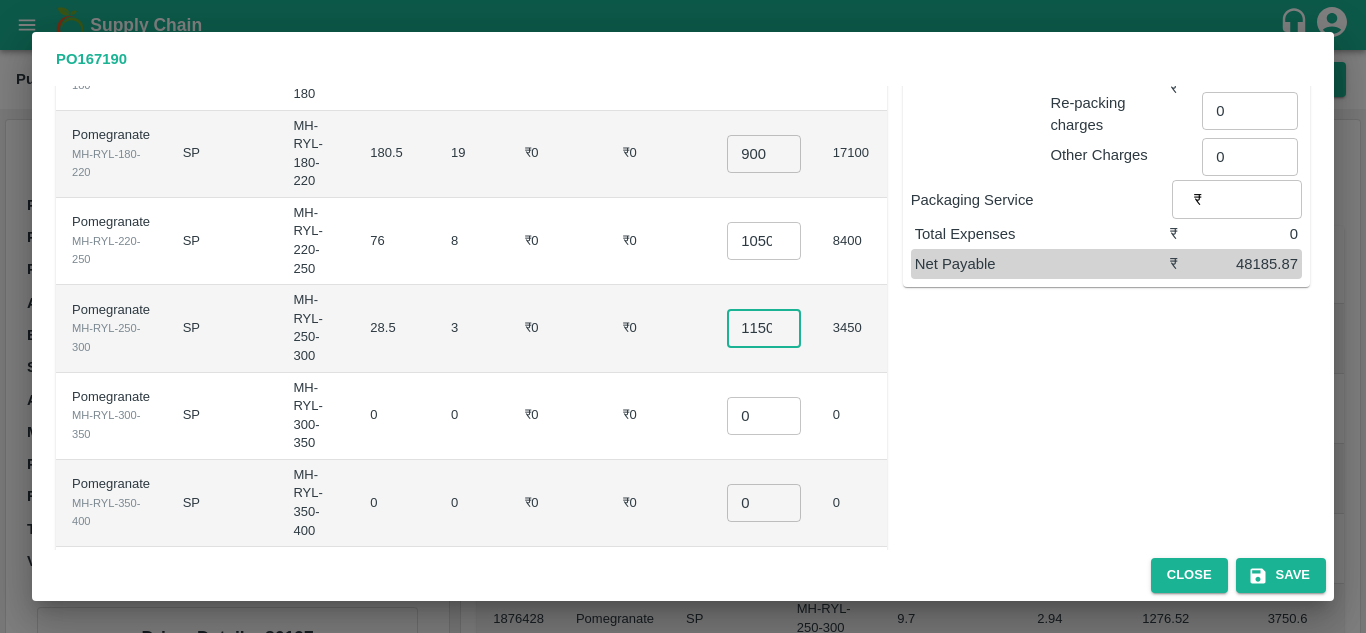 scroll, scrollTop: 0, scrollLeft: 1, axis: horizontal 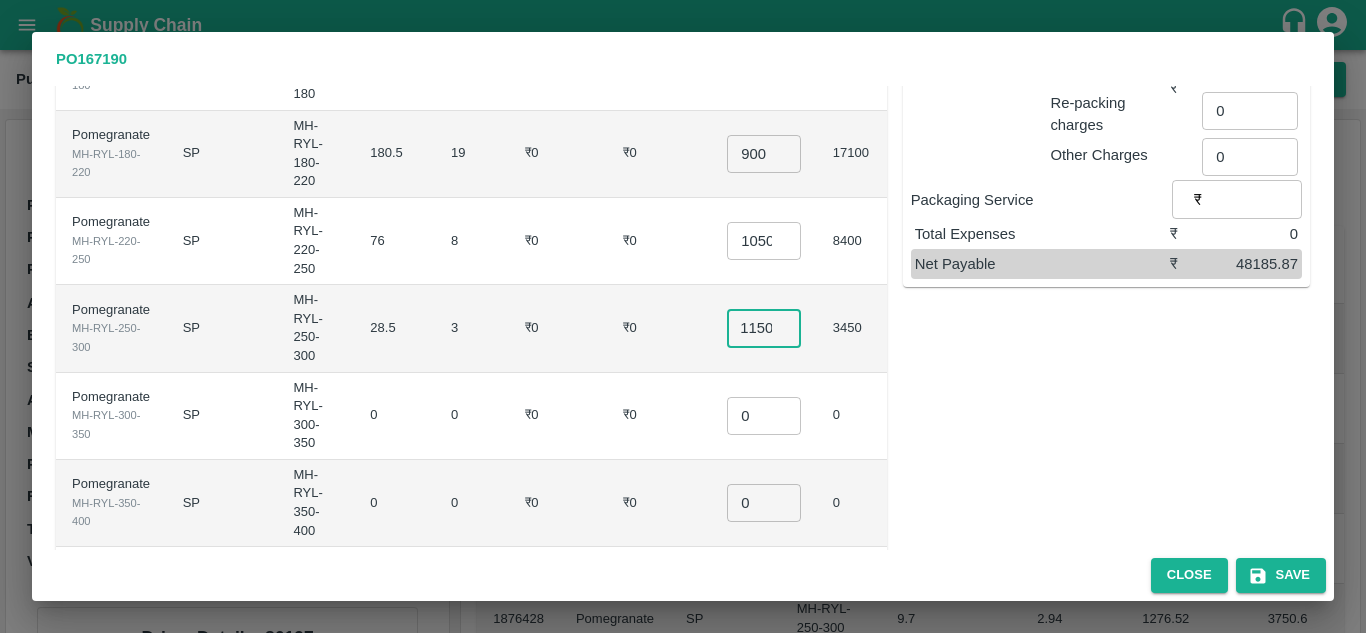 type on "1150" 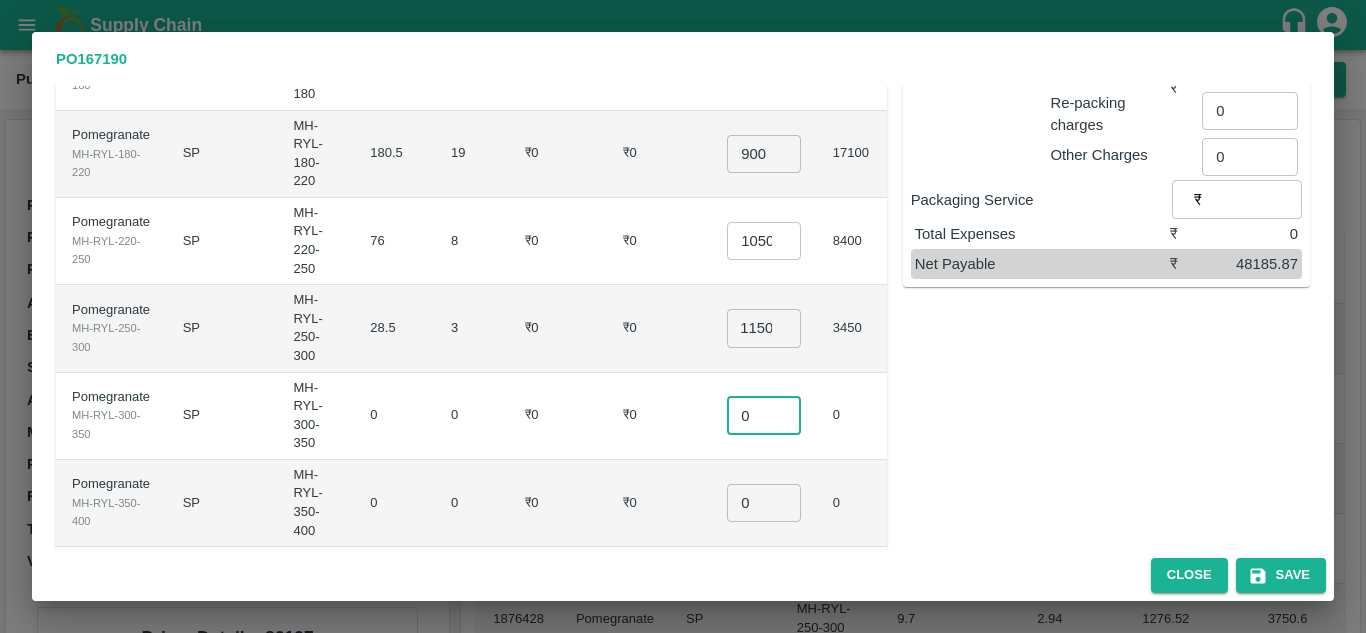 scroll, scrollTop: 0, scrollLeft: 0, axis: both 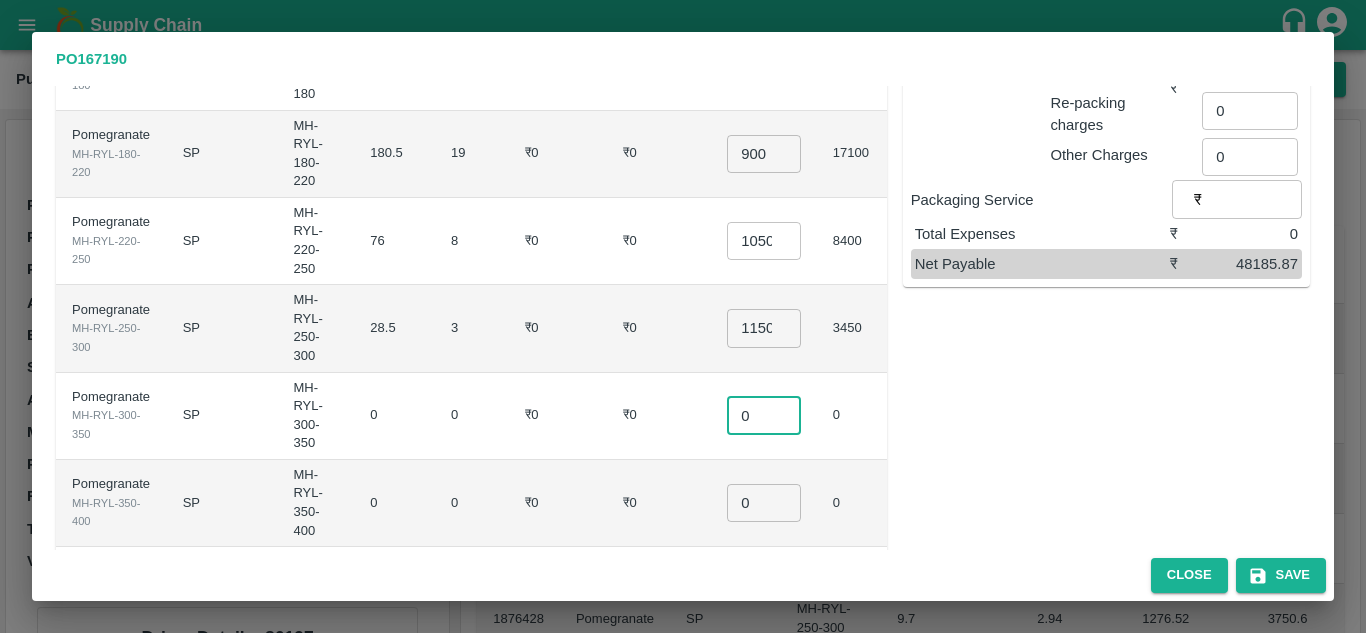 click on "0" at bounding box center [764, 416] 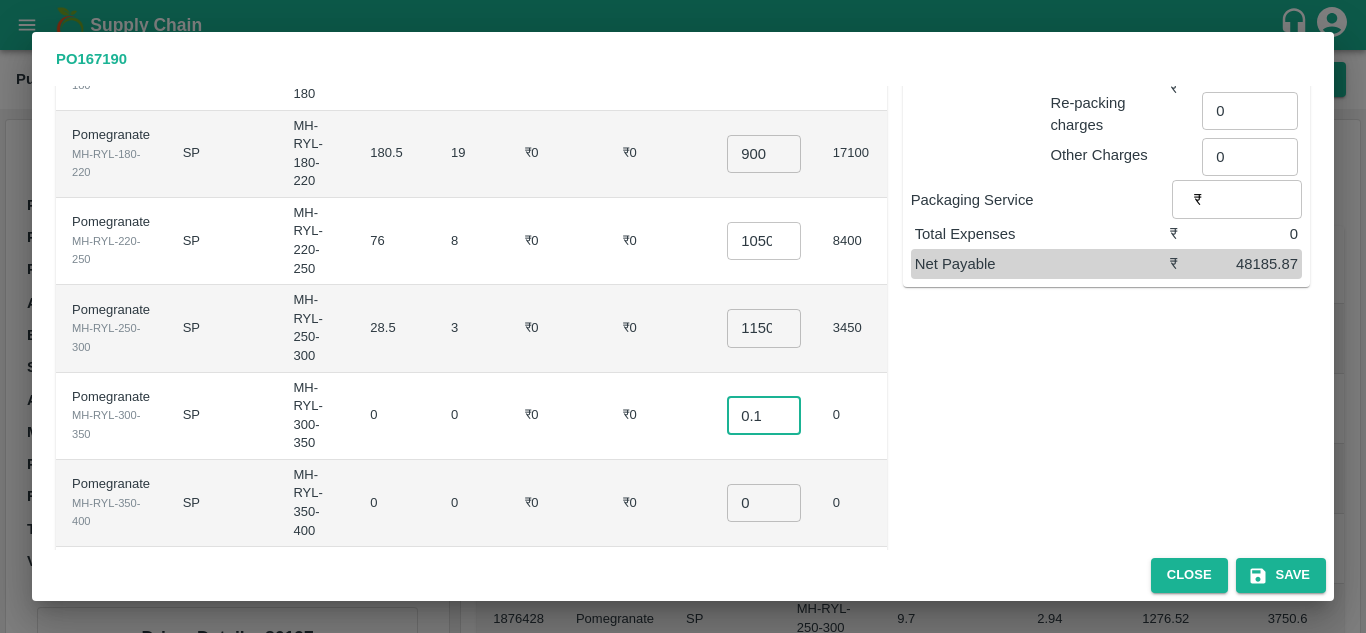 type on "0.1" 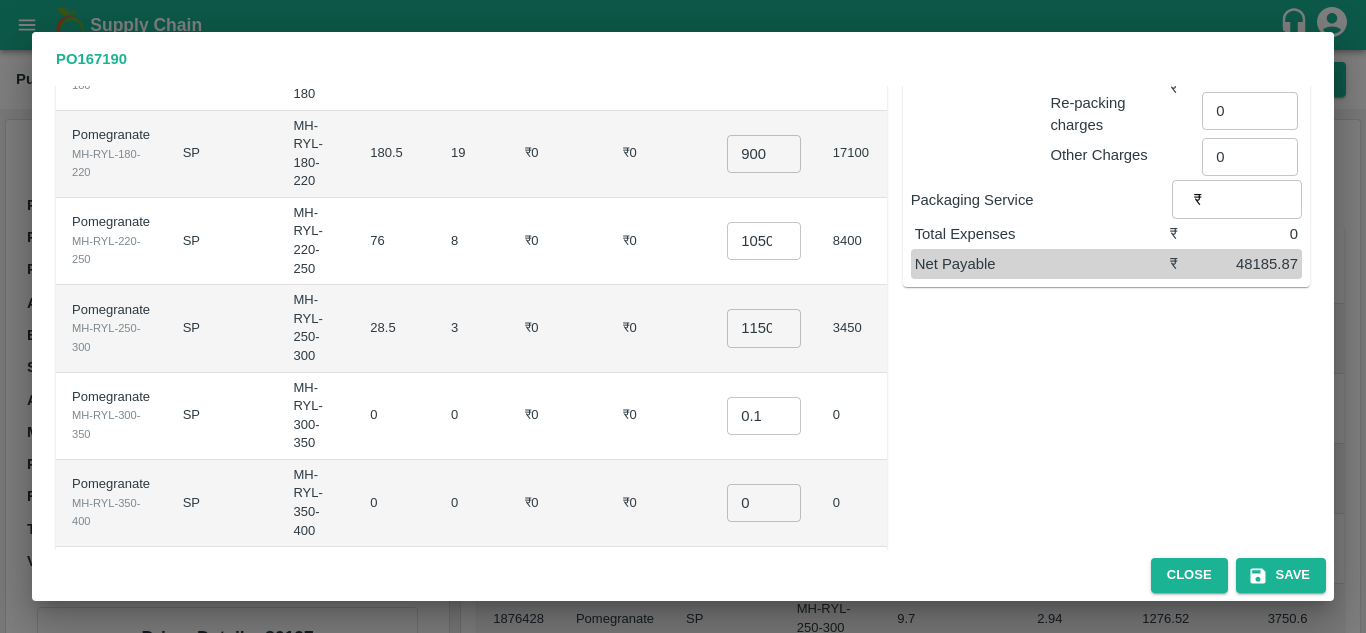 click on "₹0" at bounding box center (659, 416) 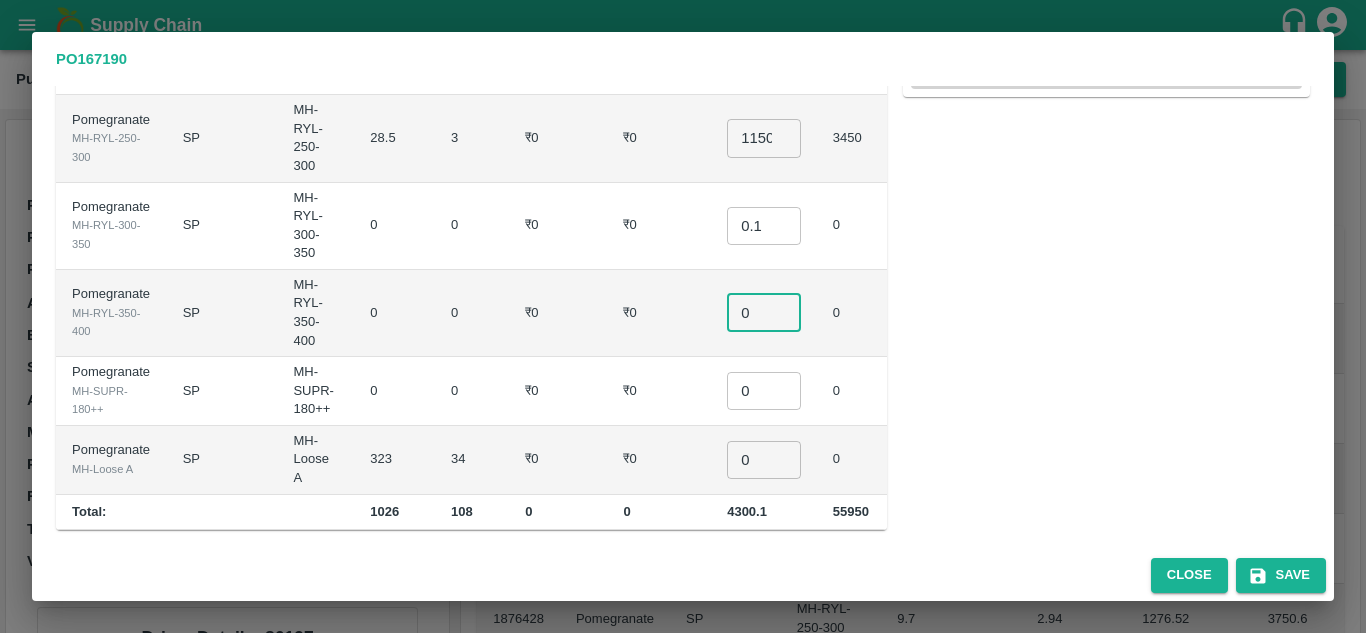 click on "0" at bounding box center (764, 313) 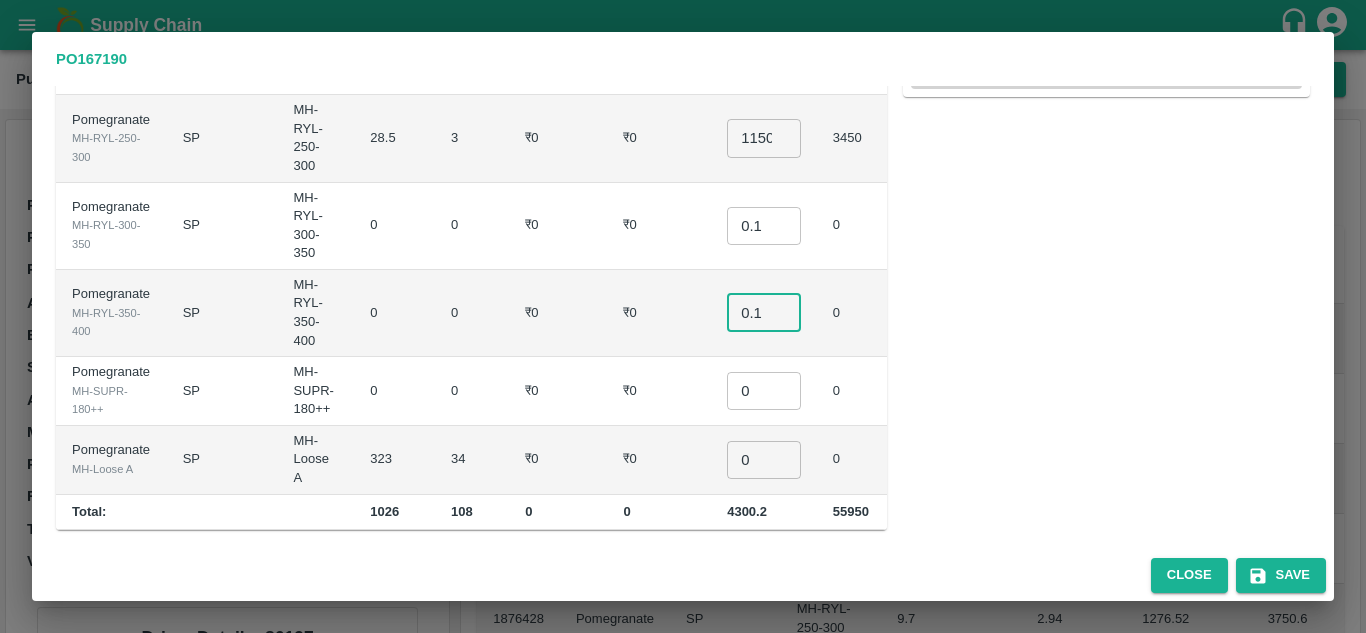 type on "0.1" 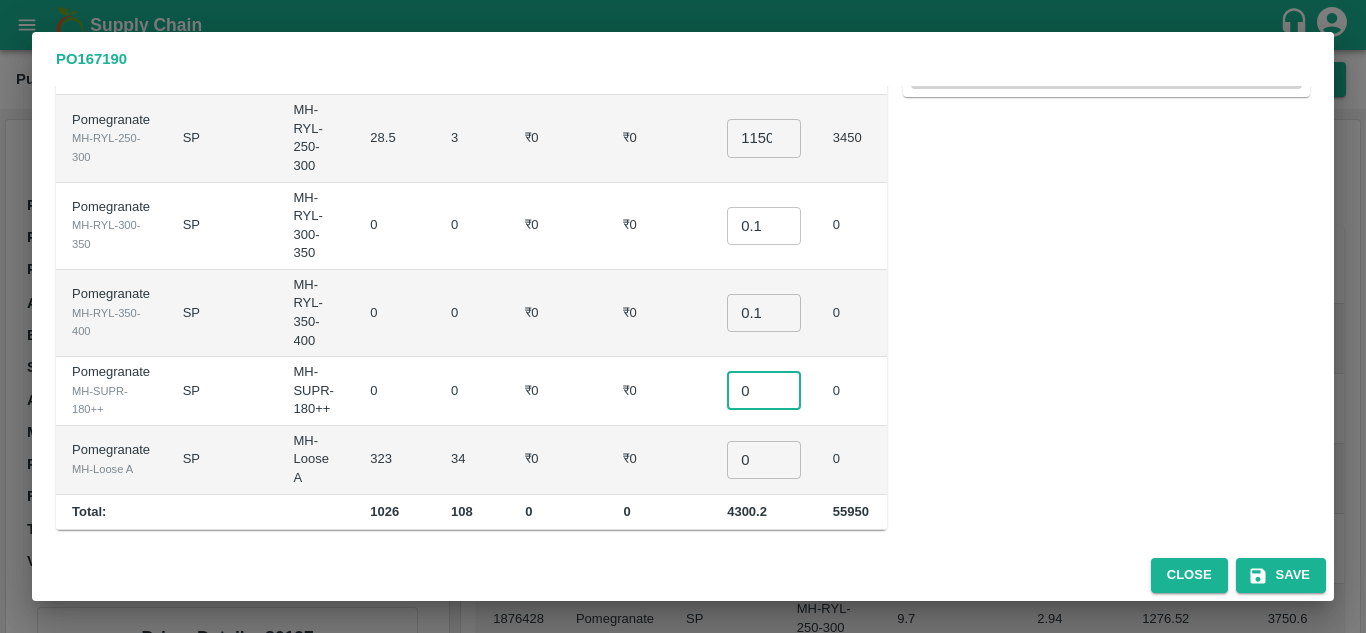 click on "0" at bounding box center (764, 391) 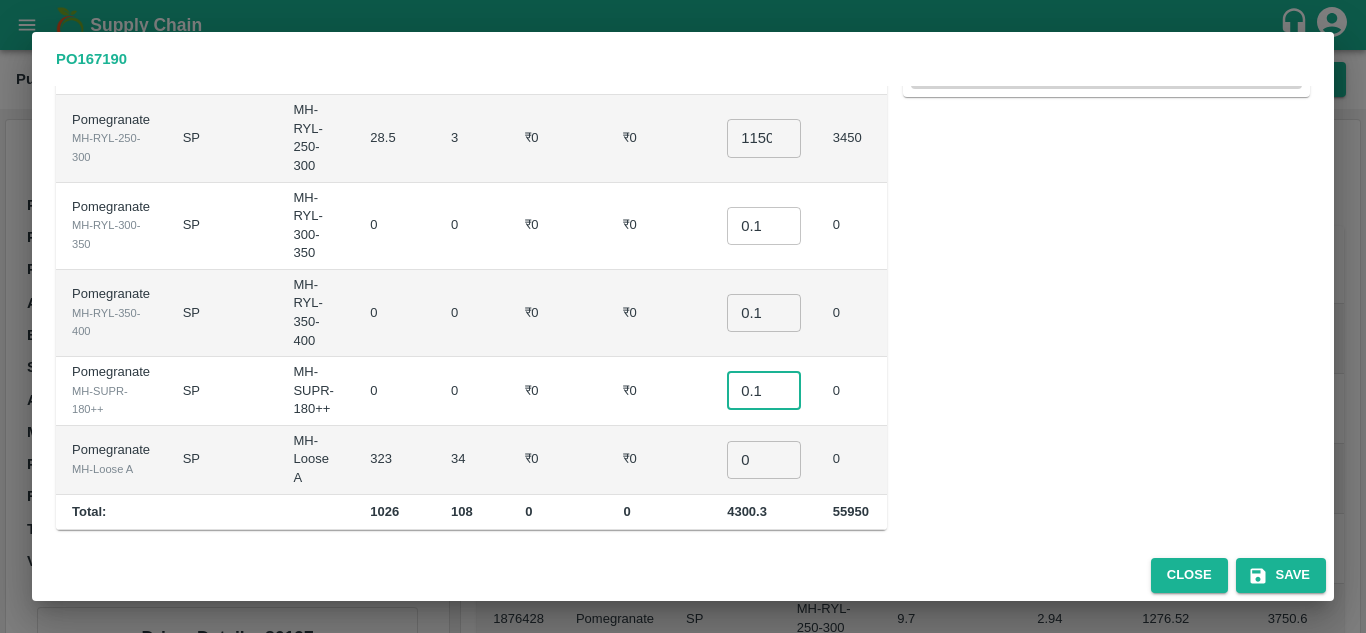 type on "0.1" 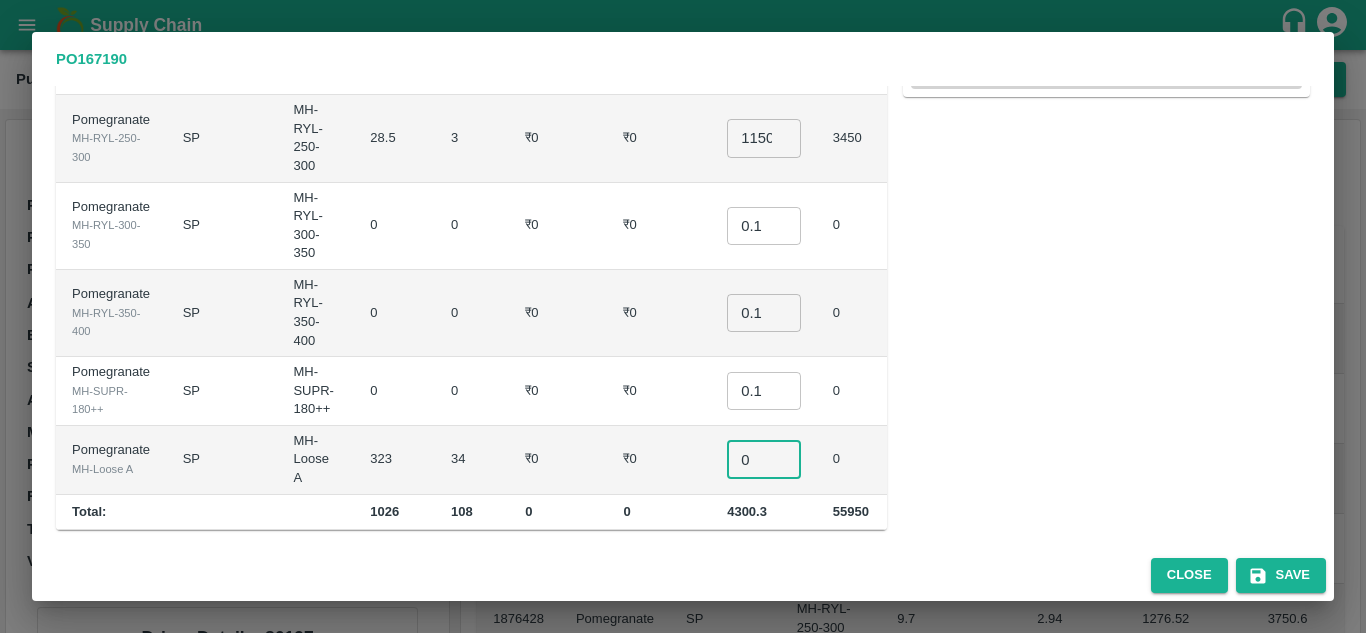 click on "0" at bounding box center (764, 460) 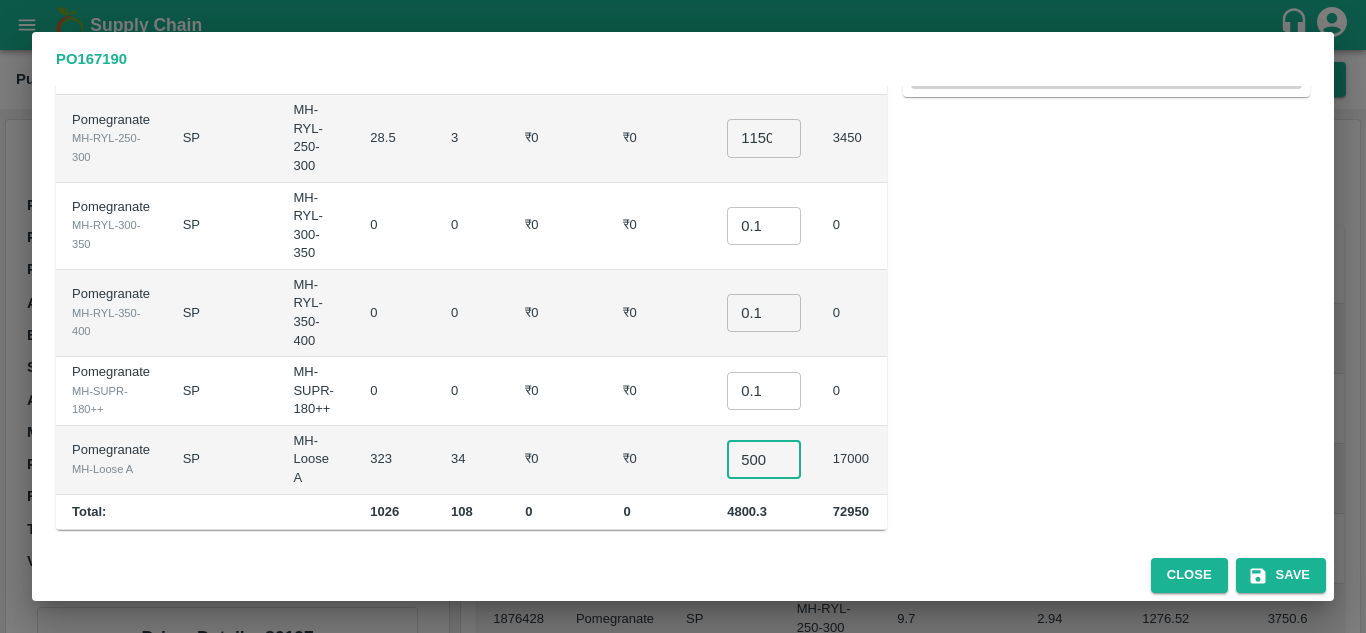 type on "500" 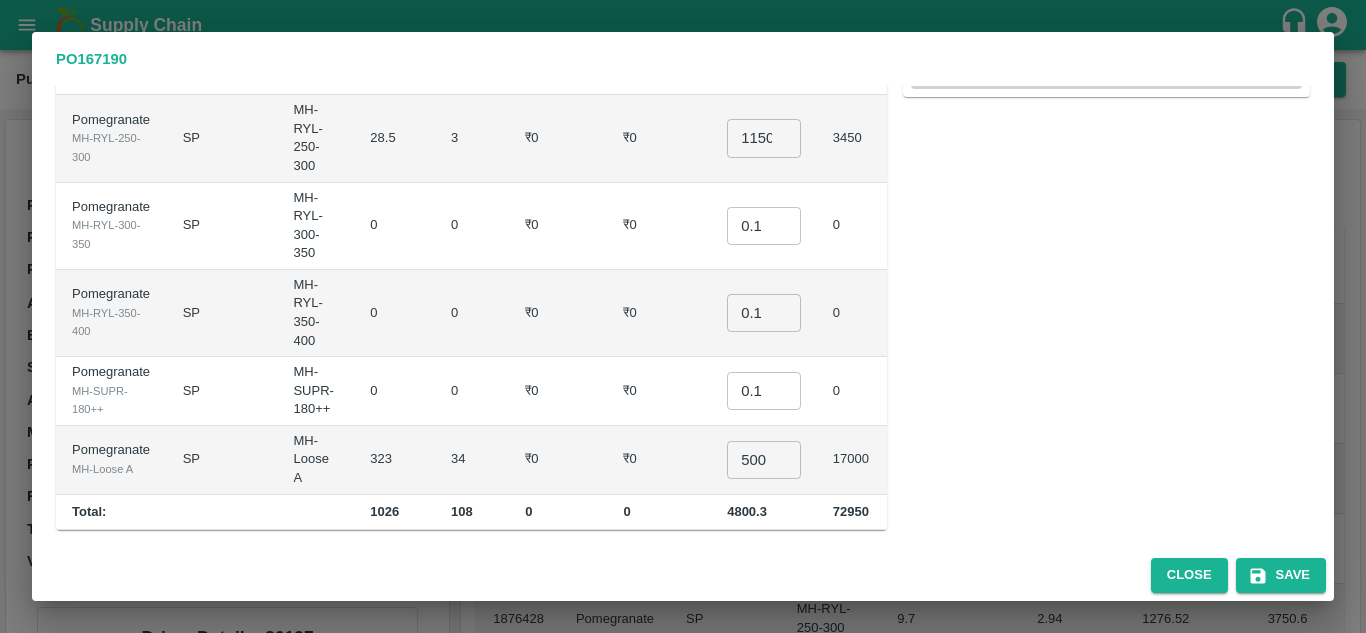 click on "₹0" at bounding box center (558, 391) 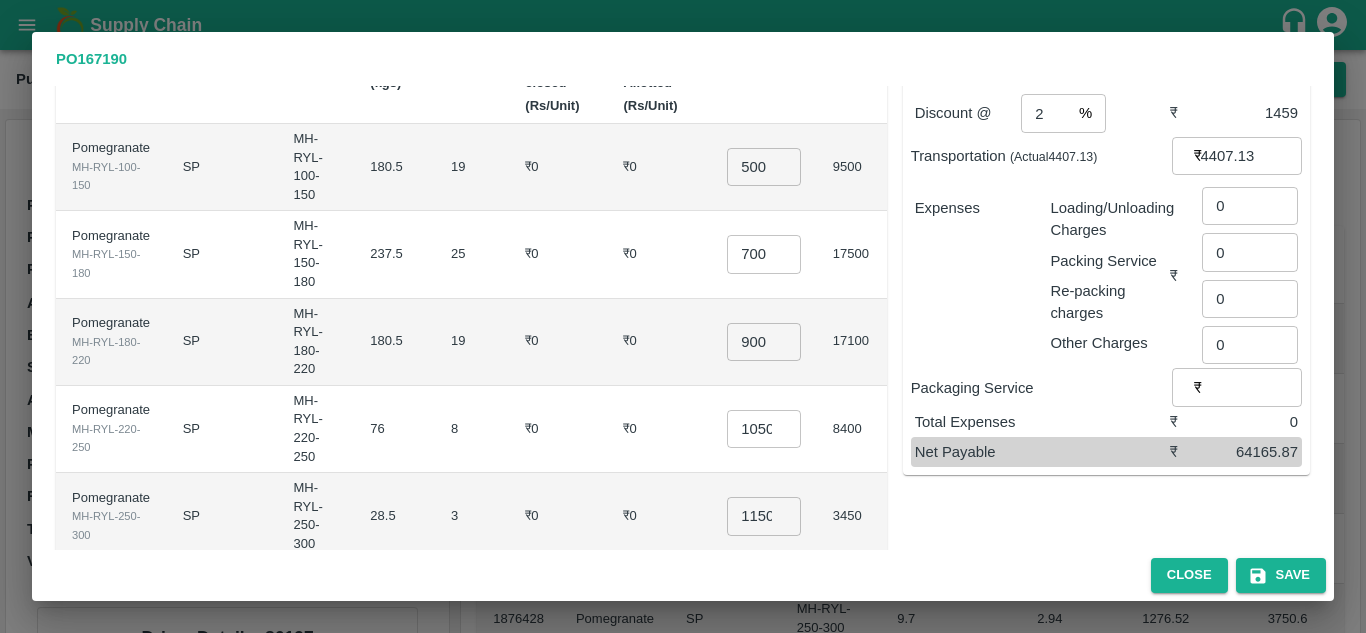 scroll, scrollTop: 139, scrollLeft: 0, axis: vertical 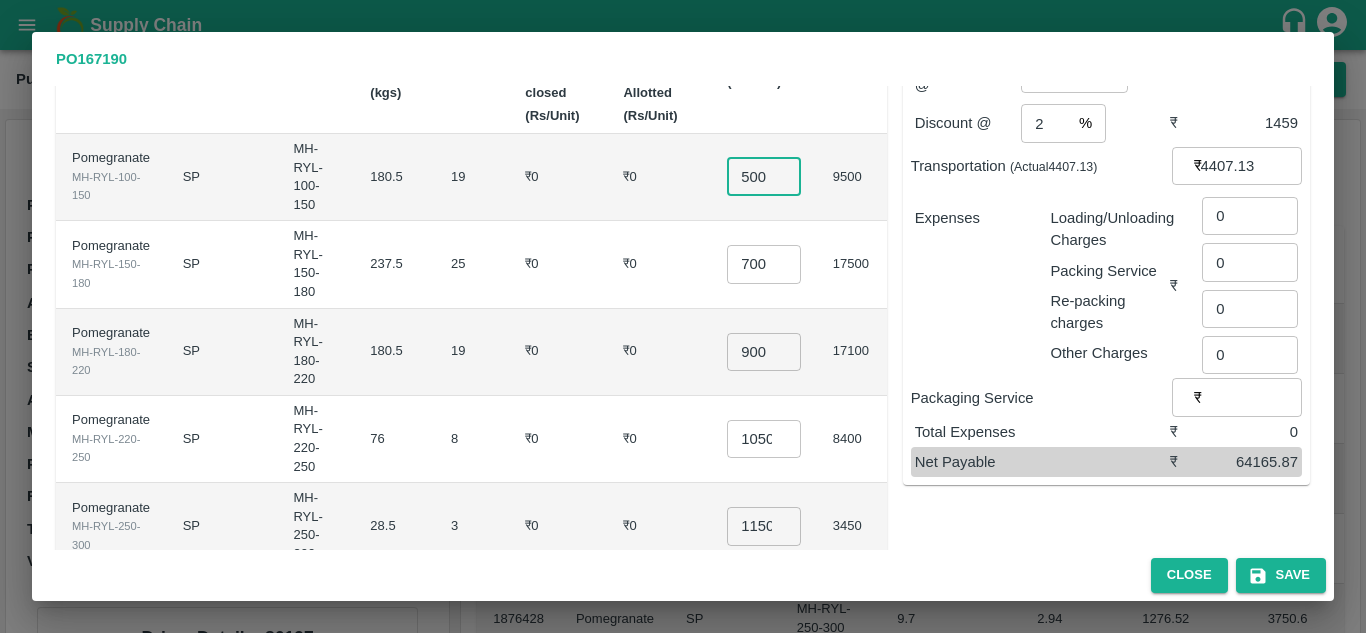 click on "500" at bounding box center (764, 177) 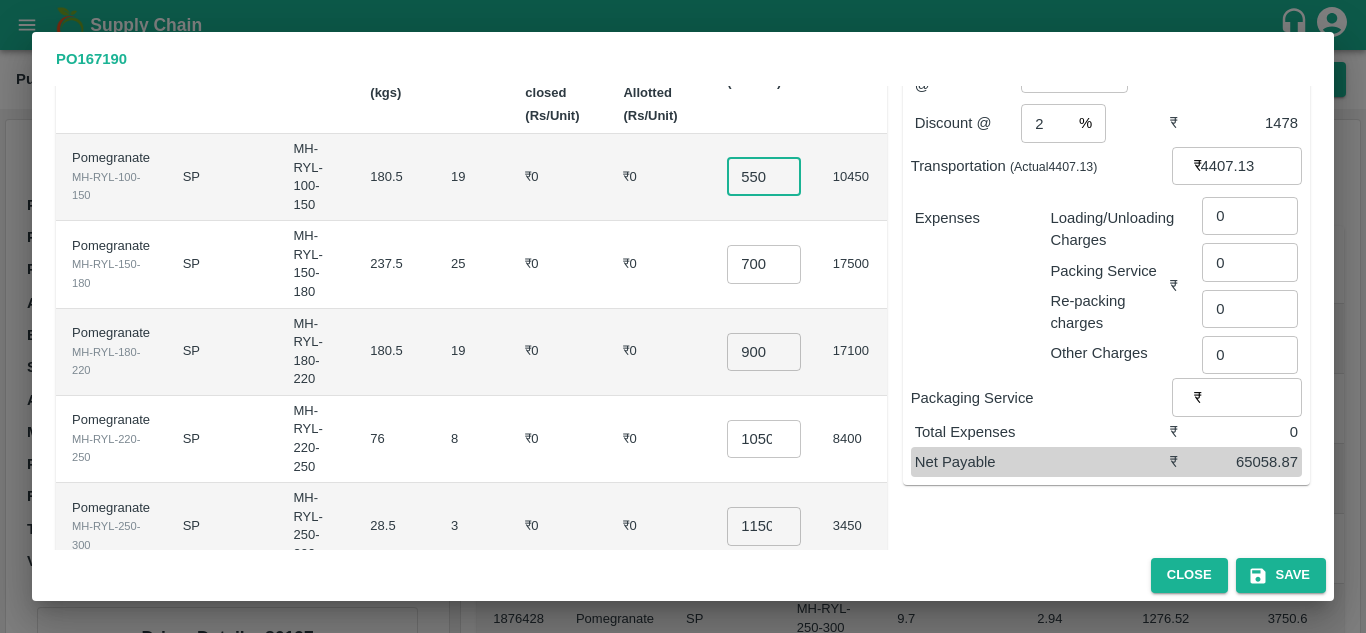 type on "550" 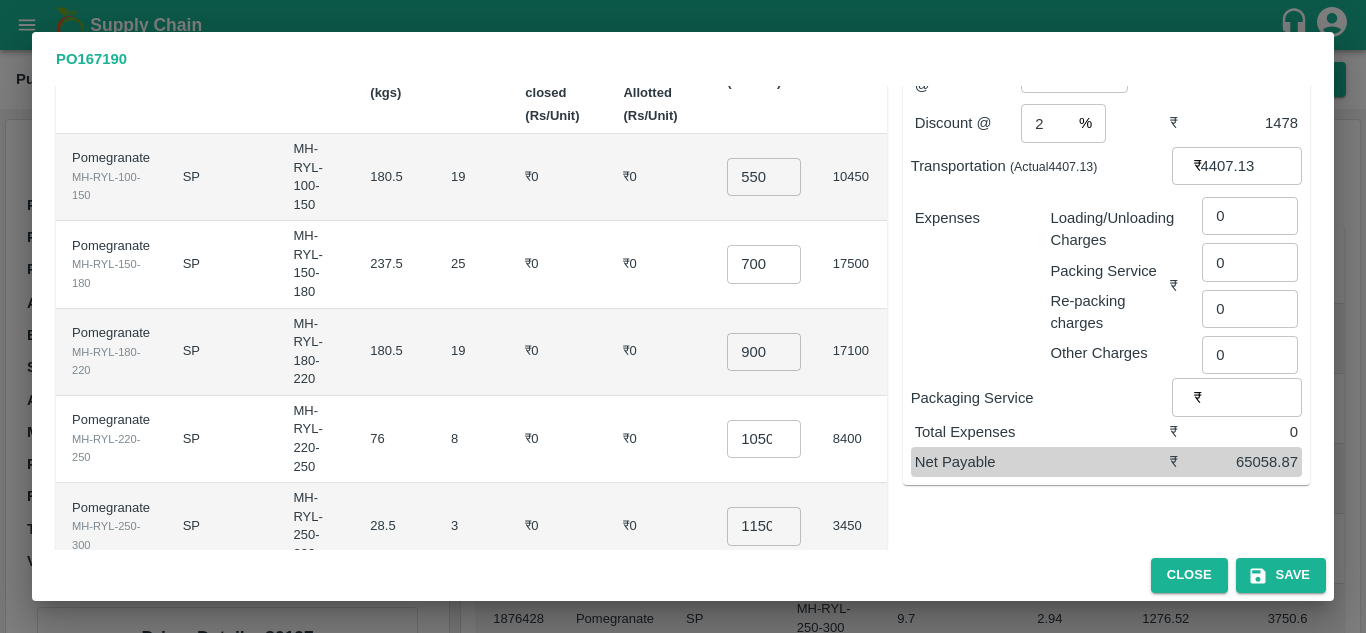 click on "₹0" at bounding box center (558, 177) 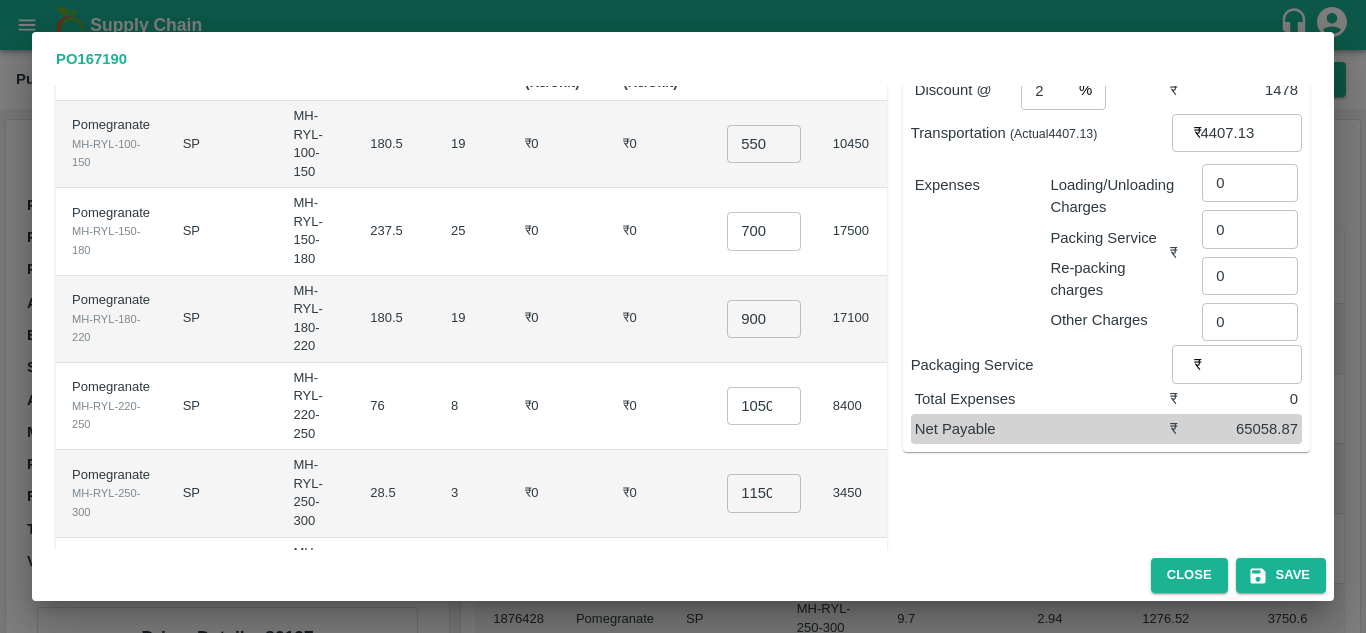 scroll, scrollTop: 173, scrollLeft: 0, axis: vertical 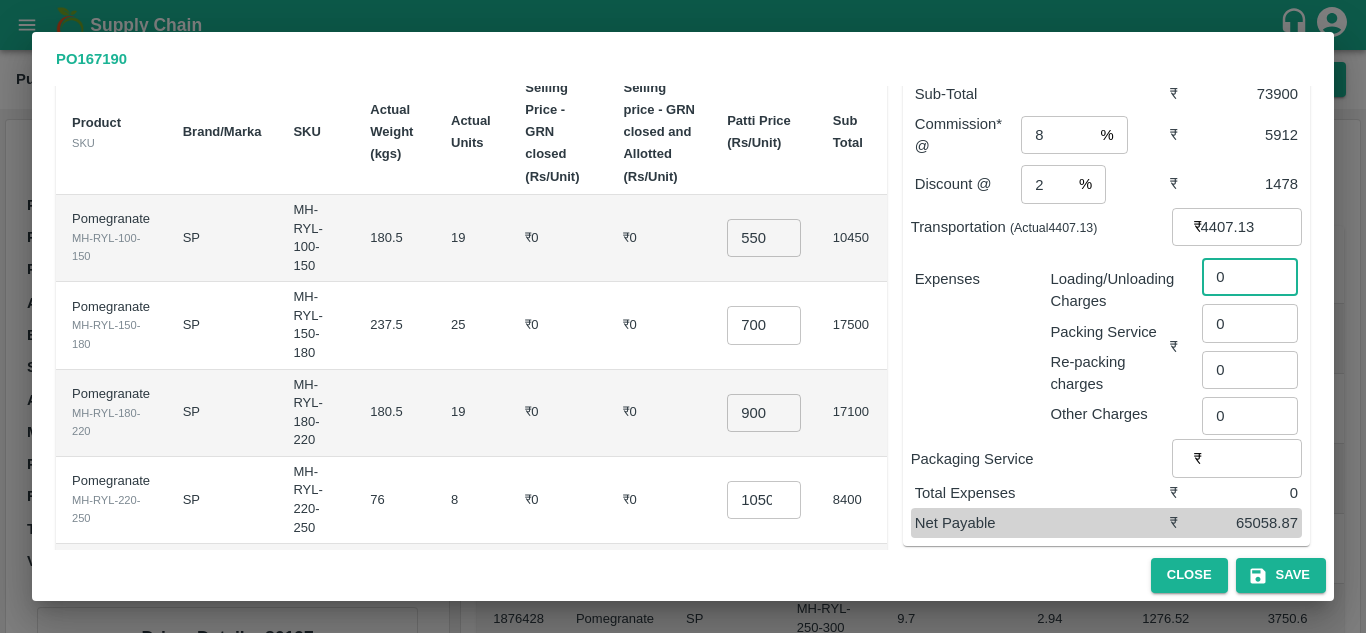 click on "0" at bounding box center (1250, 277) 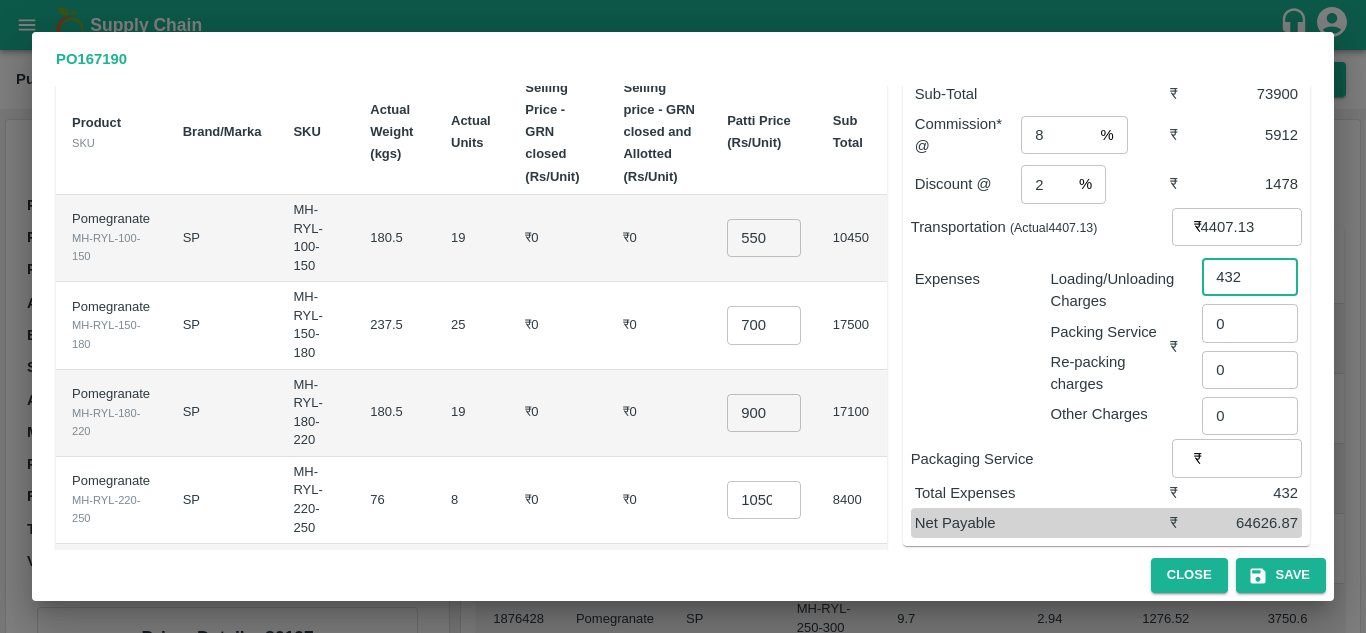 type on "432" 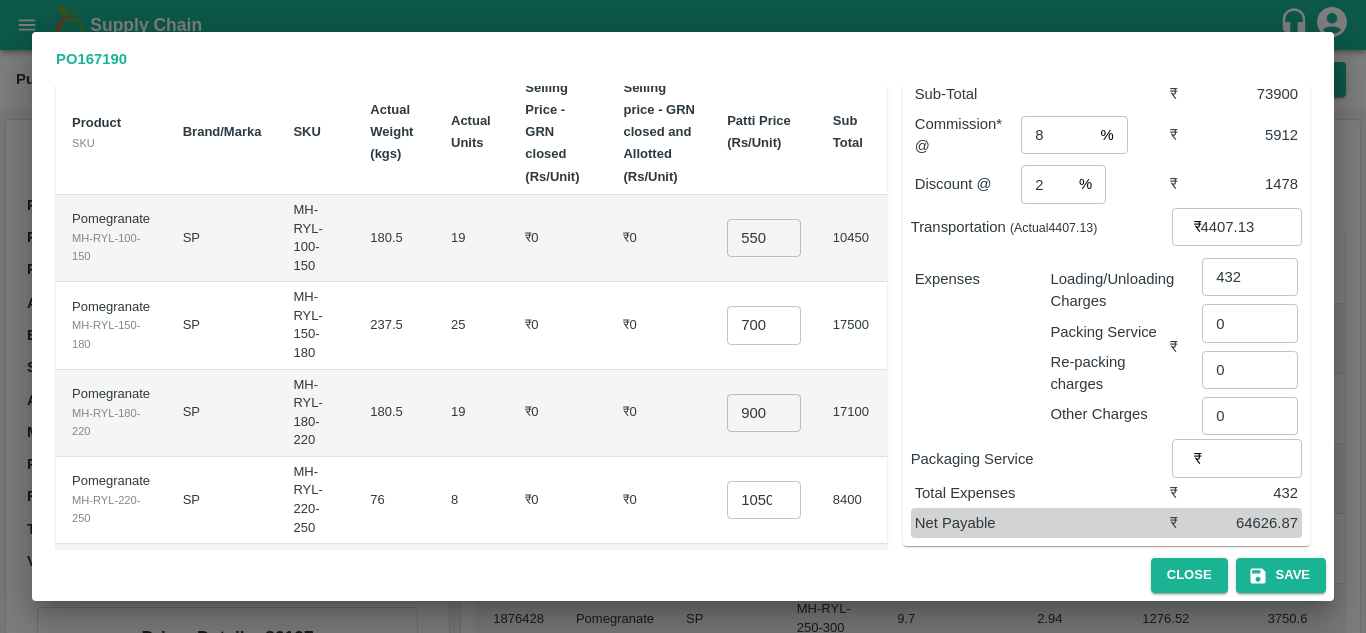 click on "Expenses" at bounding box center [967, 339] 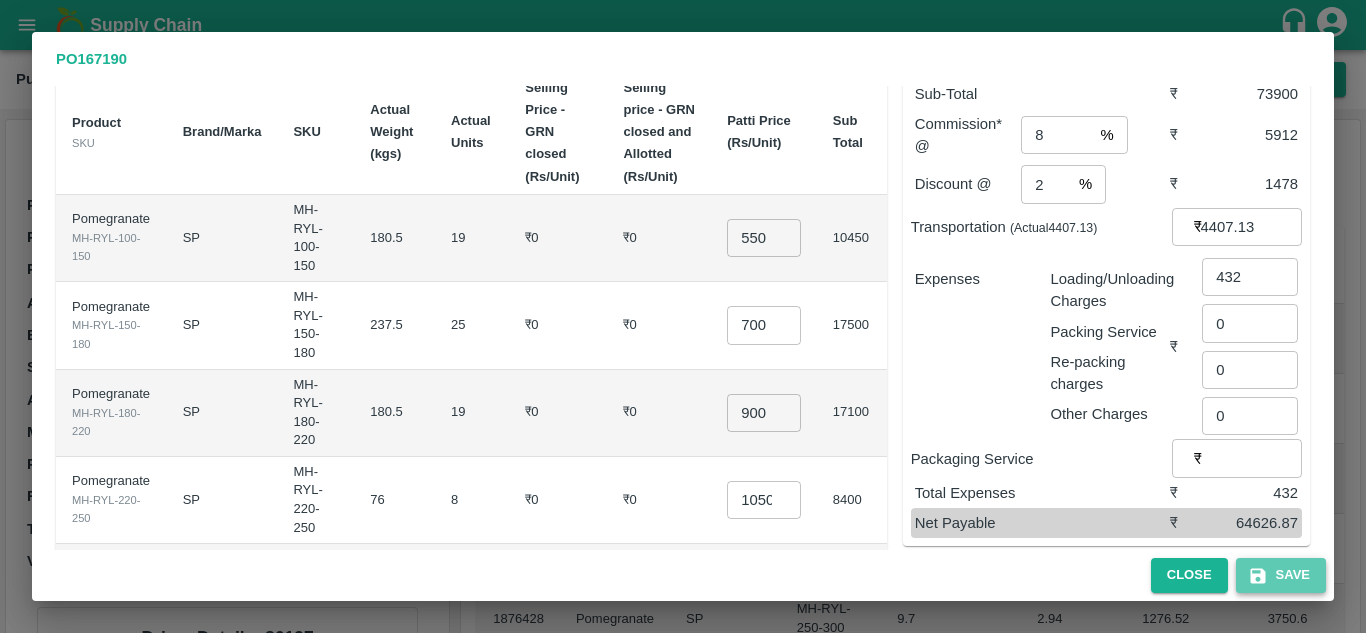 click on "Save" at bounding box center (1281, 575) 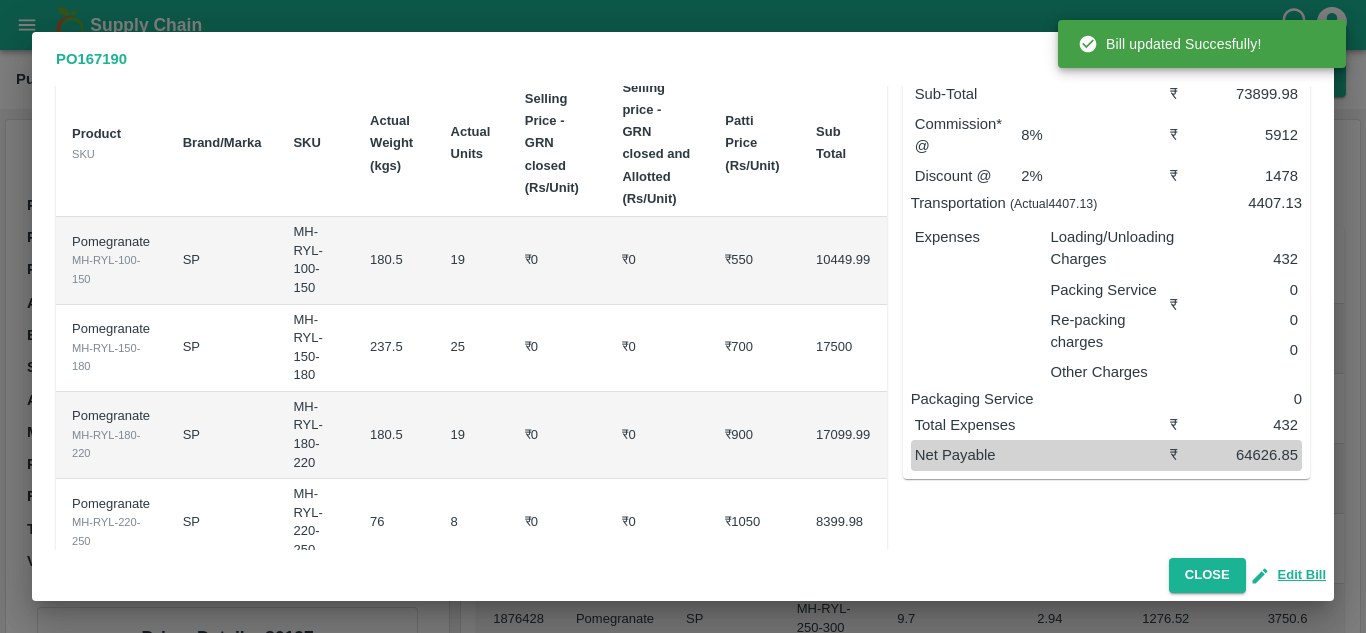 scroll, scrollTop: 0, scrollLeft: 0, axis: both 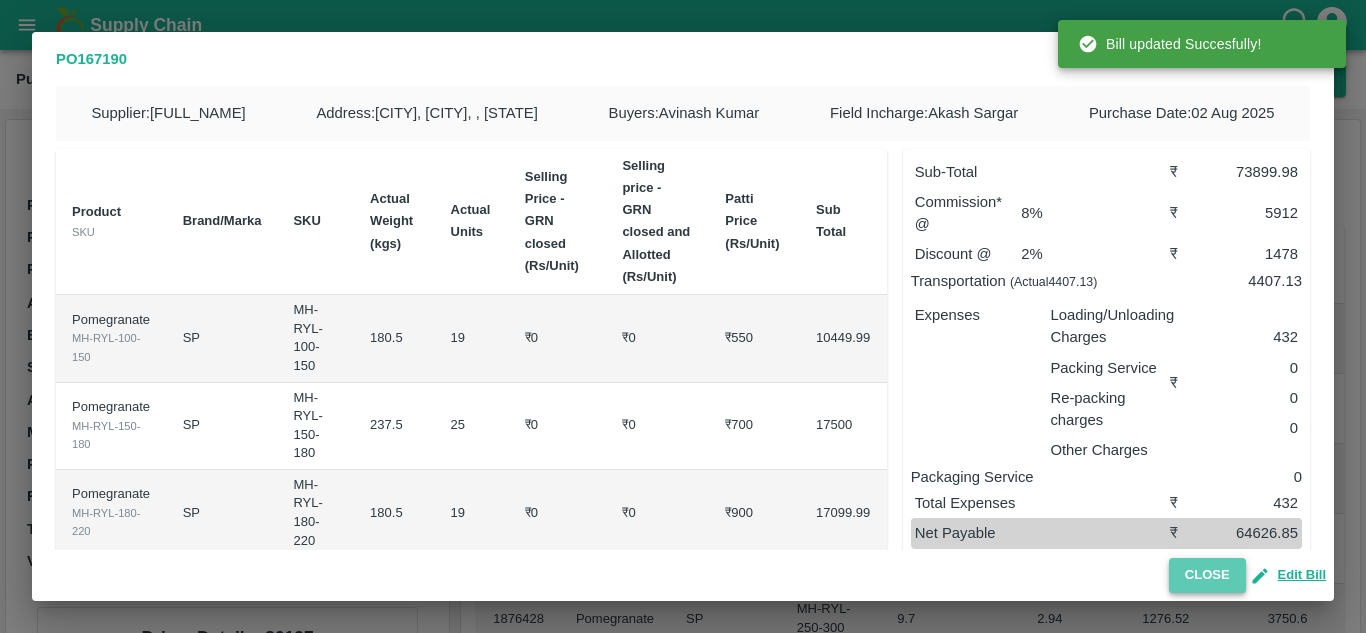 click on "Close" at bounding box center (1207, 575) 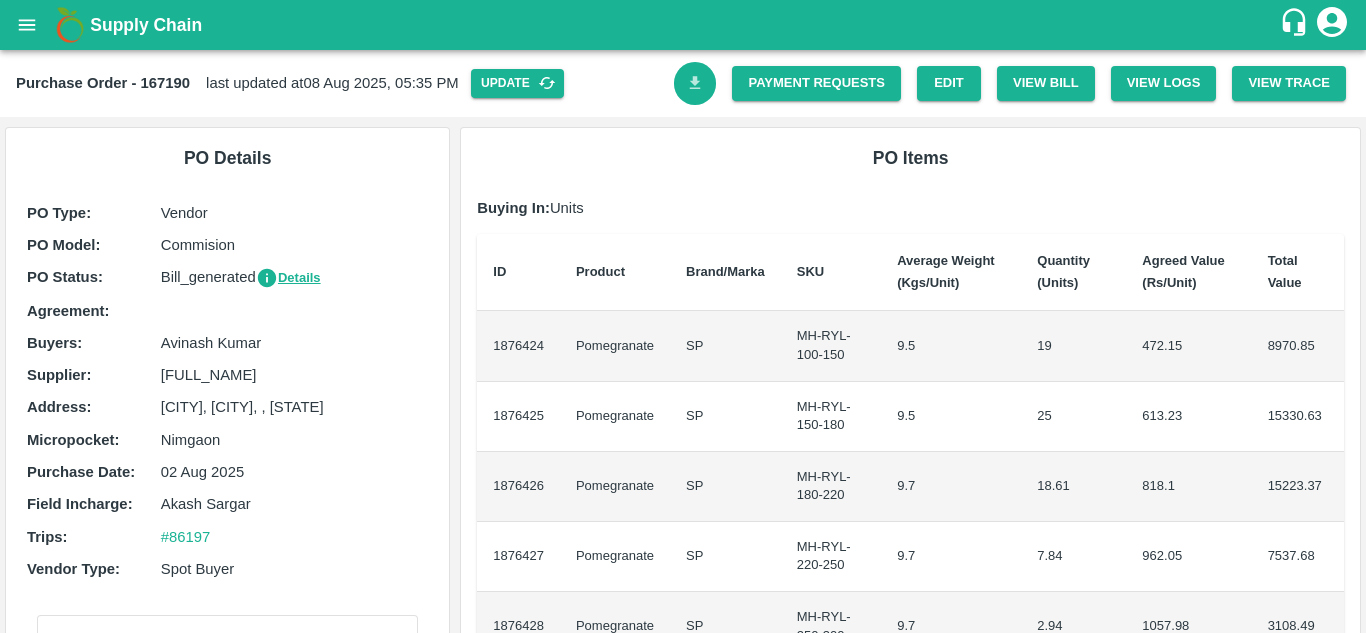click at bounding box center (695, 83) 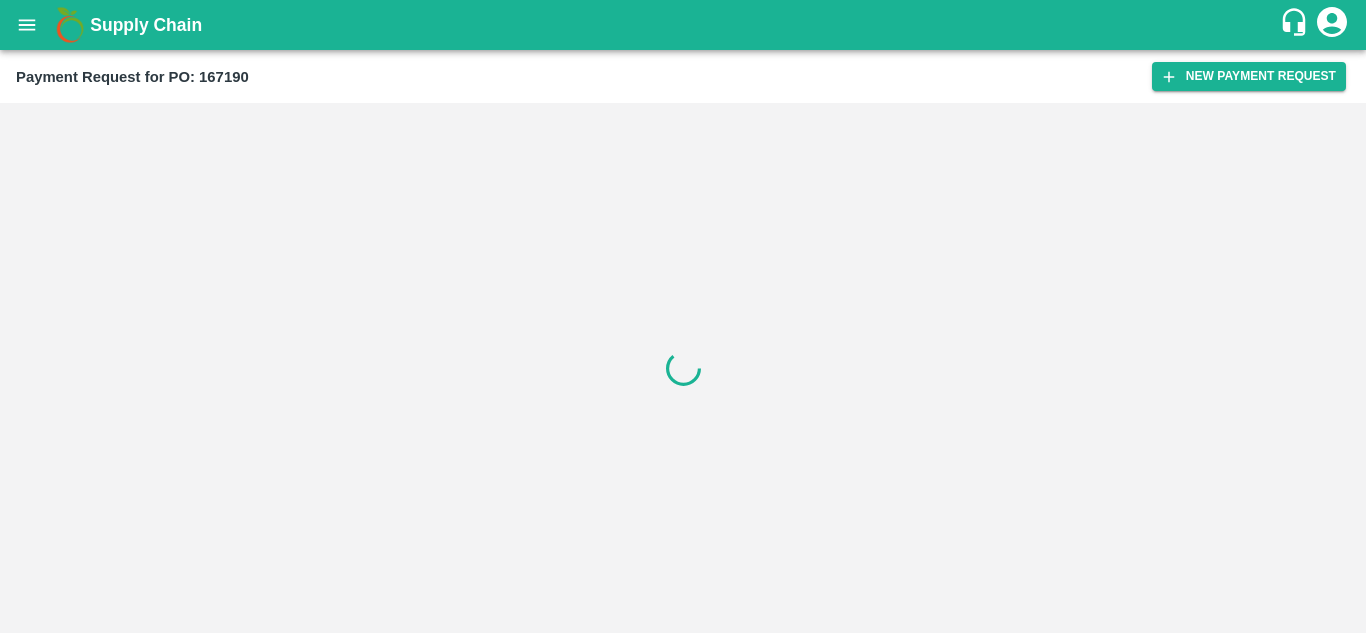 scroll, scrollTop: 0, scrollLeft: 0, axis: both 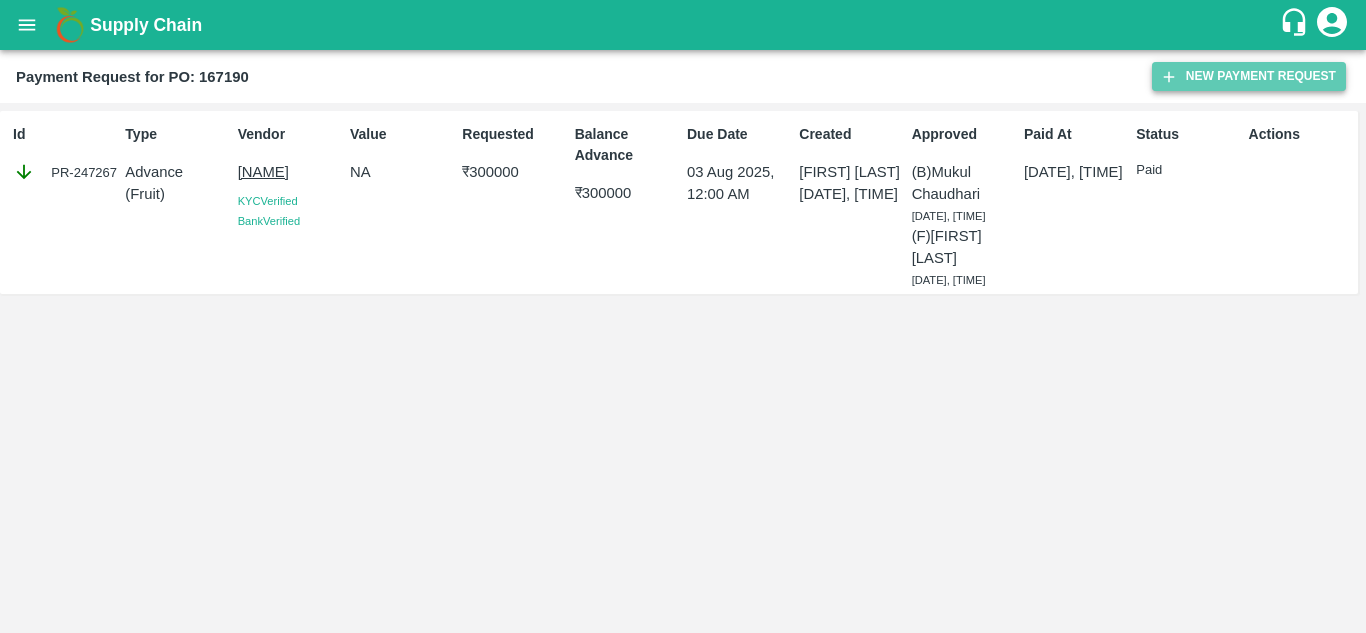 click on "New Payment Request" at bounding box center [1249, 76] 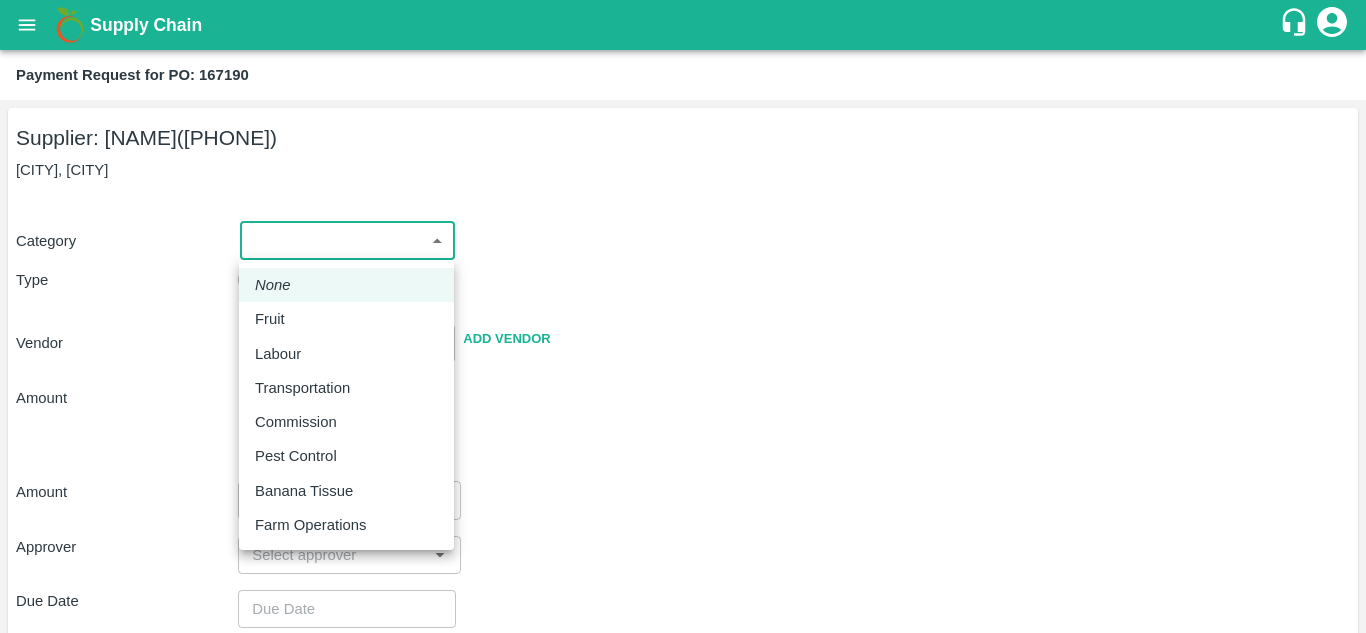 click on "Supply Chain Payment Request for PO: 167190 Supplier:    [NAME]  ([PHONE]) Indapur, [CITY] Category ​ ​ Type Advance Bill Vendor ​ Add Vendor Amount Total value Per Kg ​ Amount ​ Approver ​ Due Date ​  Priority  Low  High Comment x ​ Attach bill Cancel Save Jeewana CC [FIRST] [LAST] Logout None Fruit Labour Transportation Commission Pest Control Banana Tissue Farm Operations" at bounding box center (683, 316) 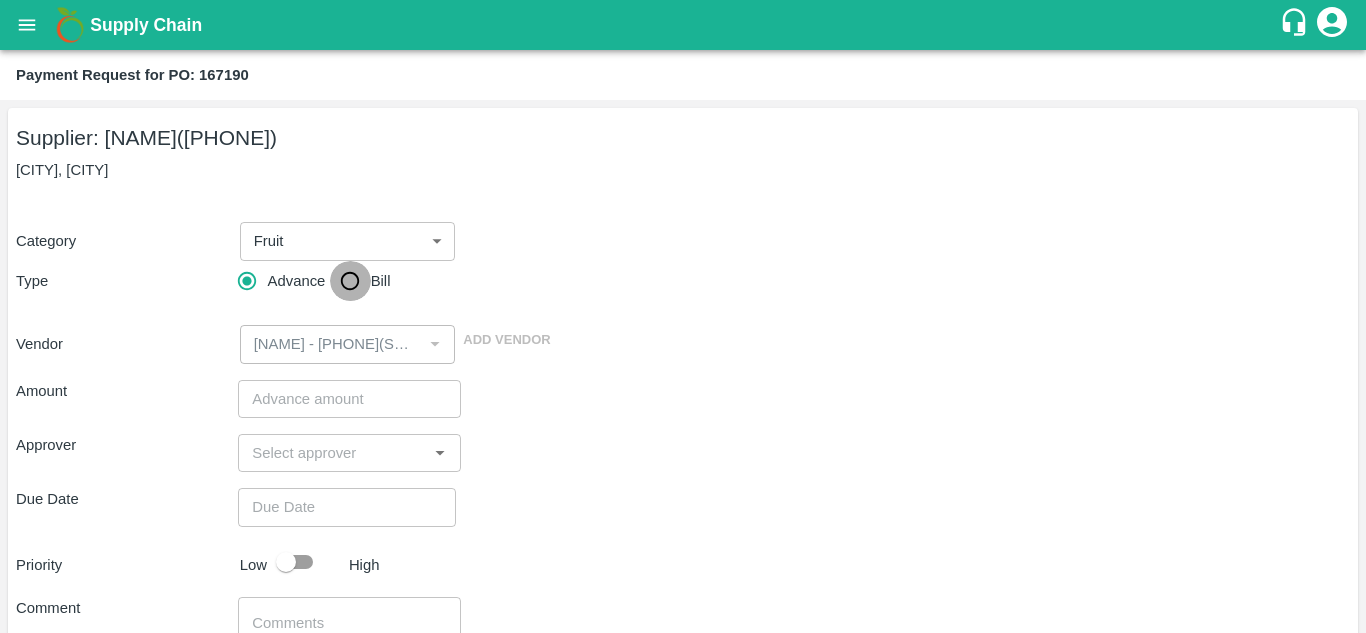 click on "Bill" at bounding box center (350, 281) 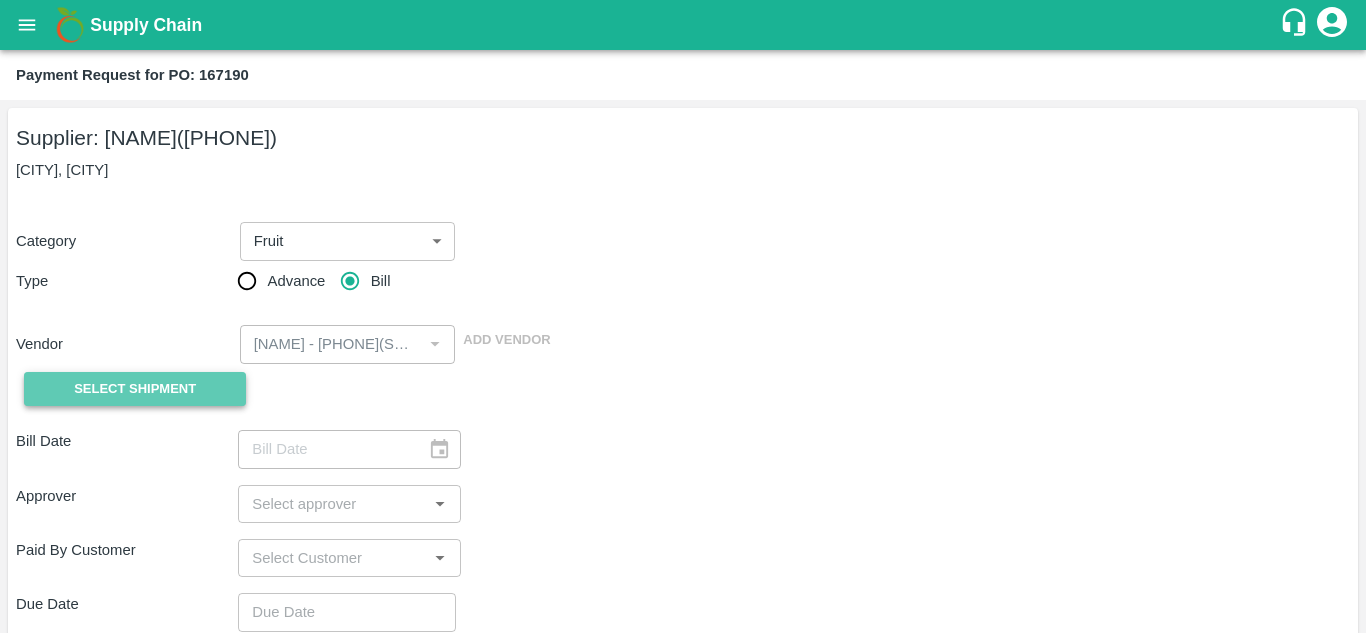 click on "Select Shipment" at bounding box center (135, 389) 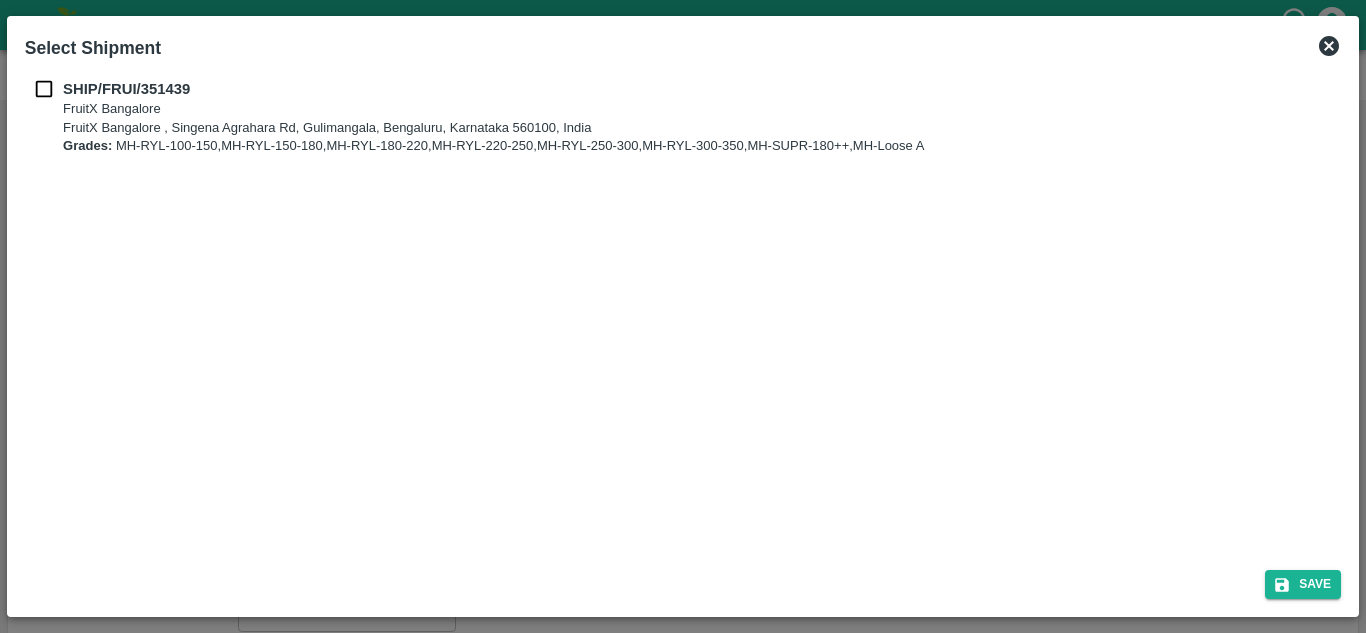 click on "SHIP/FRUI/351439 FruitX Bangalore FruitX Bangalore , Singena Agrahara Rd, Gulimangala, [CITY], [STATE] [POSTAL_CODE], India Grades:   MH-RYL-100-150,MH-RYL-150-180,MH-RYL-180-220,MH-RYL-220-250,MH-RYL-250-300,MH-RYL-300-350,MH-SUPR-180++,MH-Loose A" at bounding box center [683, 117] 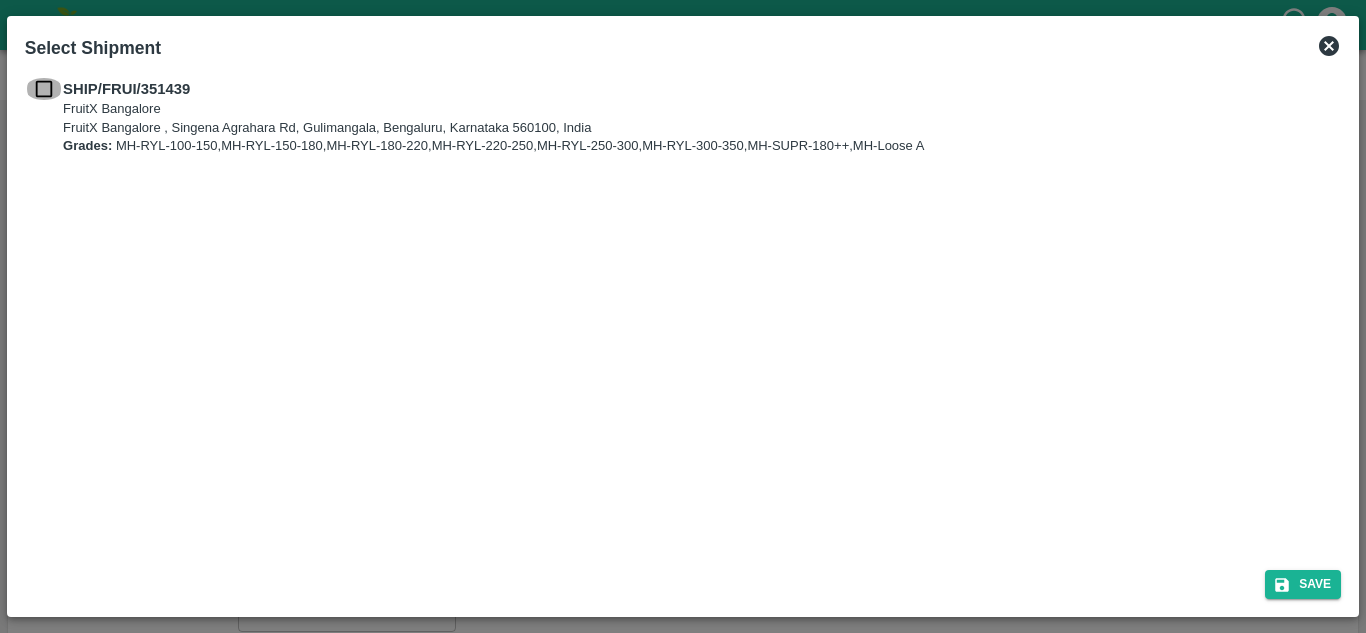 click at bounding box center [44, 89] 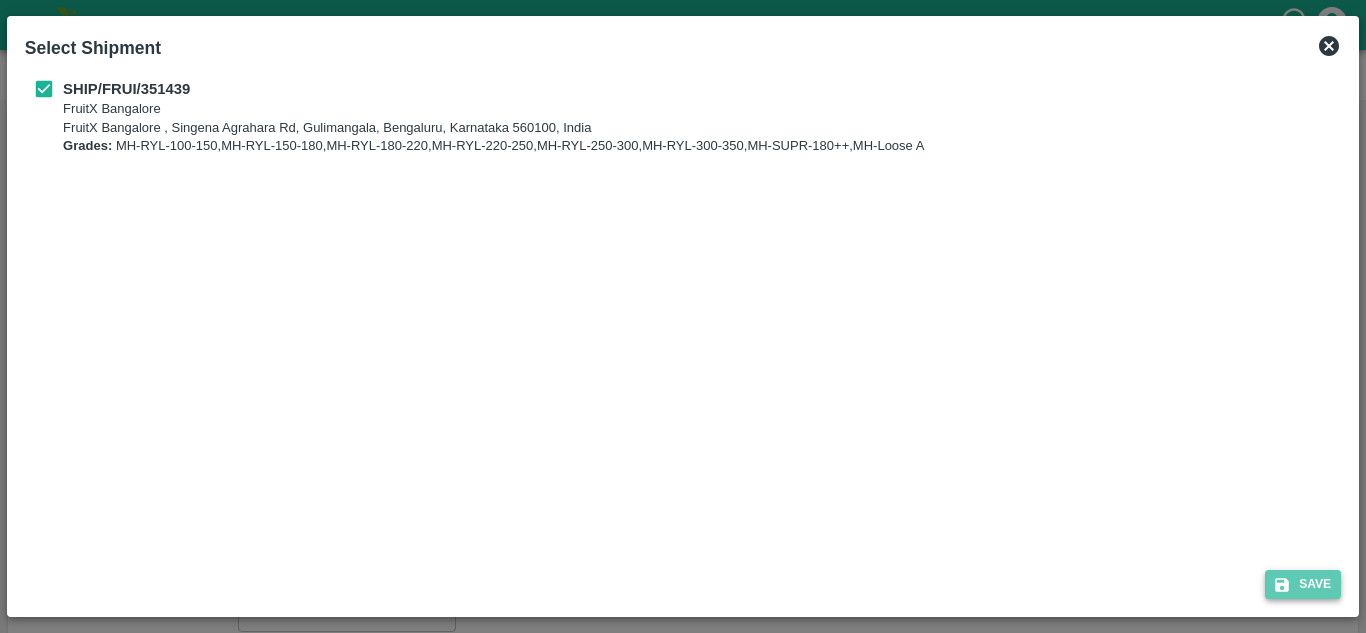 click on "Save" at bounding box center (1303, 584) 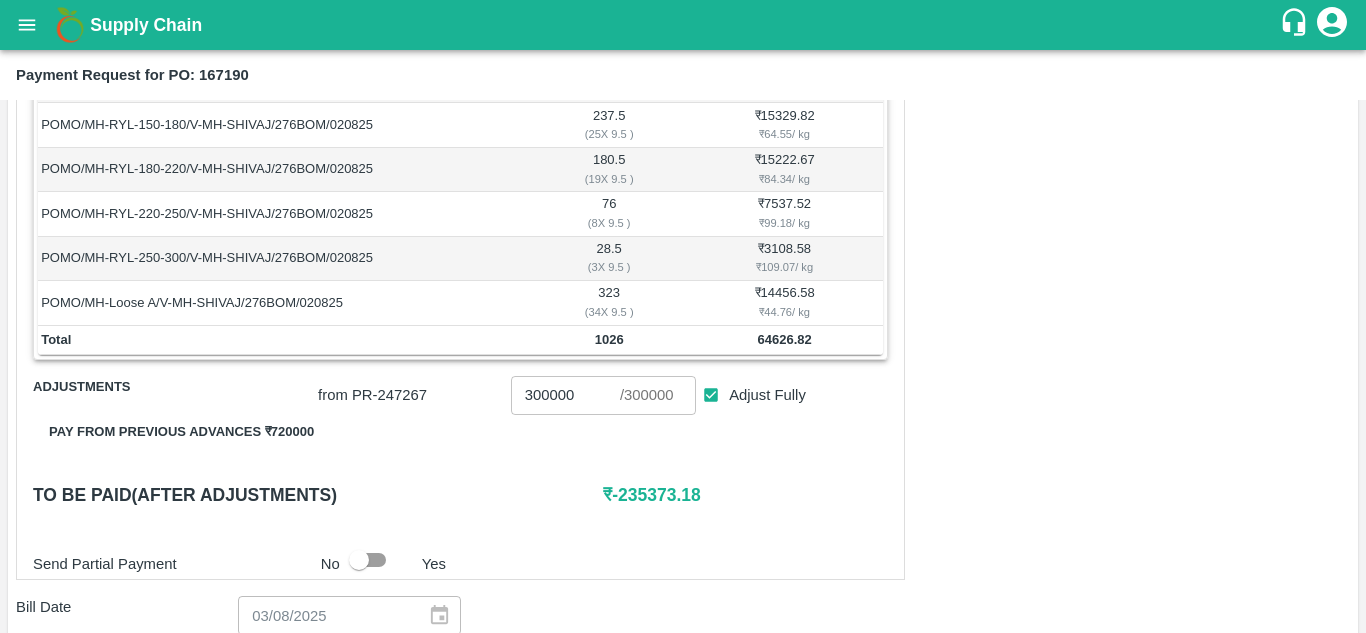 scroll, scrollTop: 418, scrollLeft: 0, axis: vertical 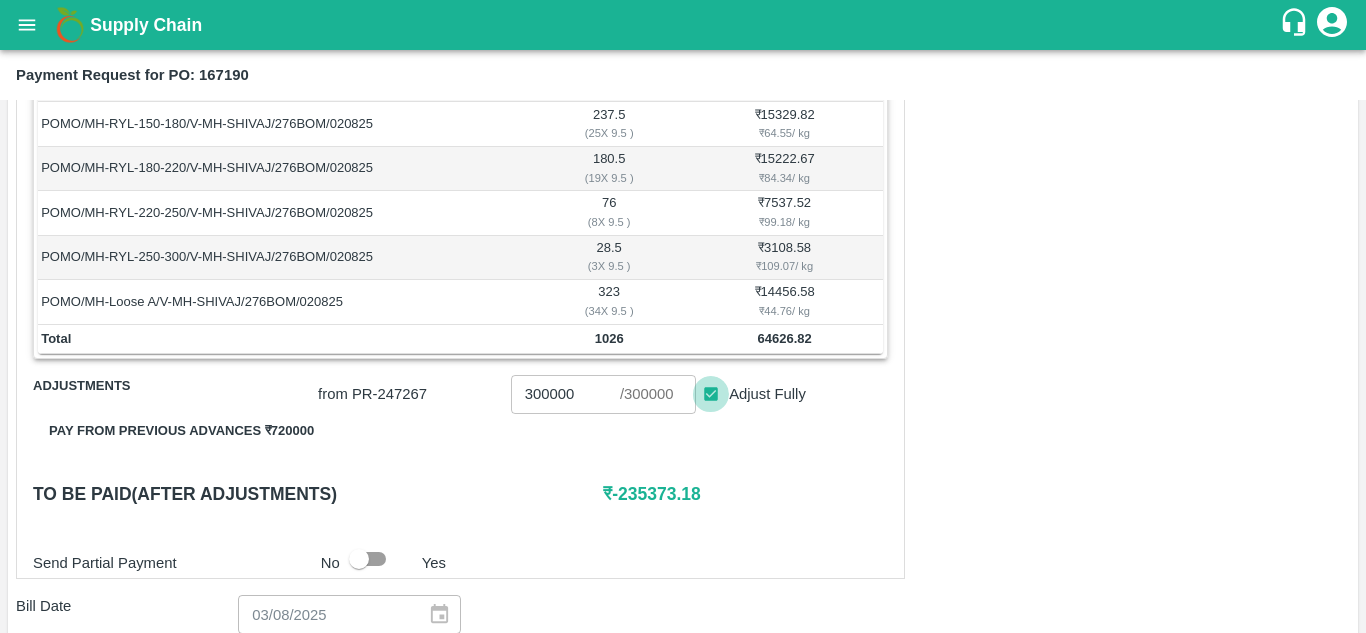 click on "Adjust Fully" at bounding box center [711, 394] 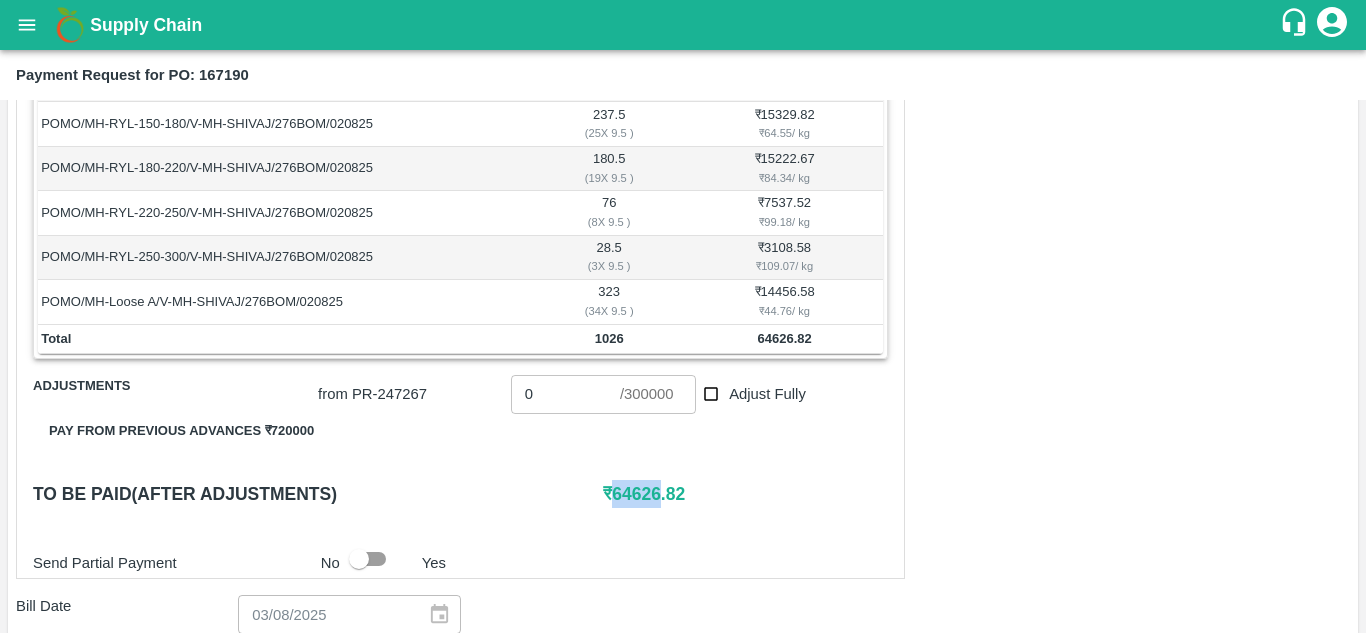 drag, startPoint x: 616, startPoint y: 495, endPoint x: 666, endPoint y: 498, distance: 50.08992 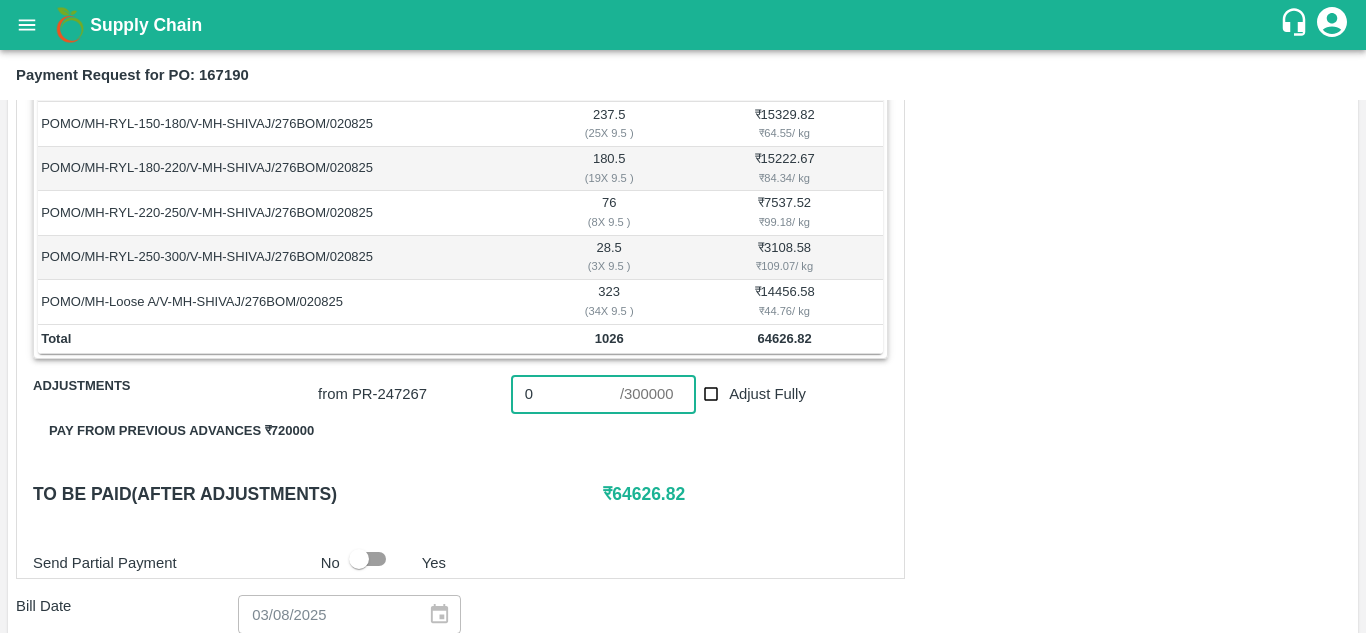 click on "0" at bounding box center [565, 394] 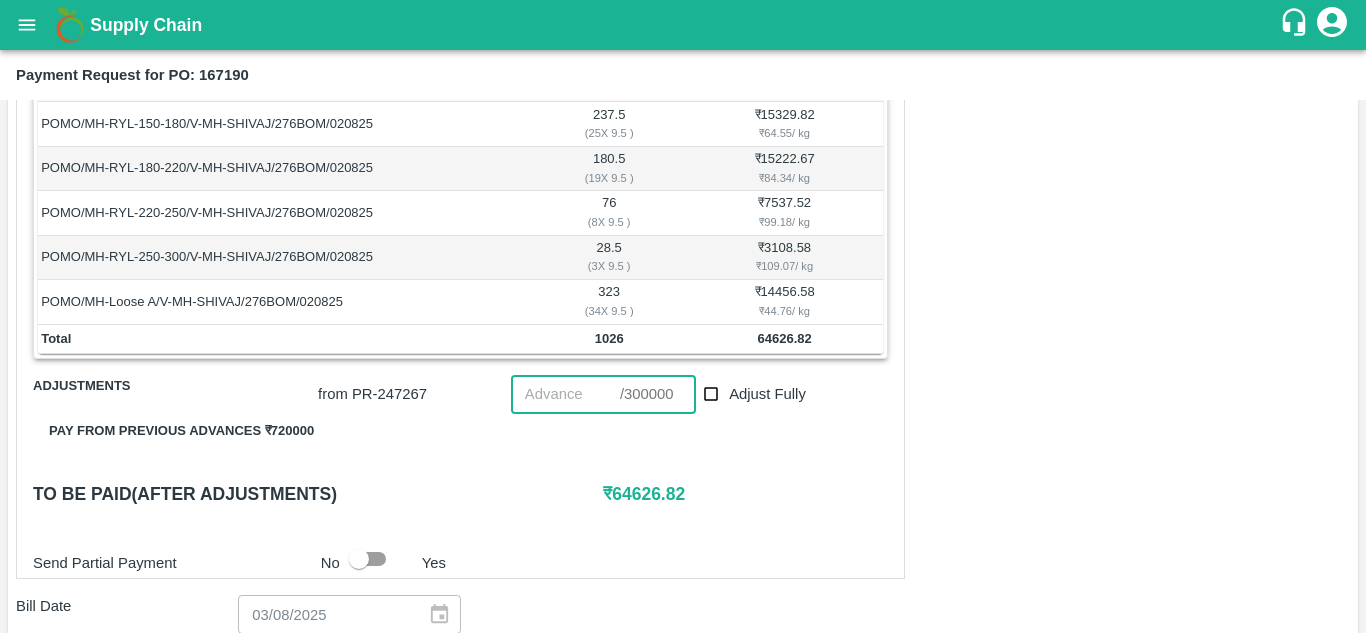 paste on "64626" 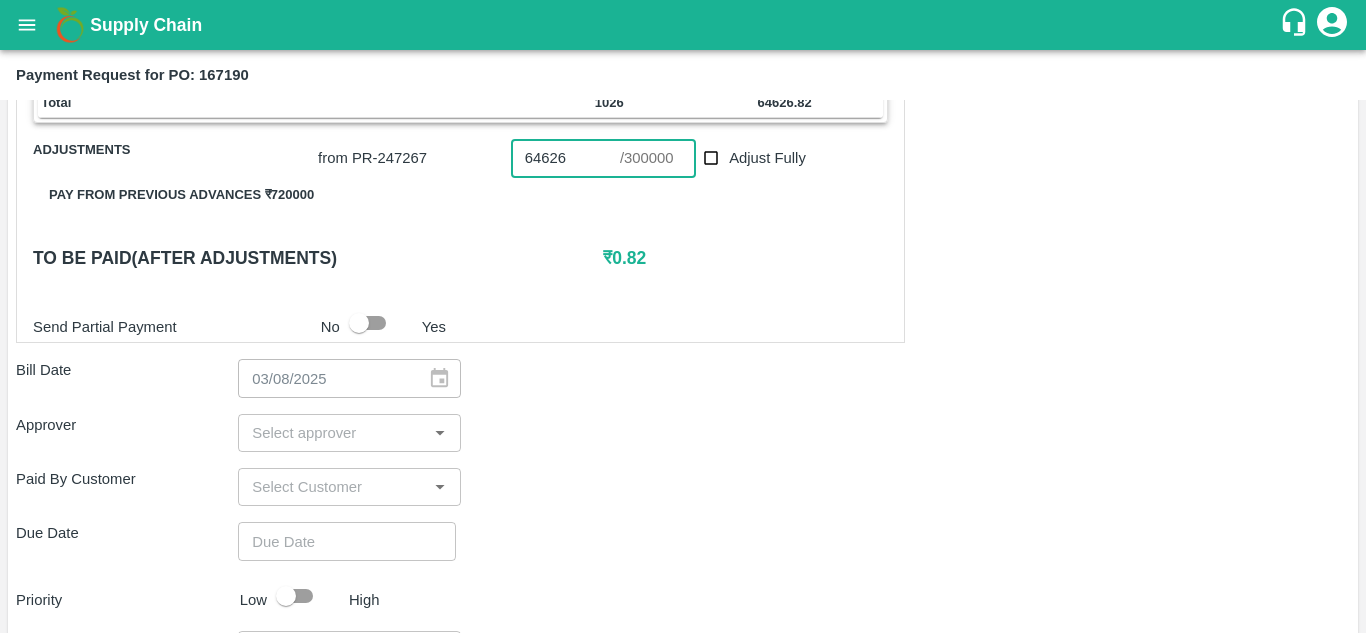 scroll, scrollTop: 656, scrollLeft: 0, axis: vertical 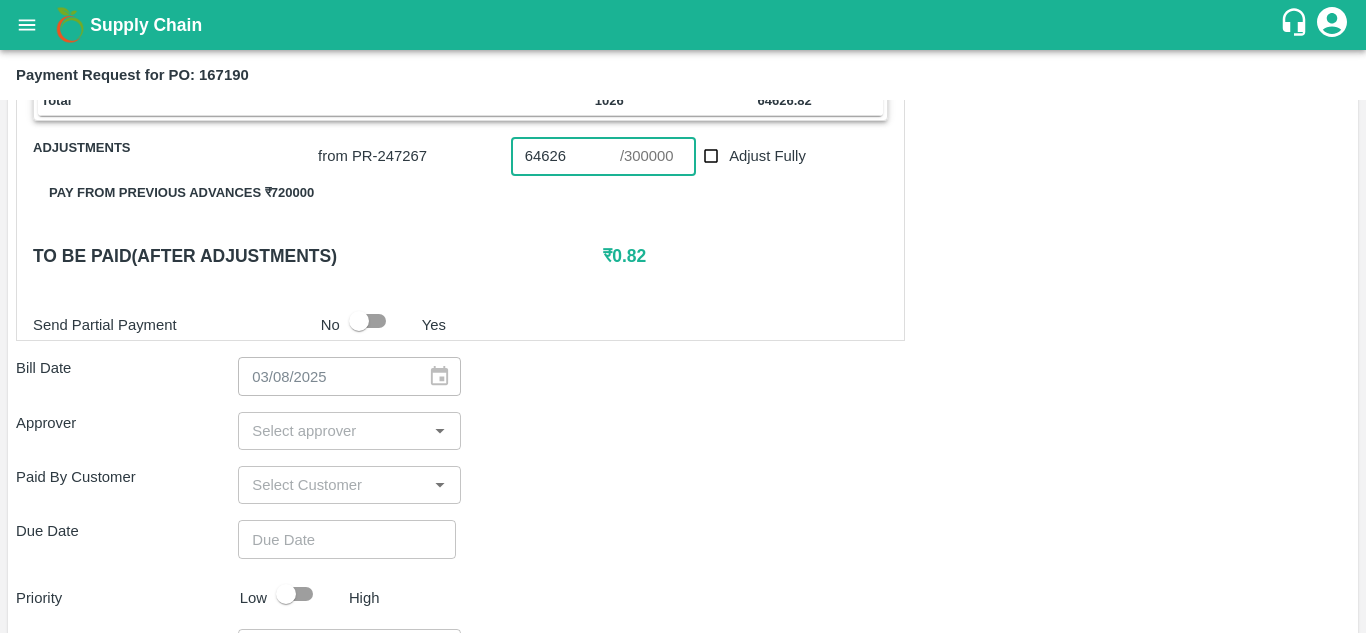 type on "64626" 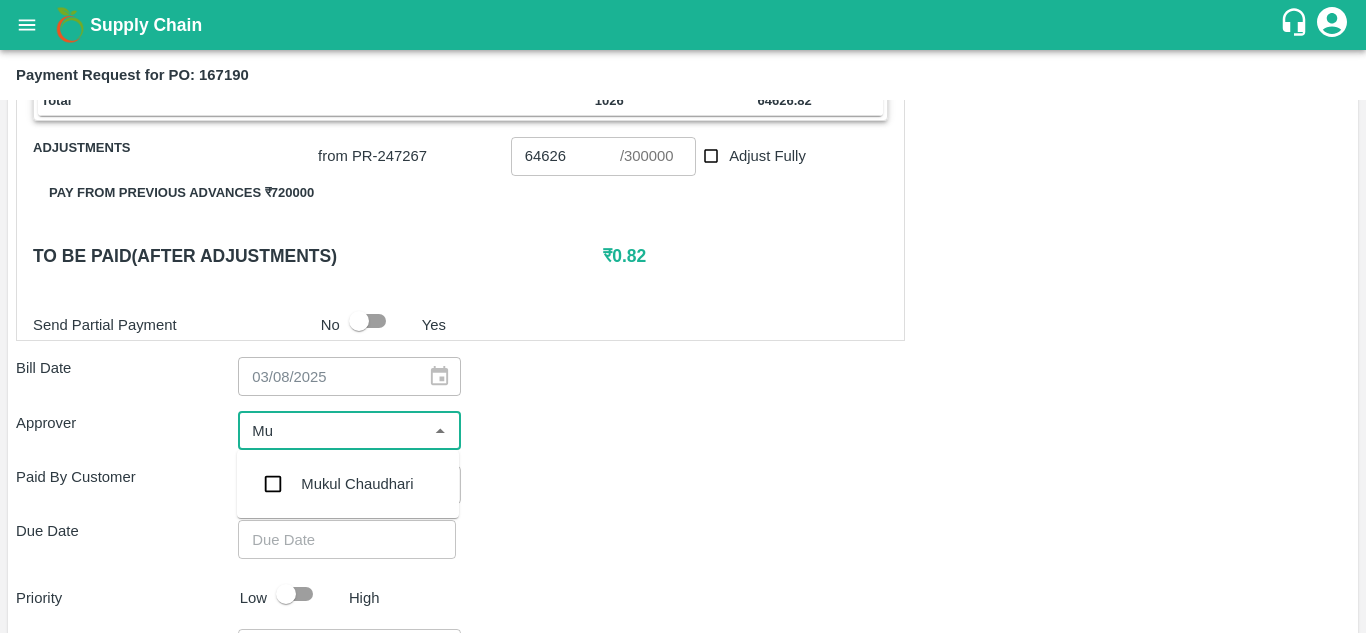 type on "Muk" 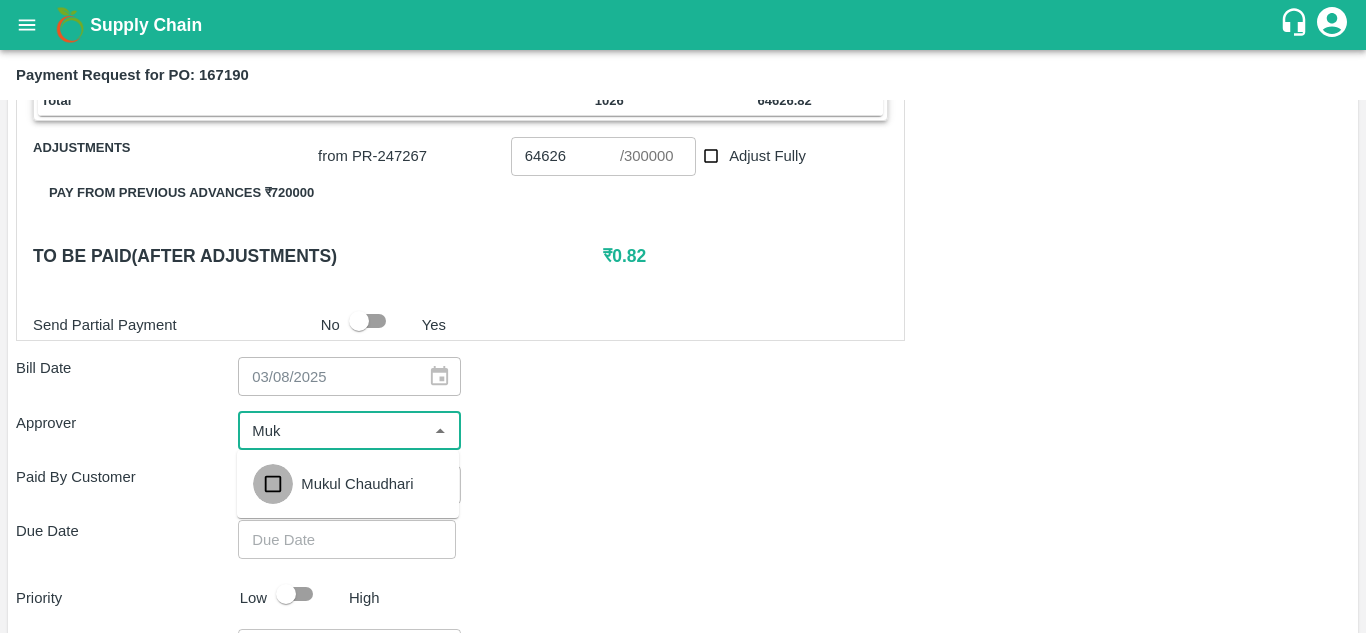 click at bounding box center (273, 484) 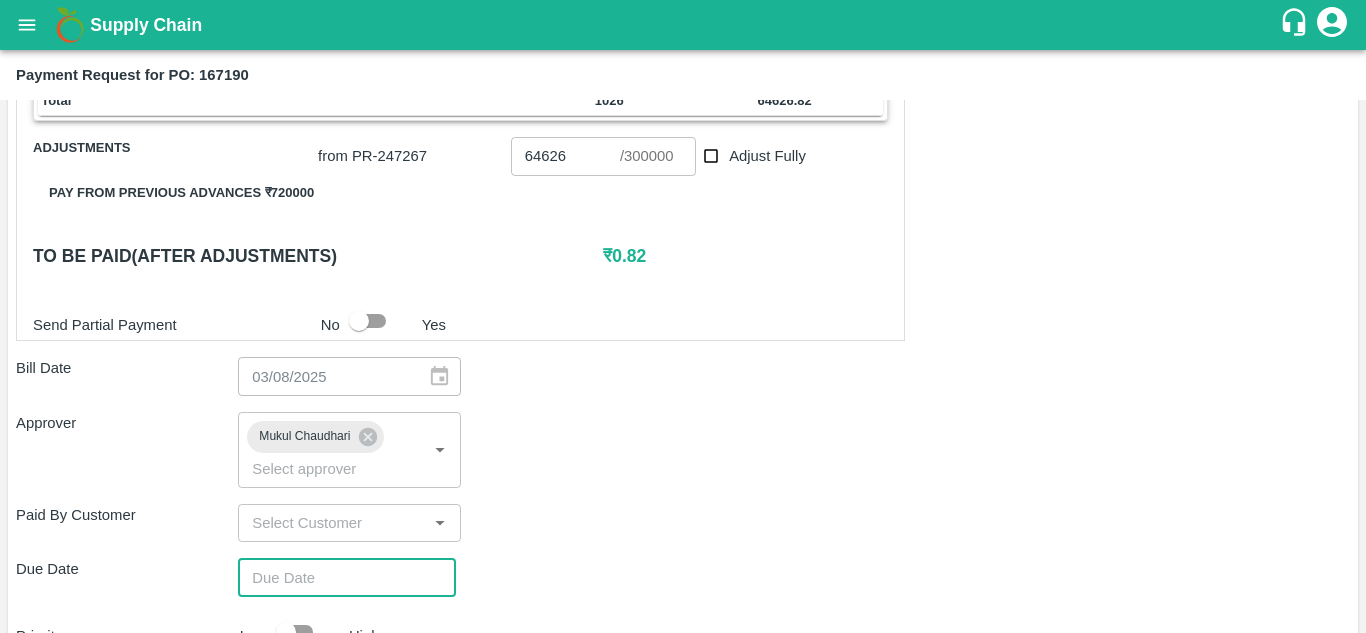 type on "DD/MM/YYYY hh:mm aa" 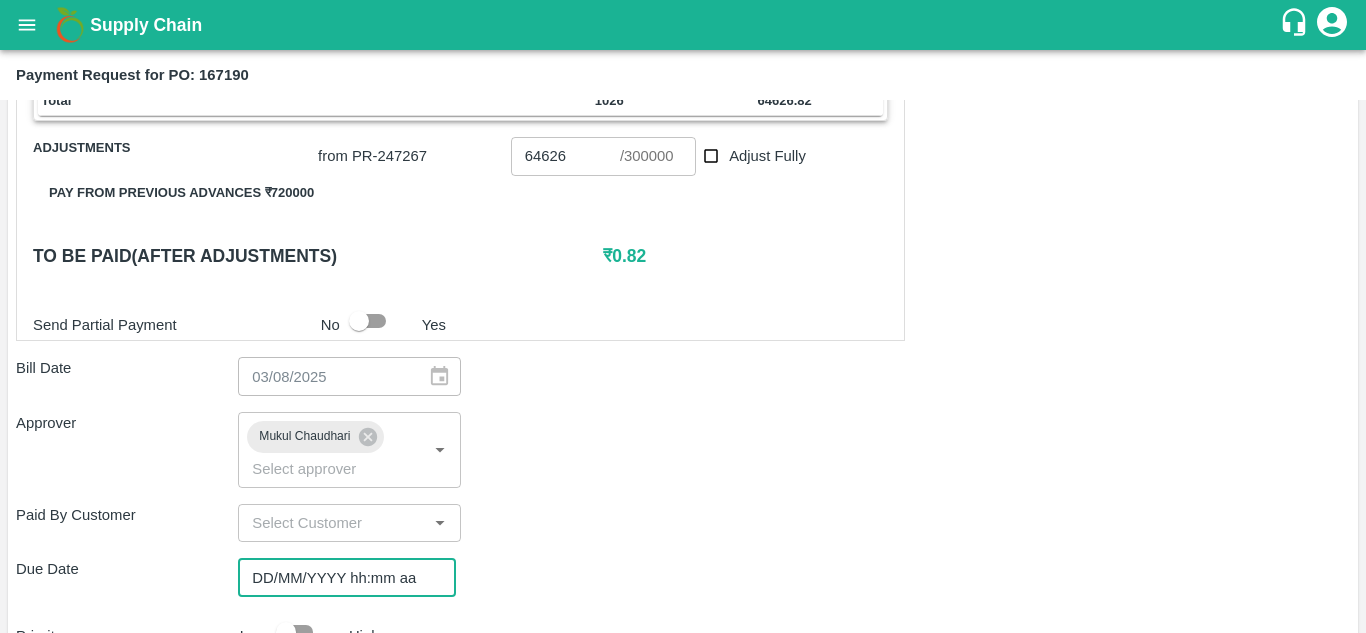 click on "DD/MM/YYYY hh:mm aa" at bounding box center [340, 577] 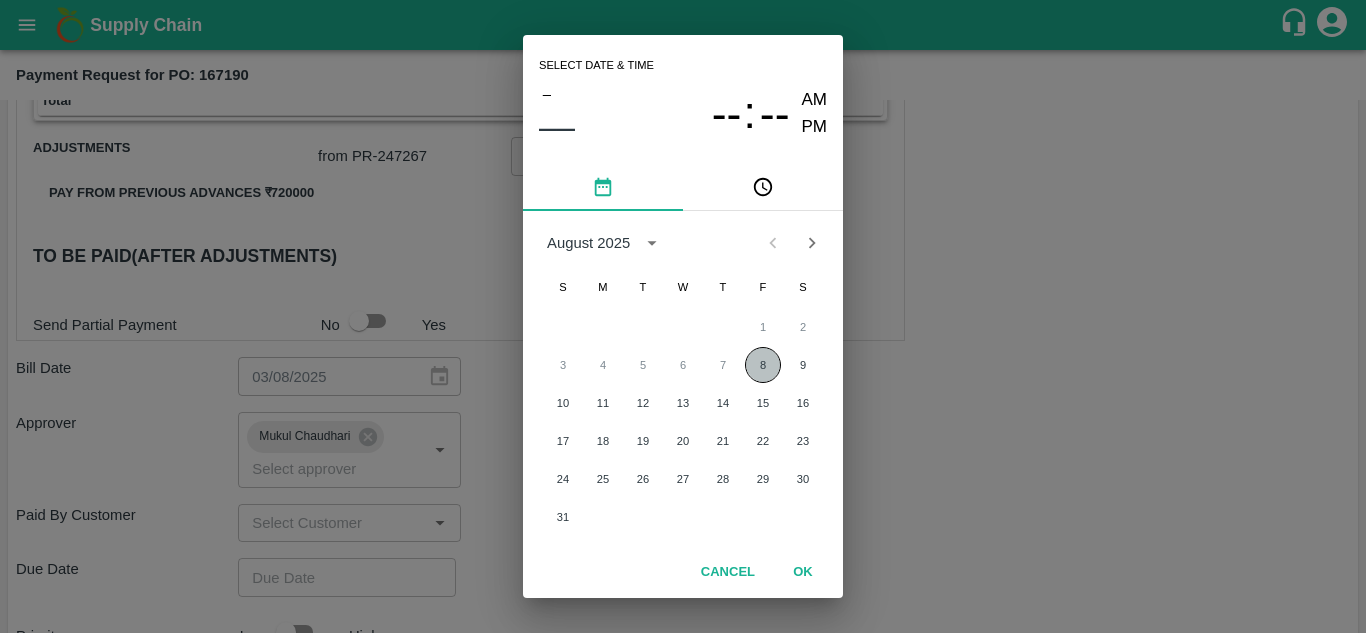 click on "8" at bounding box center (763, 365) 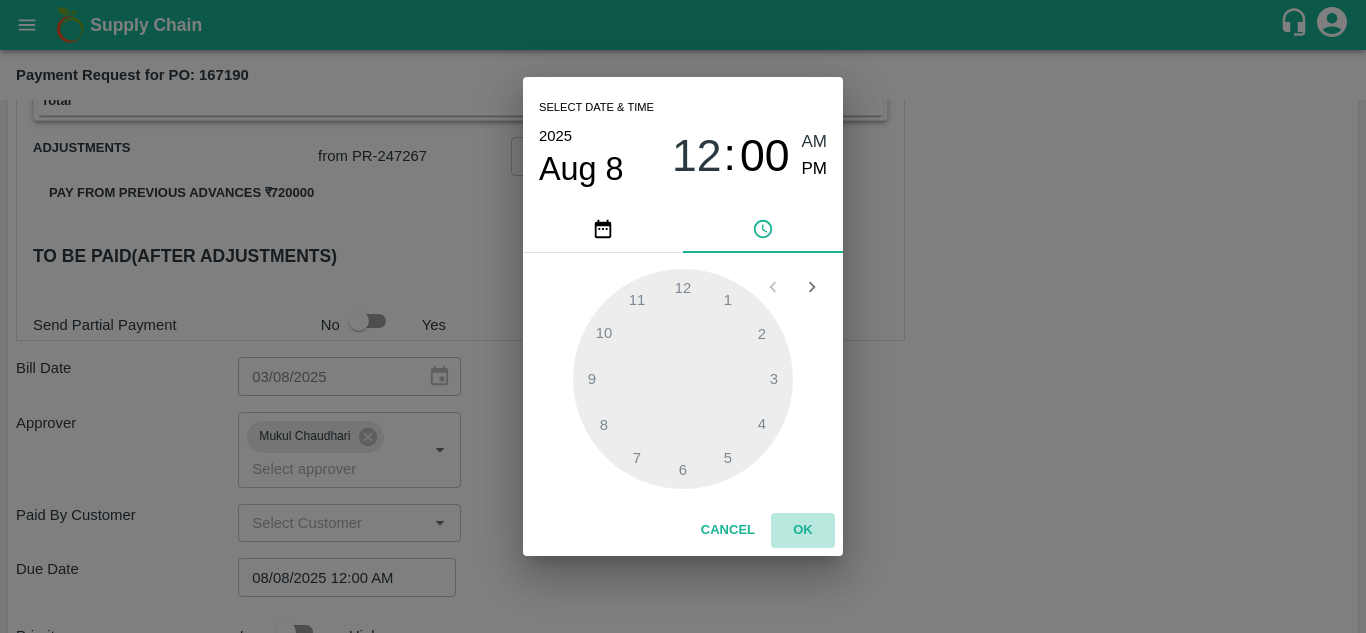 click on "OK" at bounding box center [803, 530] 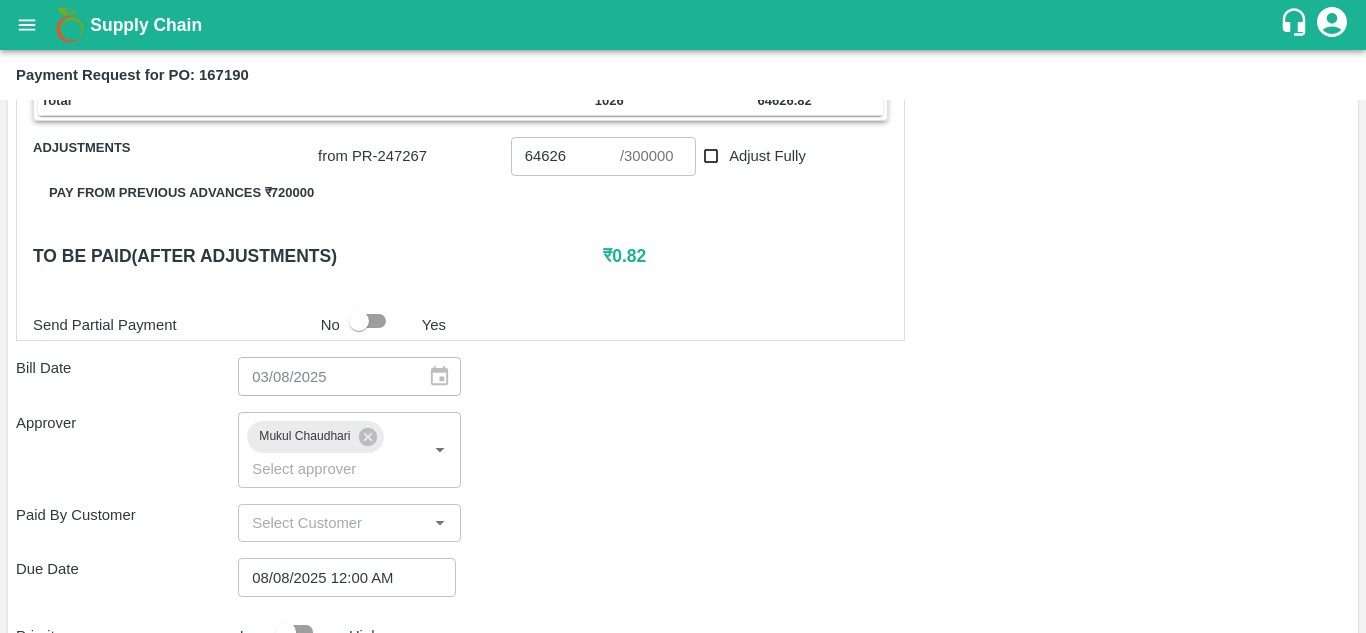 click on "Shipment -  SHIP/FRUI/351439 Lots (Labels) Weight (Kgs) Total Price (₹) POMO/MH-RYL-100-150/V-MH-SHIVAJ/276BOM/020825   180.5 ( 19  X   9.5   ) ₹ 8971.66 ₹ 49.7  / kg POMO/MH-RYL-150-180/V-MH-SHIVAJ/276BOM/020825   237.5 ( 25  X   9.5   ) ₹ 15329.82 ₹ 64.55  / kg POMO/MH-RYL-180-220/V-MH-SHIVAJ/276BOM/020825   180.5 ( 19  X   9.5   ) ₹ 15222.67 ₹ 84.34  / kg POMO/MH-RYL-220-250/V-MH-SHIVAJ/276BOM/020825   76 ( 8  X   9.5   ) ₹ 7537.52 ₹ 99.18  / kg POMO/MH-RYL-250-300/V-MH-SHIVAJ/276BOM/020825   28.5 ( 3  X   9.5   ) ₹ 3108.58 ₹ 109.07  / kg POMO/MH-Loose A/V-MH-SHIVAJ/276BOM/020825   323 ( 34  X   9.5   ) ₹ 14456.58 ₹ 44.76  / kg Total 1026 64626.82 Adjustments from PR- 247267 64626 ​ / 300000 ​ Adjust Fully Pay from previous advances ₹  720000 To be paid(After adjustments) ₹  0.82 Send Partial Payment No Yes Bill Date 03/08/2025 ​ Approver [NAME] ​ Paid By Customer ​ Due Date 08/08/2025 12:00 AM ​  Priority  Low  High comments x ​ Attach bill Cancel Save" at bounding box center [683, 300] 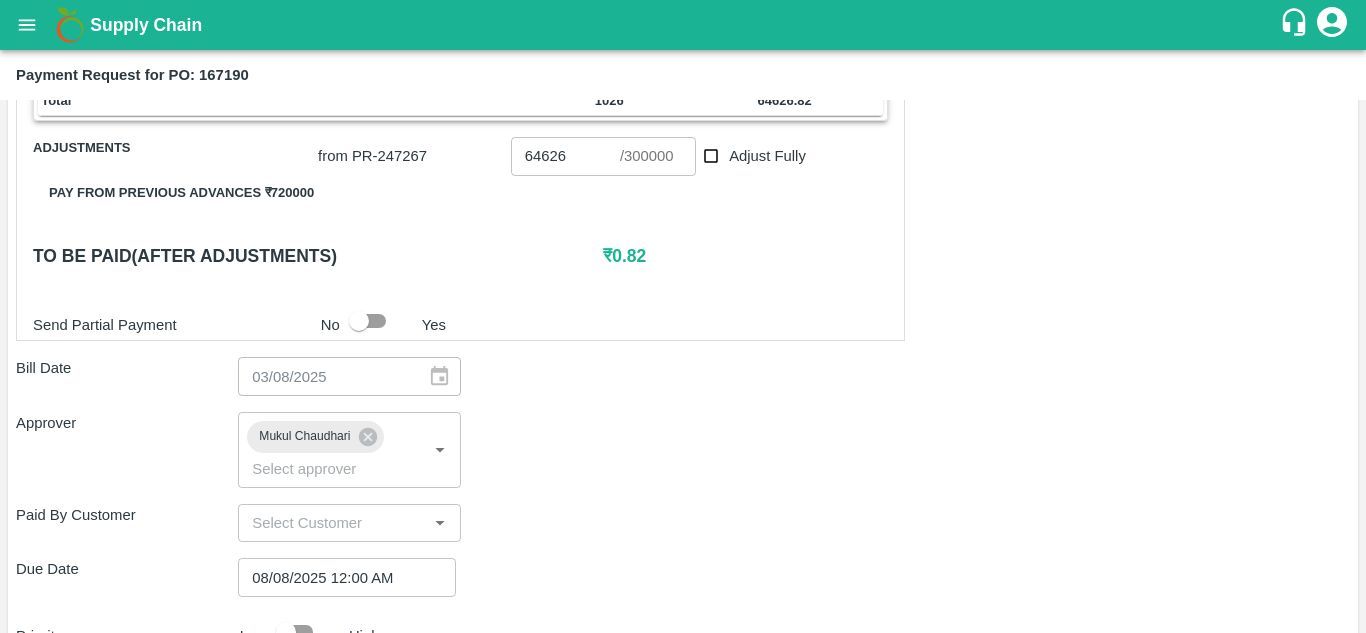 scroll, scrollTop: 890, scrollLeft: 0, axis: vertical 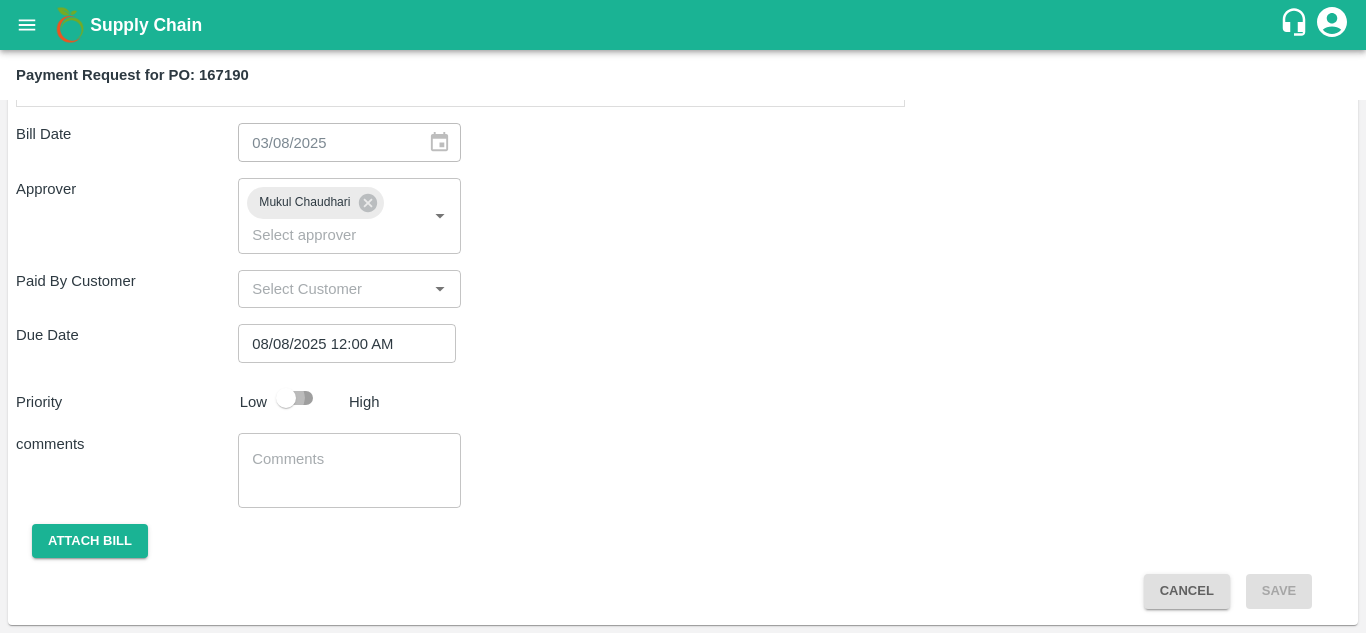 click at bounding box center (286, 398) 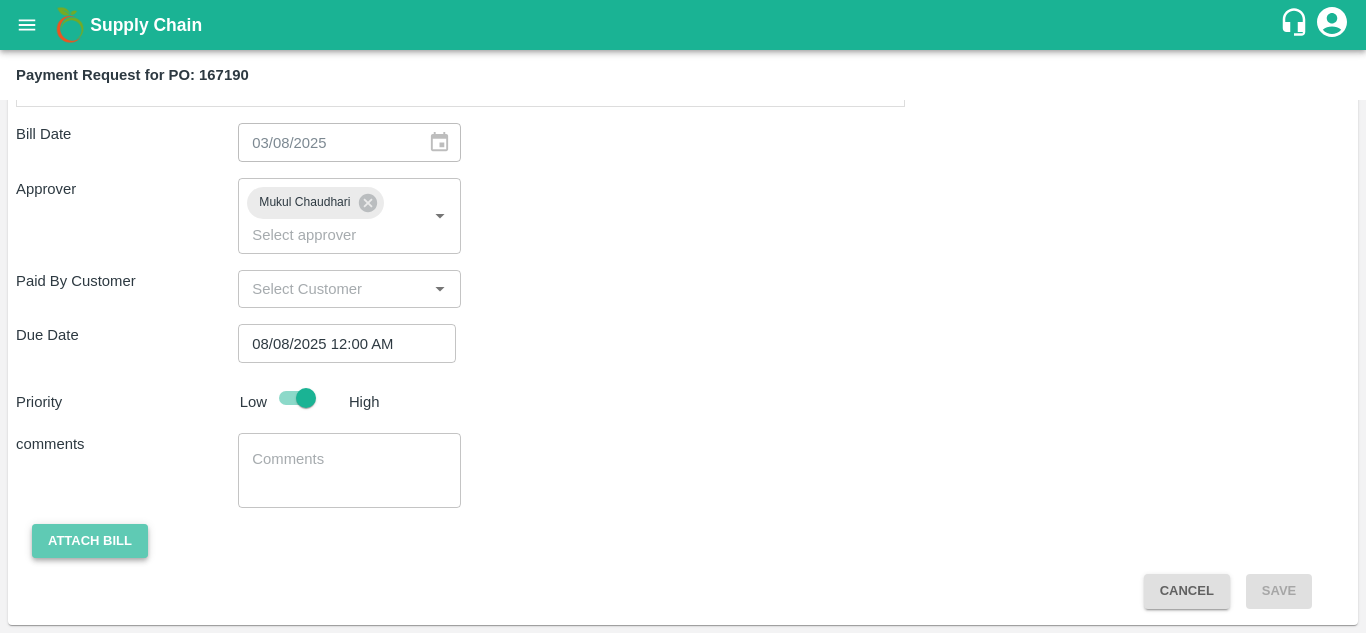 click on "Attach bill" at bounding box center (90, 541) 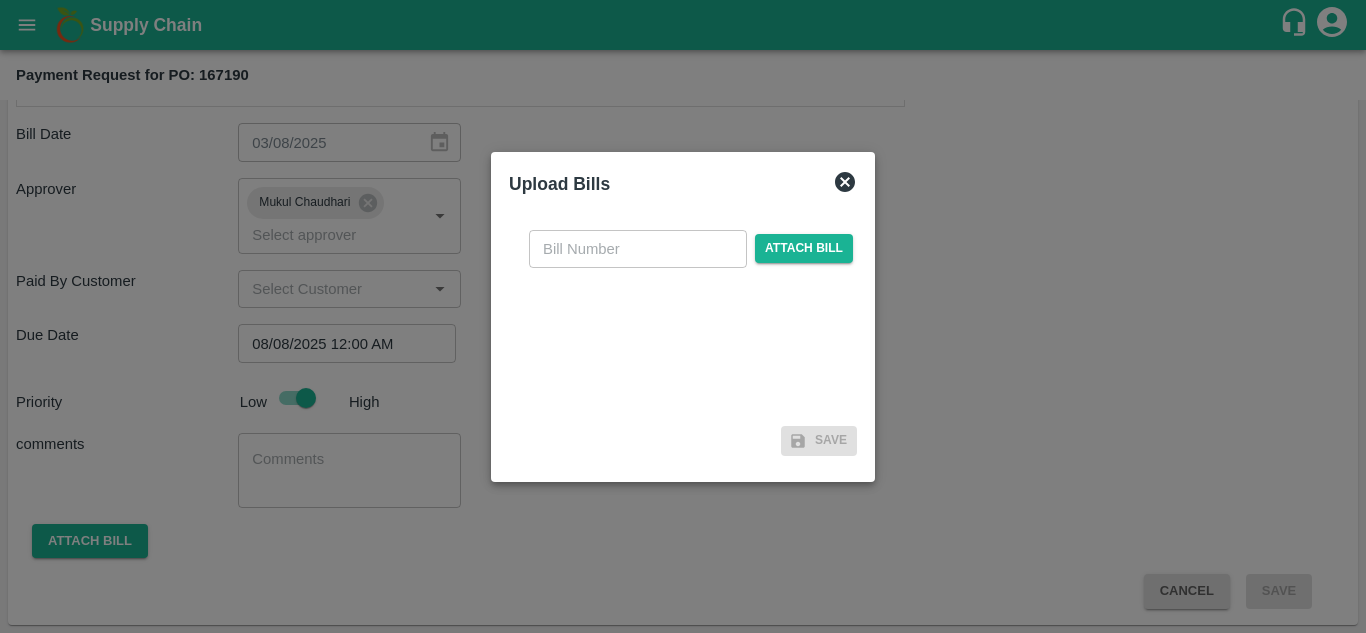 click at bounding box center (638, 249) 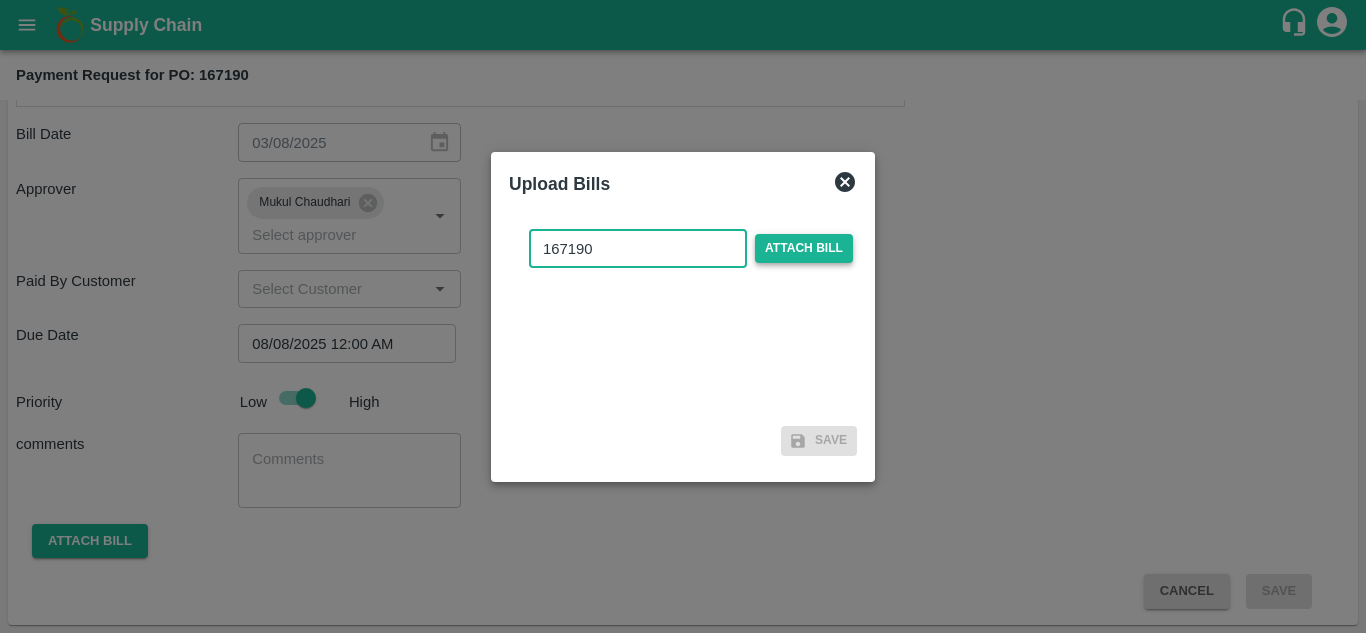 type on "167190" 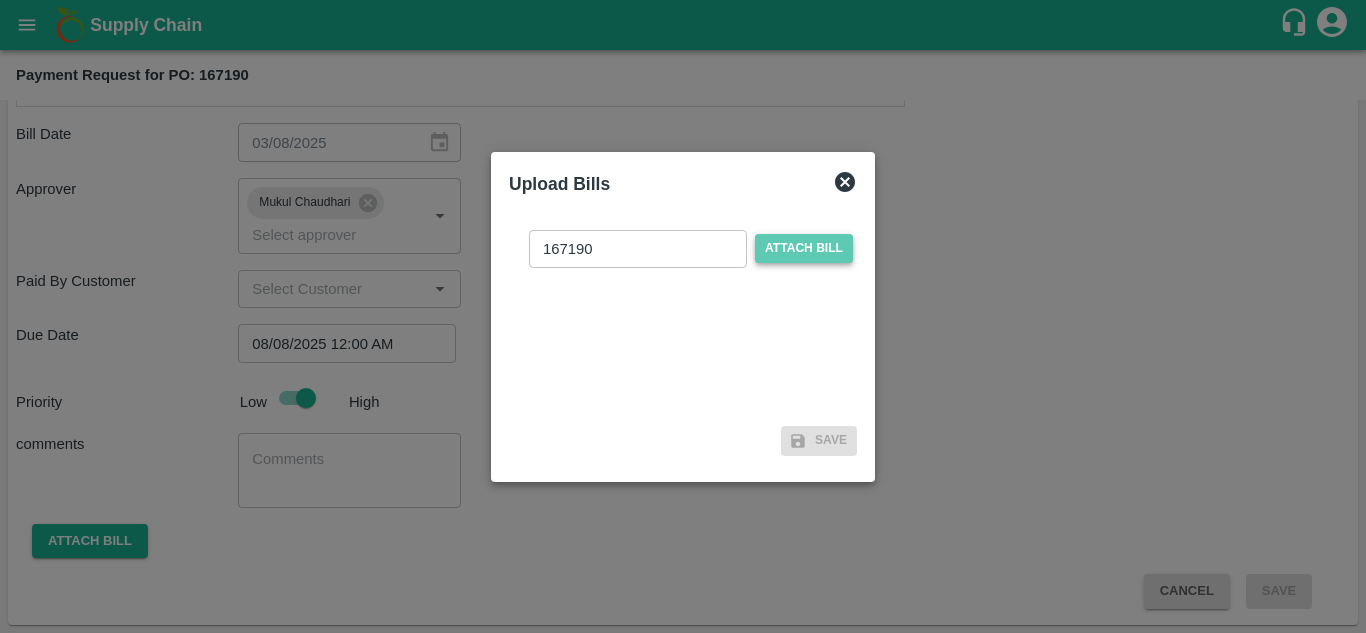click on "Attach bill" at bounding box center (804, 248) 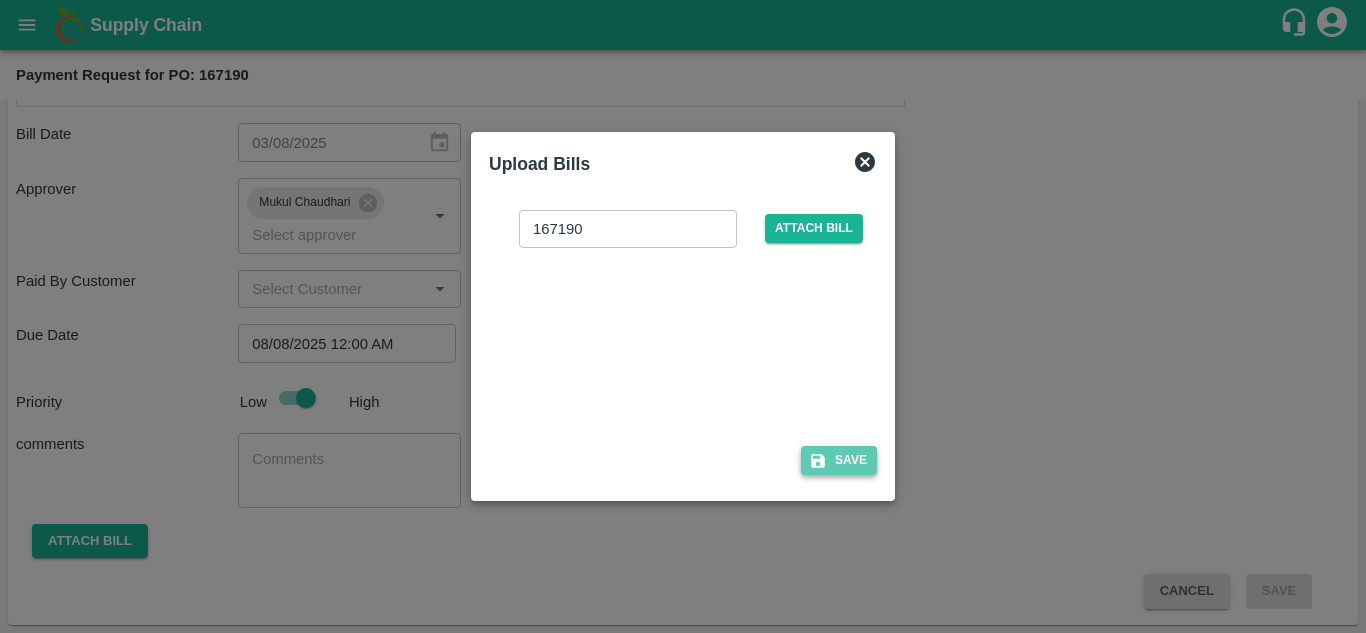 click on "Save" at bounding box center (839, 460) 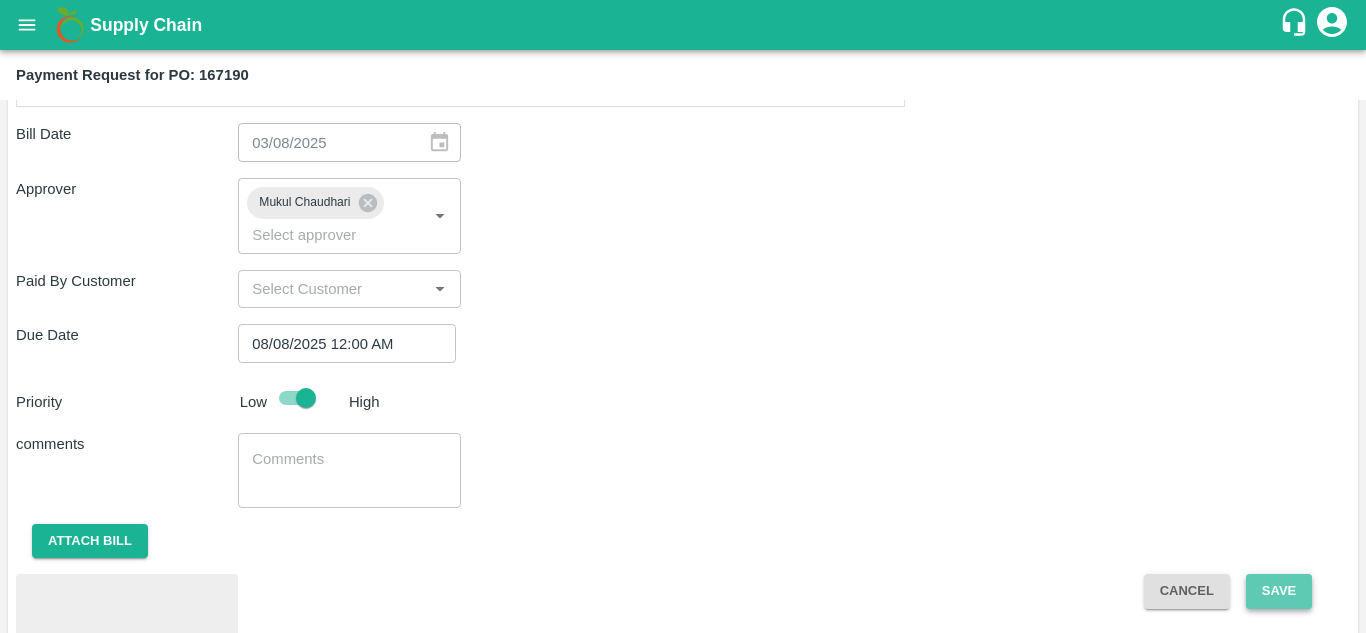 click on "Save" at bounding box center (1279, 591) 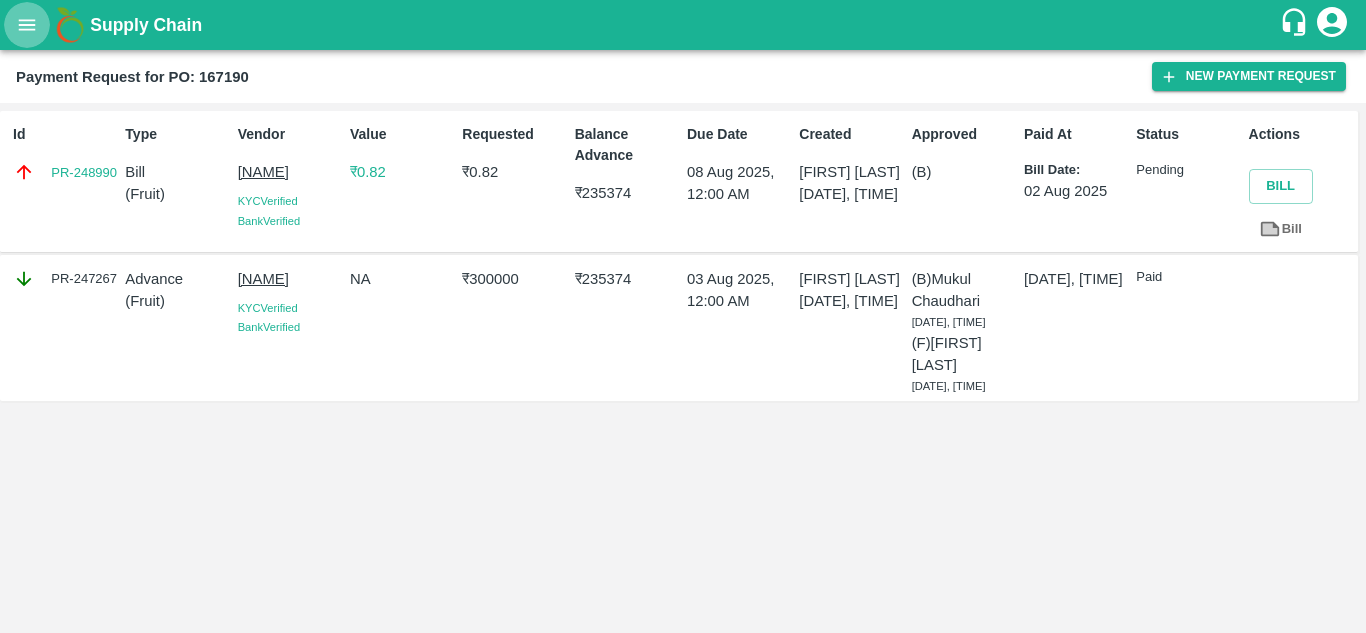click 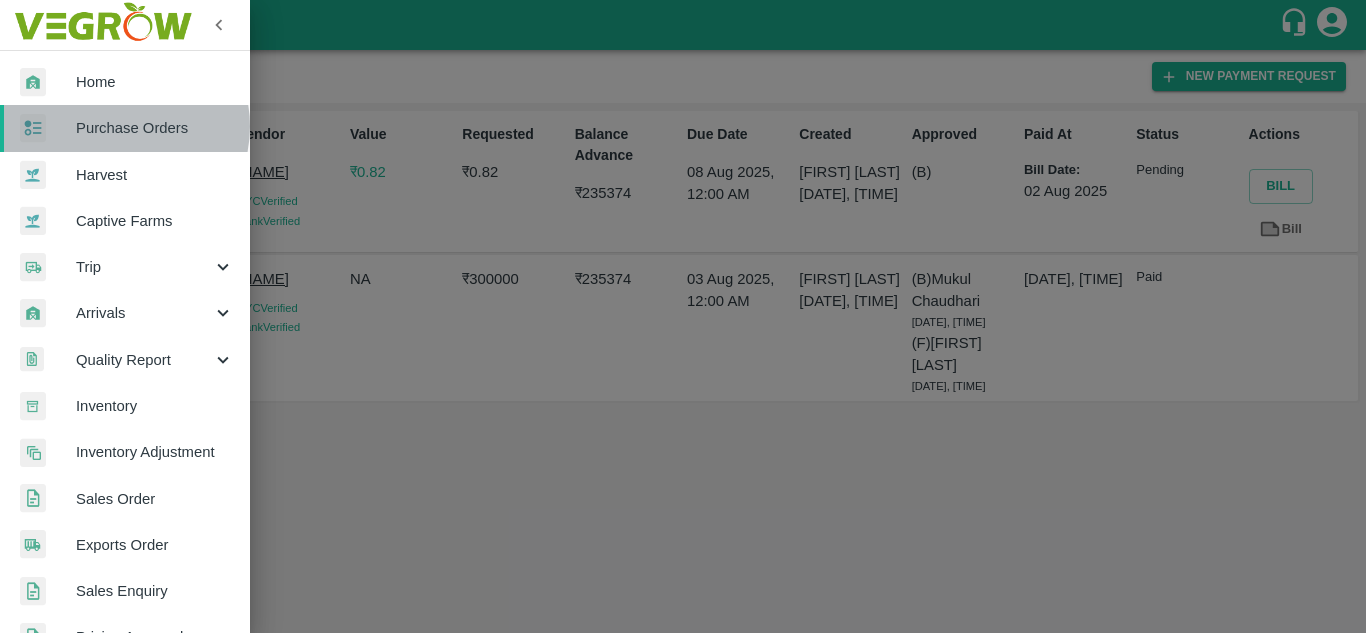 click on "Purchase Orders" at bounding box center [155, 128] 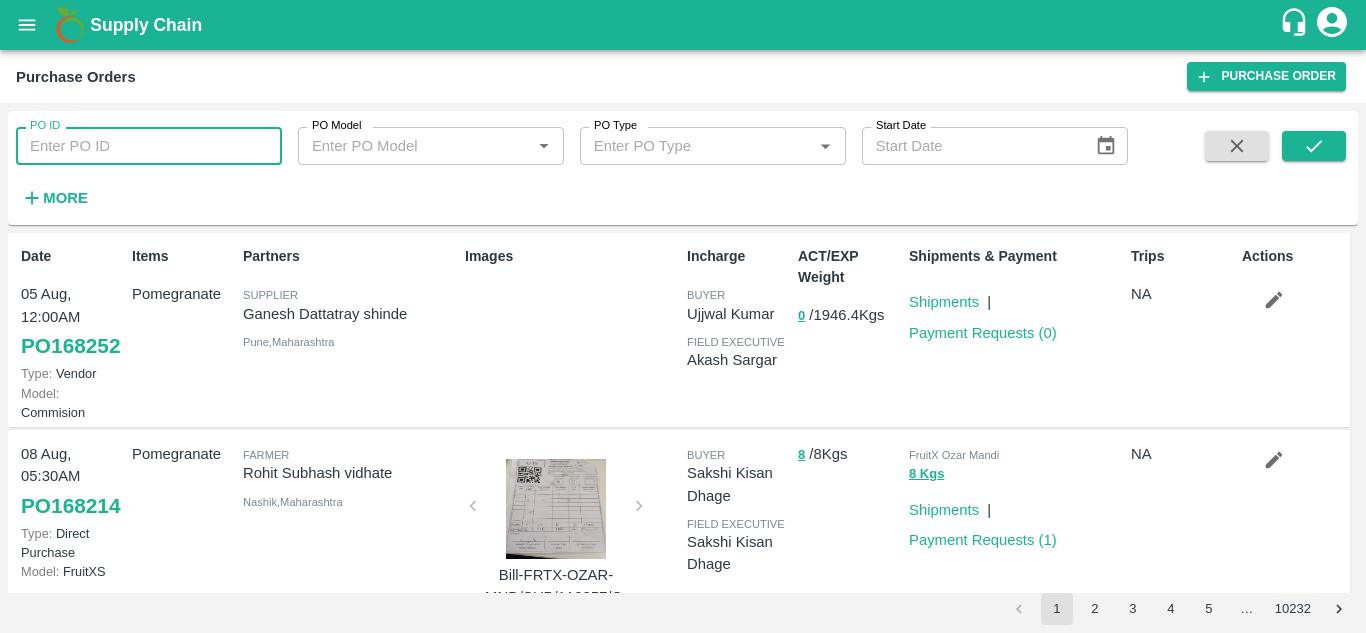 click on "PO ID" at bounding box center (149, 146) 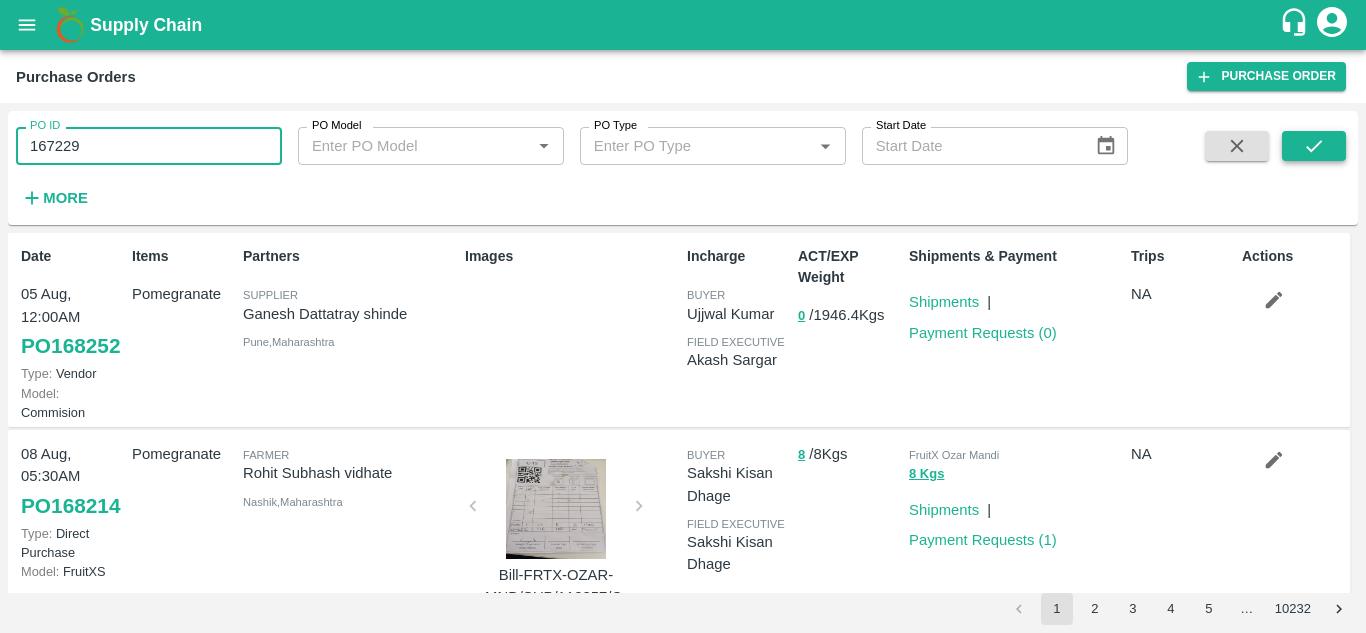 type on "167229" 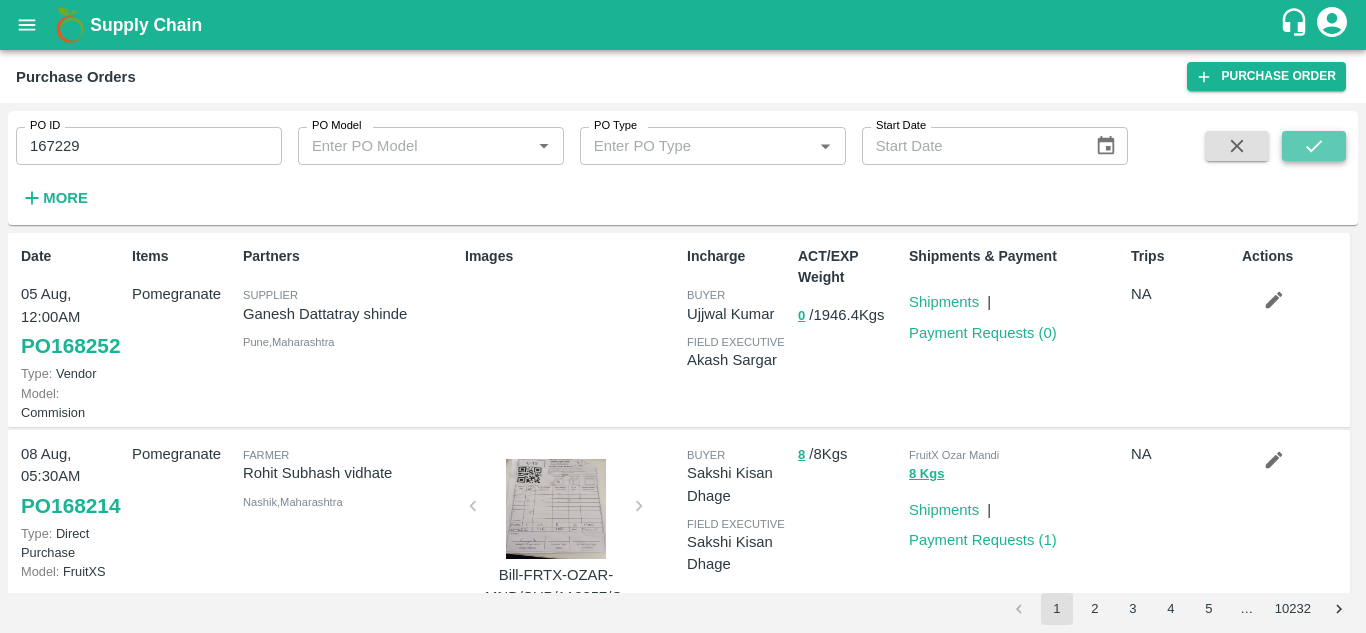 click 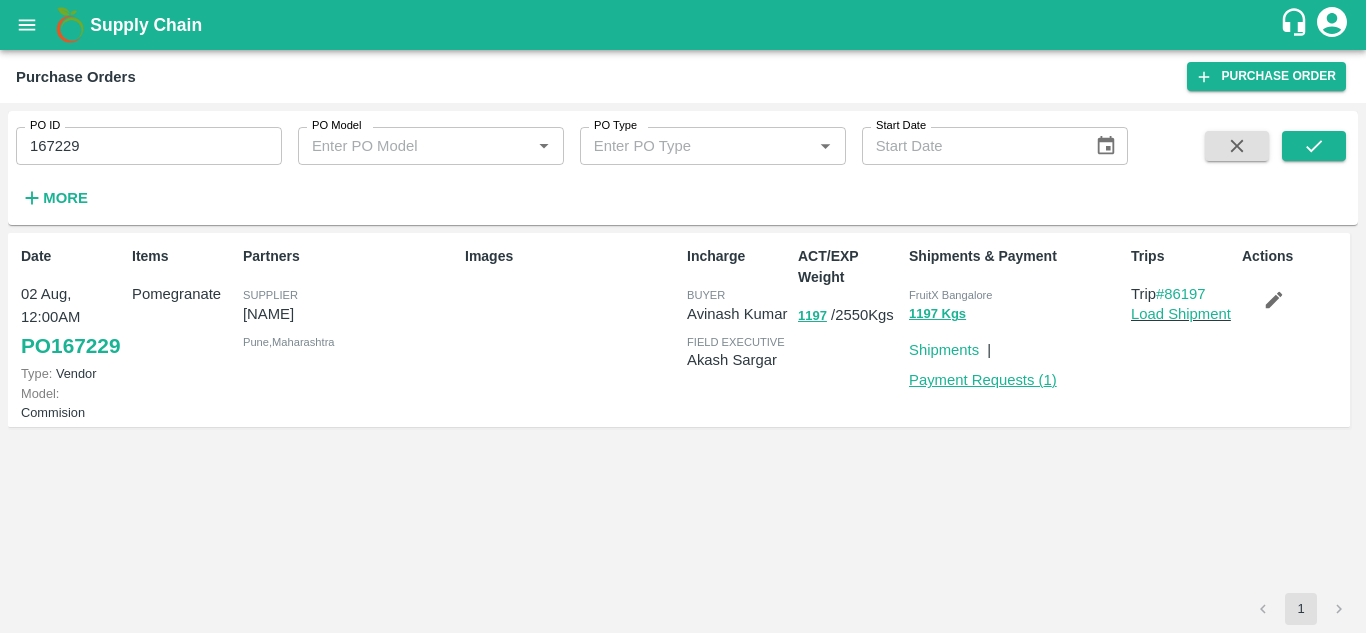 click on "Payment Requests ( 1 )" at bounding box center (983, 380) 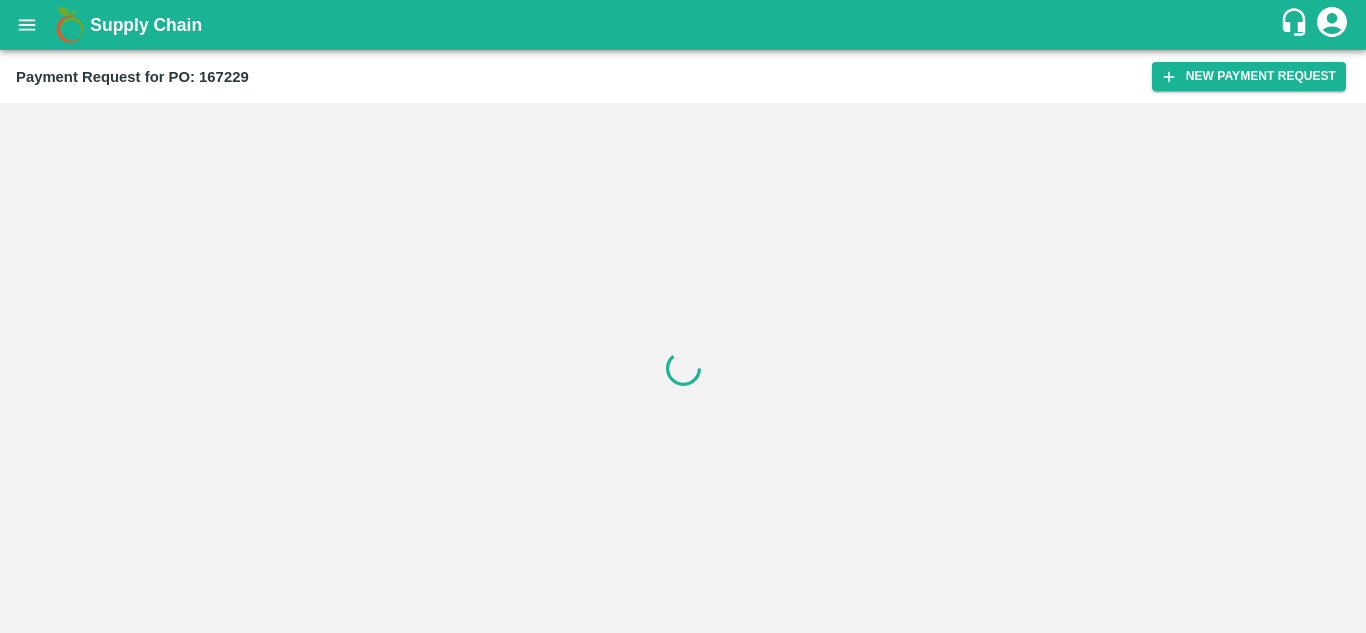 scroll, scrollTop: 0, scrollLeft: 0, axis: both 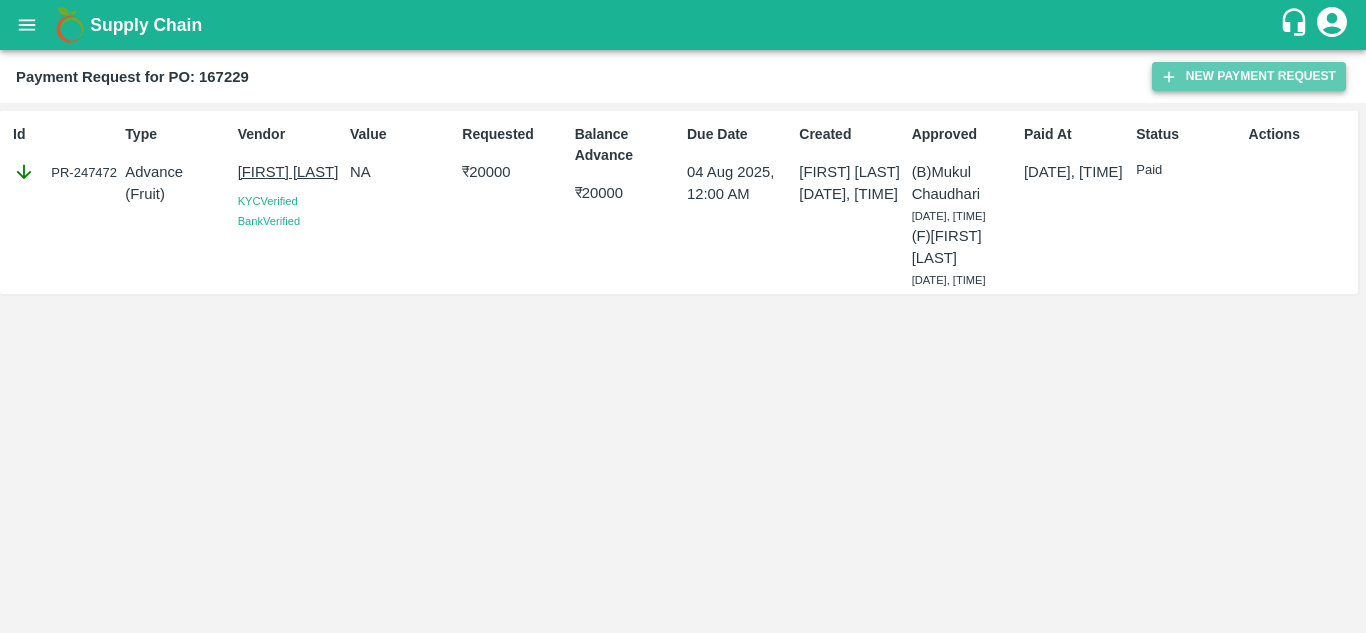 click on "New Payment Request" at bounding box center (1249, 76) 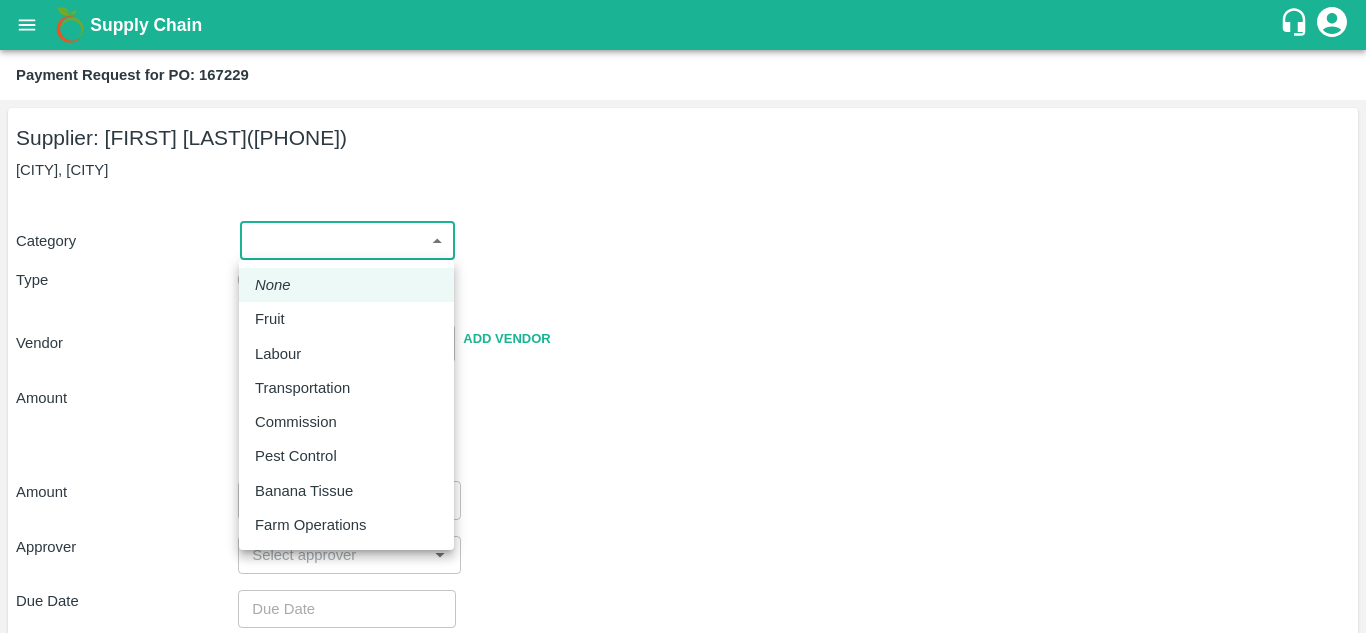 click on "Supply Chain Payment Request for PO: 167229 Supplier:    [FIRST] [LAST]  ([PHONE]) [CITY], [CITY] Category ​ ​ Type Advance Bill Vendor ​ Add Vendor Amount Total value Per Kg ​ Amount ​ Approver ​ Due Date ​  Priority  Low  High Comment x ​ Attach bill Cancel Save [FIRST] CC [FIRST] [LAST] Logout None Fruit Labour Transportation Commission Pest Control Banana Tissue Farm Operations" at bounding box center (683, 316) 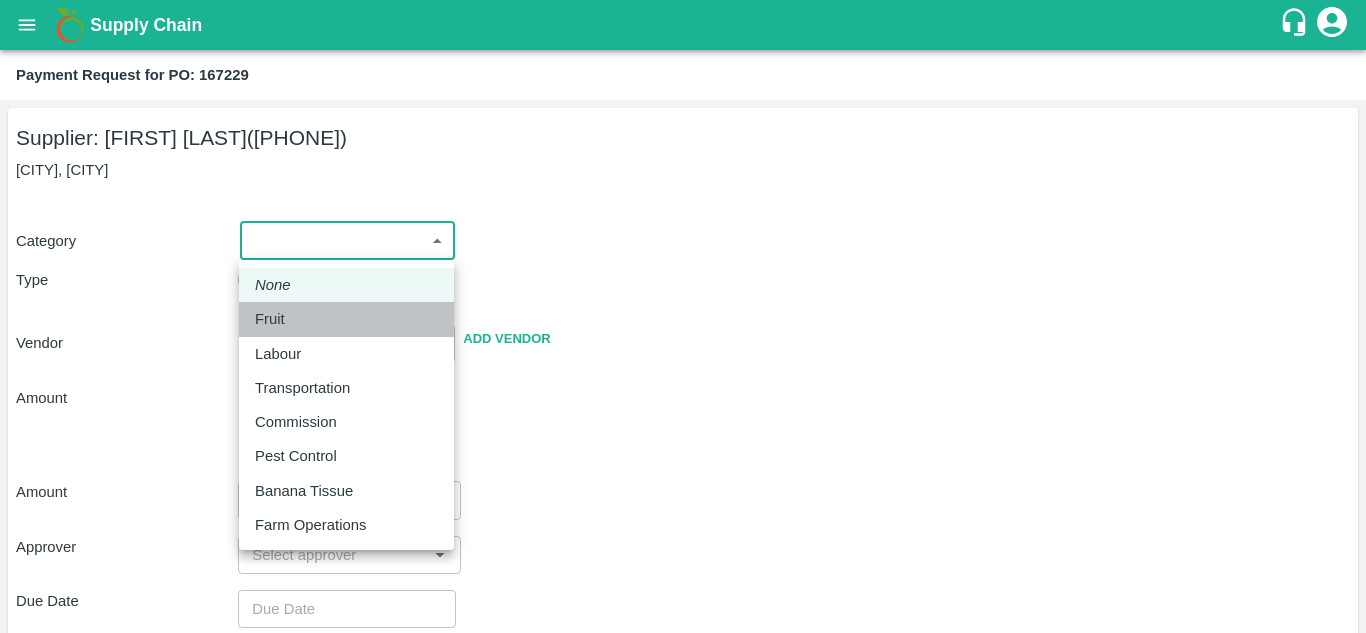 click on "Fruit" at bounding box center (346, 319) 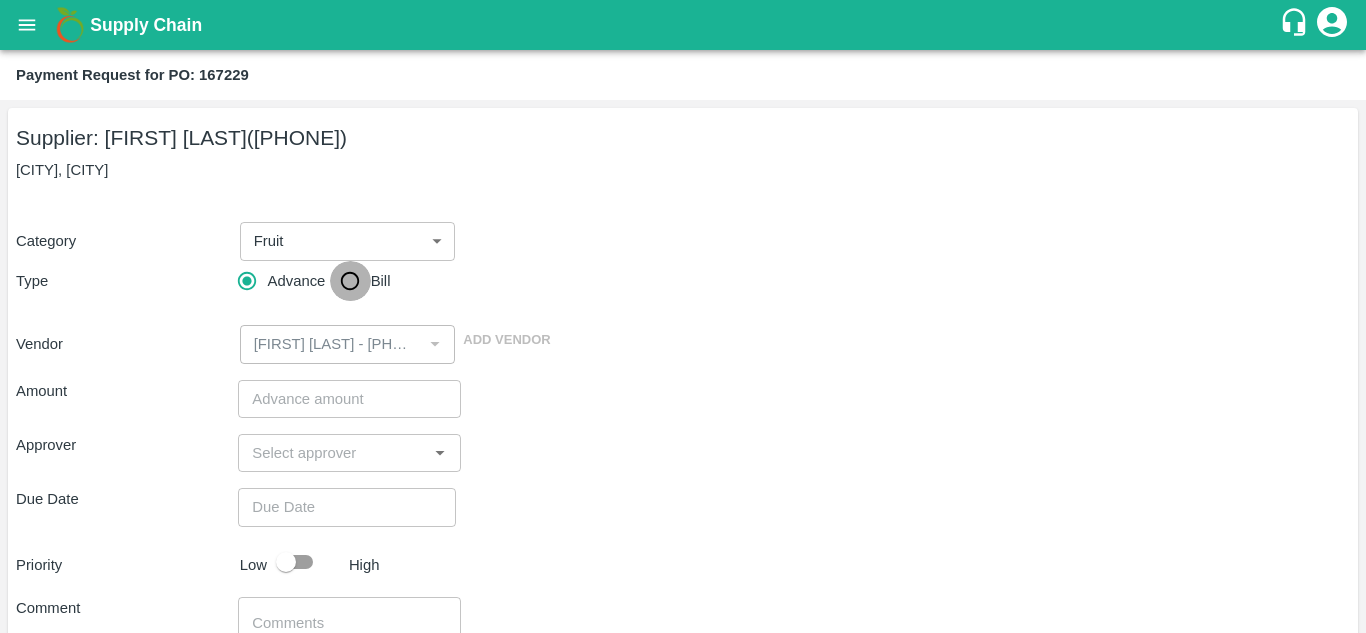click on "Bill" at bounding box center (350, 281) 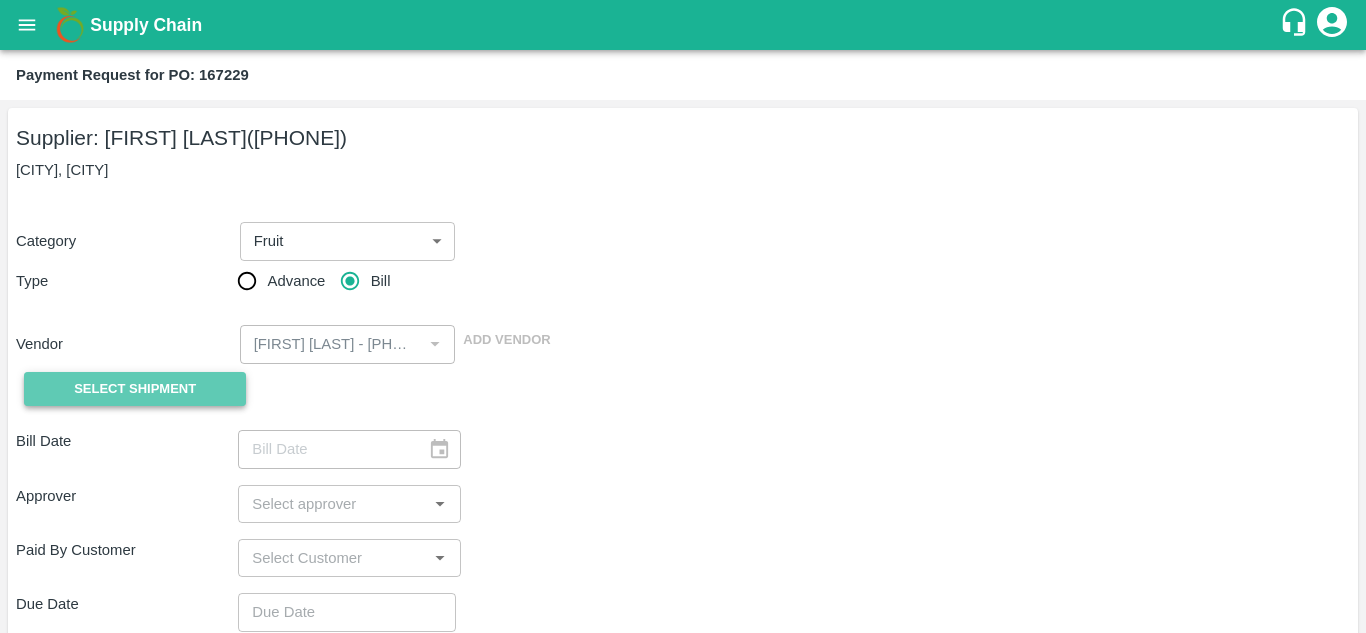click on "Select Shipment" at bounding box center (135, 389) 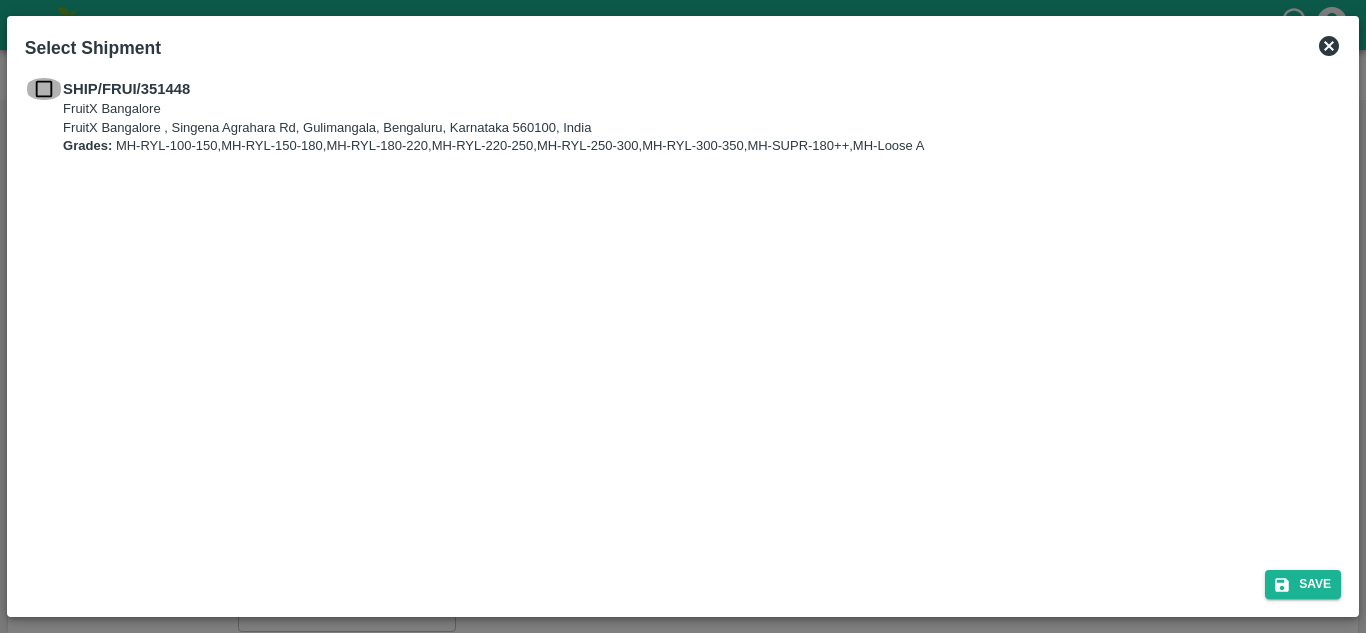 click at bounding box center (44, 89) 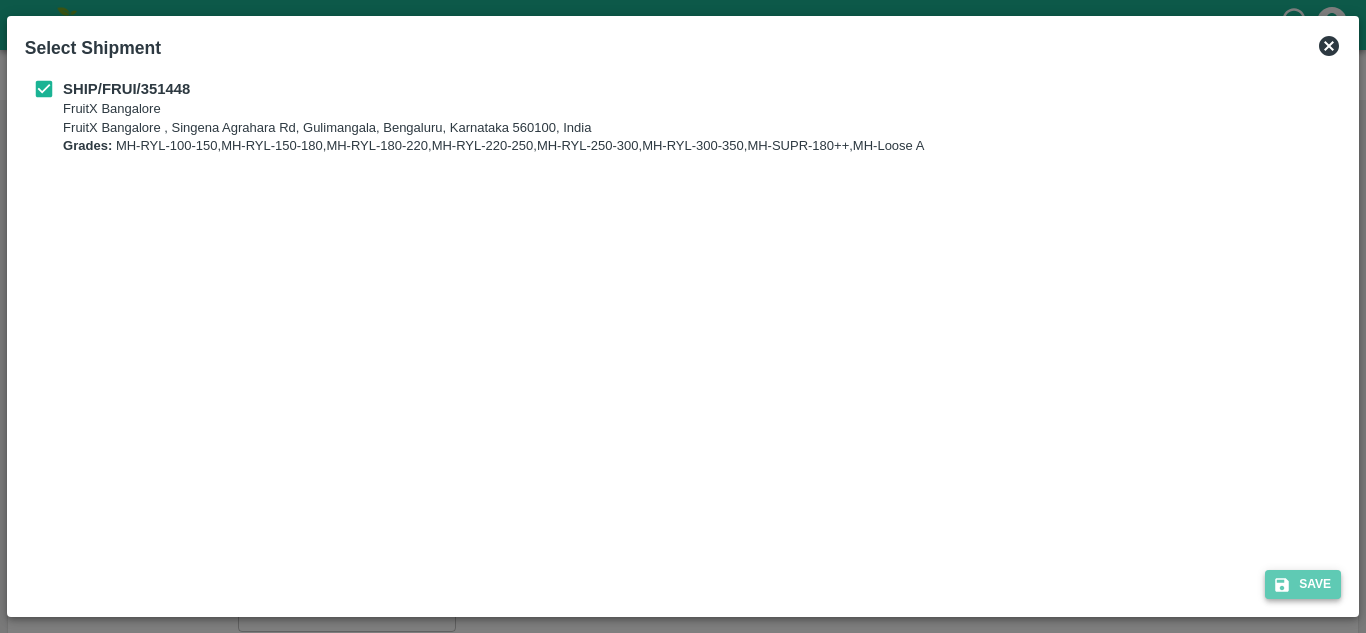 click 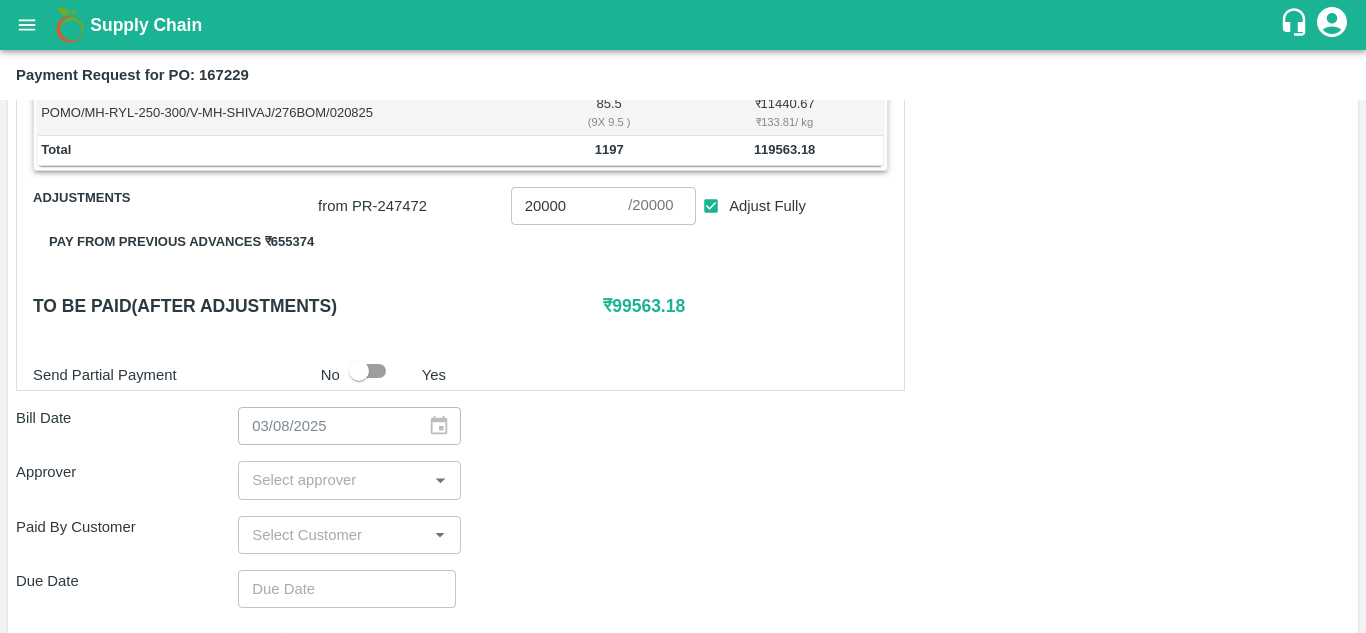 scroll, scrollTop: 563, scrollLeft: 0, axis: vertical 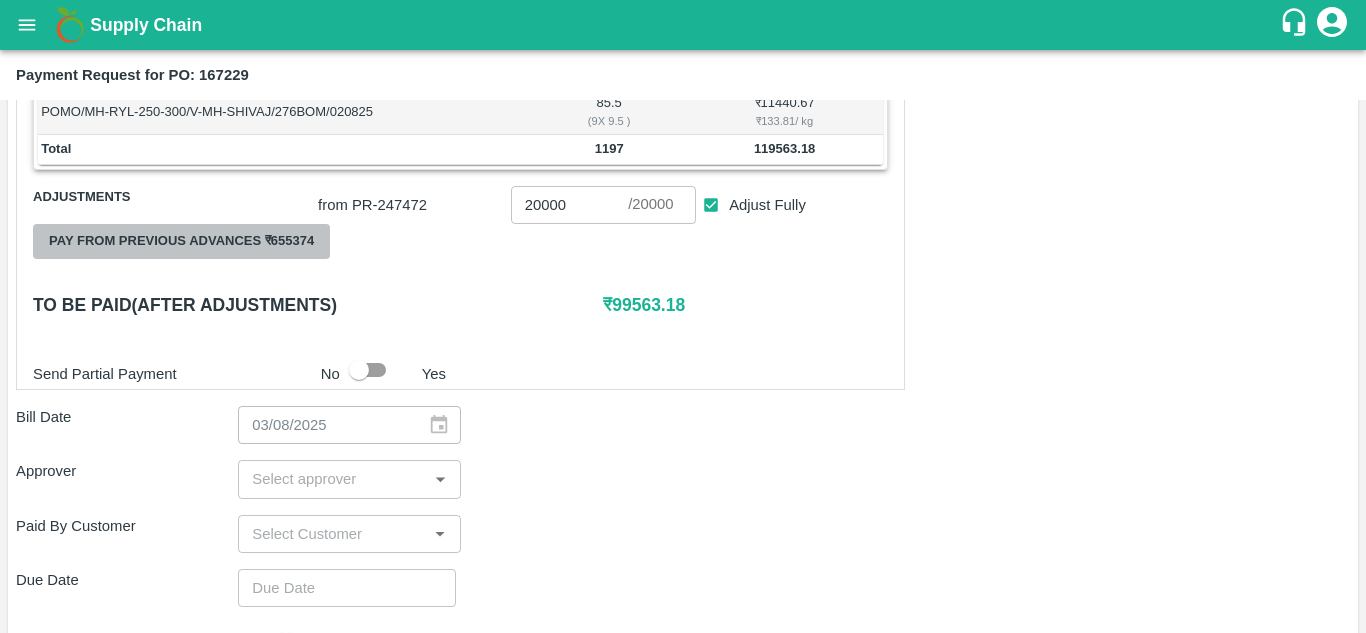 click on "Pay from previous advances ₹  655374" at bounding box center [181, 241] 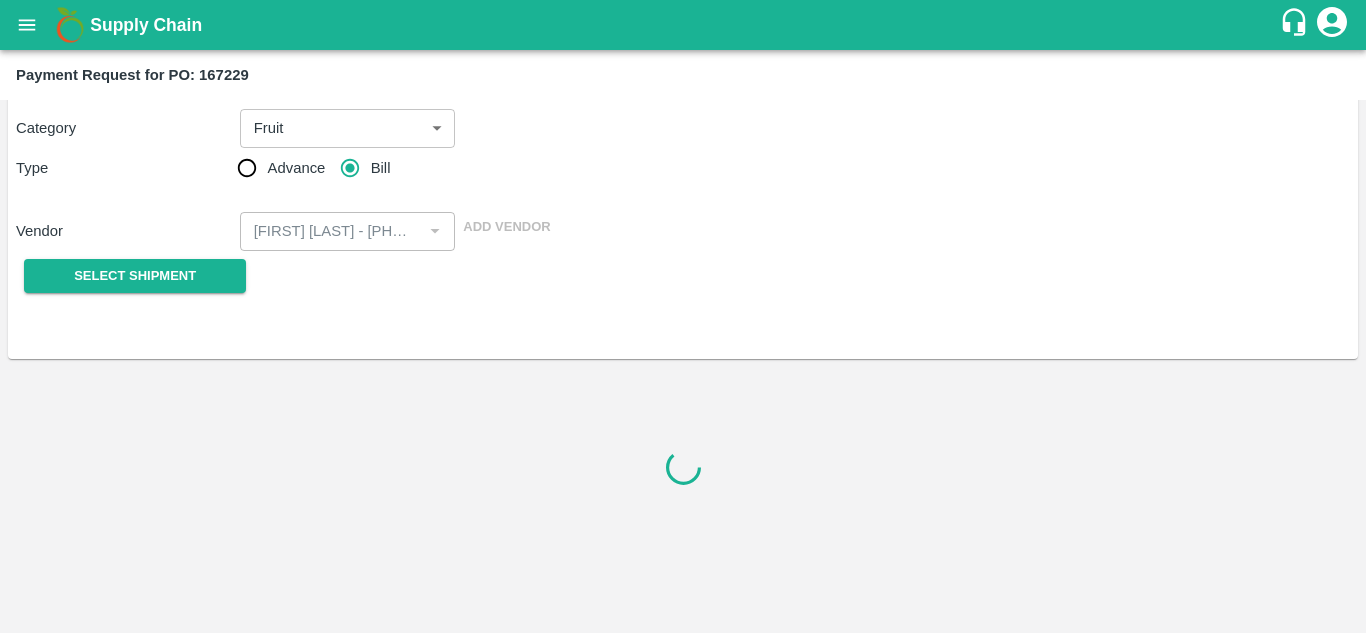 scroll, scrollTop: 563, scrollLeft: 0, axis: vertical 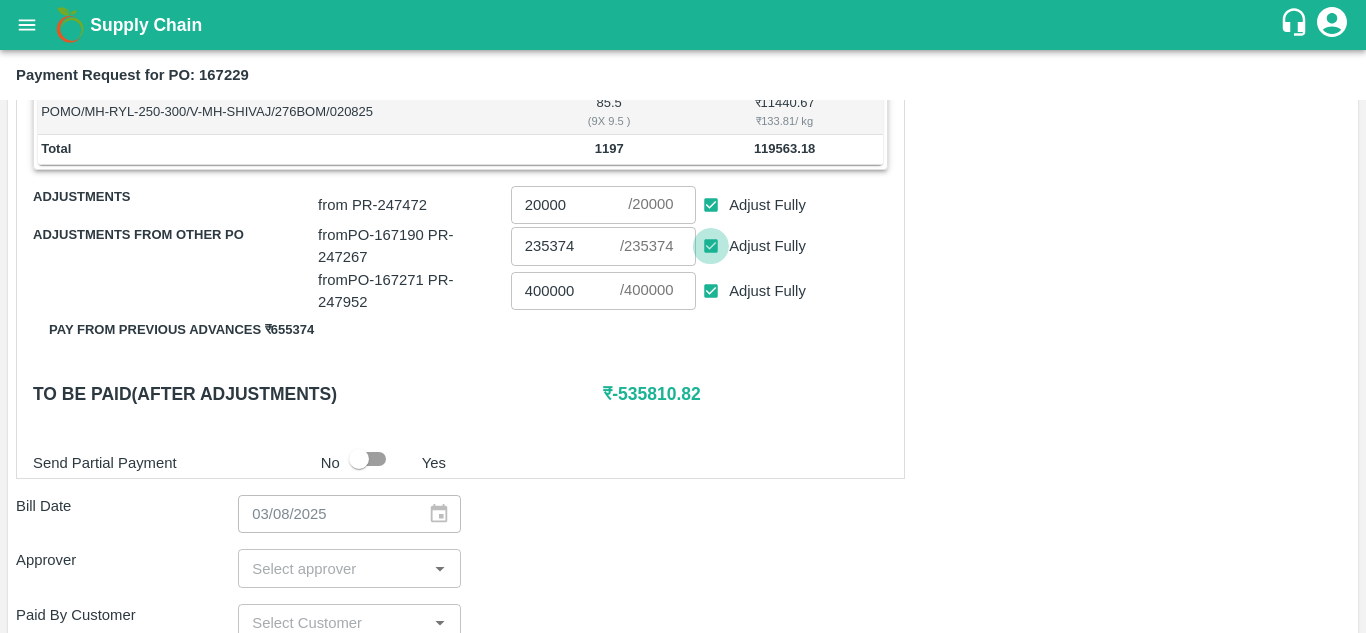 click on "Adjust Fully" at bounding box center (711, 246) 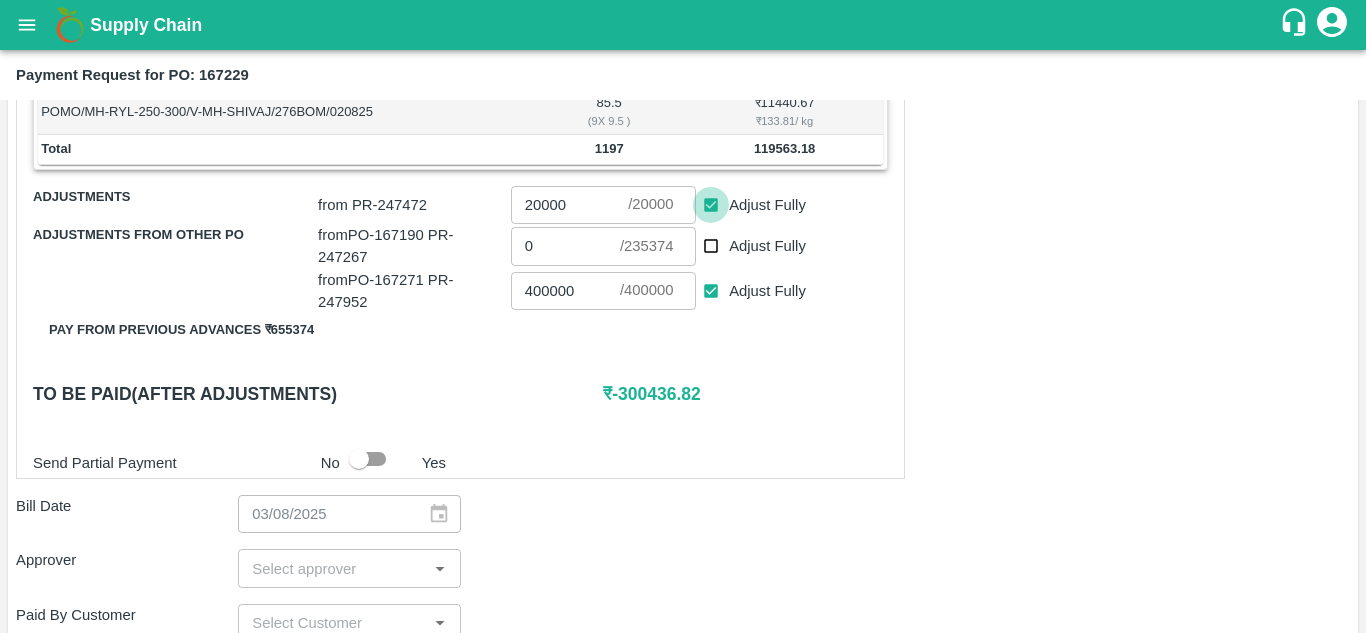 click on "Adjust Fully" at bounding box center (711, 205) 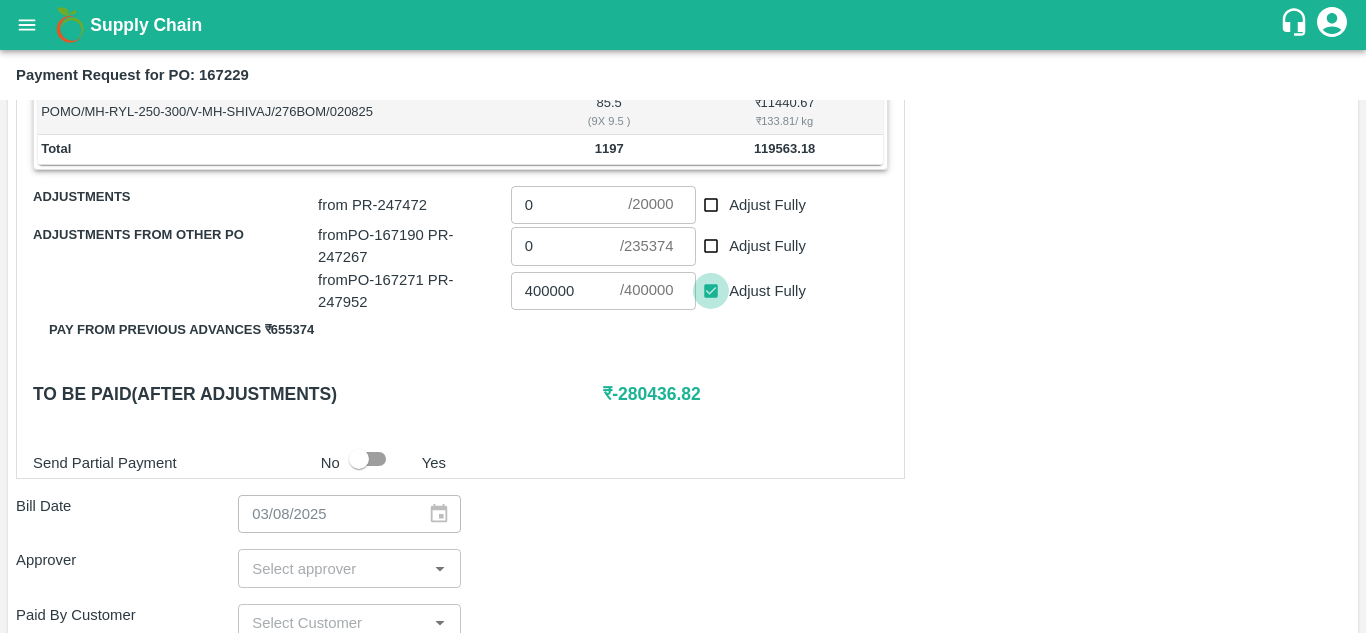 click on "Adjust Fully" at bounding box center (711, 291) 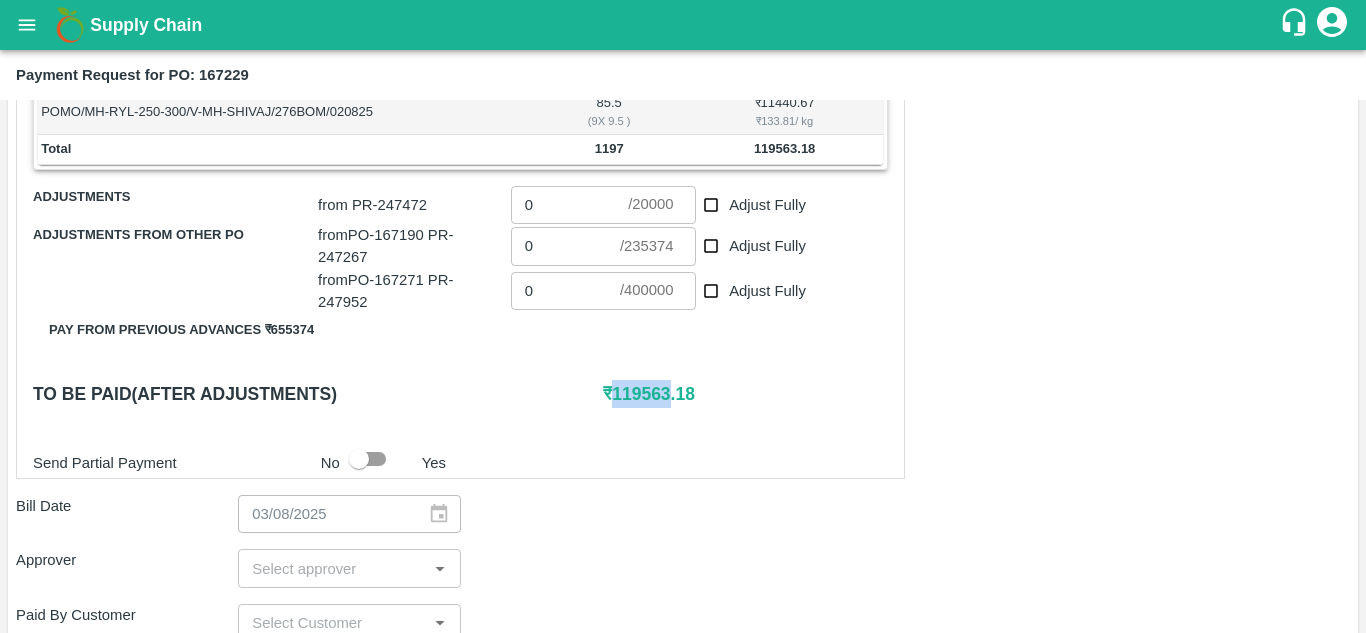 drag, startPoint x: 619, startPoint y: 394, endPoint x: 672, endPoint y: 395, distance: 53.009434 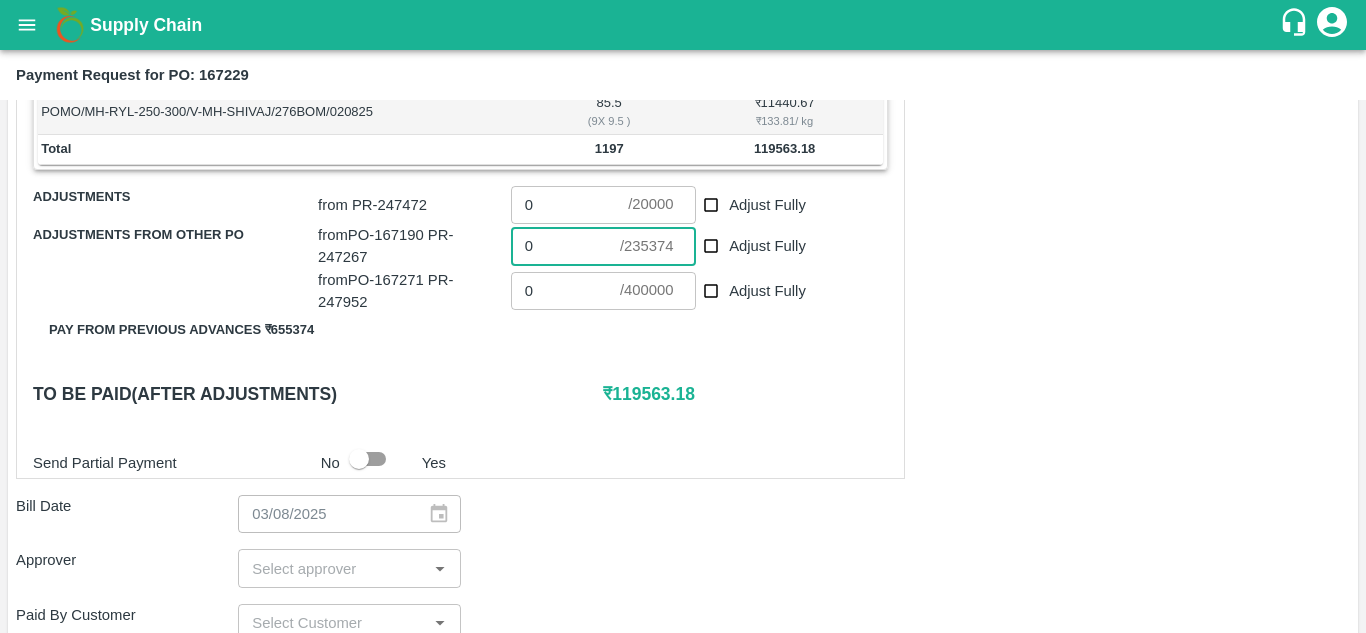 click on "0" at bounding box center [565, 246] 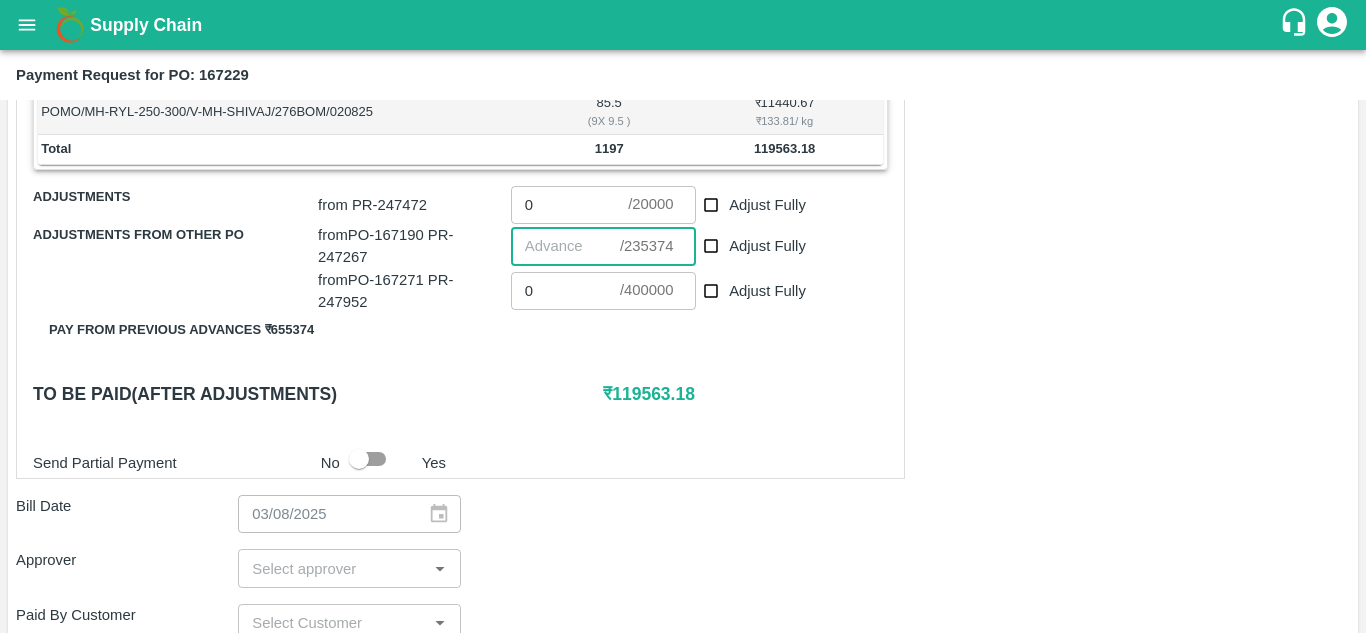 paste on "119563" 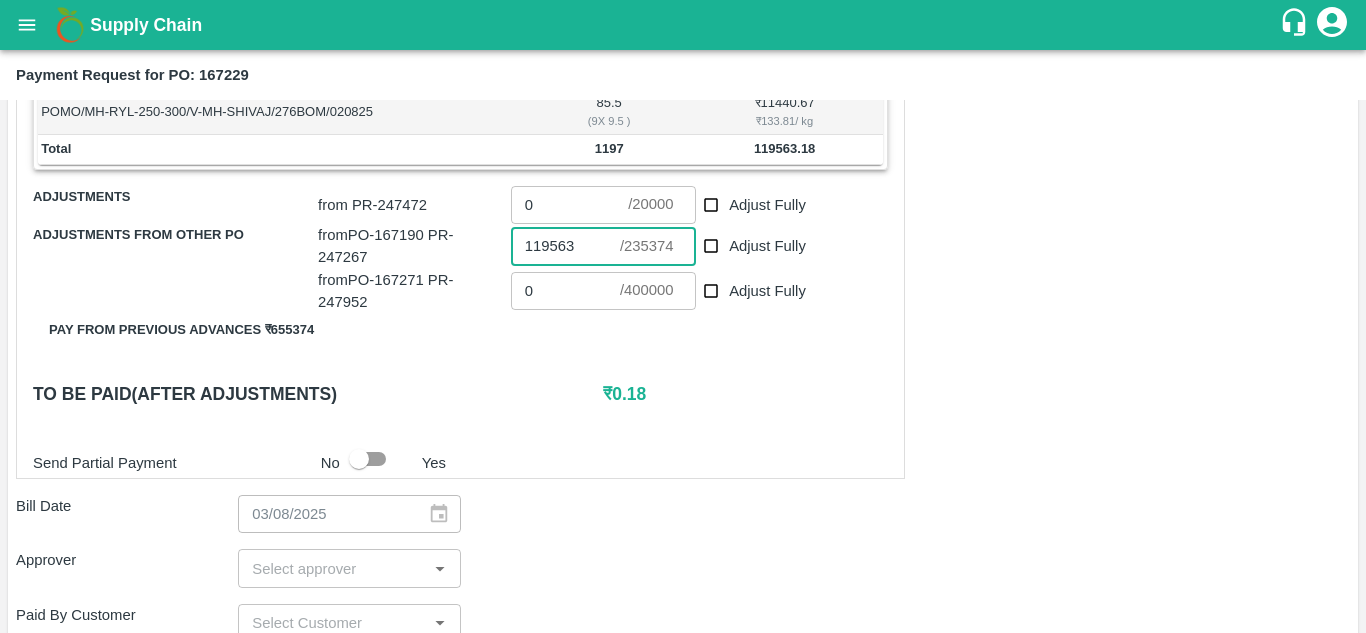type on "119563" 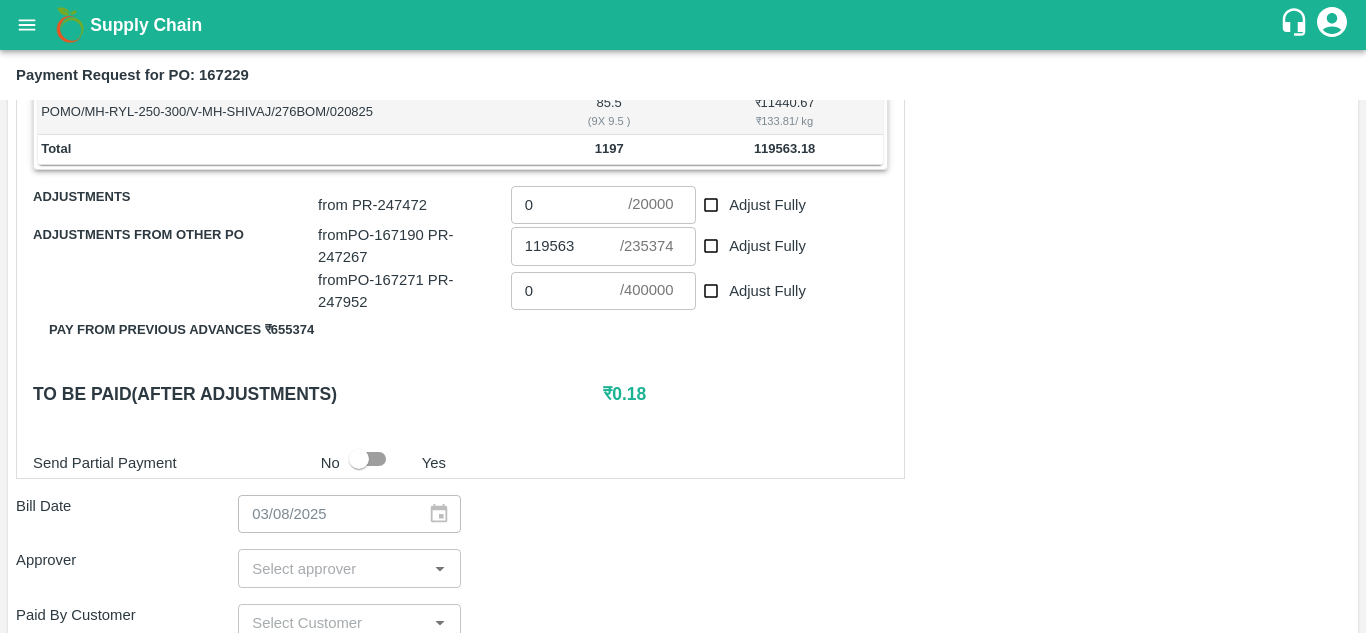 click on "Shipment -  SHIP/FRUI/351448 Lots (Labels) Weight (Kgs) Total Price (₹) POMO/MH-RYL-100-150/V-MH-SHIVAJ/276BOM/020825   380 ( 40  X   9.5   ) ₹ 28288.45 ₹ 74.44  / kg POMO/MH-RYL-150-180/V-MH-SHIVAJ/276BOM/020825   247 ( 26  X   9.5   ) ₹ 23274.98 ₹ 94.23  / kg POMO/MH-RYL-180-220/V-MH-SHIVAJ/276BOM/020825   351.5 ( 37  X   9.5   ) ₹ 40078.38 ₹ 114.02  / kg POMO/MH-RYL-220-250/V-MH-SHIVAJ/276BOM/020825   133 ( 14  X   9.5   ) ₹ 16480.69 ₹ 123.92  / kg POMO/MH-RYL-250-300/V-MH-SHIVAJ/276BOM/020825   85.5 ( 9  X   9.5   ) ₹ 11440.67 ₹ 133.81  / kg Total 1197 119563.18 Adjustments from PR- 247472 0 ​ / 20000 ​ Adjust Fully Adjustments from other PO from  PO- 167190   PR- 247267 119563 ​ / 235374 ​ Adjust Fully from  PO- 167271   PR- 247952 0 ​ / 400000 ​ Adjust Fully Pay from previous advances ₹  655374 To be paid(After adjustments) ₹  0.18 Send Partial Payment No Yes" at bounding box center [460, 165] 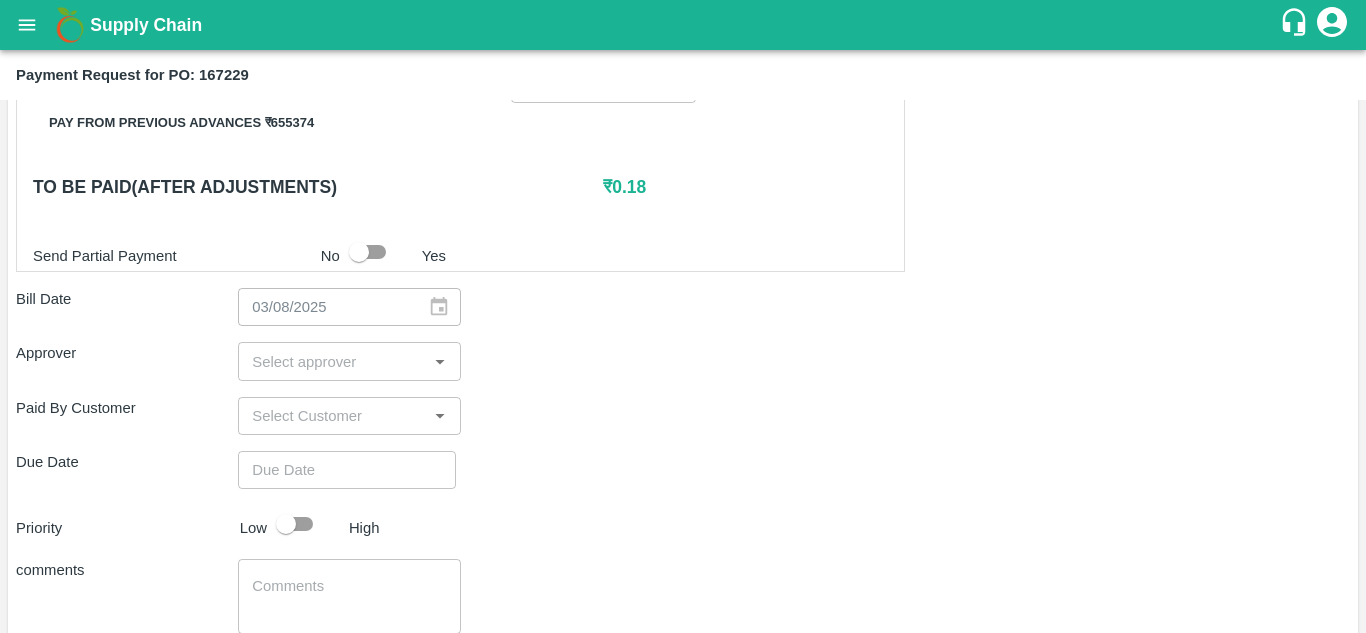 scroll, scrollTop: 771, scrollLeft: 0, axis: vertical 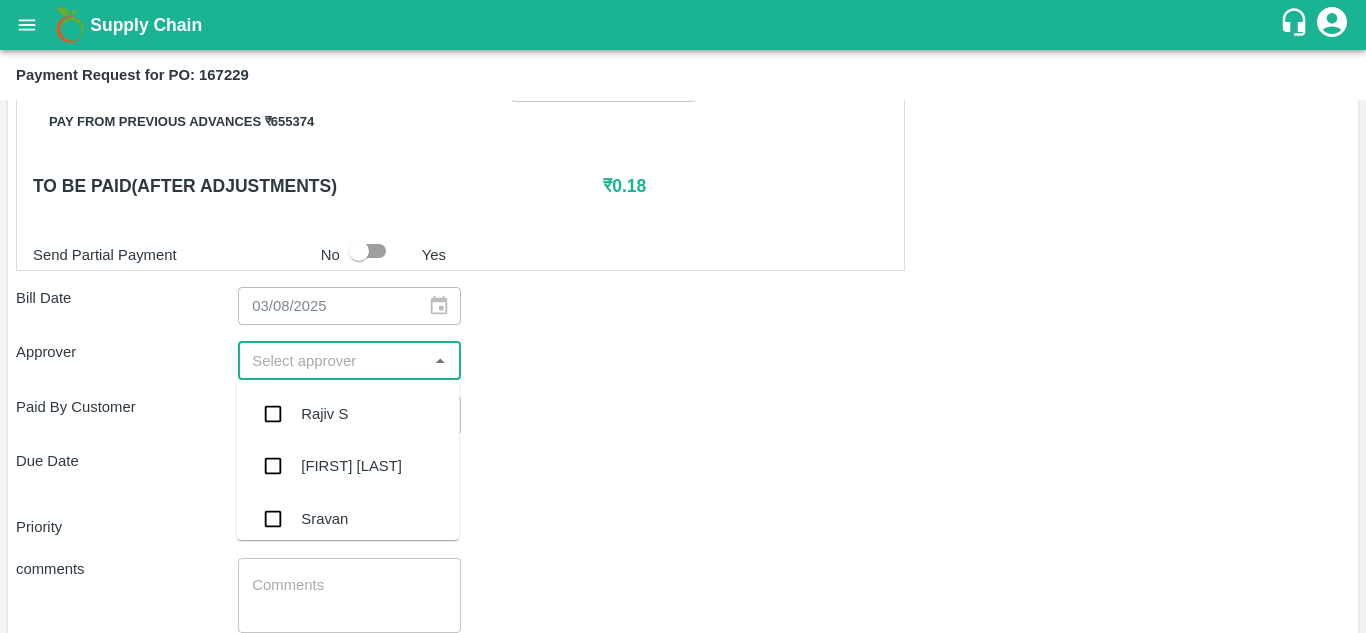 click at bounding box center (332, 360) 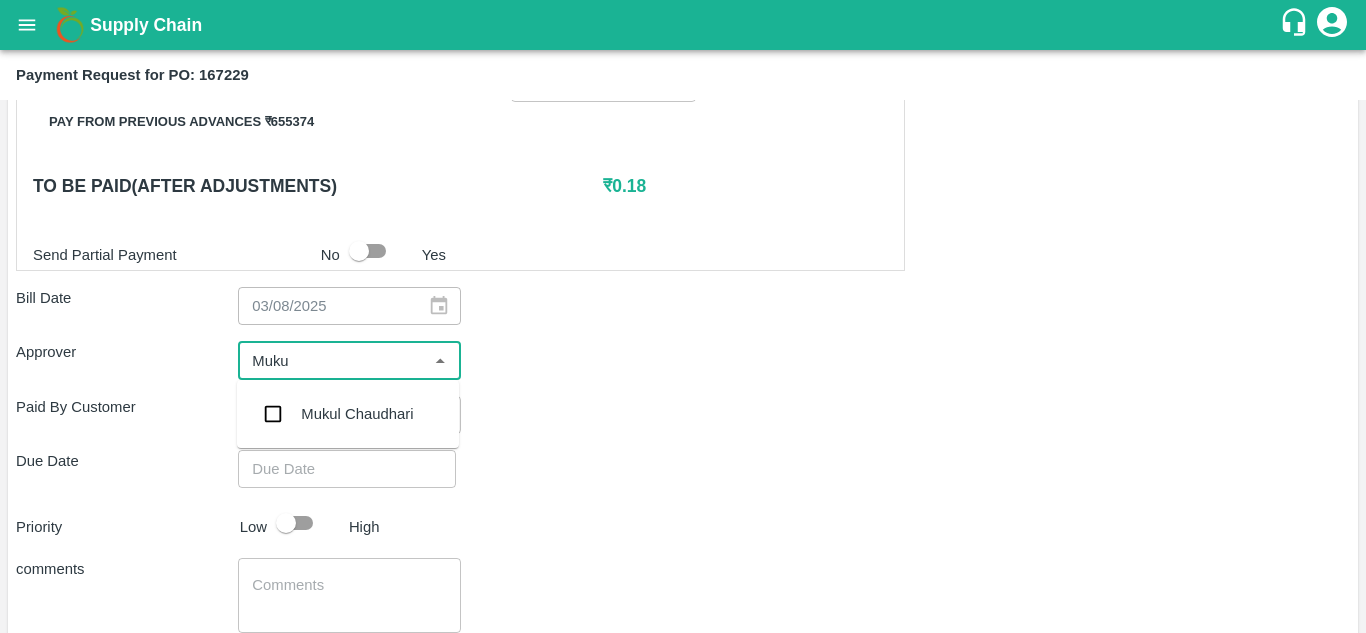type on "[FIRST]" 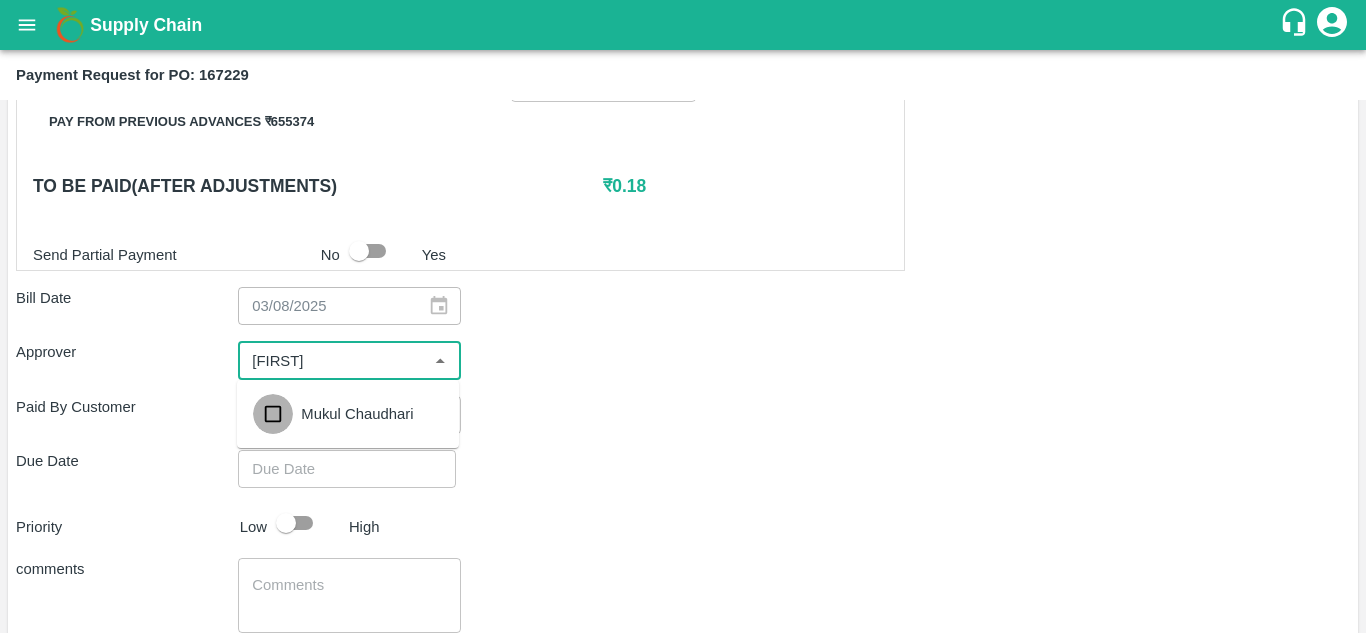 click at bounding box center [273, 414] 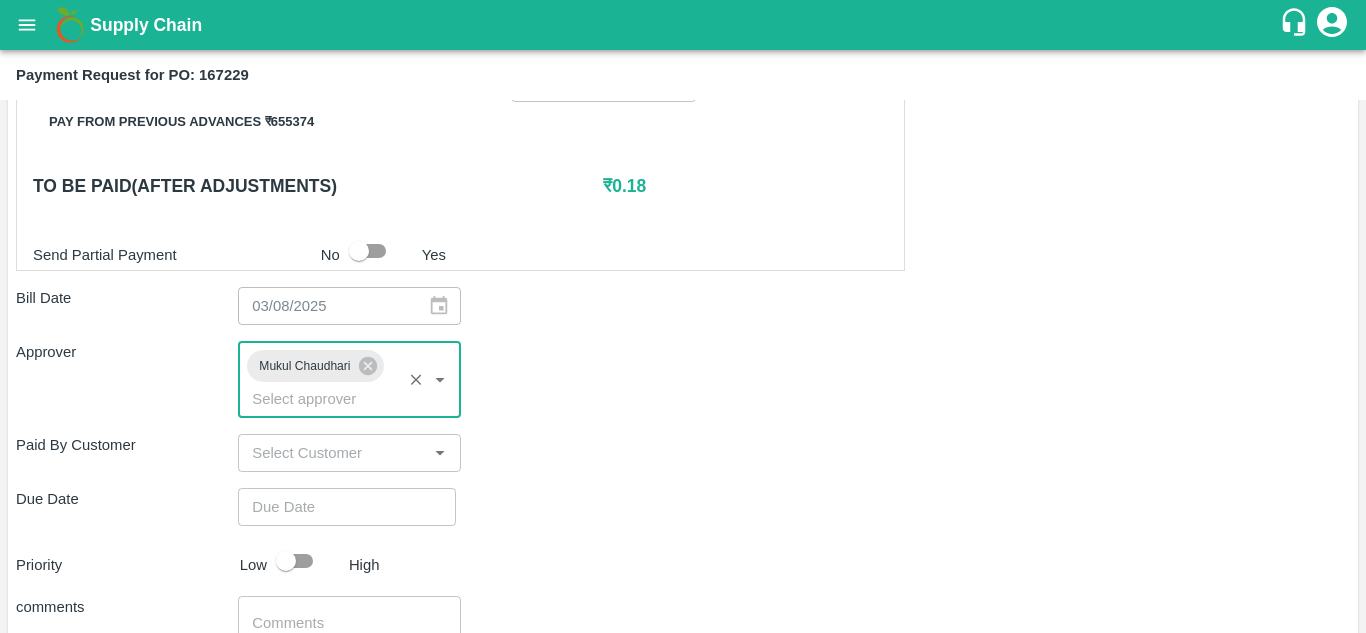 type on "DD/MM/YYYY hh:mm aa" 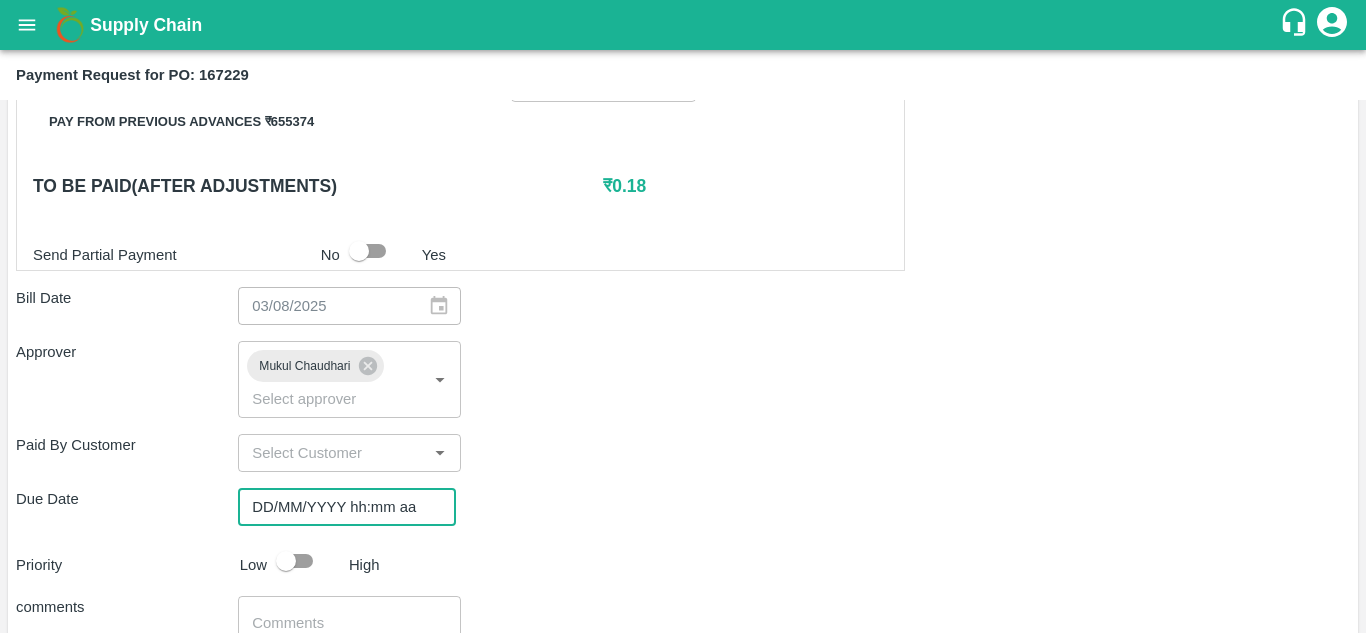 click on "DD/MM/YYYY hh:mm aa" at bounding box center [340, 507] 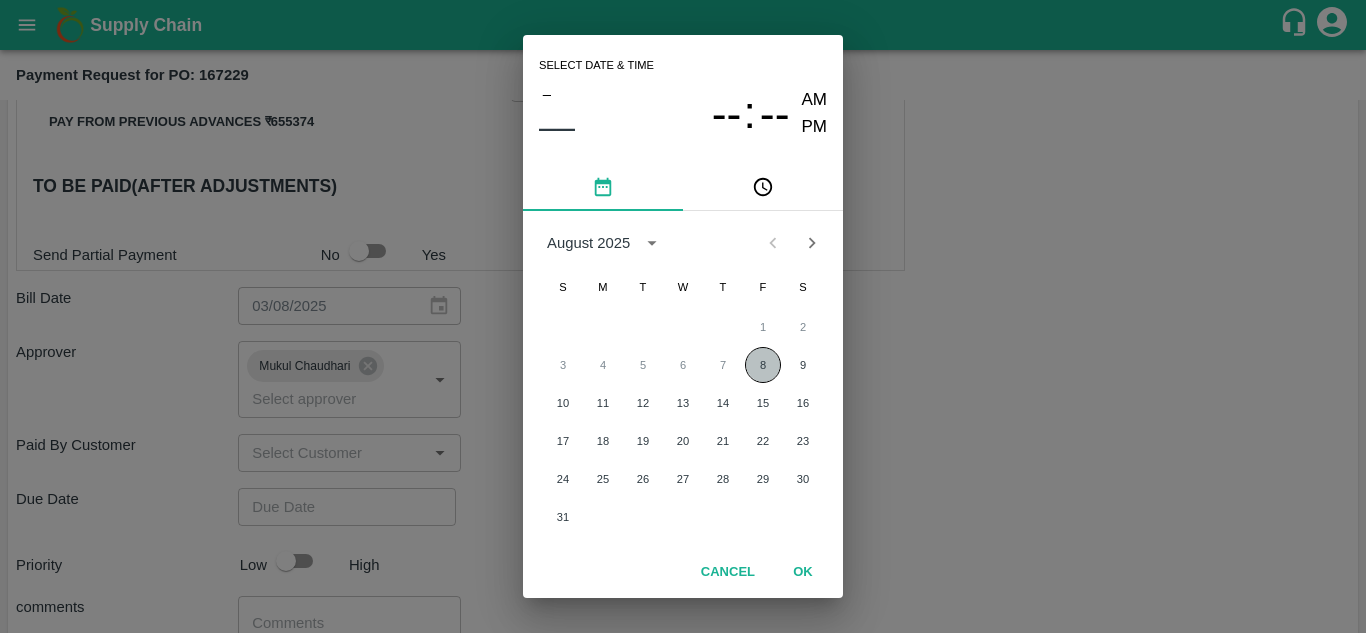 click on "8" at bounding box center (763, 365) 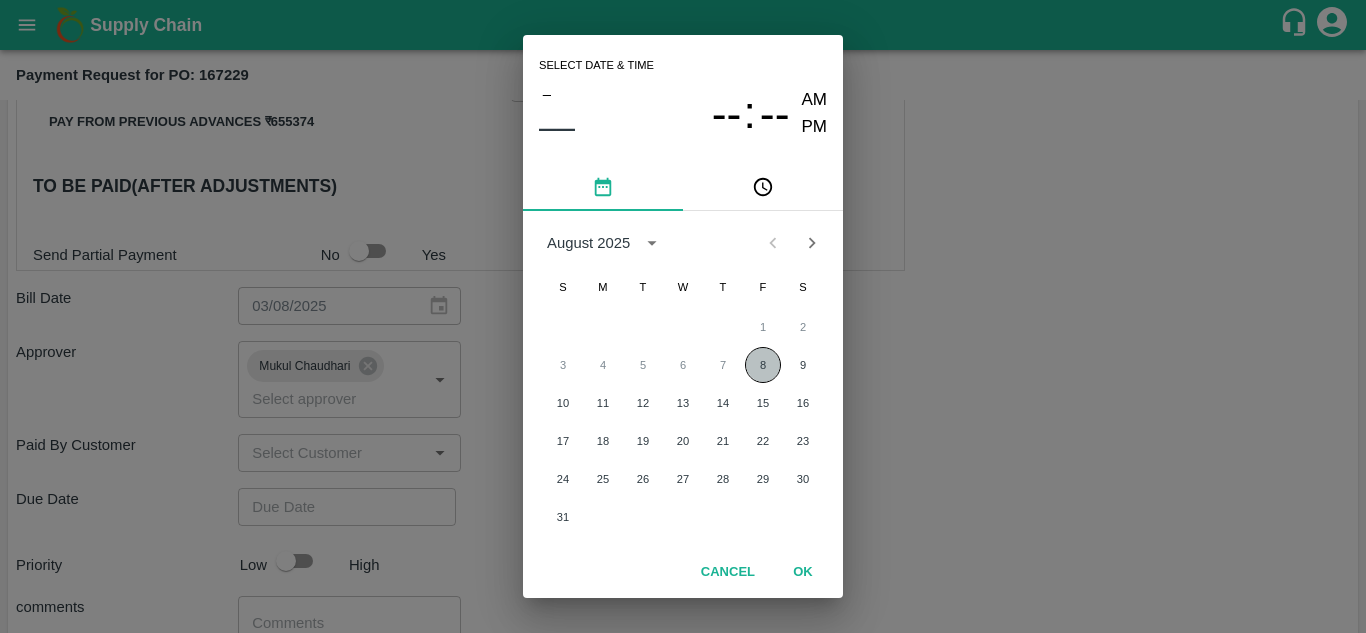 type on "08/08/2025 12:00 AM" 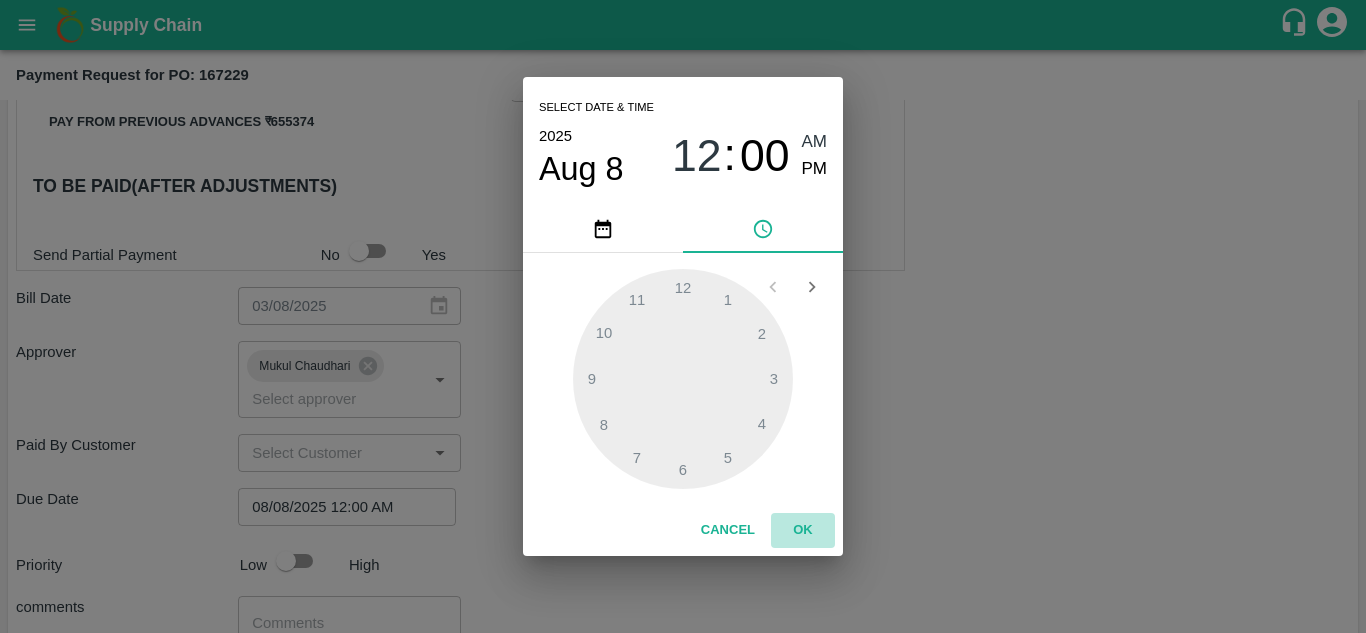 click on "OK" at bounding box center [803, 530] 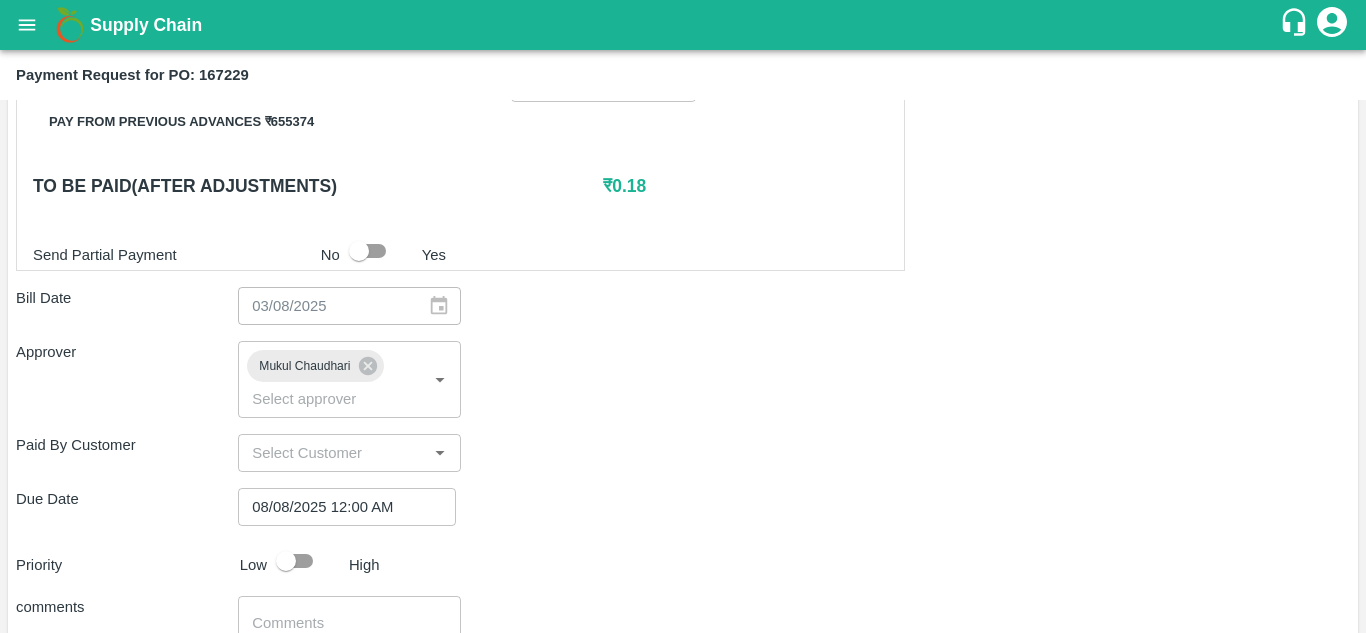 click on "Due Date [DATE] [TIME]" at bounding box center (683, 507) 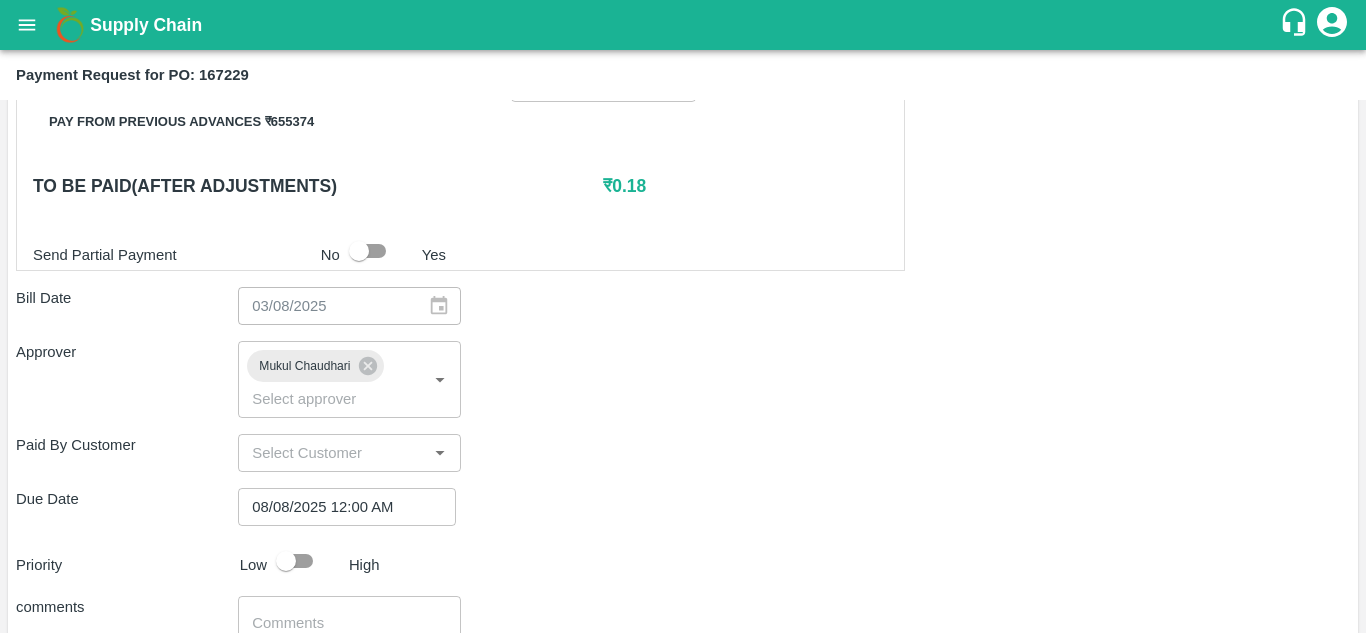 scroll, scrollTop: 935, scrollLeft: 0, axis: vertical 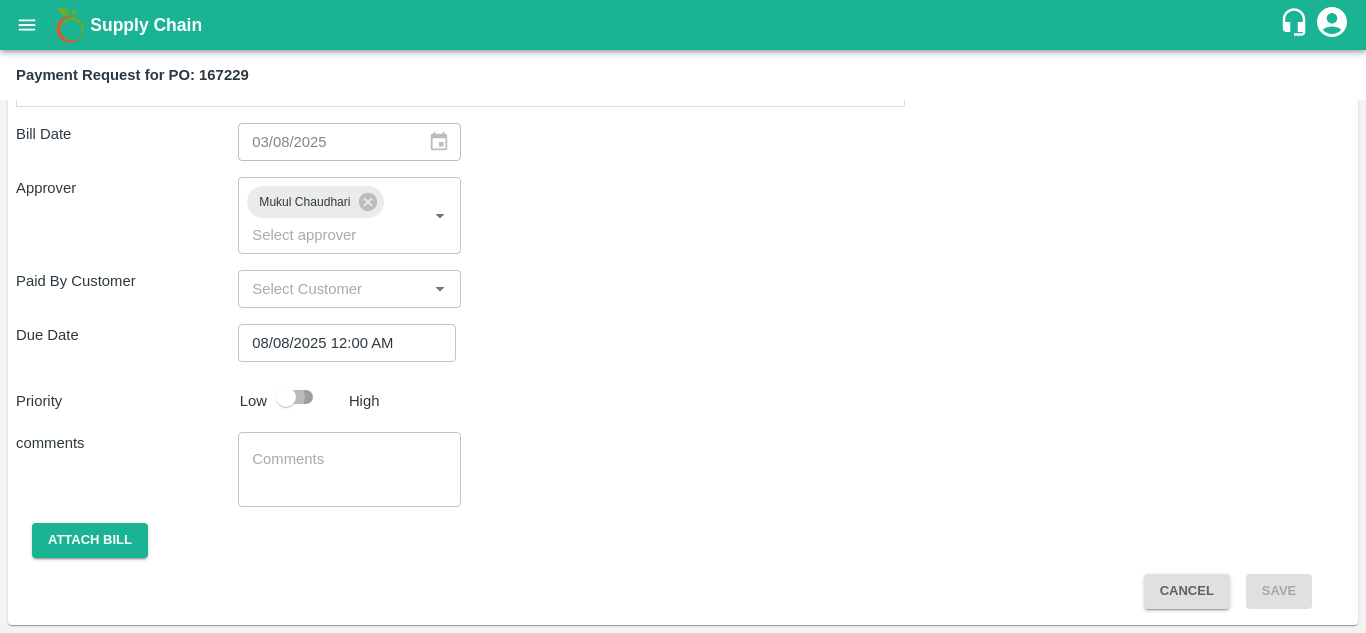 click at bounding box center (286, 397) 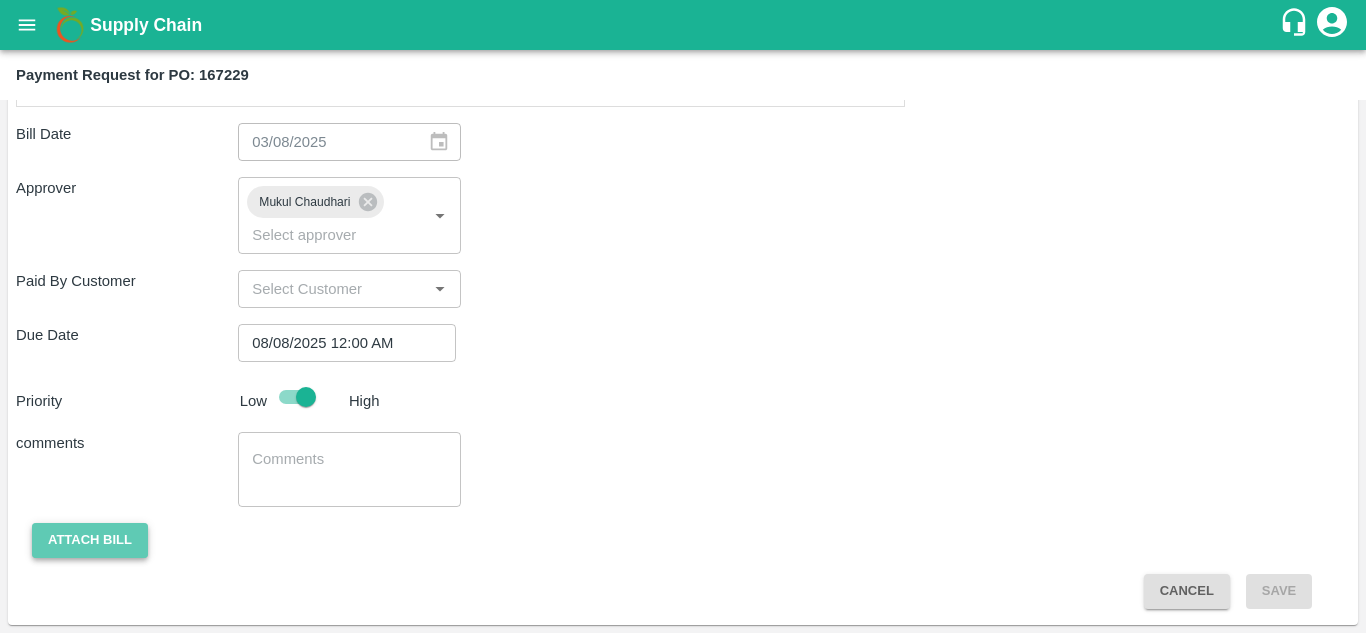 click on "Attach bill" at bounding box center [90, 540] 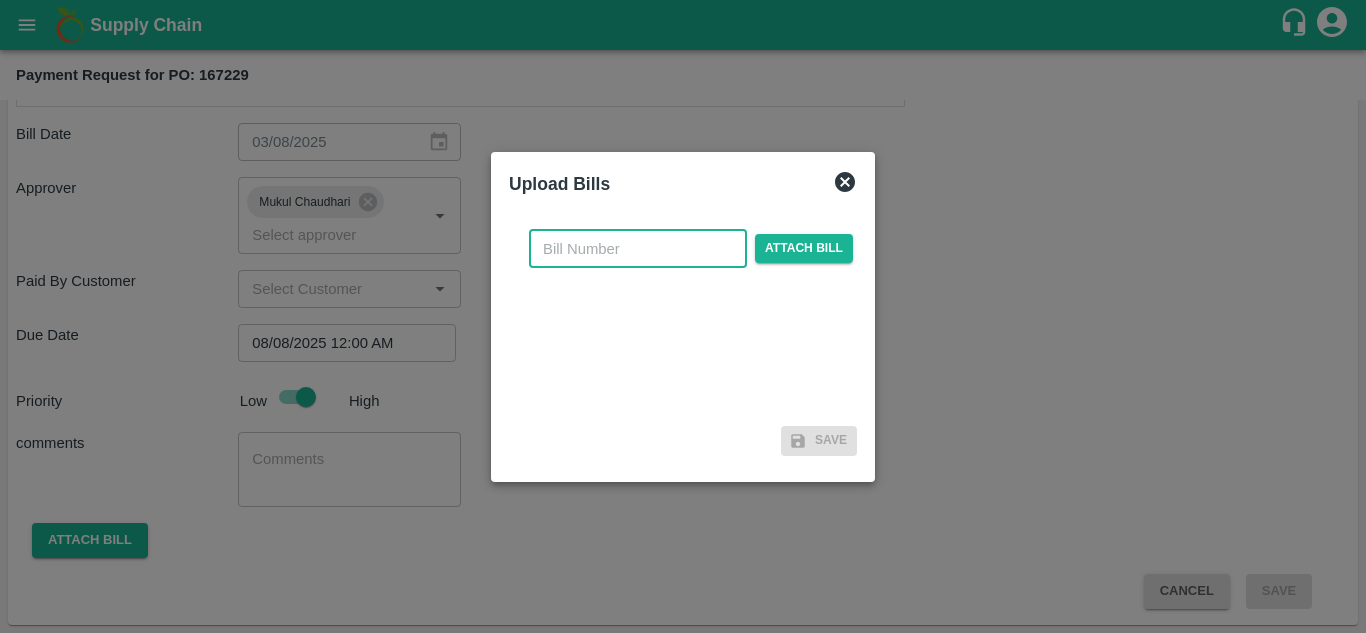 click at bounding box center [638, 249] 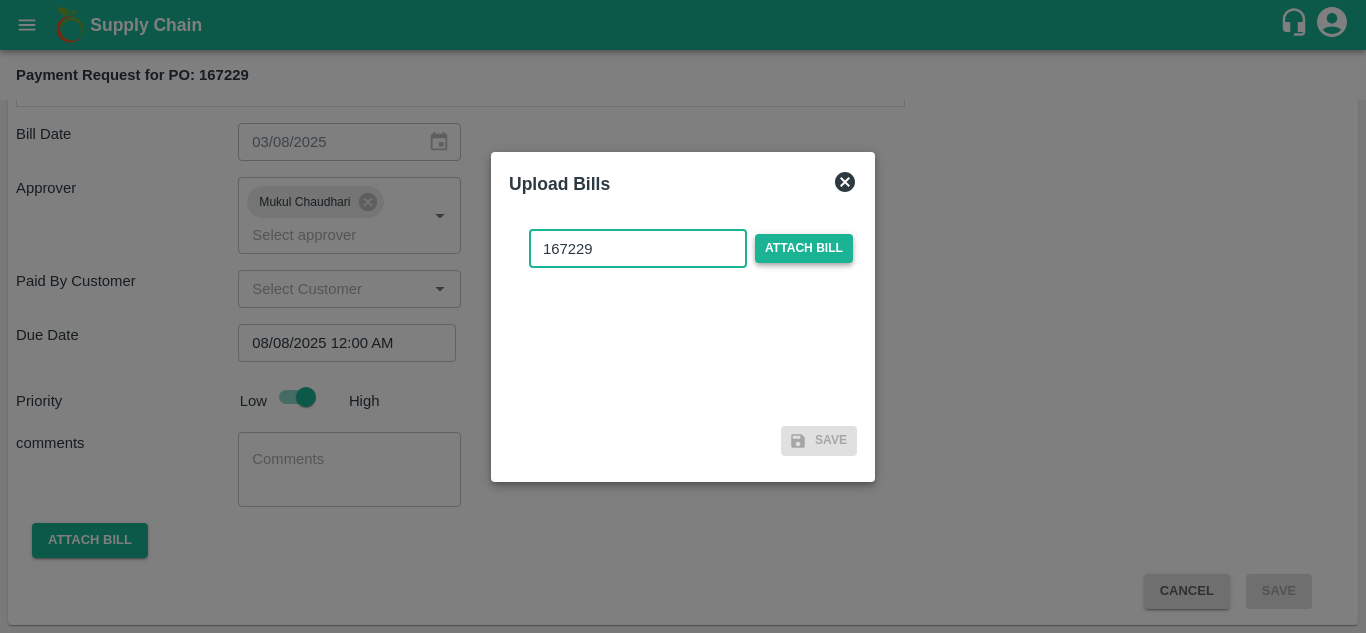 type on "167229" 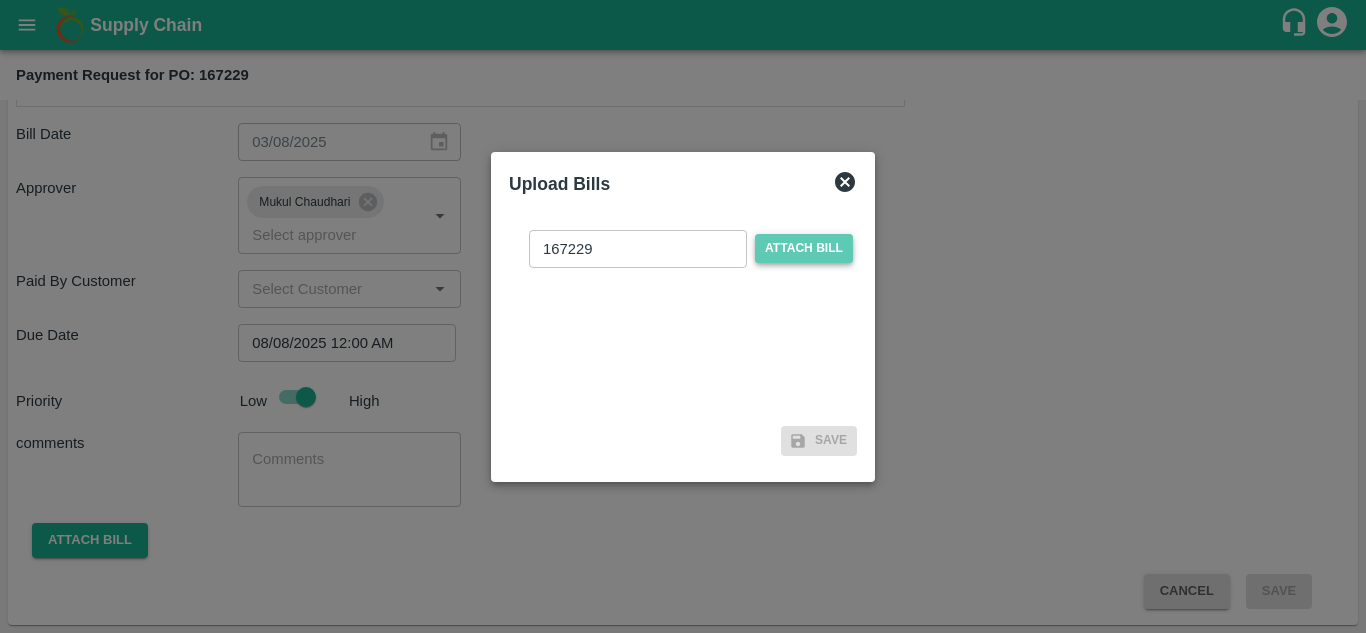 click on "Attach bill" at bounding box center [804, 248] 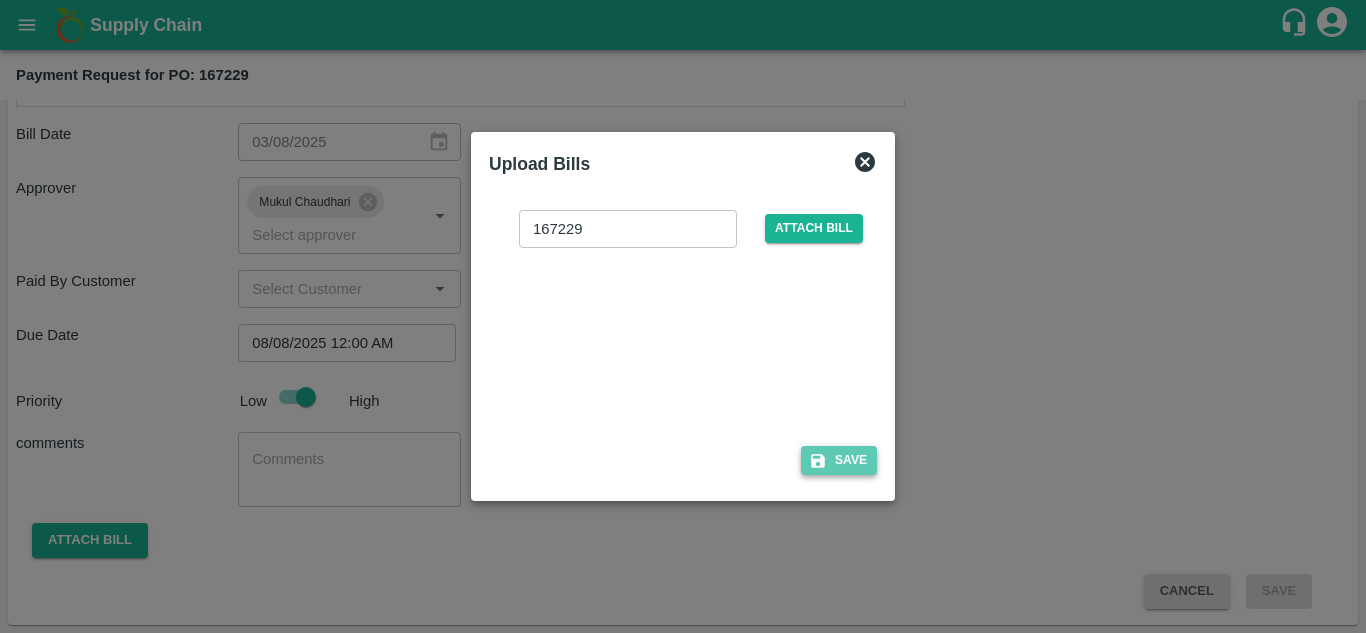 click on "Save" at bounding box center (839, 460) 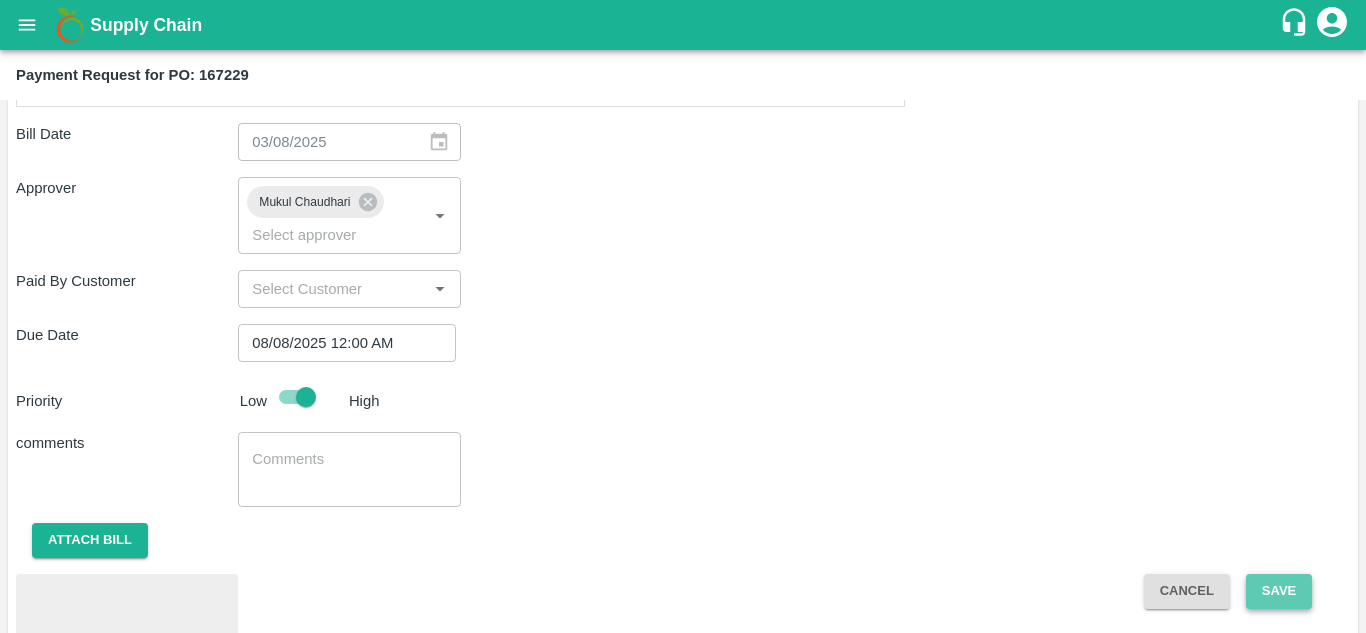 click on "Save" at bounding box center [1279, 591] 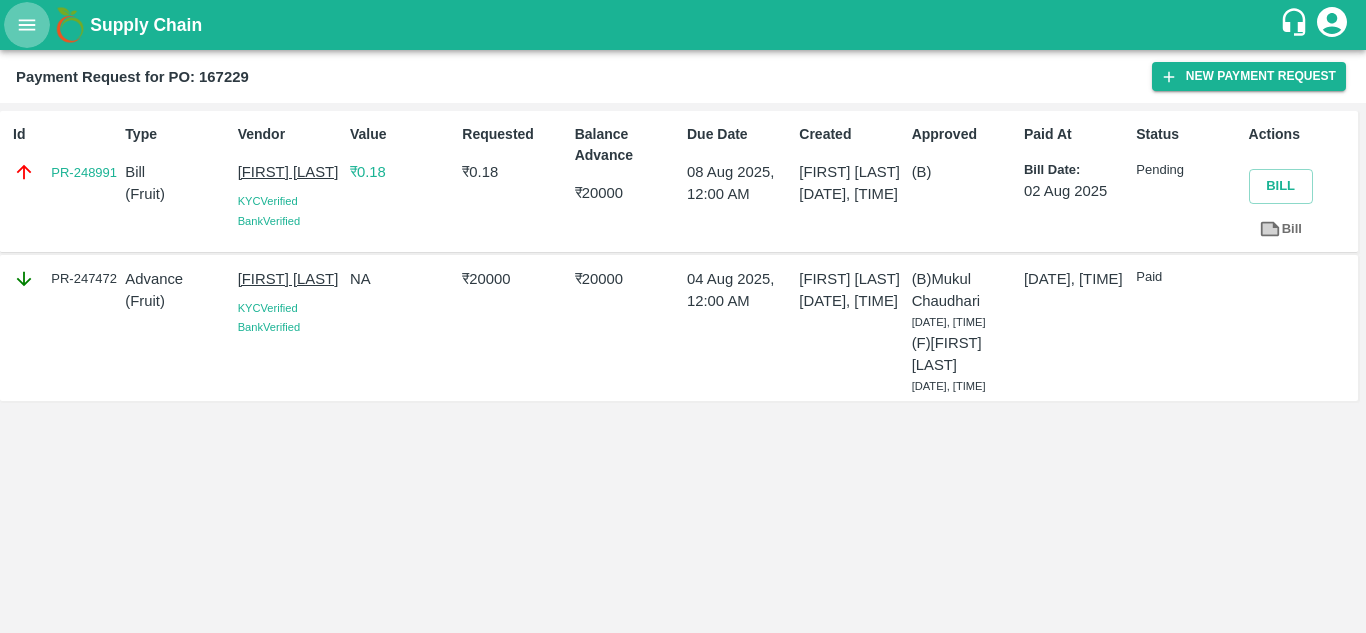 click at bounding box center (27, 25) 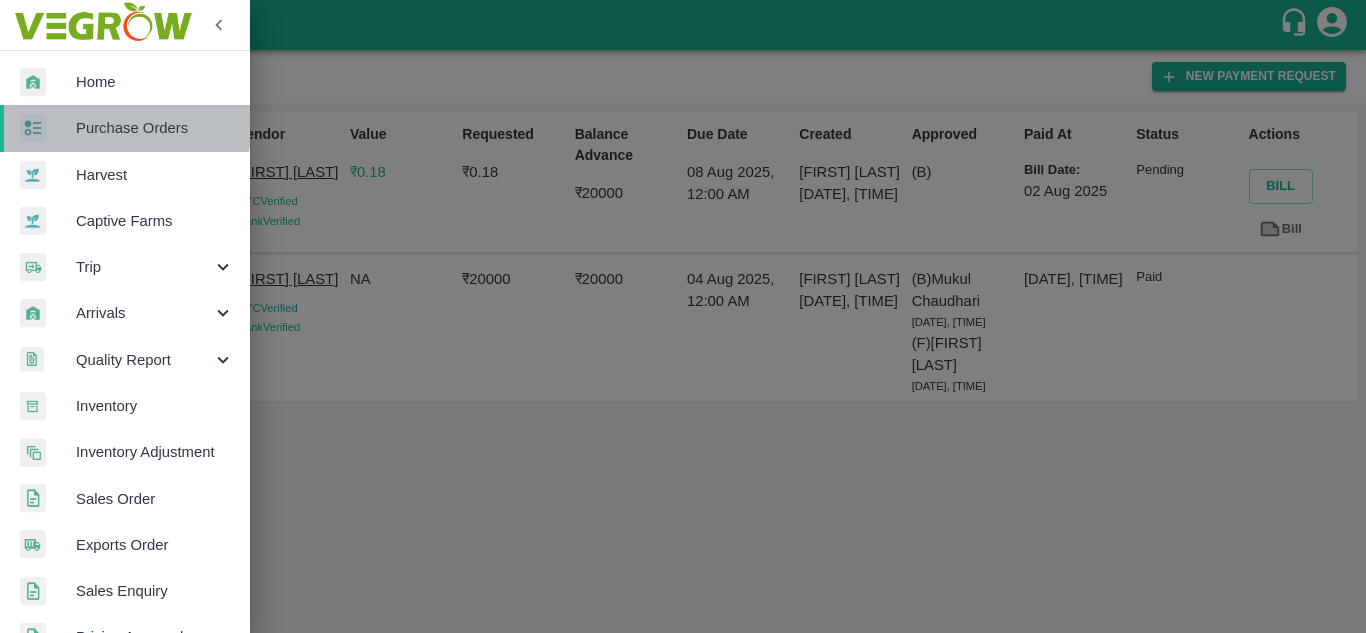 click on "Purchase Orders" at bounding box center [155, 128] 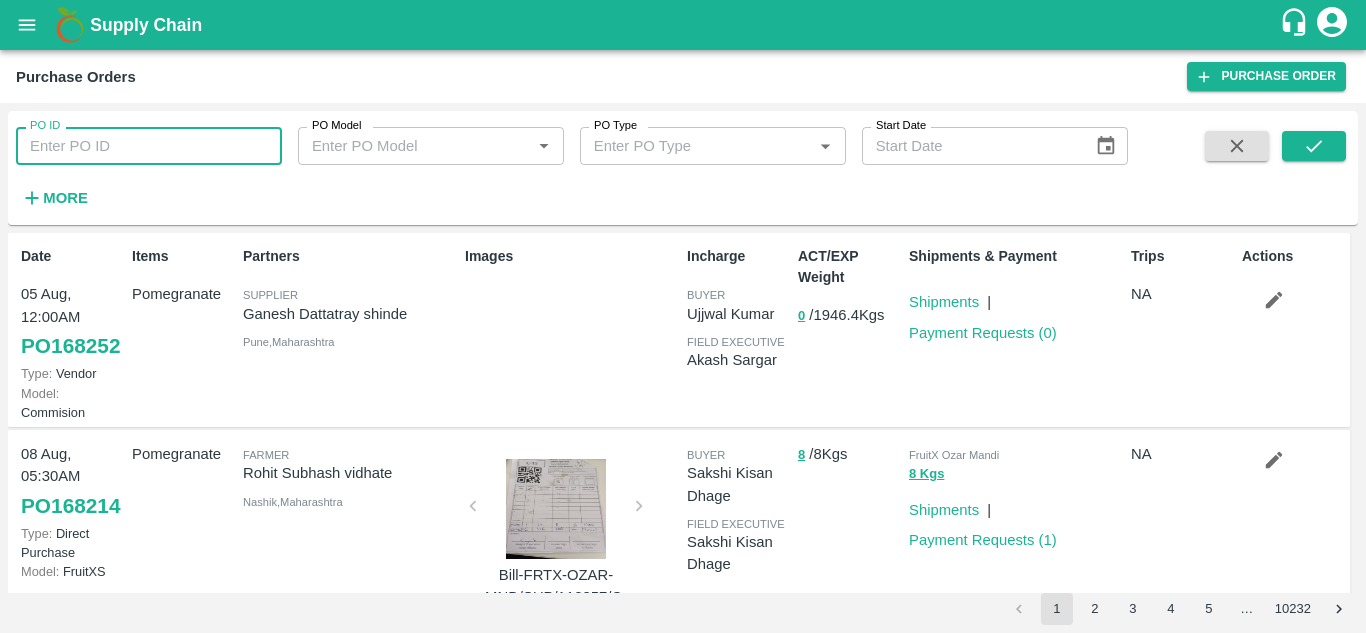 click on "PO ID" at bounding box center (149, 146) 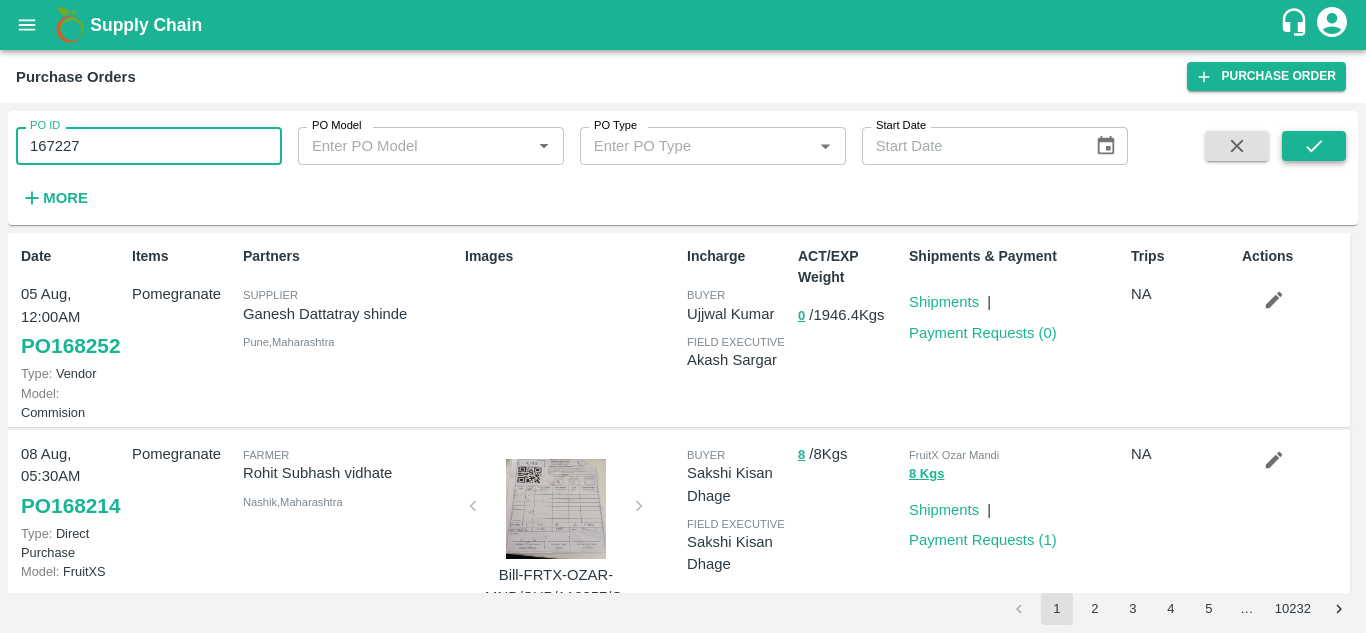 type on "167227" 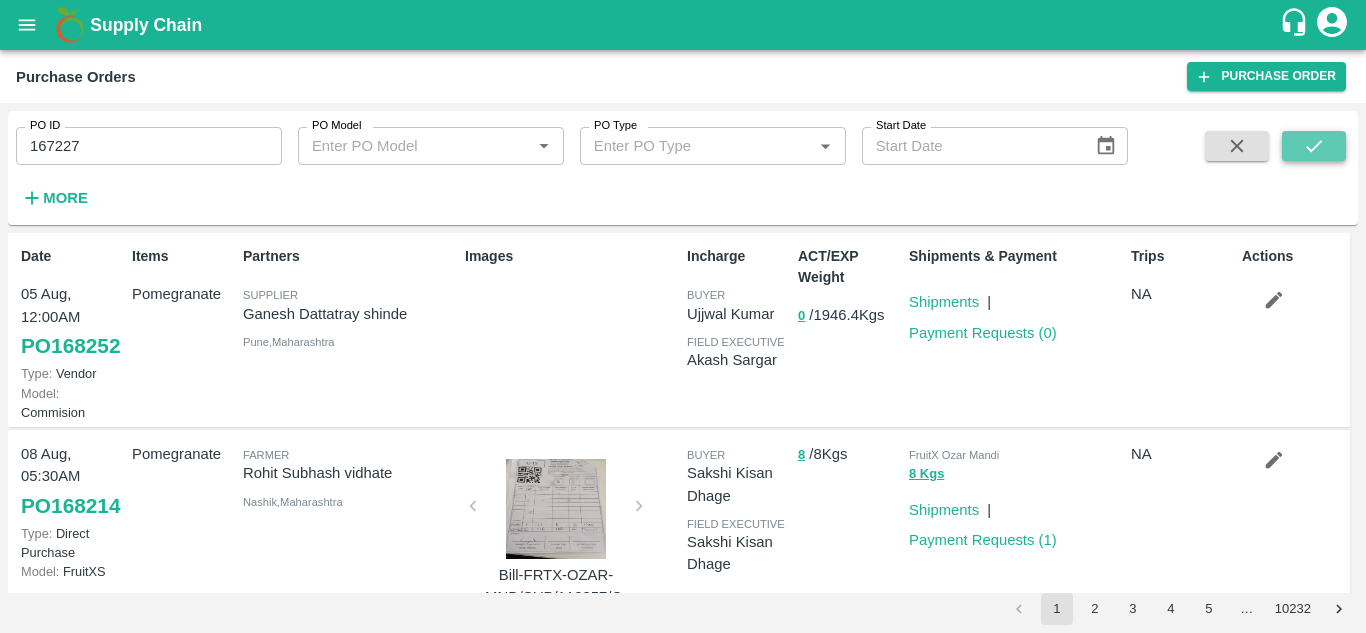 click at bounding box center (1314, 146) 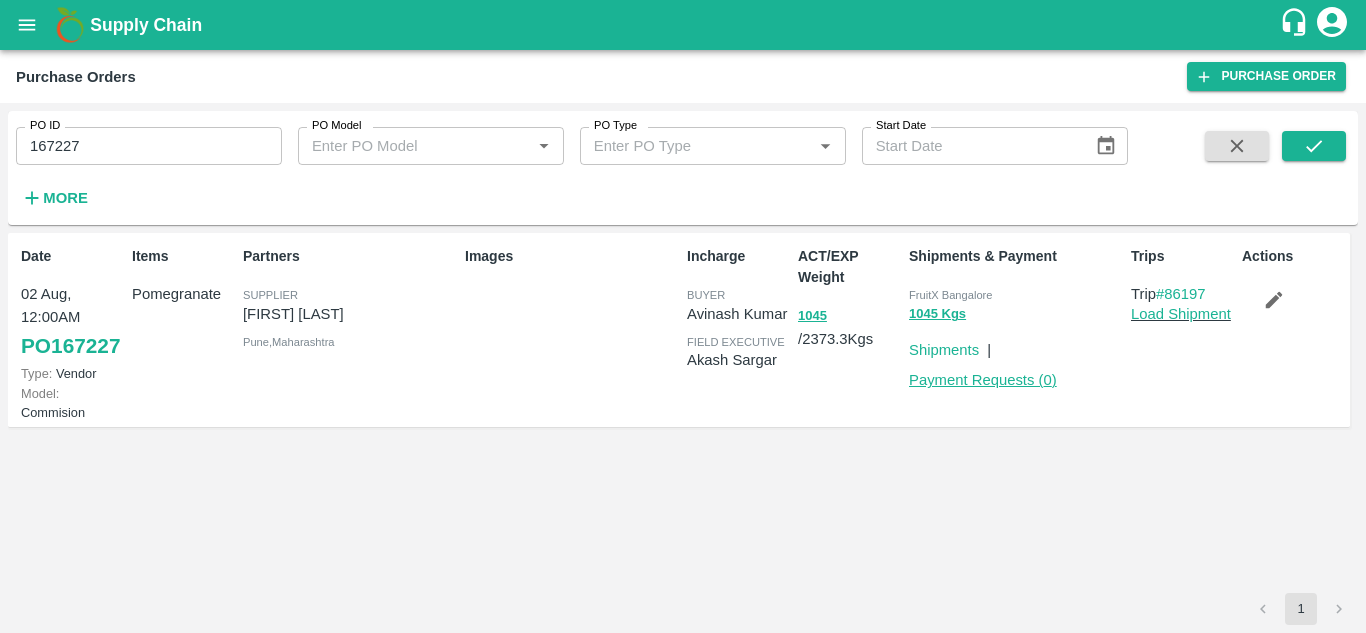 click on "Payment Requests ( 0 )" at bounding box center (983, 380) 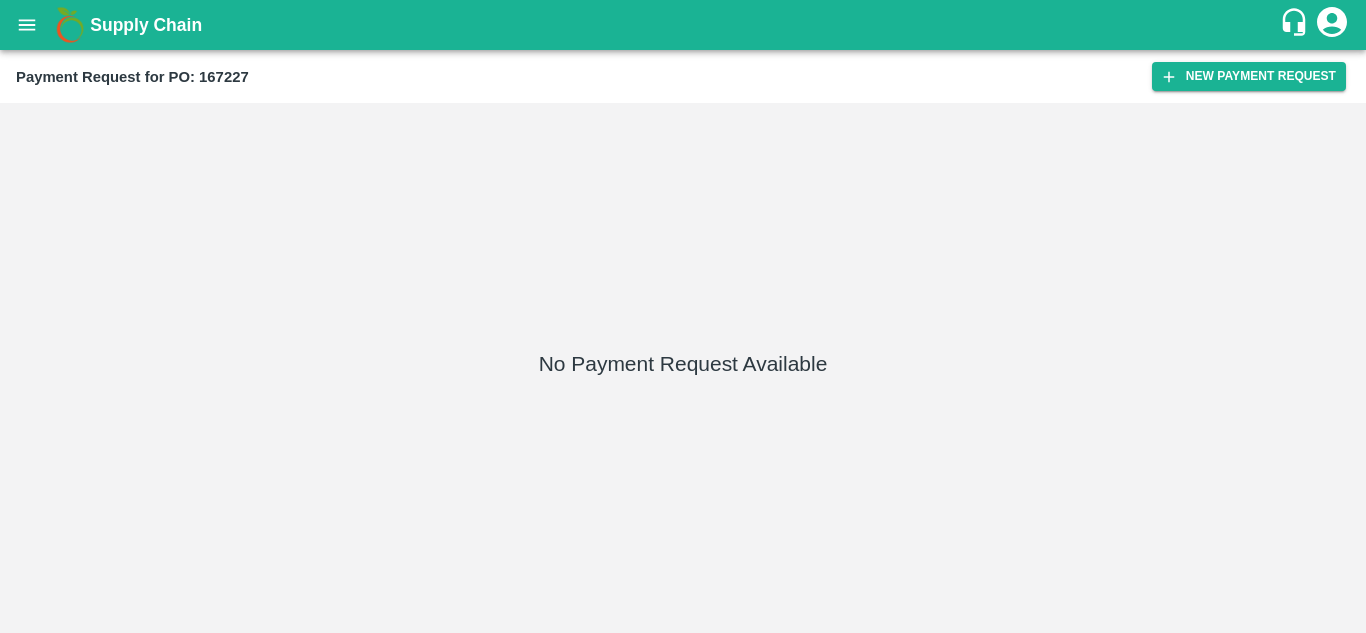 scroll, scrollTop: 0, scrollLeft: 0, axis: both 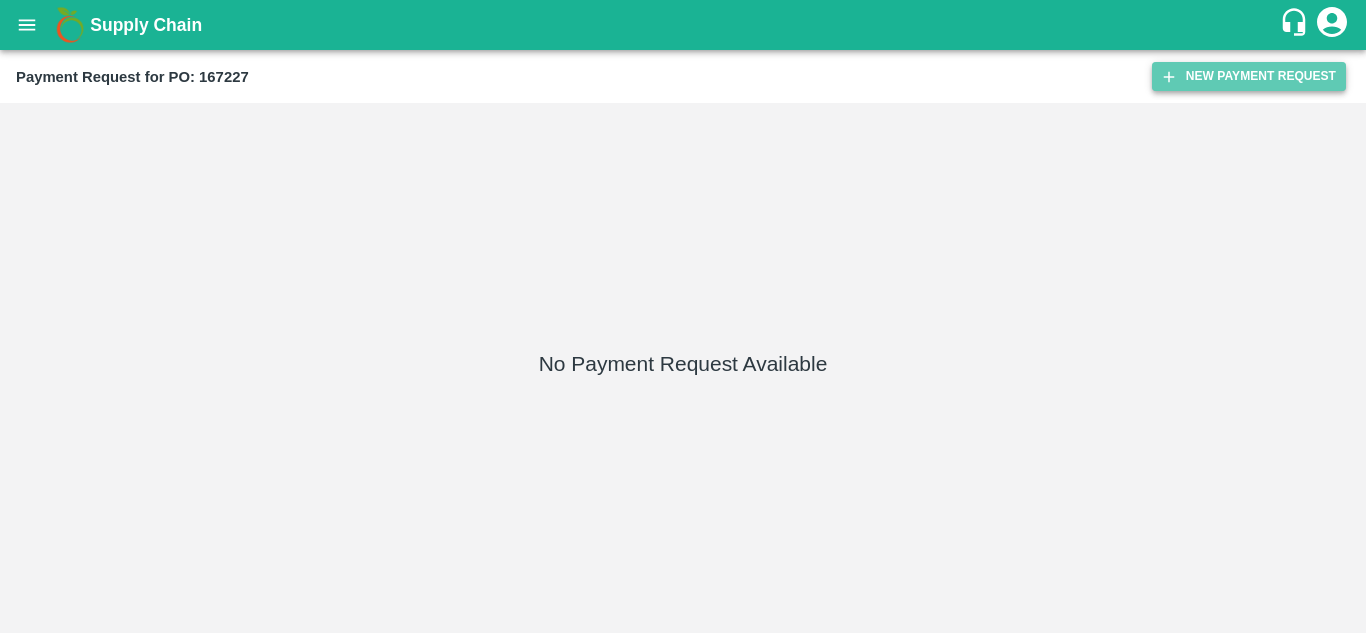 click on "New Payment Request" at bounding box center (1249, 76) 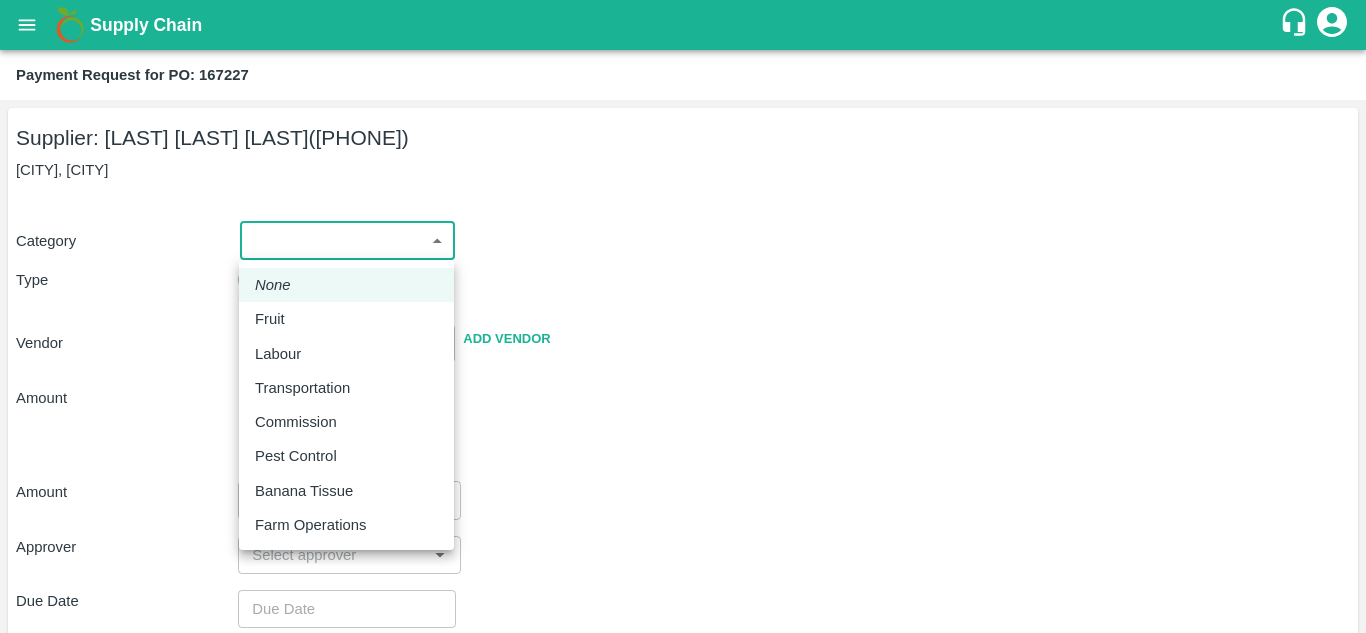 click on "Supply Chain Payment Request for PO: 167227 Supplier: [LAST] [LAST] [LAST] ([PHONE]) [CITY], [CITY] Category ​ ​ Type Advance Bill Vendor ​ Add Vendor Amount Total value Per Kg ​ Amount ​ Approver ​ Due Date ​  Priority  Low  High Comment x ​ Attach bill Cancel Save Jeewana CC [FIRST] [LAST] Logout None Fruit Labour Transportation Commission Pest Control Banana Tissue Farm Operations" at bounding box center [683, 316] 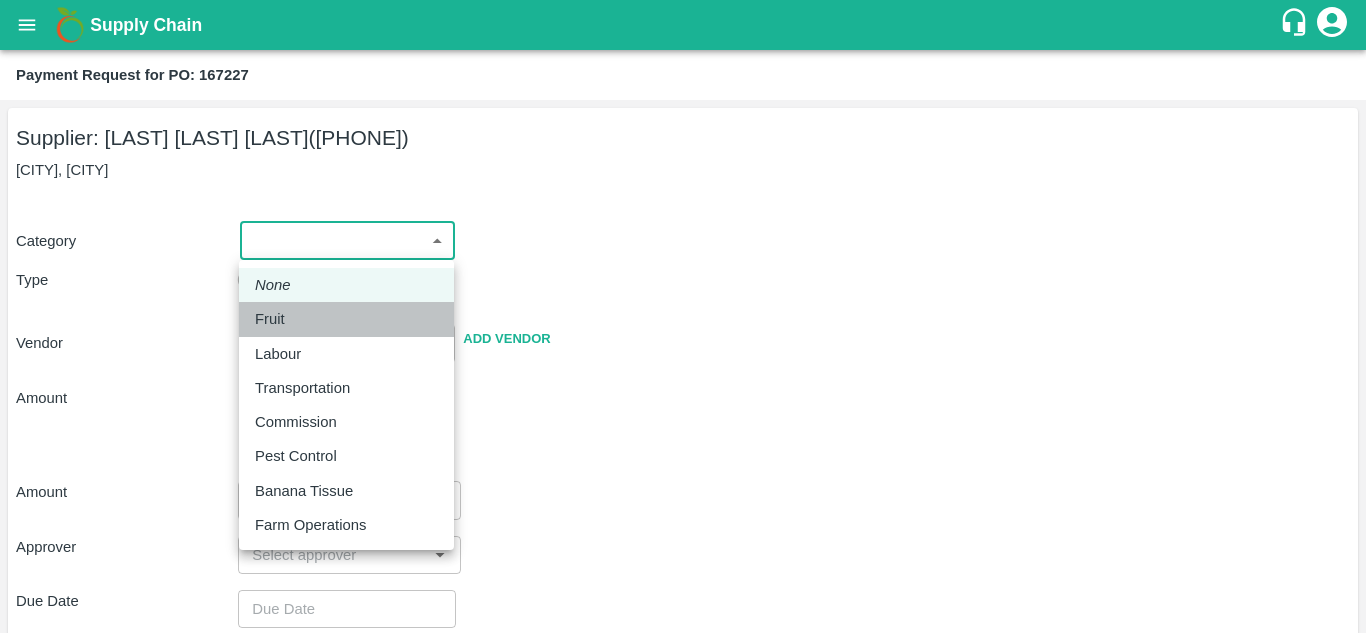 click on "Fruit" at bounding box center (346, 319) 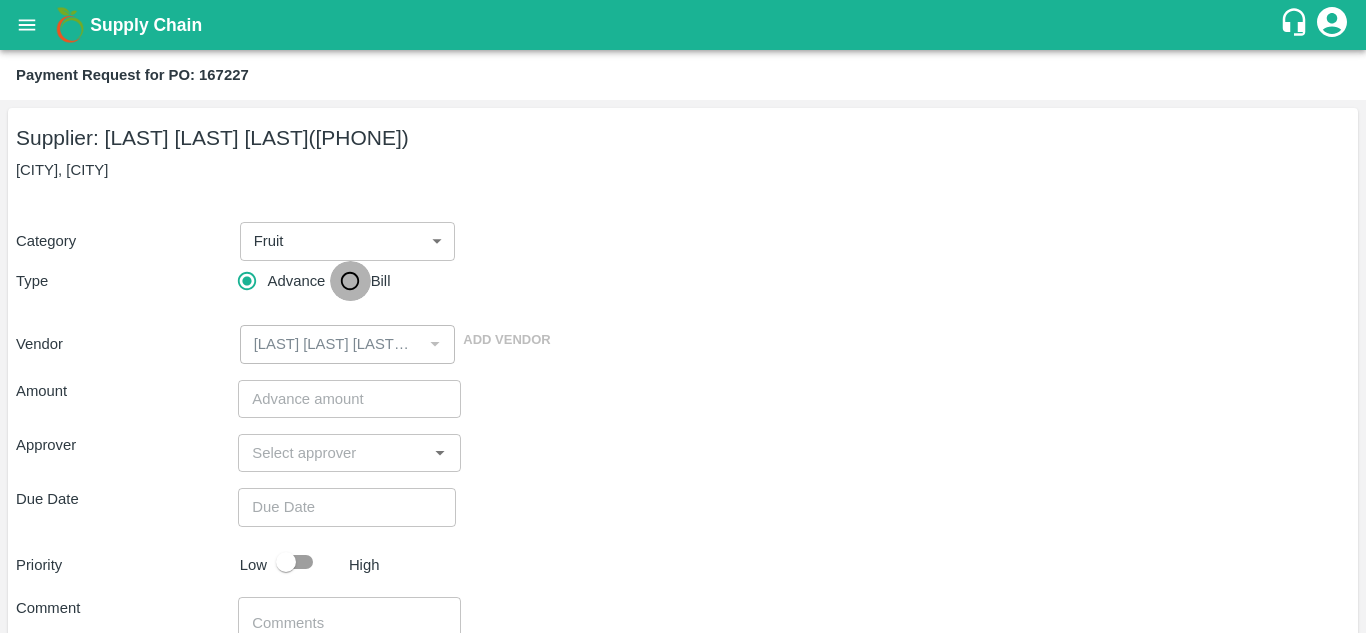 click on "Bill" at bounding box center (350, 281) 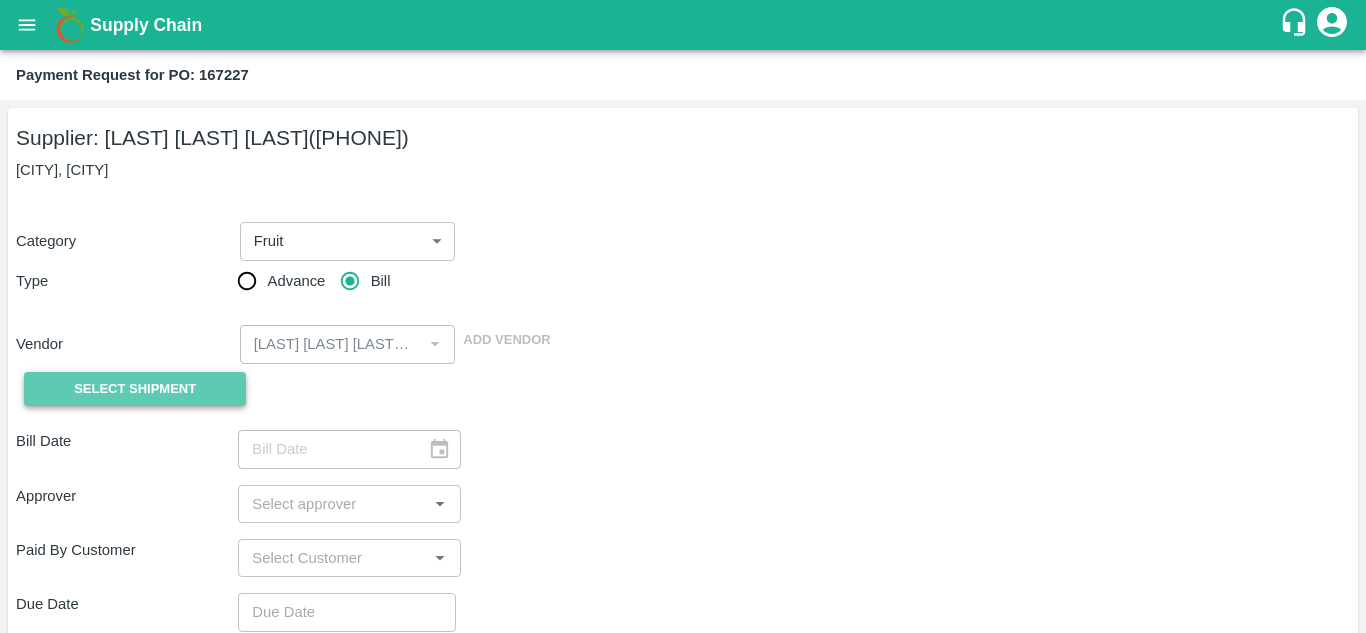 click on "Select Shipment" at bounding box center [135, 389] 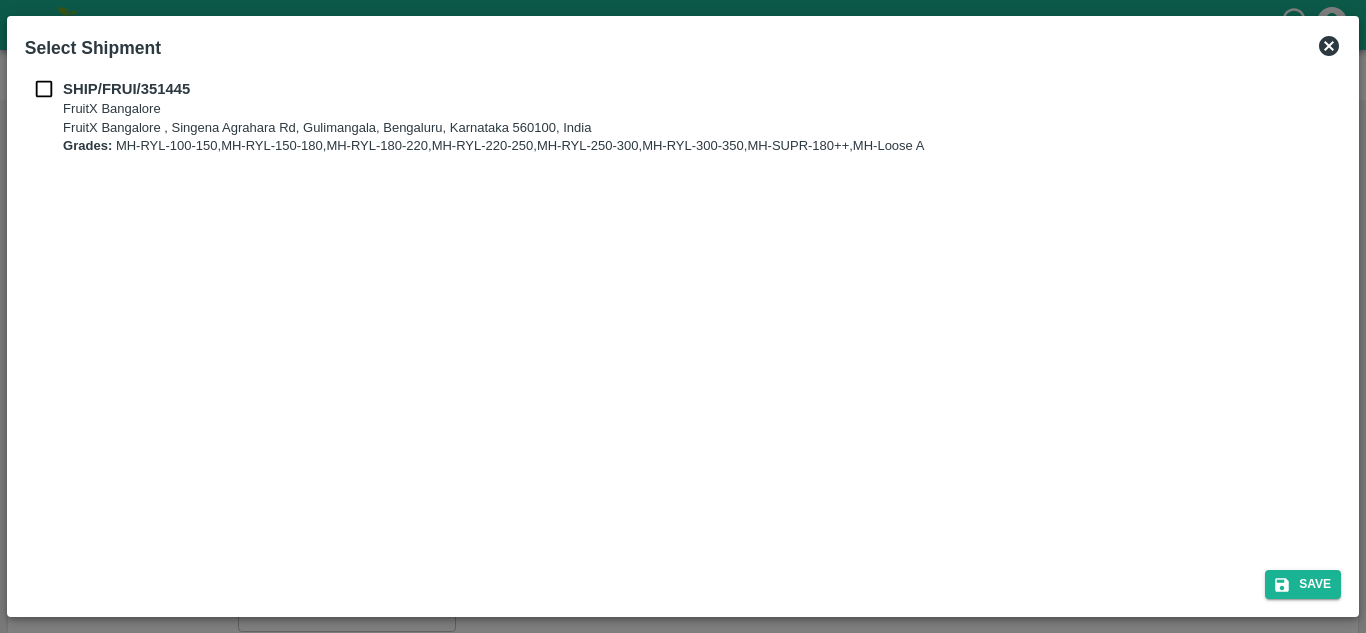 click at bounding box center [44, 89] 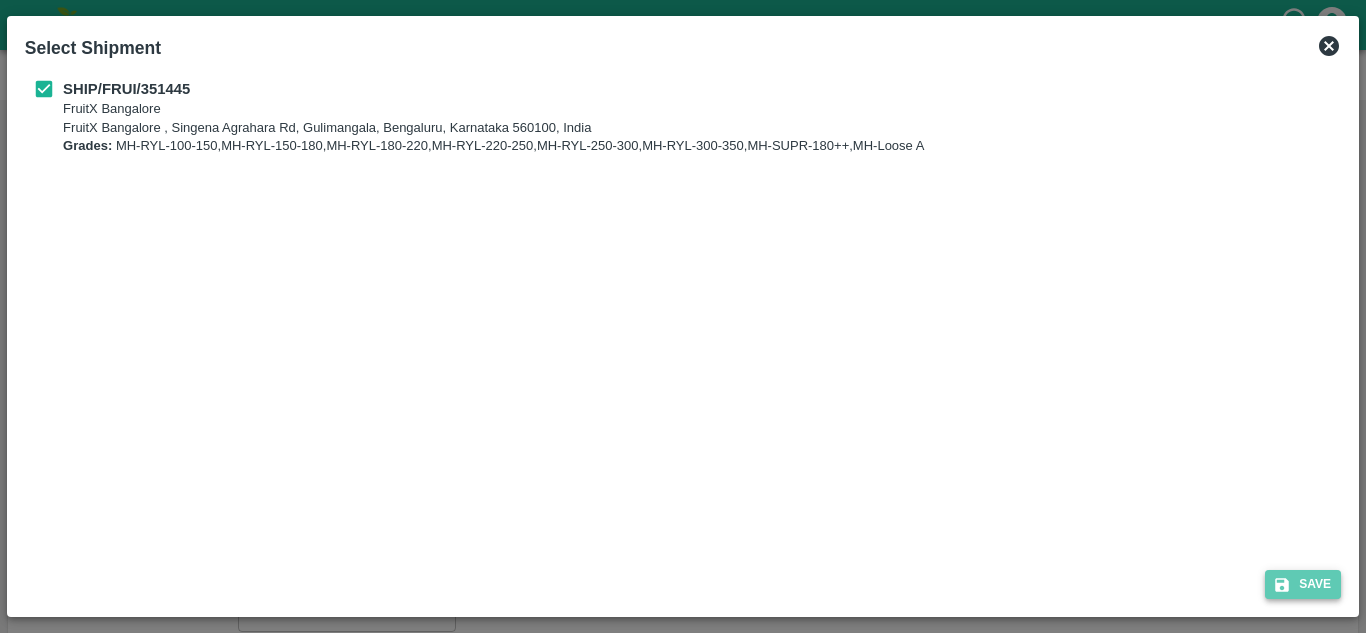 click 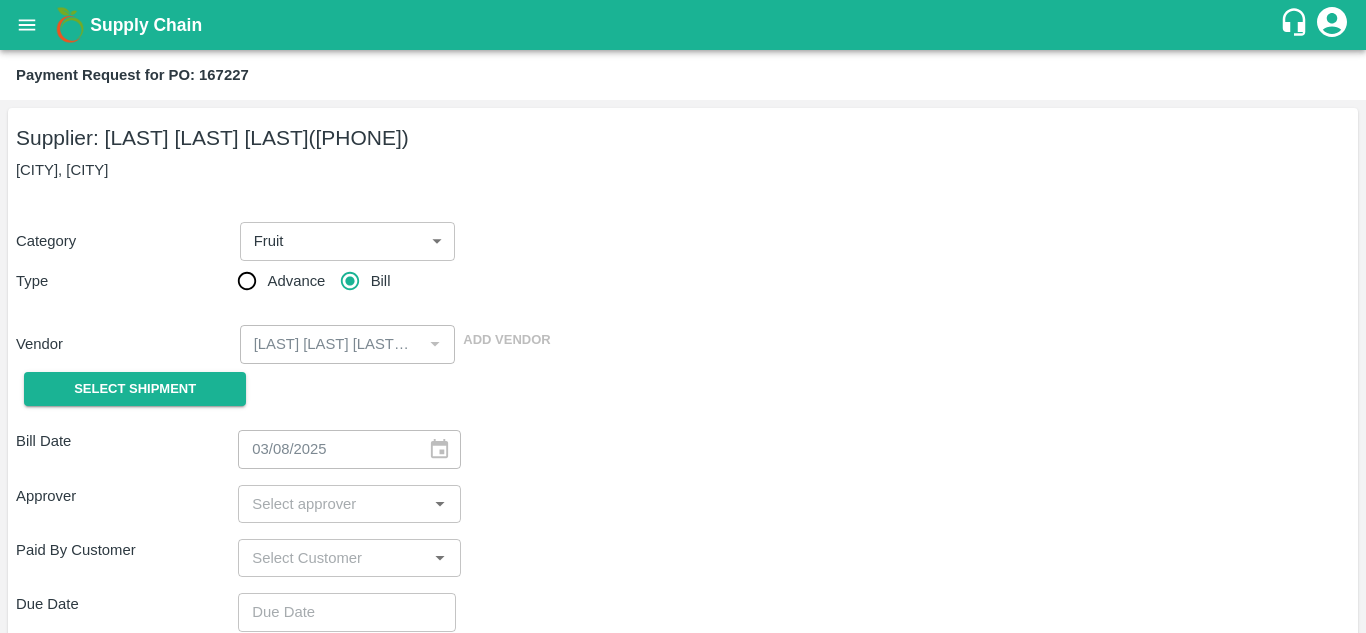 type on "03/08/2025" 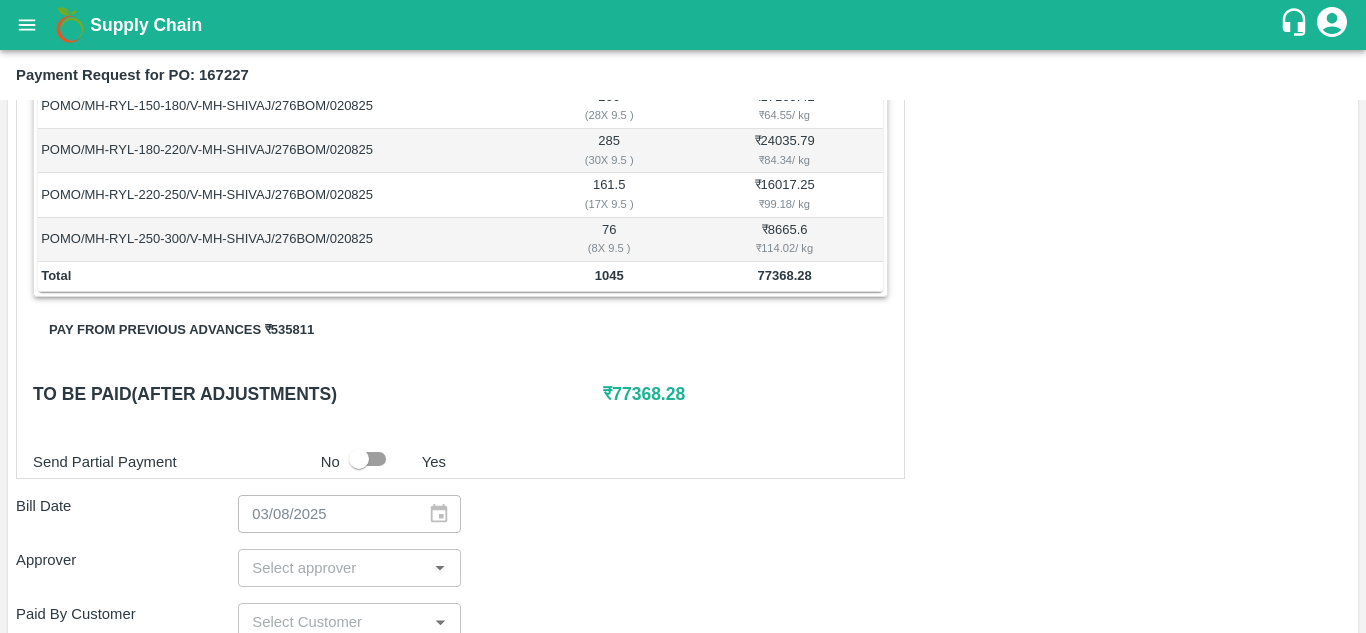 scroll, scrollTop: 440, scrollLeft: 0, axis: vertical 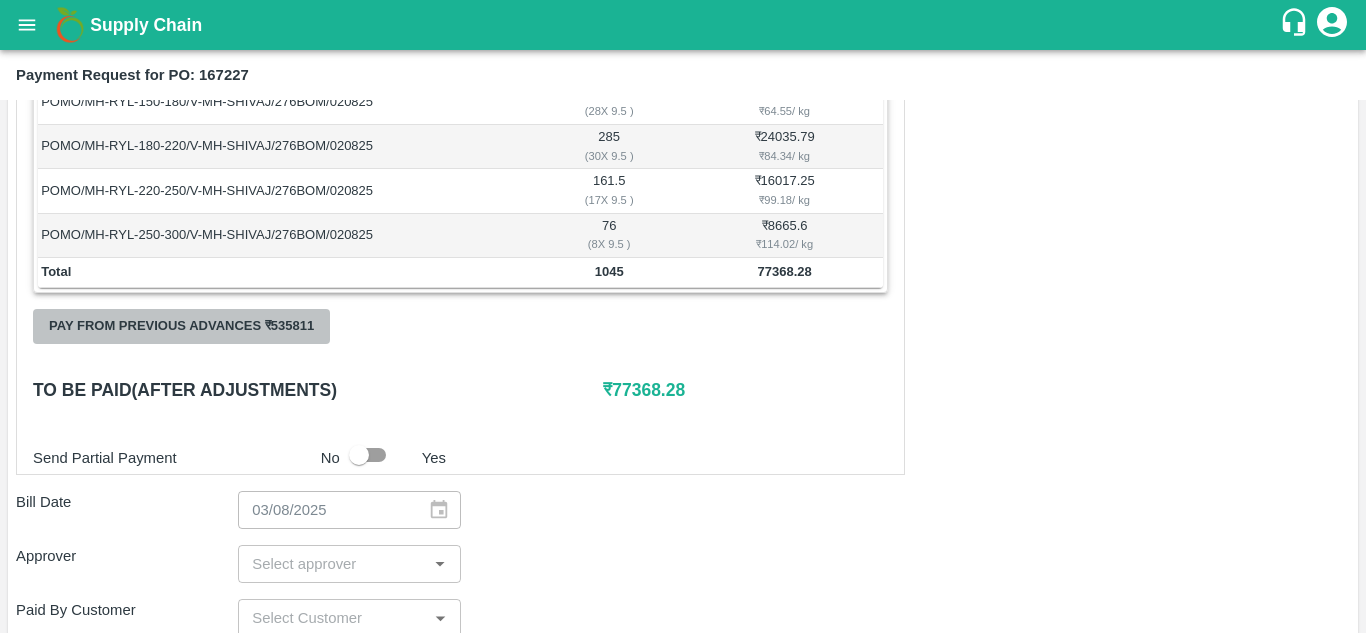 click on "Pay from previous advances ₹  535811" at bounding box center (181, 326) 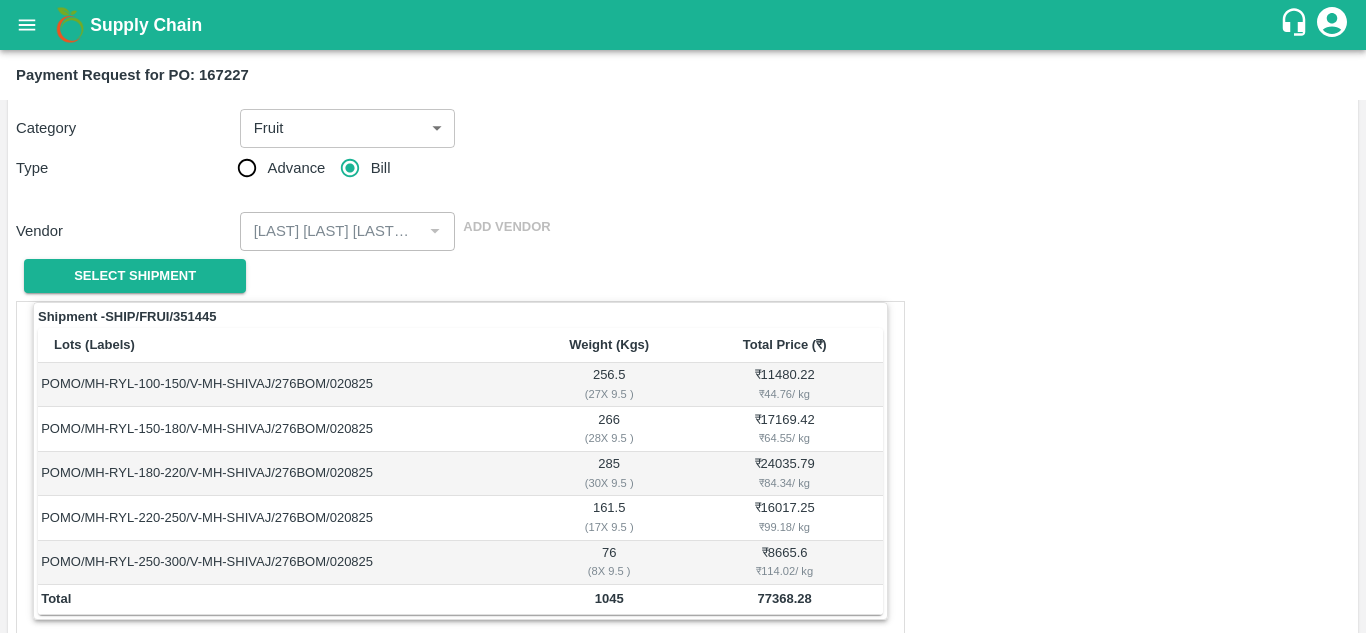 scroll, scrollTop: 440, scrollLeft: 0, axis: vertical 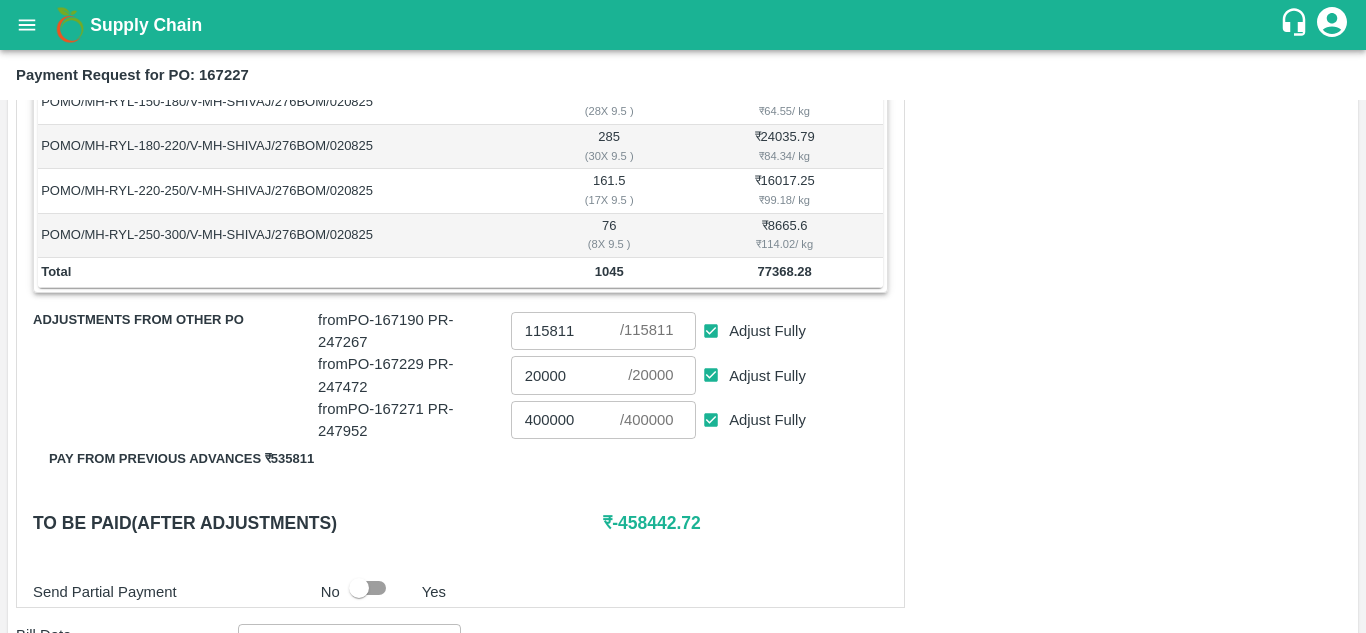 click on "Adjust Fully" at bounding box center [711, 375] 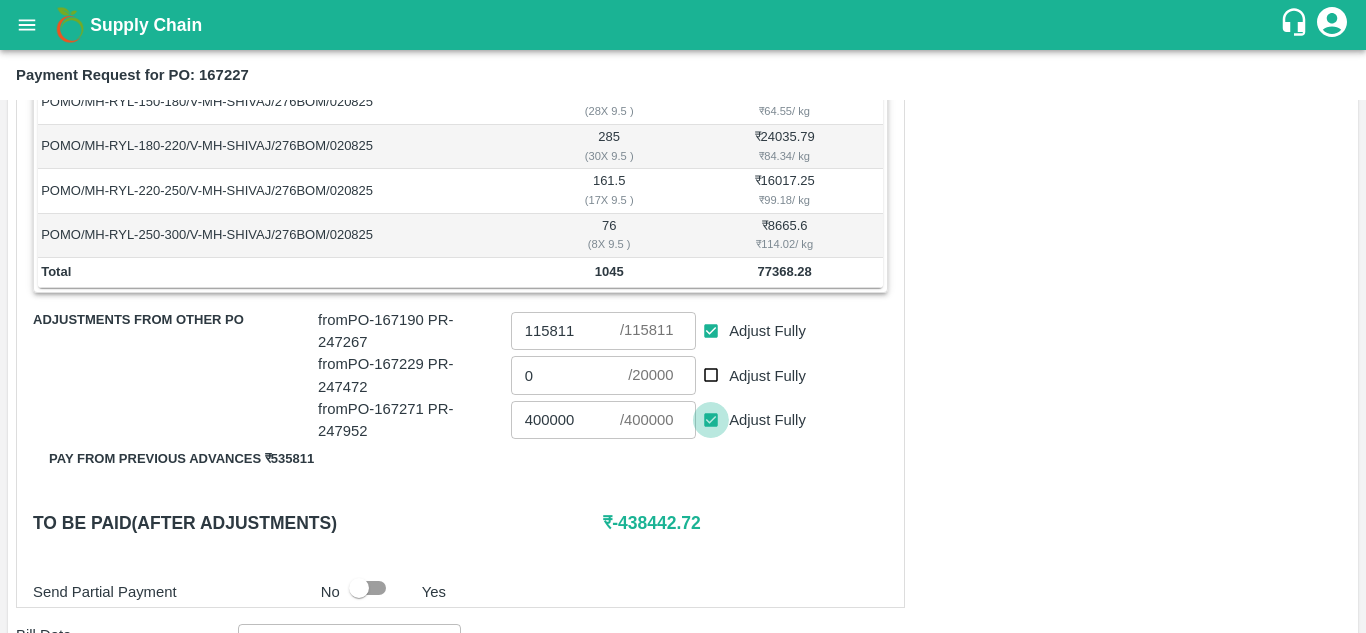 click on "Adjust Fully" at bounding box center [711, 420] 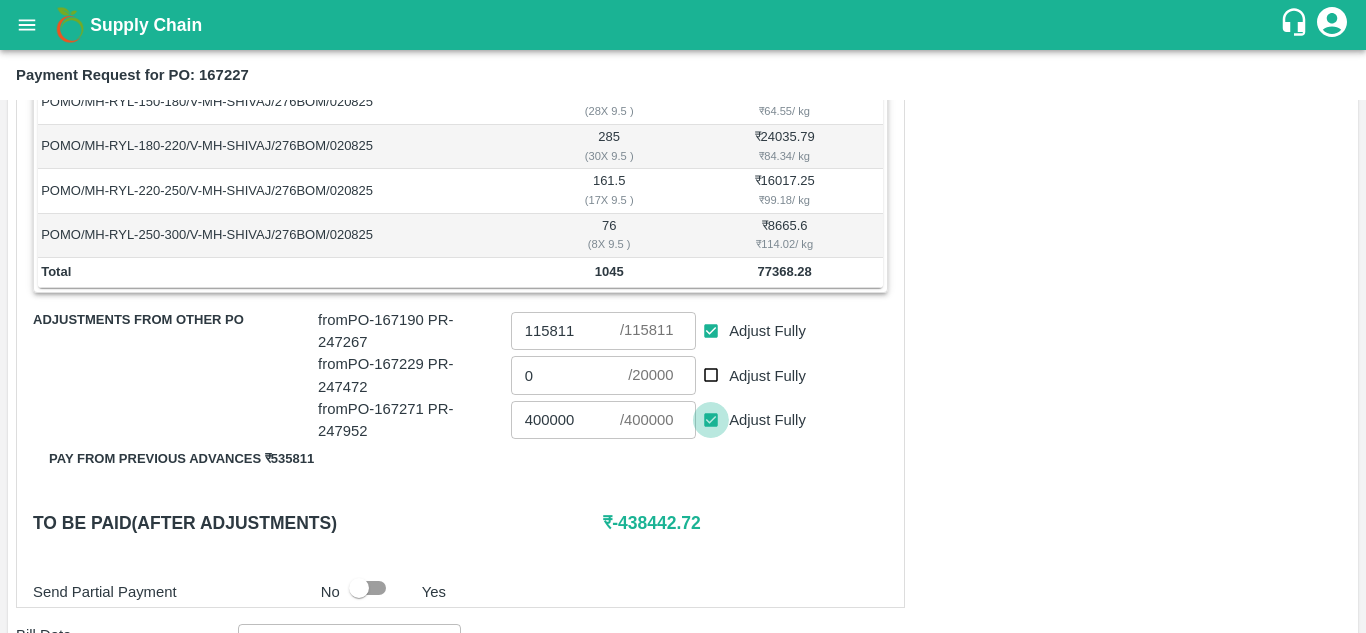 checkbox on "false" 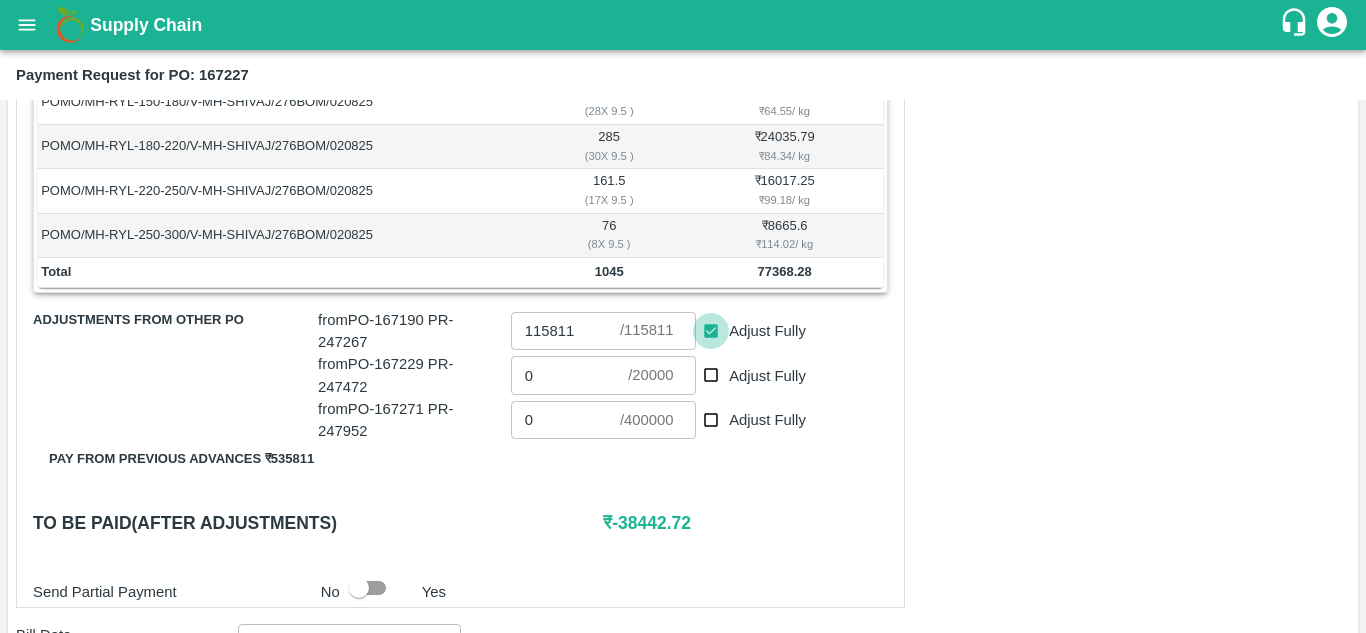 click on "Adjust Fully" at bounding box center (711, 331) 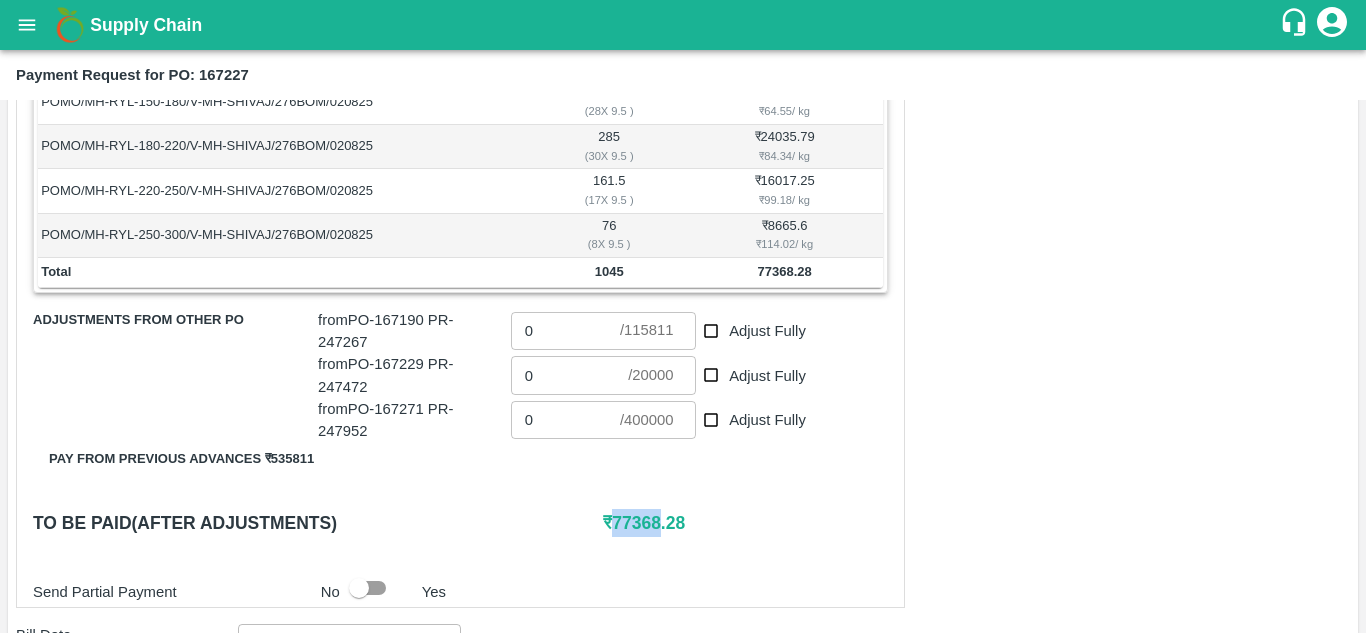 drag, startPoint x: 615, startPoint y: 524, endPoint x: 660, endPoint y: 526, distance: 45.044422 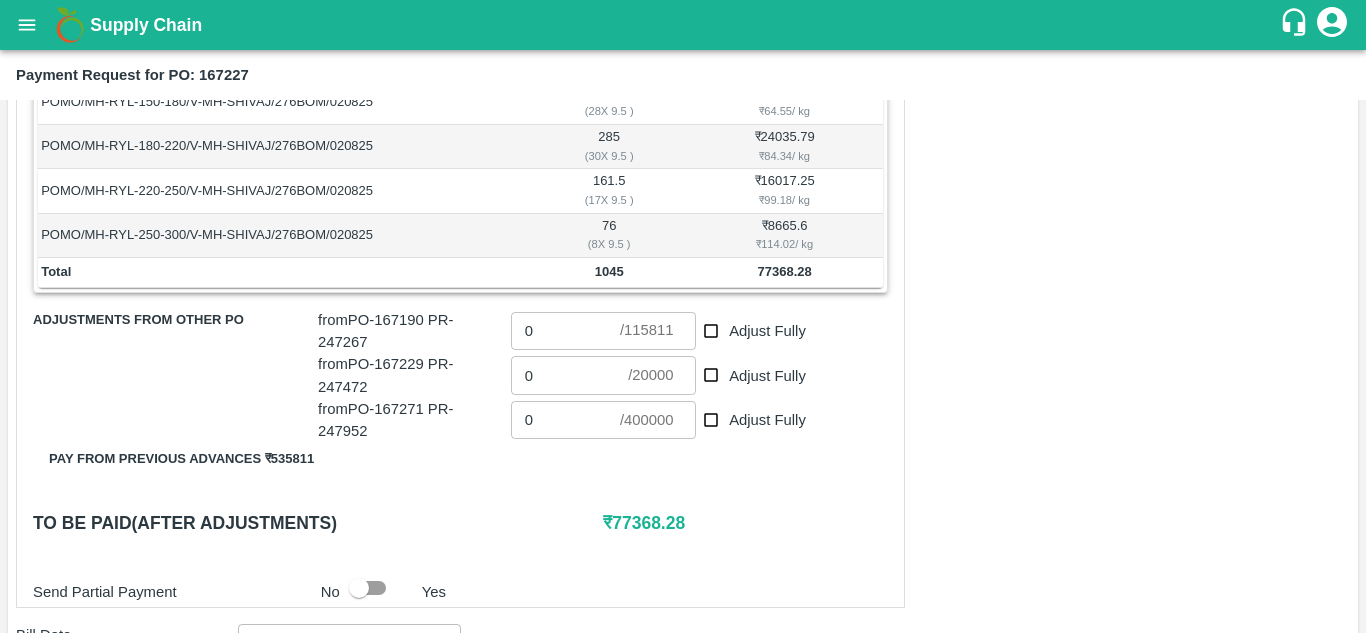 click on "0" at bounding box center [565, 331] 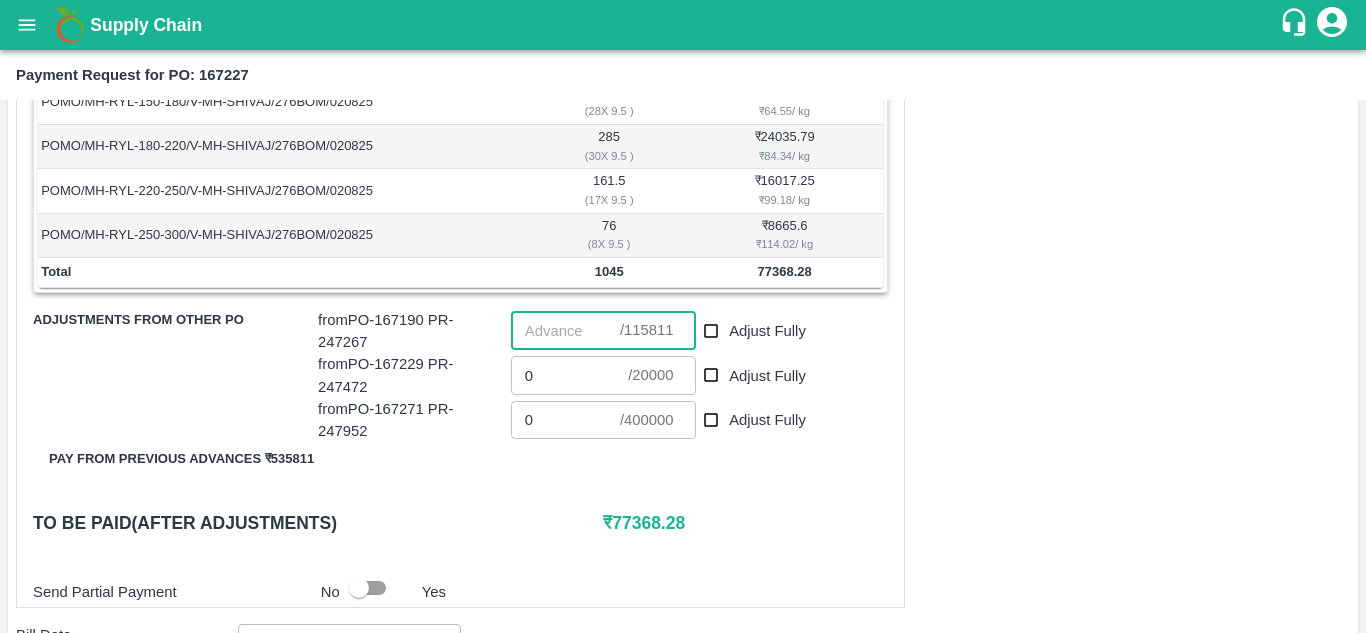 paste on "77368" 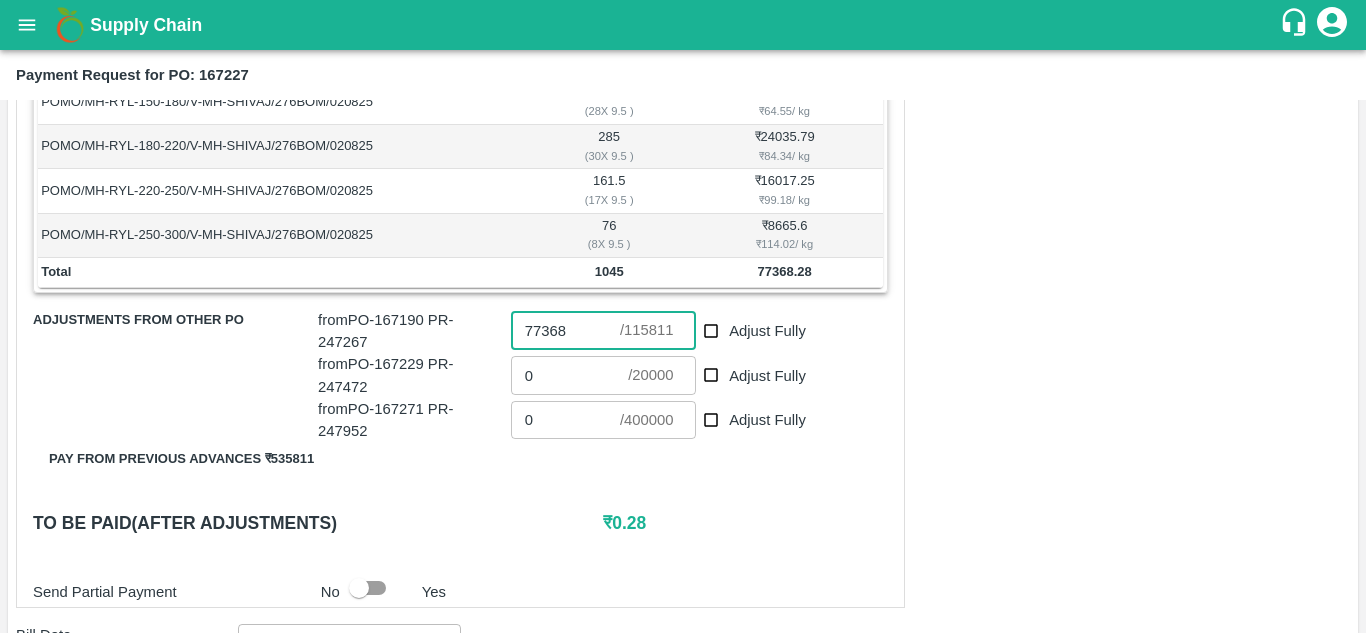 type on "77368" 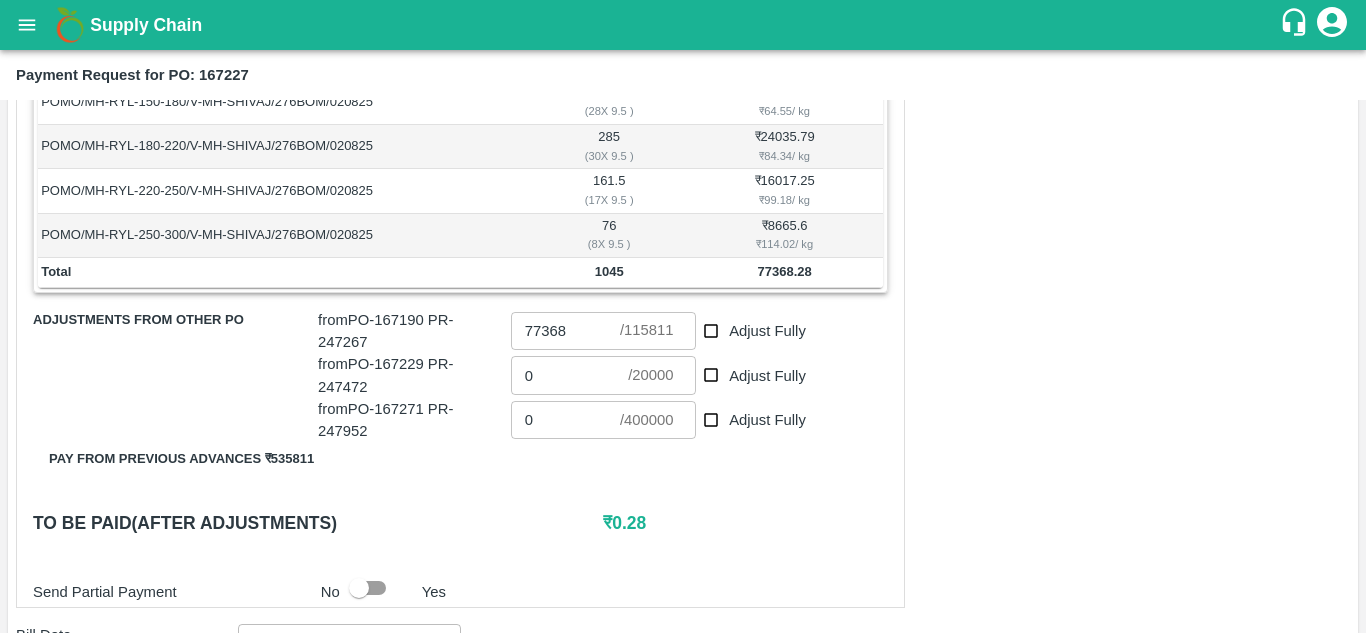 click on "To be paid(After adjustments)" at bounding box center (318, 523) 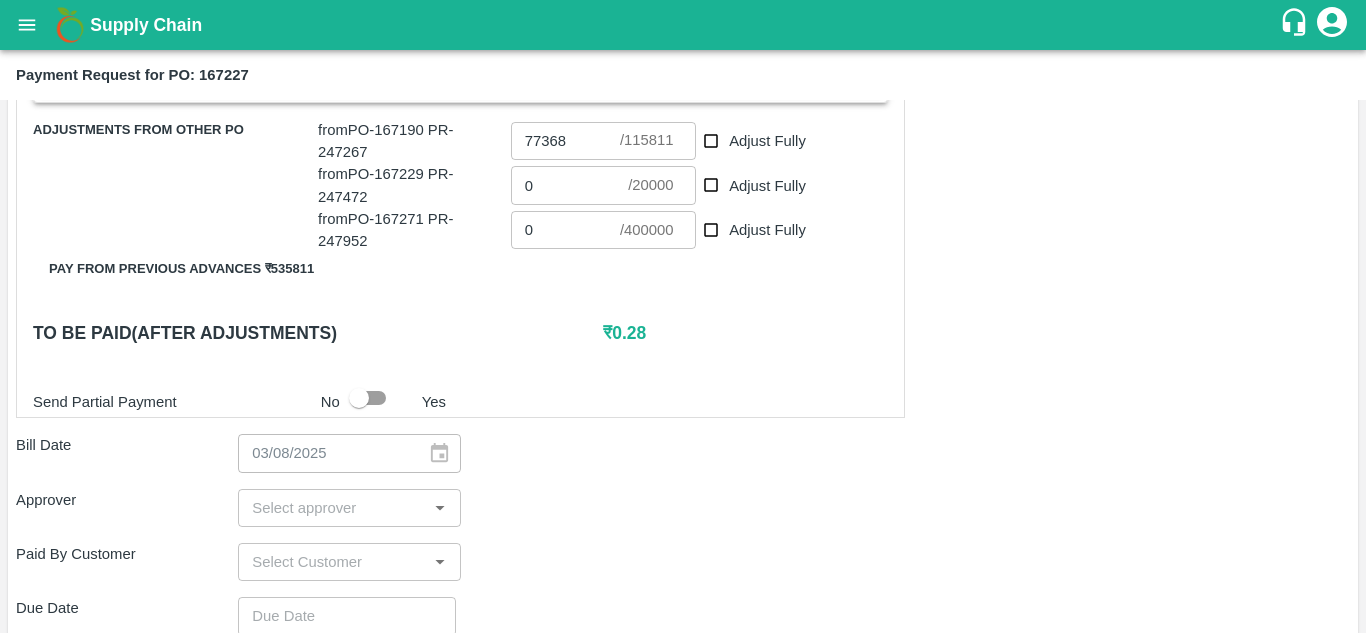 scroll, scrollTop: 631, scrollLeft: 0, axis: vertical 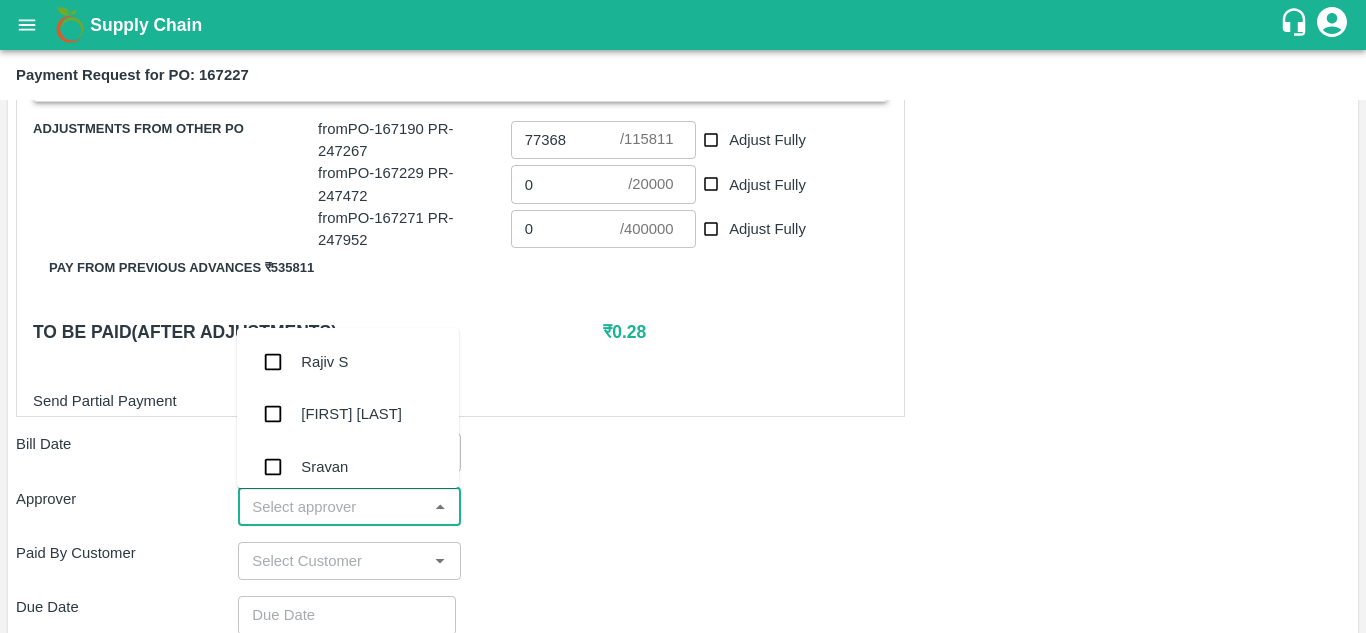 click at bounding box center [332, 507] 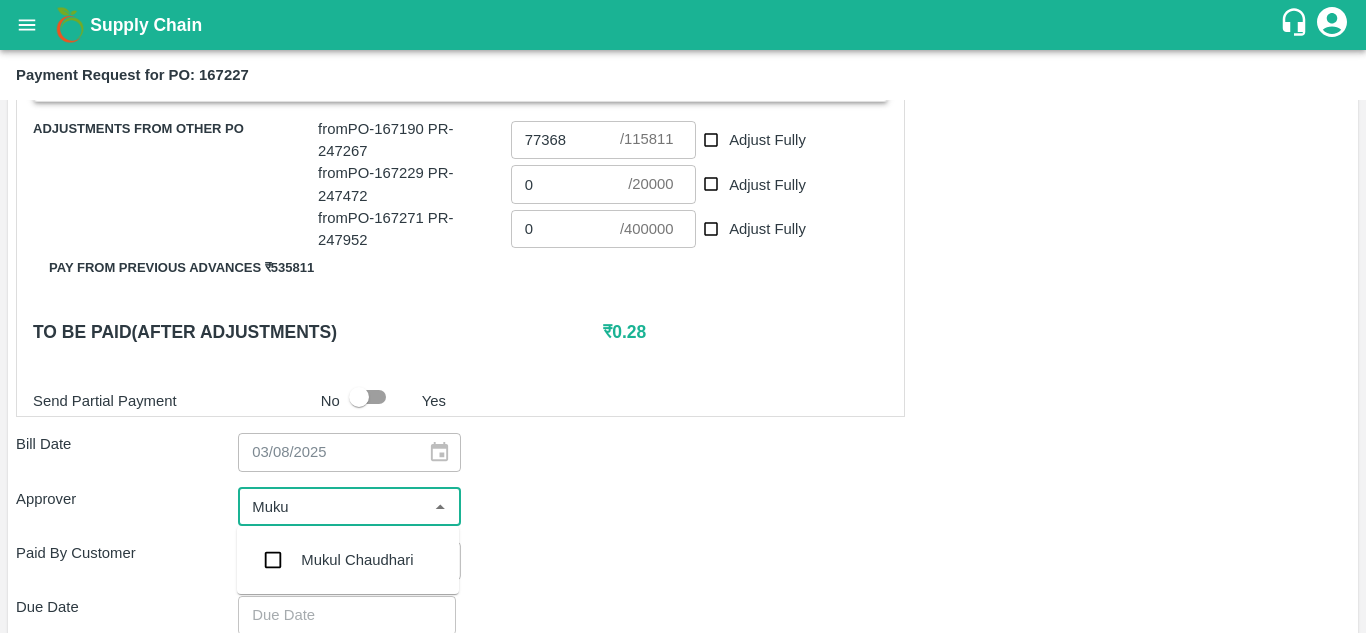 type on "Mukul" 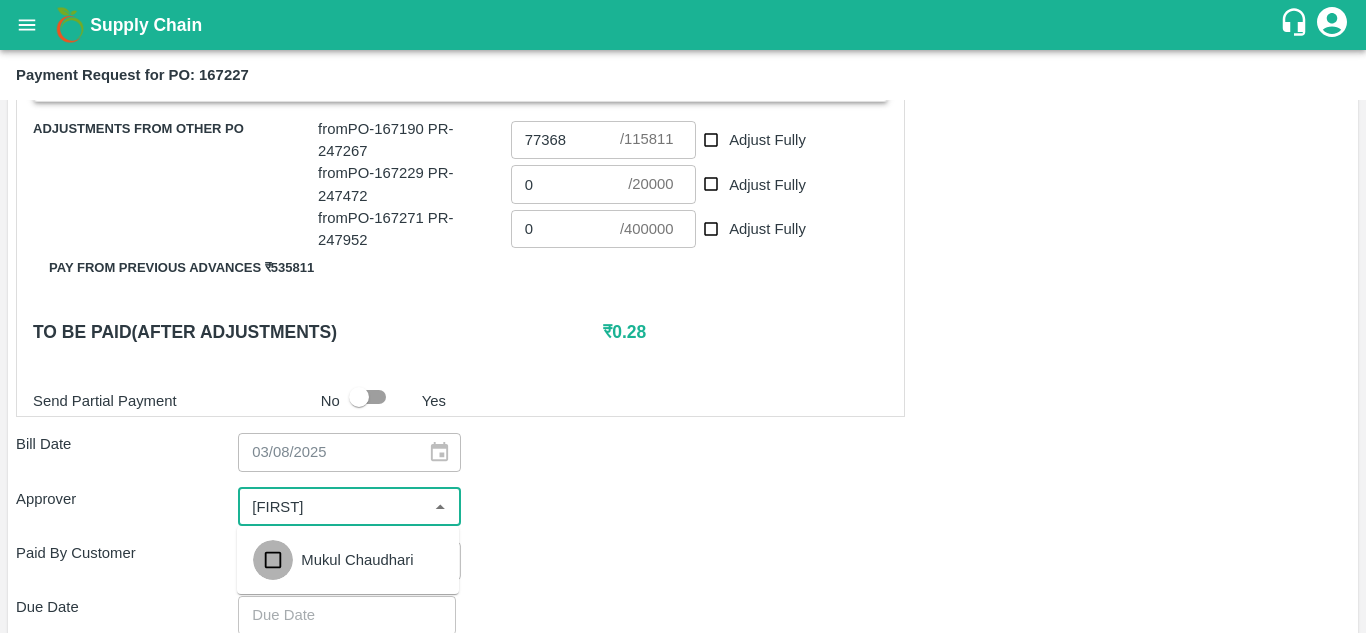 click at bounding box center [273, 560] 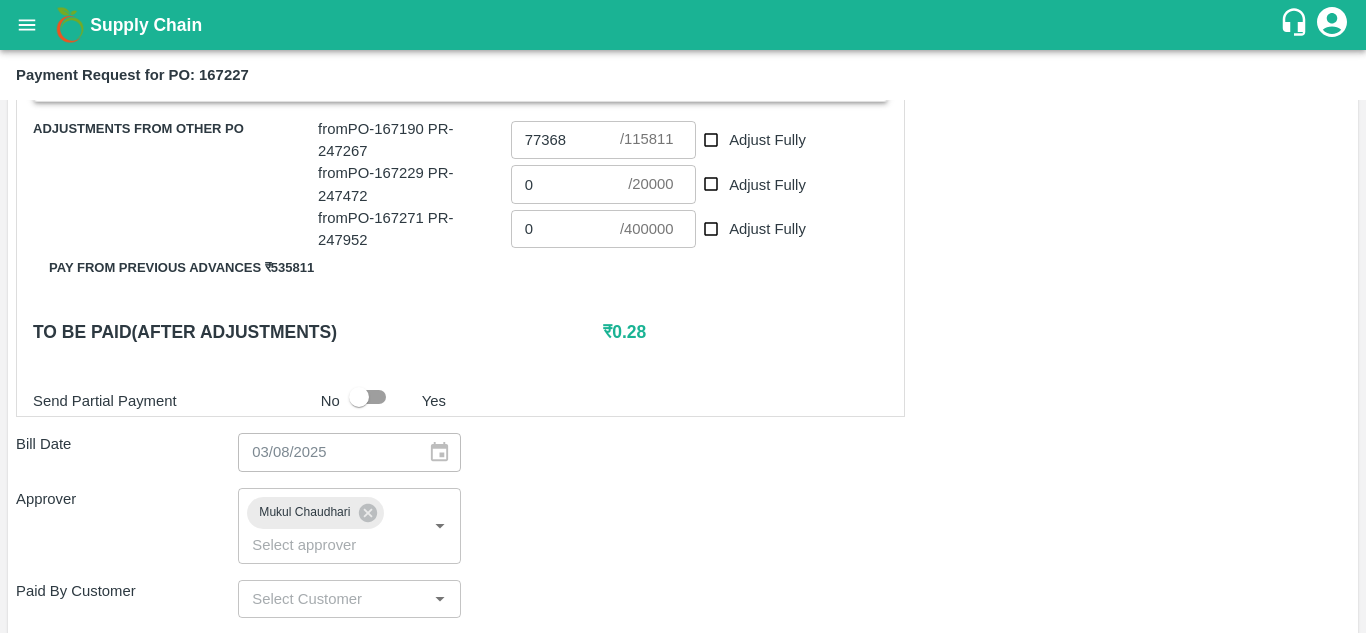 click on "Approver" at bounding box center [127, 499] 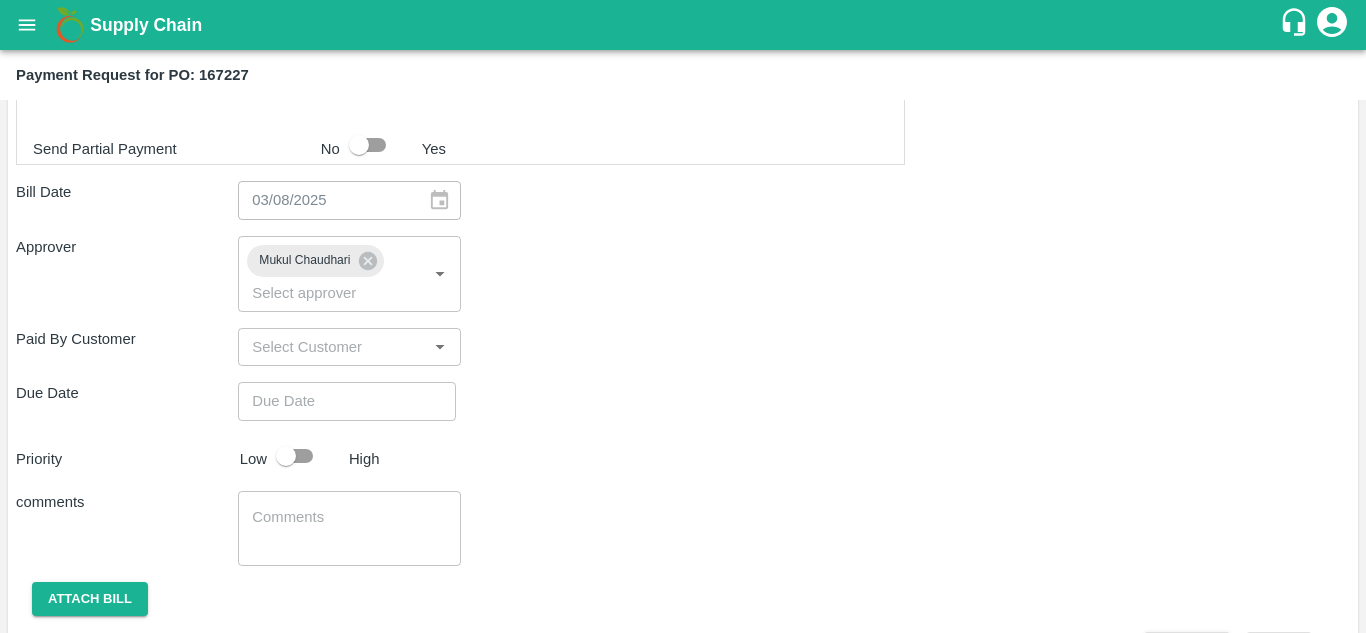 scroll, scrollTop: 884, scrollLeft: 0, axis: vertical 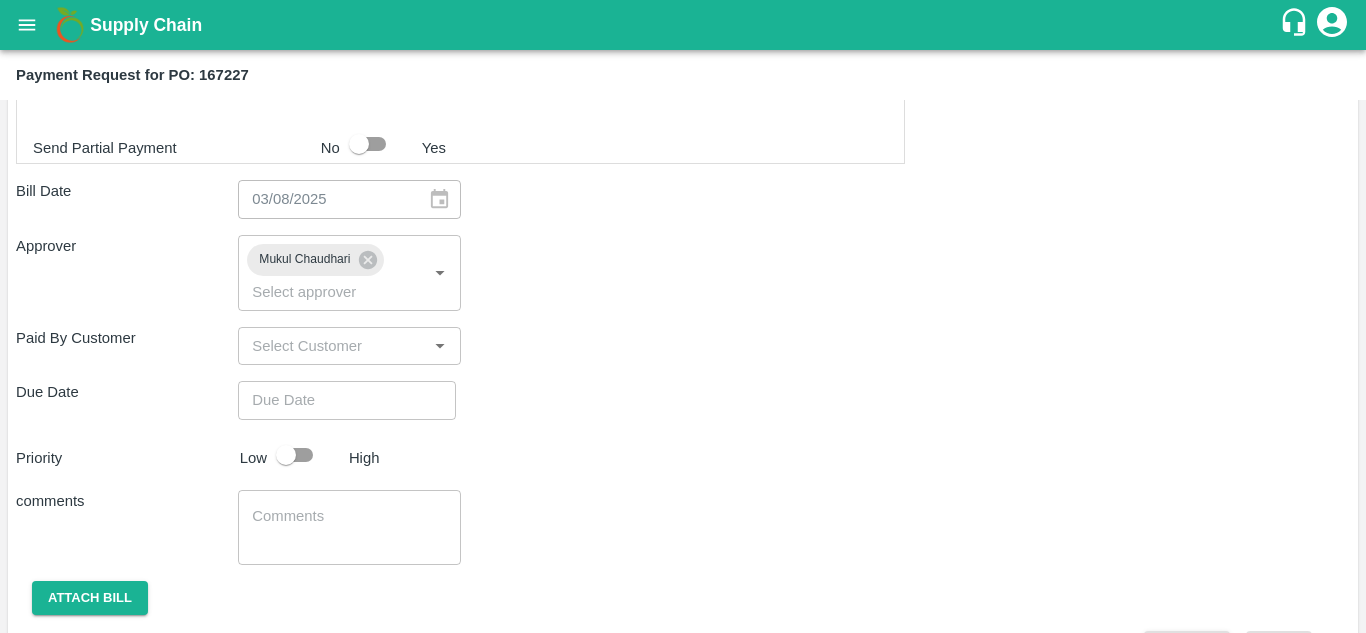 type on "DD/MM/YYYY hh:mm aa" 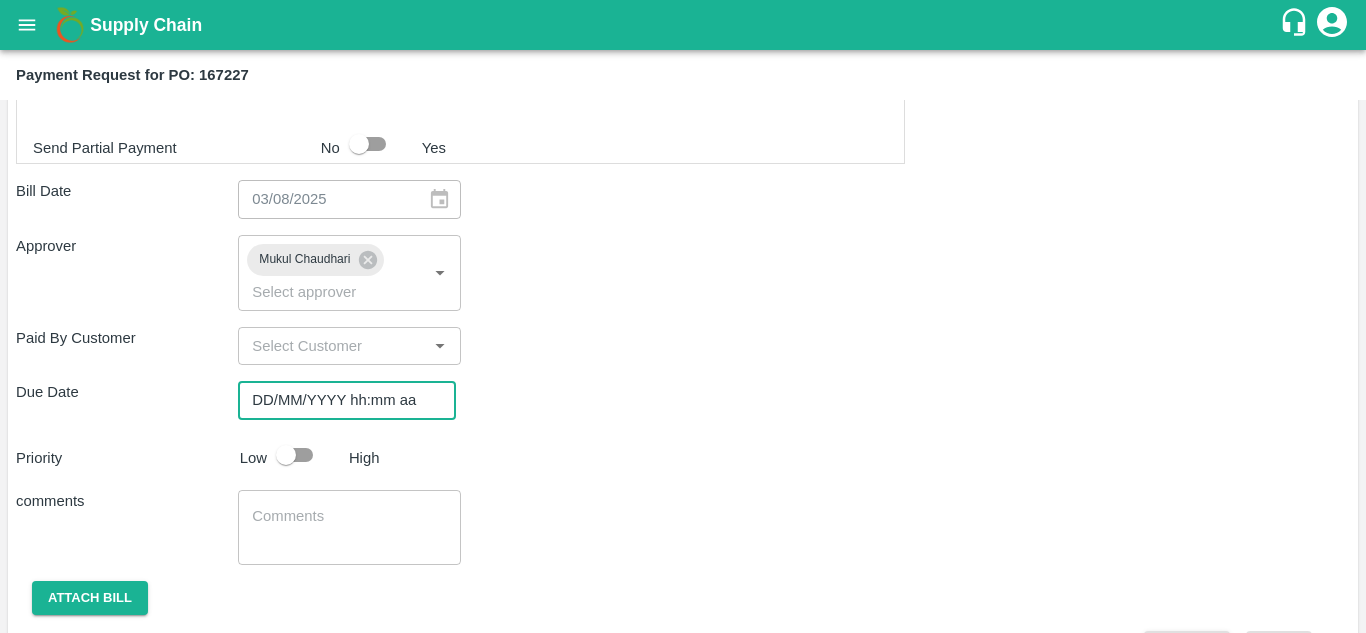 click on "DD/MM/YYYY hh:mm aa" at bounding box center [340, 400] 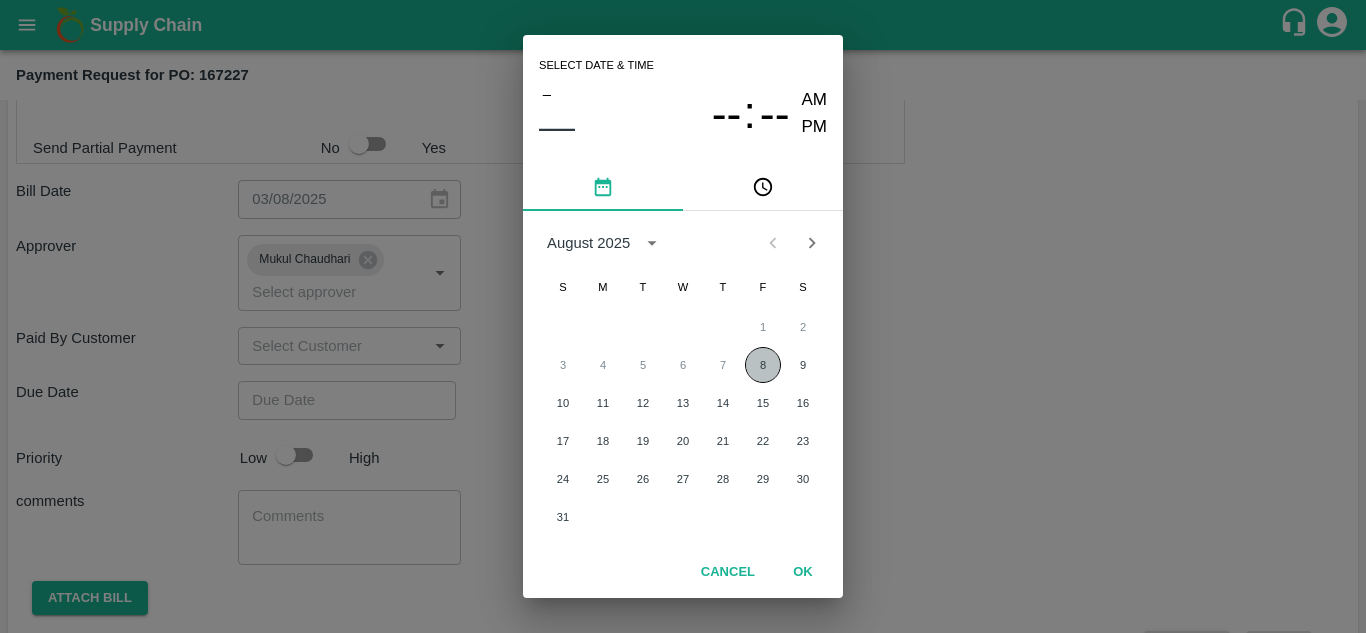click on "8" at bounding box center [763, 365] 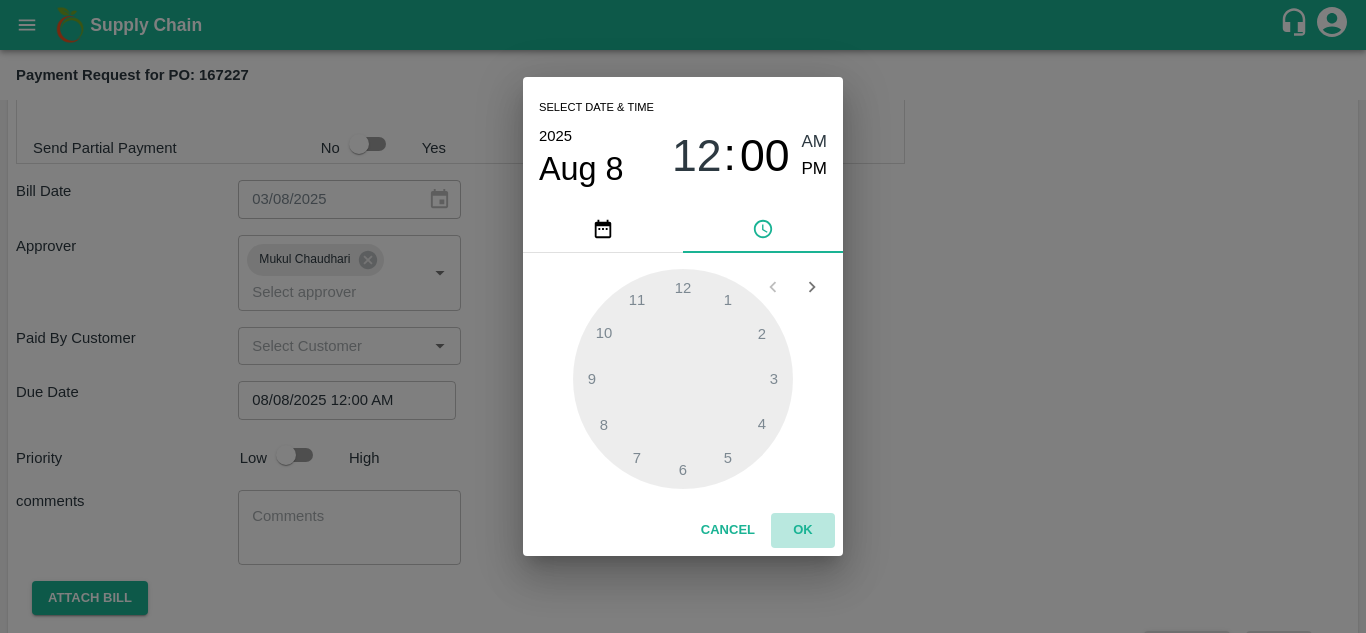 click on "OK" at bounding box center (803, 530) 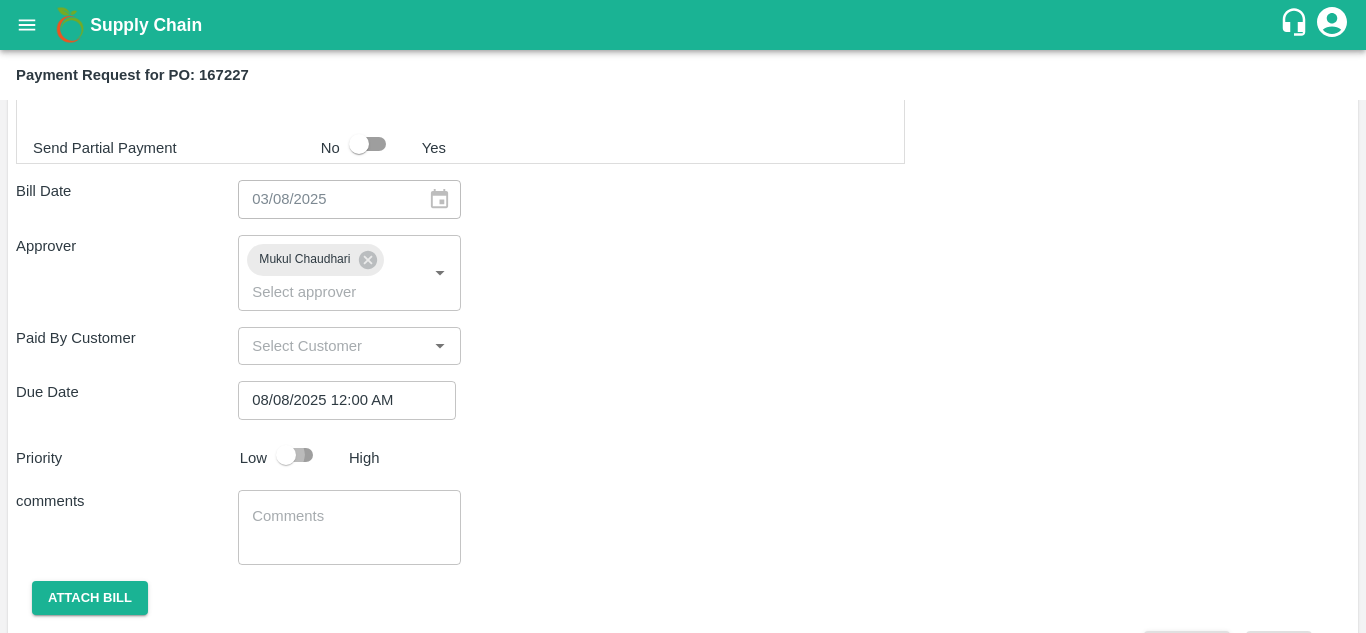 click at bounding box center (286, 455) 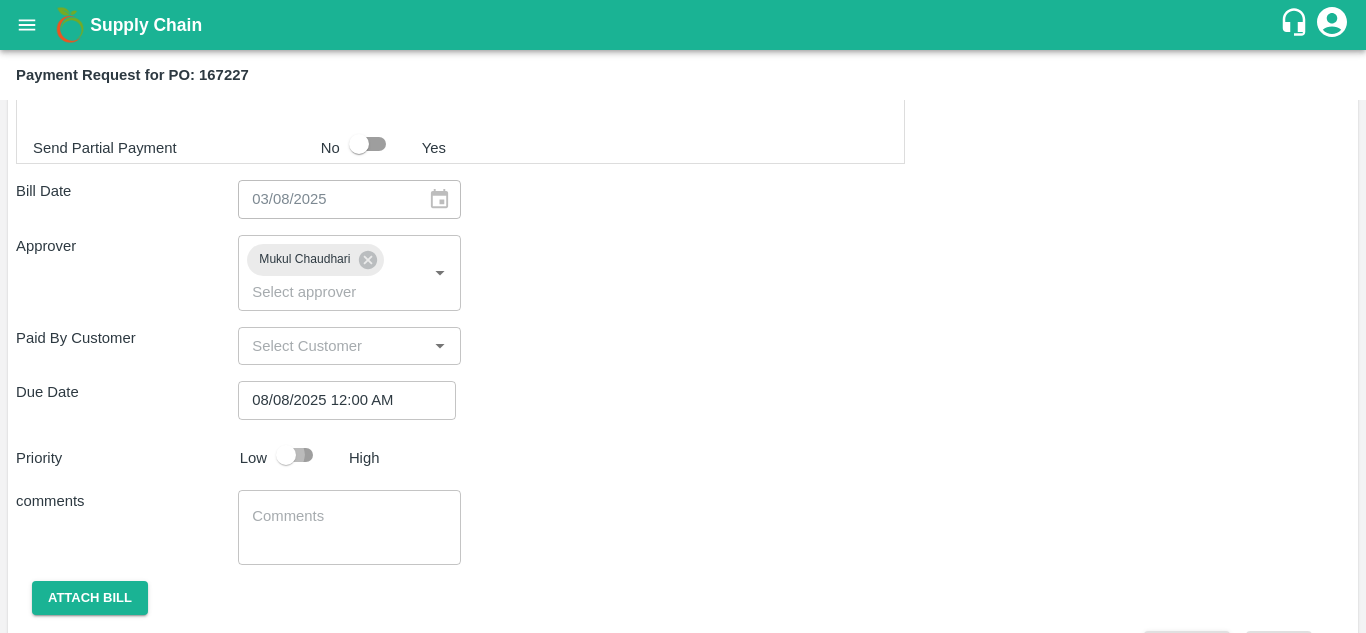 checkbox on "true" 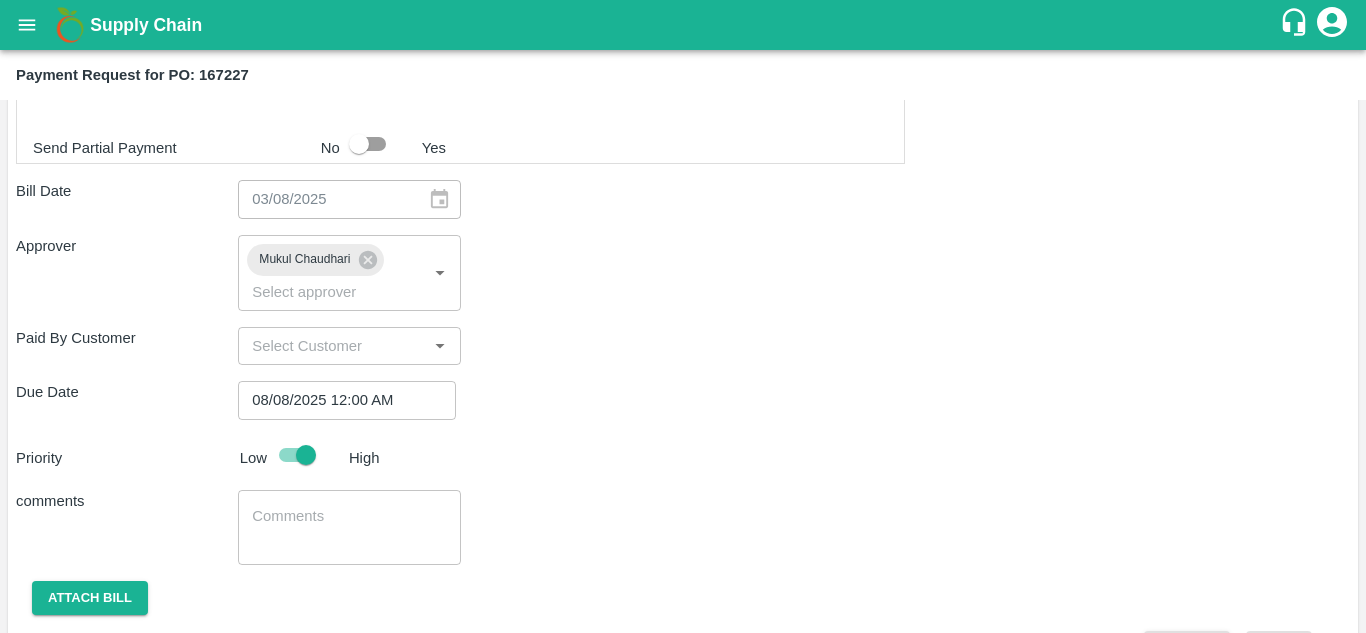 scroll, scrollTop: 941, scrollLeft: 0, axis: vertical 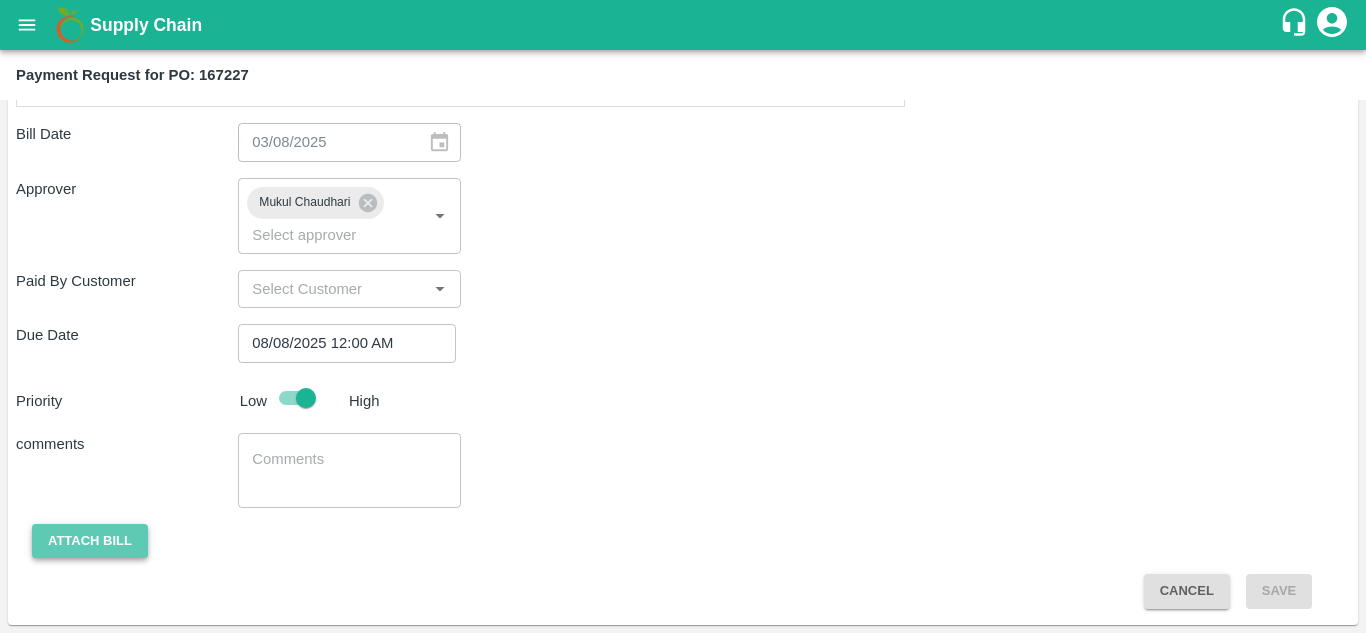 click on "Attach bill" at bounding box center (90, 541) 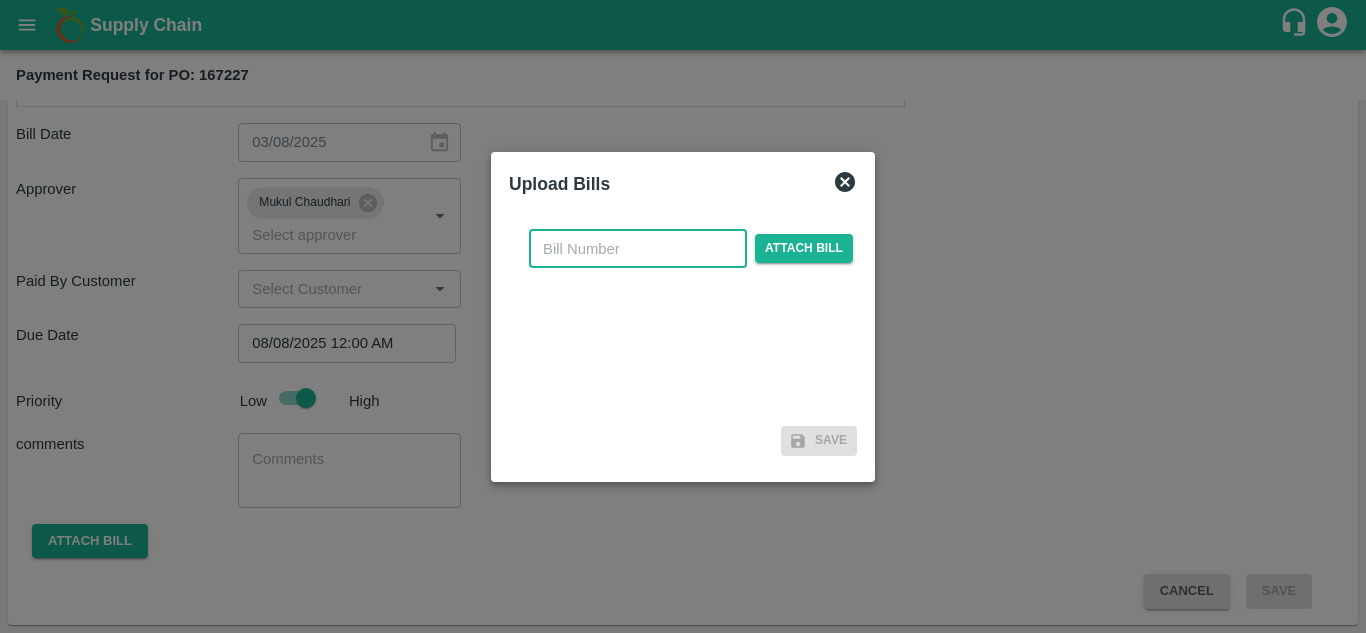 click at bounding box center [638, 249] 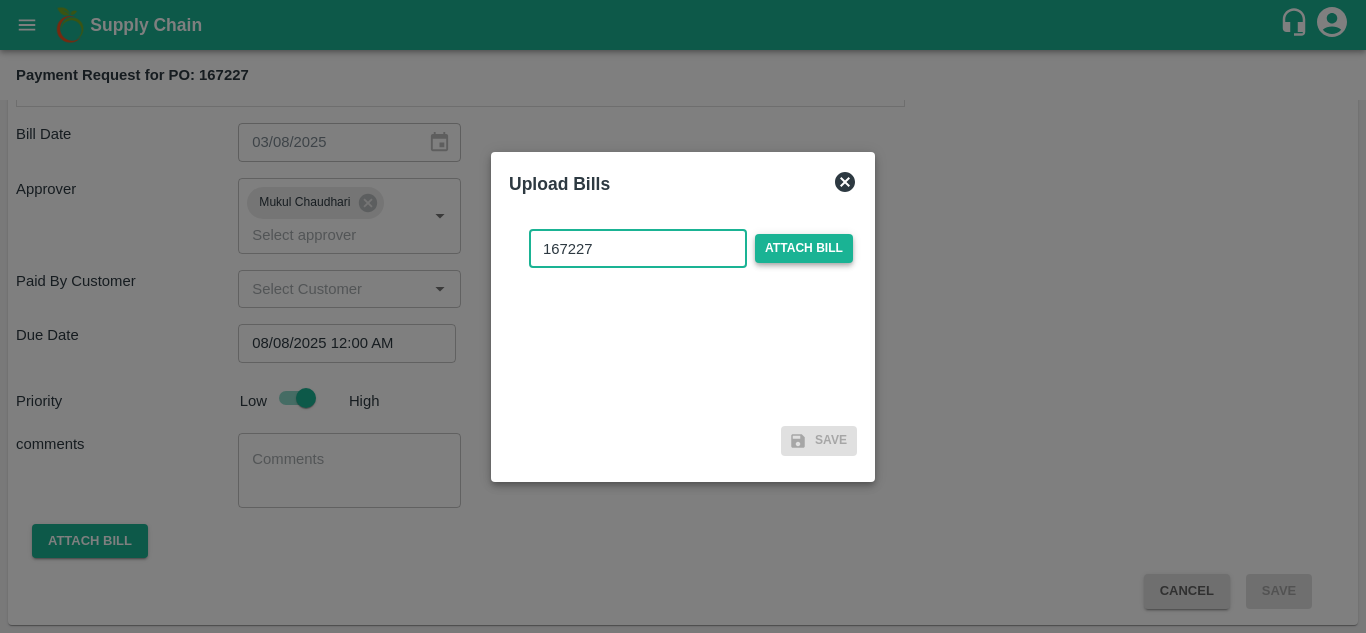 type on "167227" 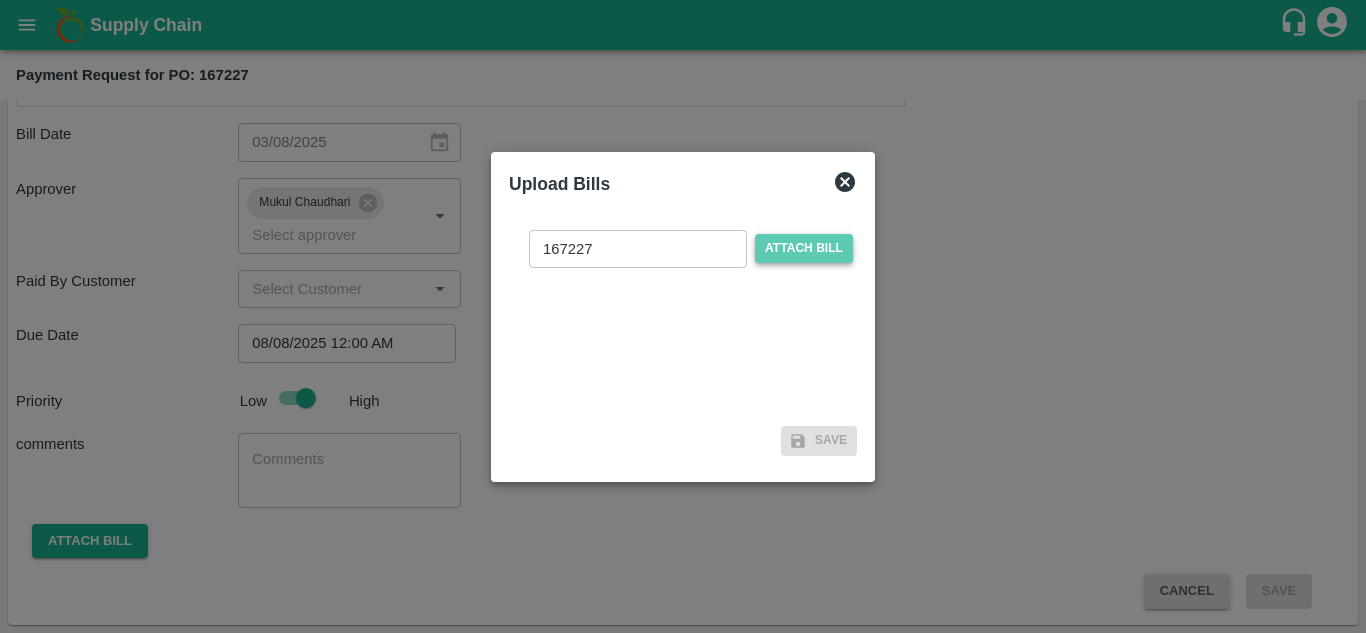 click on "Attach bill" at bounding box center (804, 248) 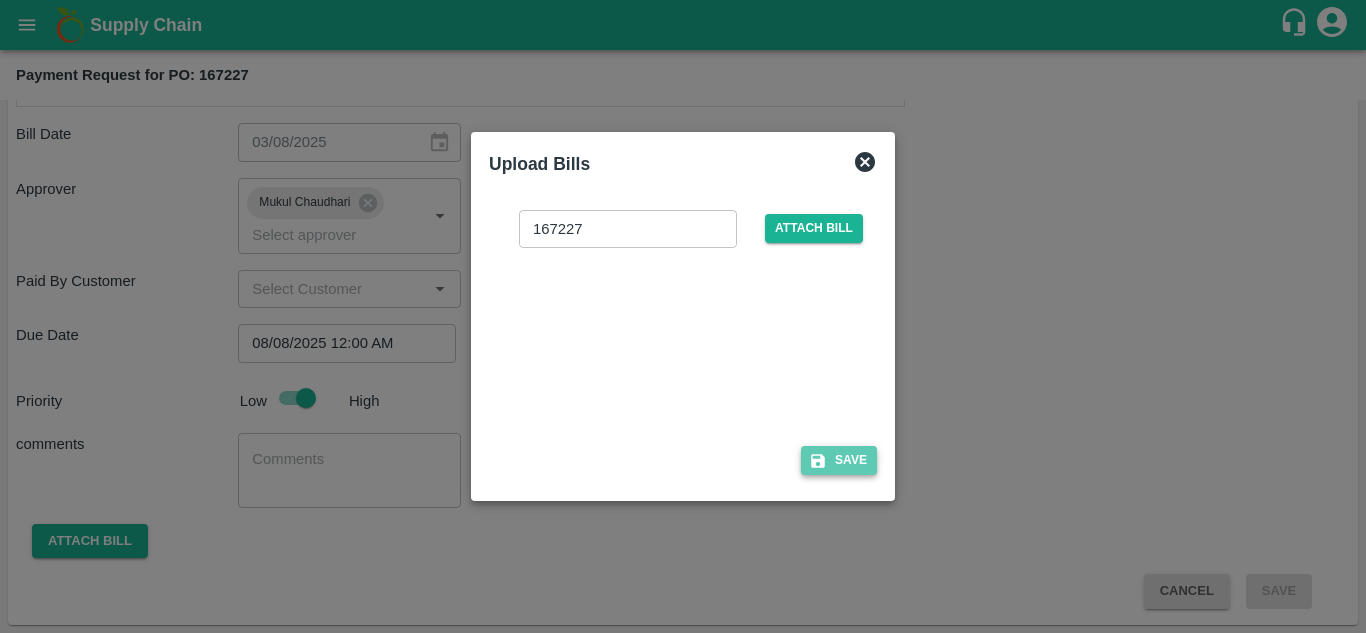 click 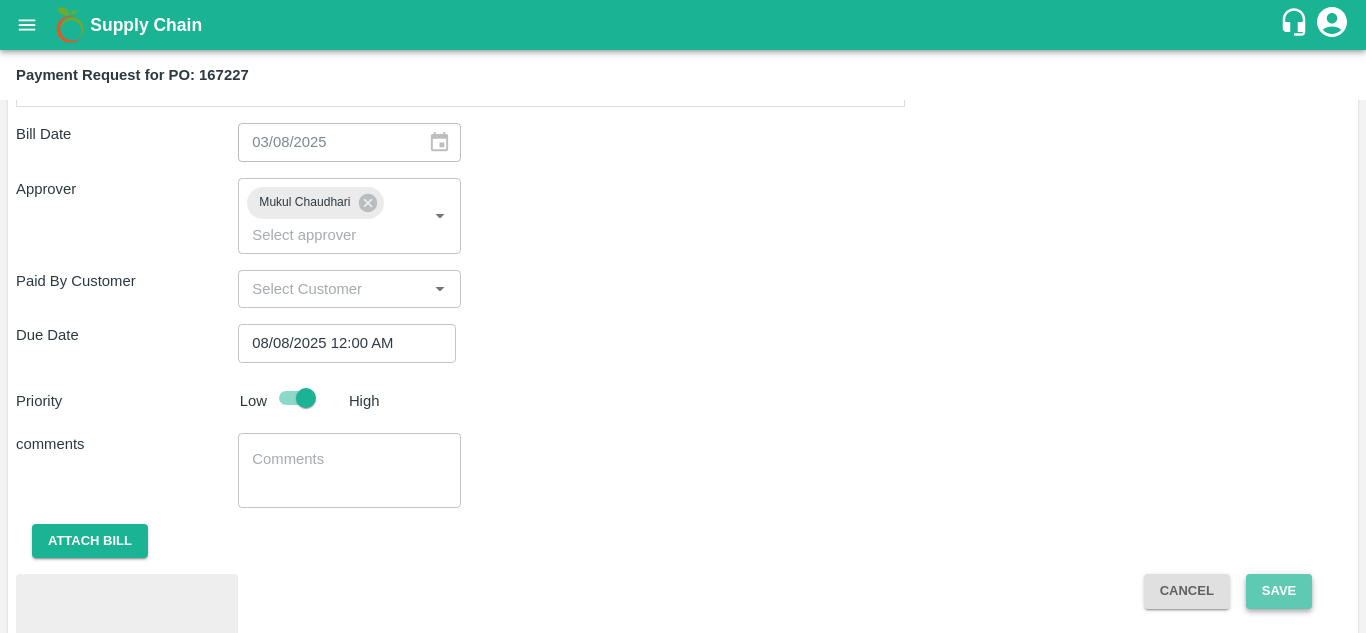 click on "Save" at bounding box center (1279, 591) 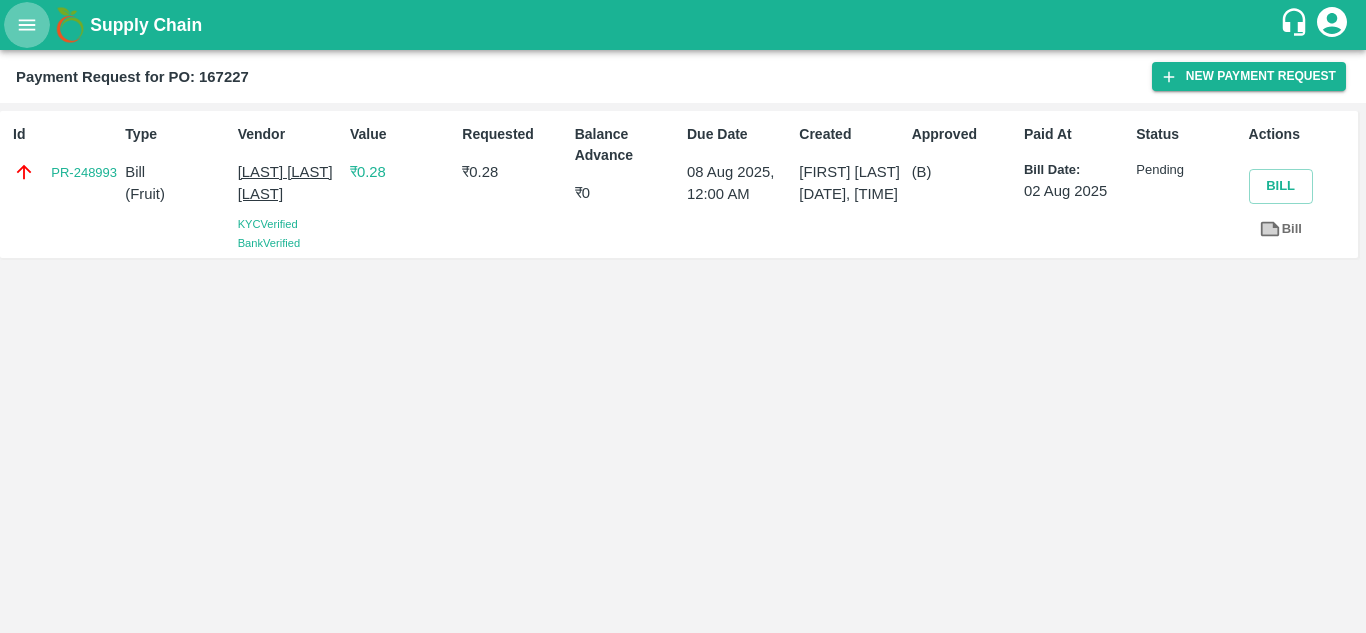 click 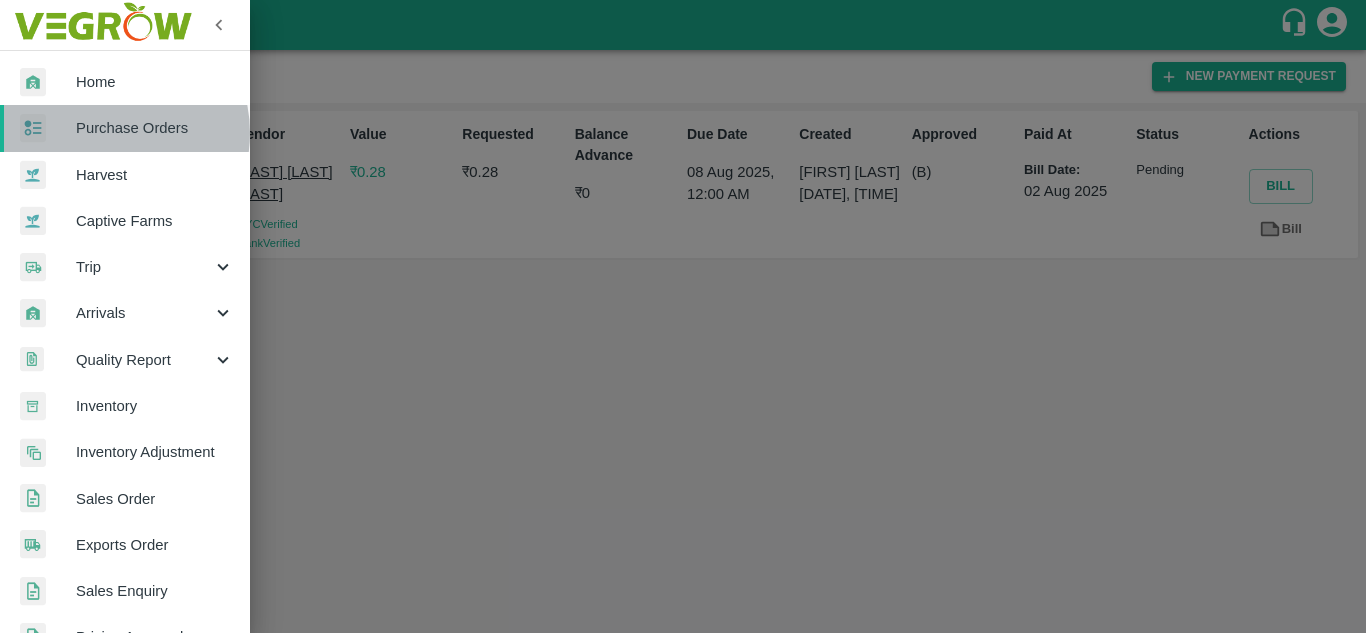 click on "Purchase Orders" at bounding box center (155, 128) 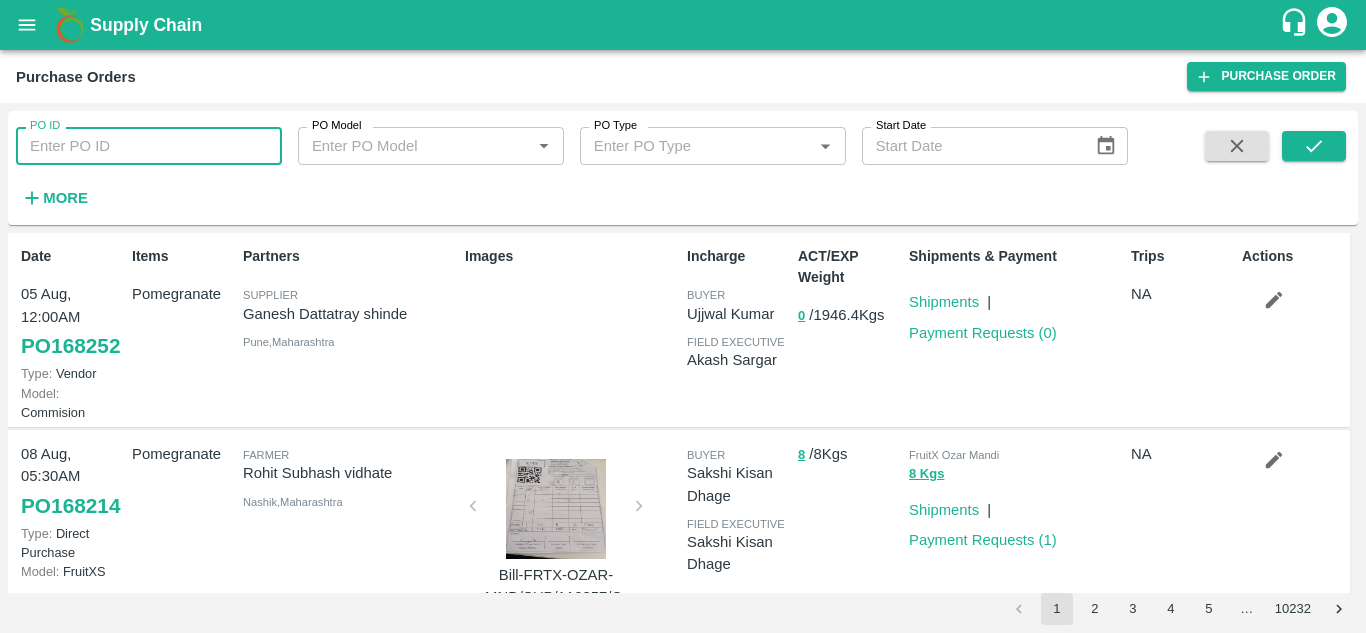 click on "PO ID" at bounding box center [149, 146] 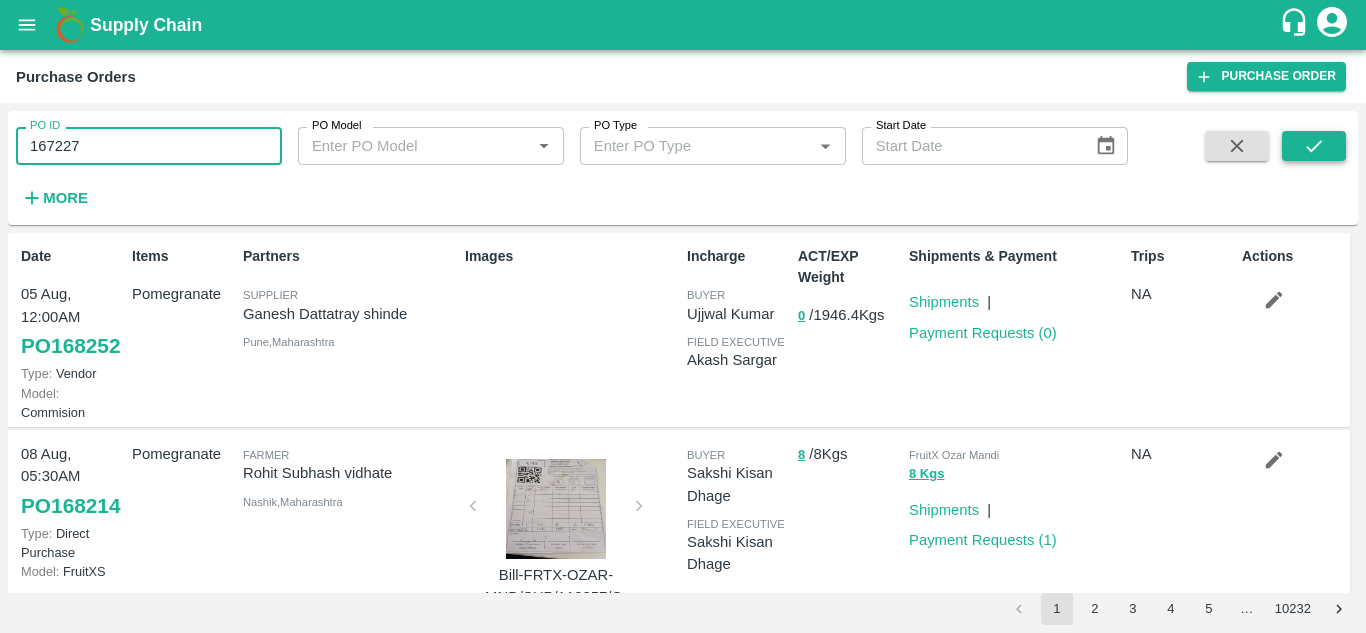 type on "167227" 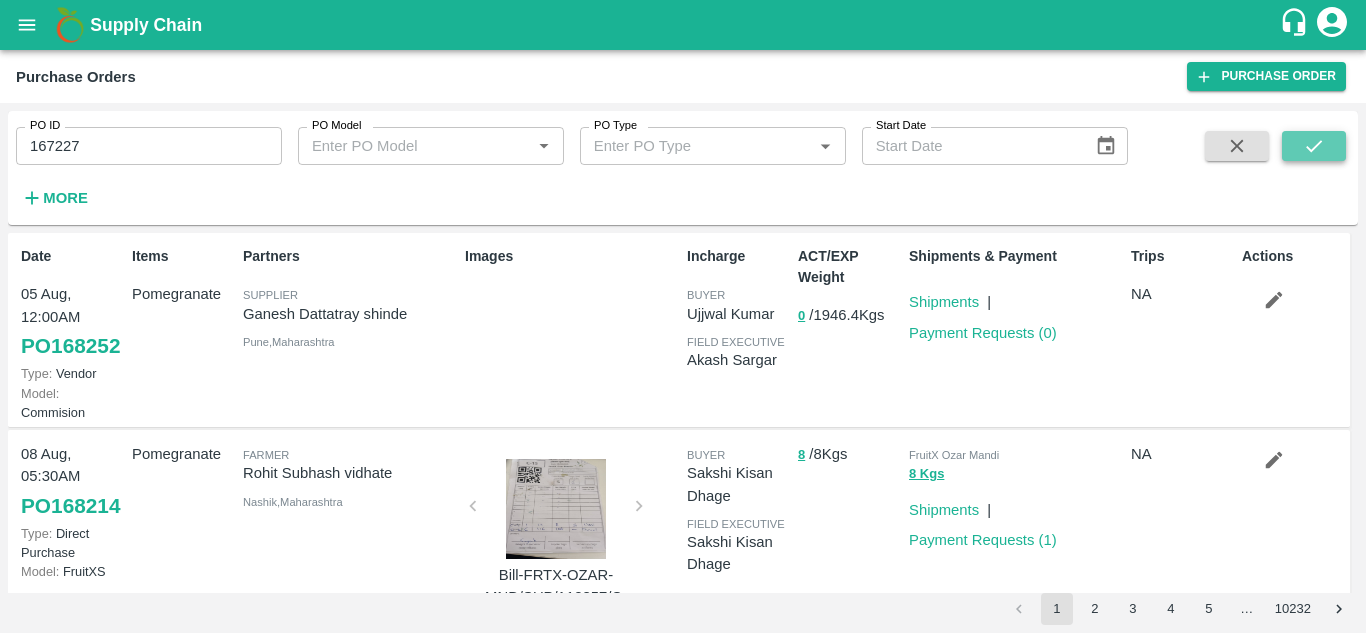 click 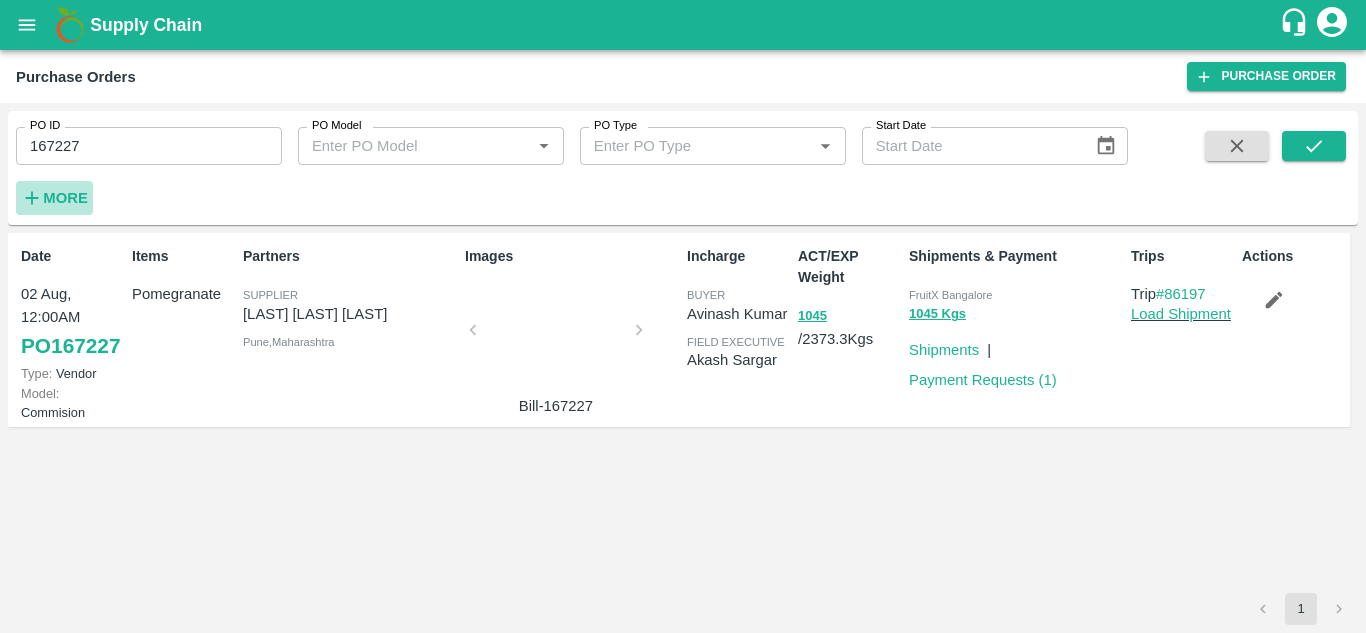 click on "More" at bounding box center [65, 198] 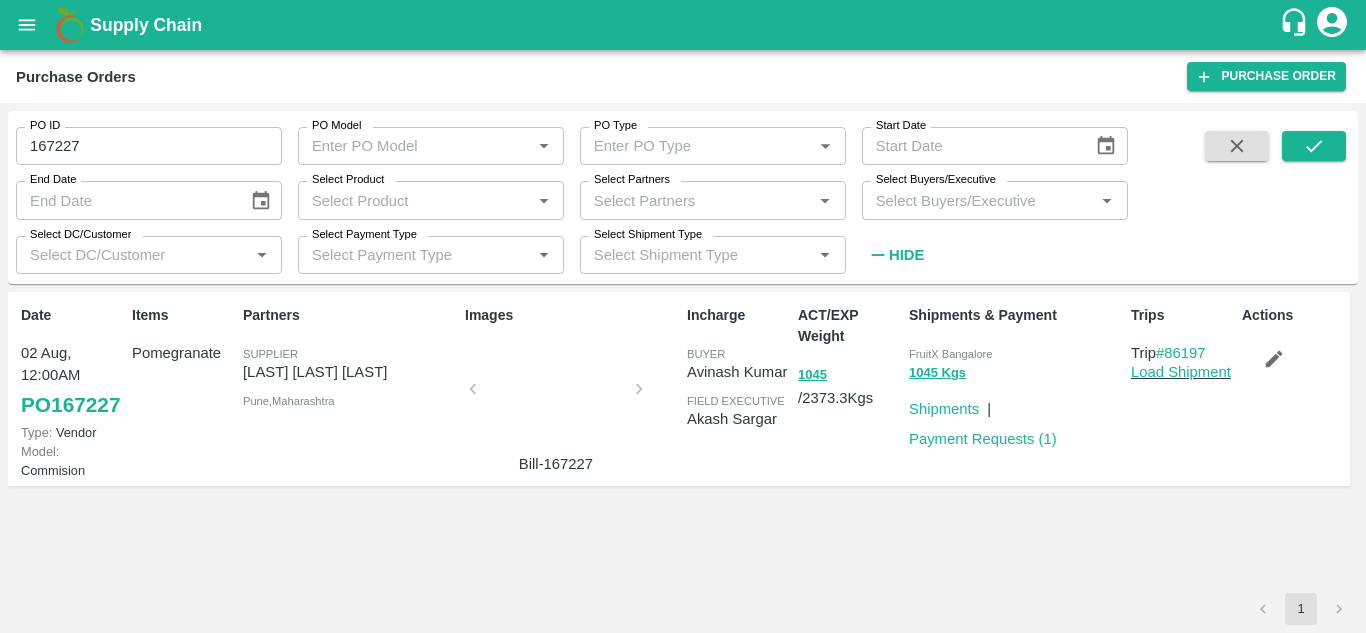 click on "Select Buyers/Executive" at bounding box center (978, 200) 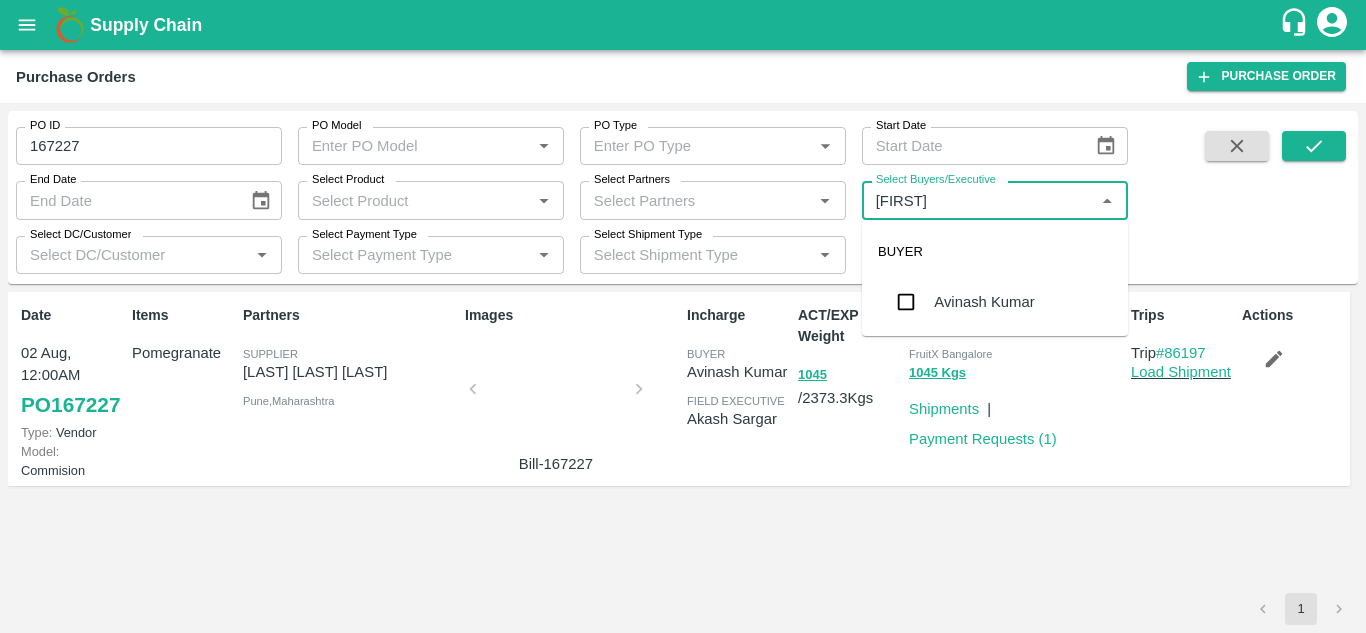 type on "Avinash" 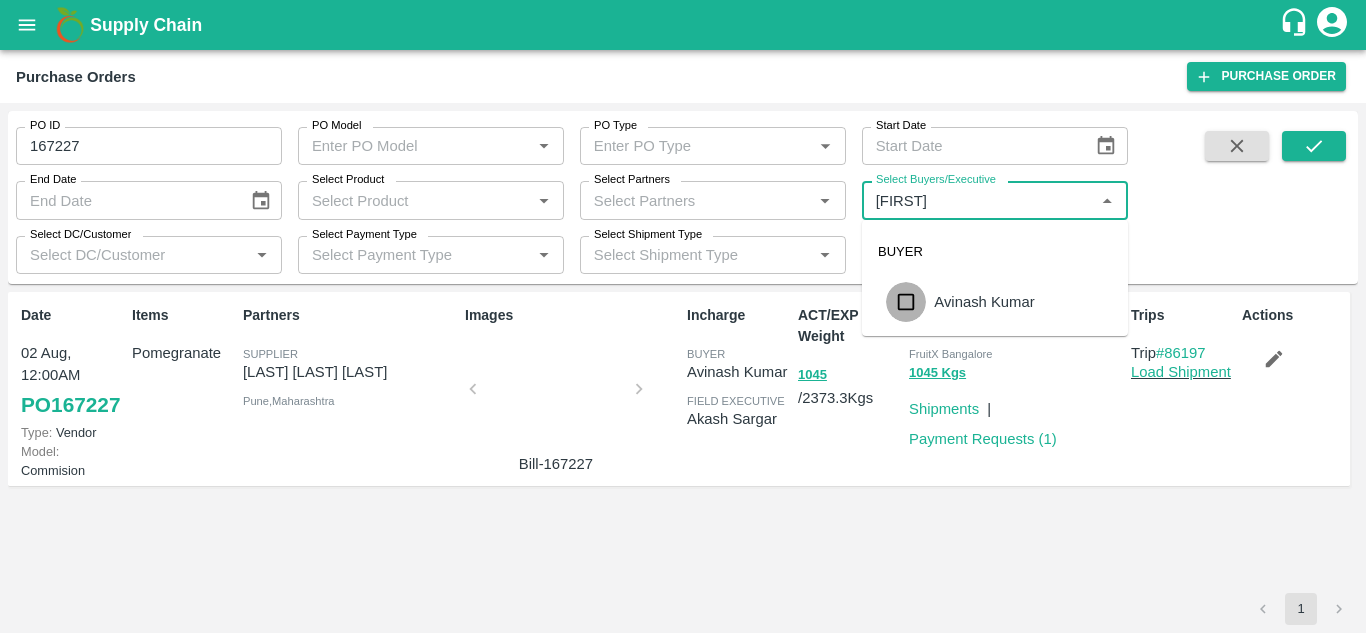 click at bounding box center (906, 302) 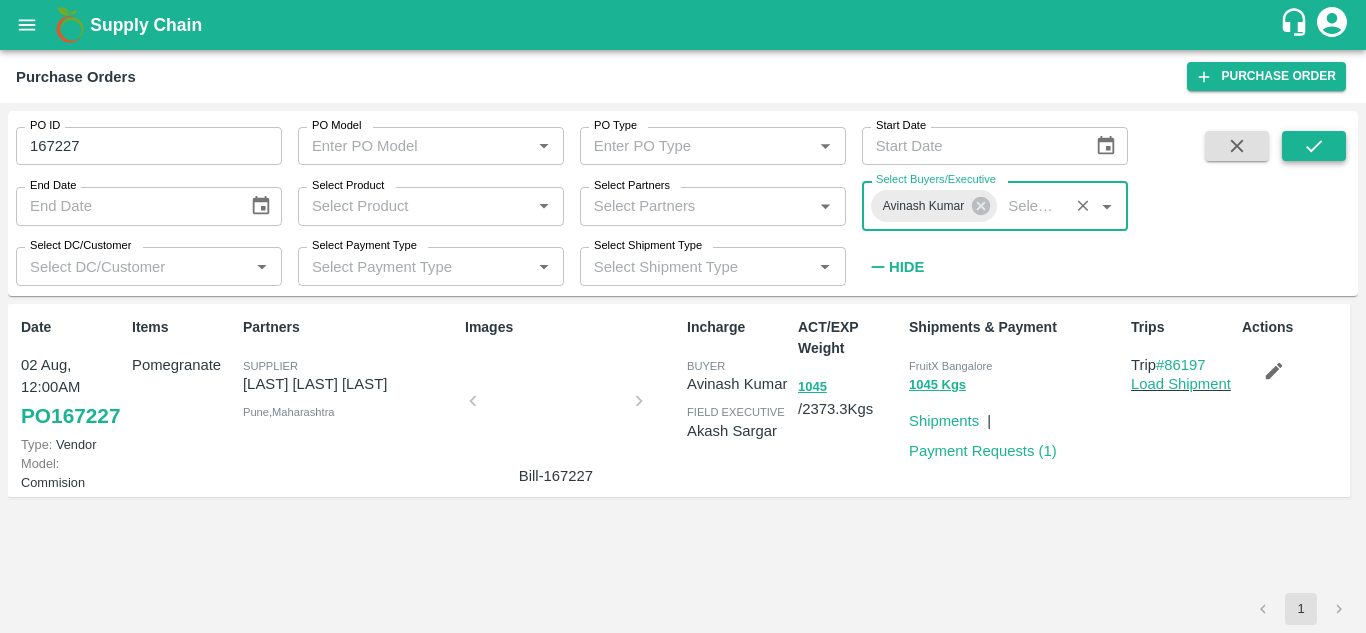 click at bounding box center (1314, 146) 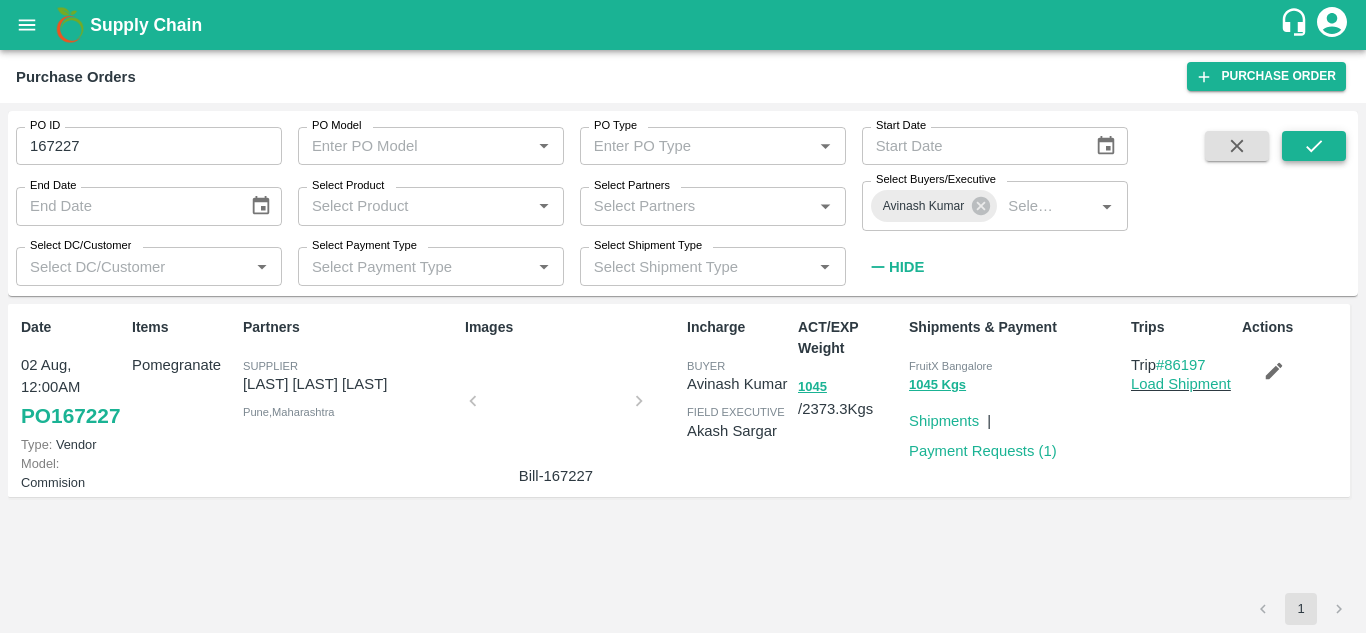 click 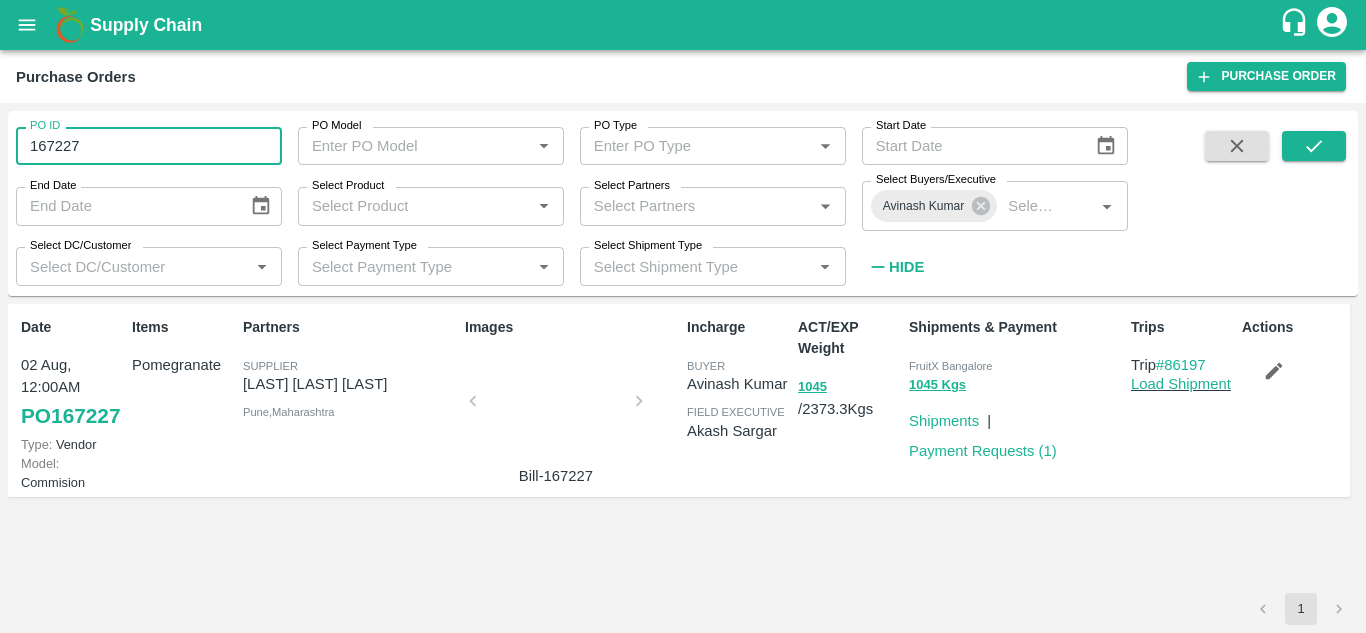 click on "167227" at bounding box center (149, 146) 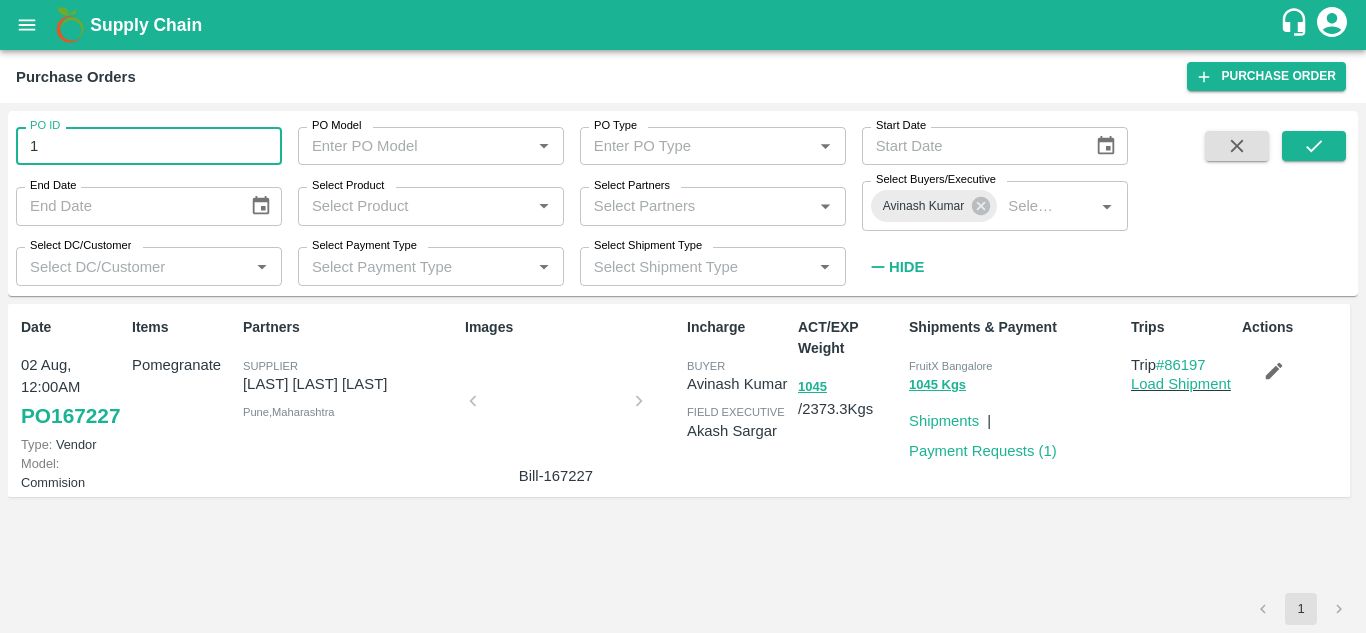 type on "1" 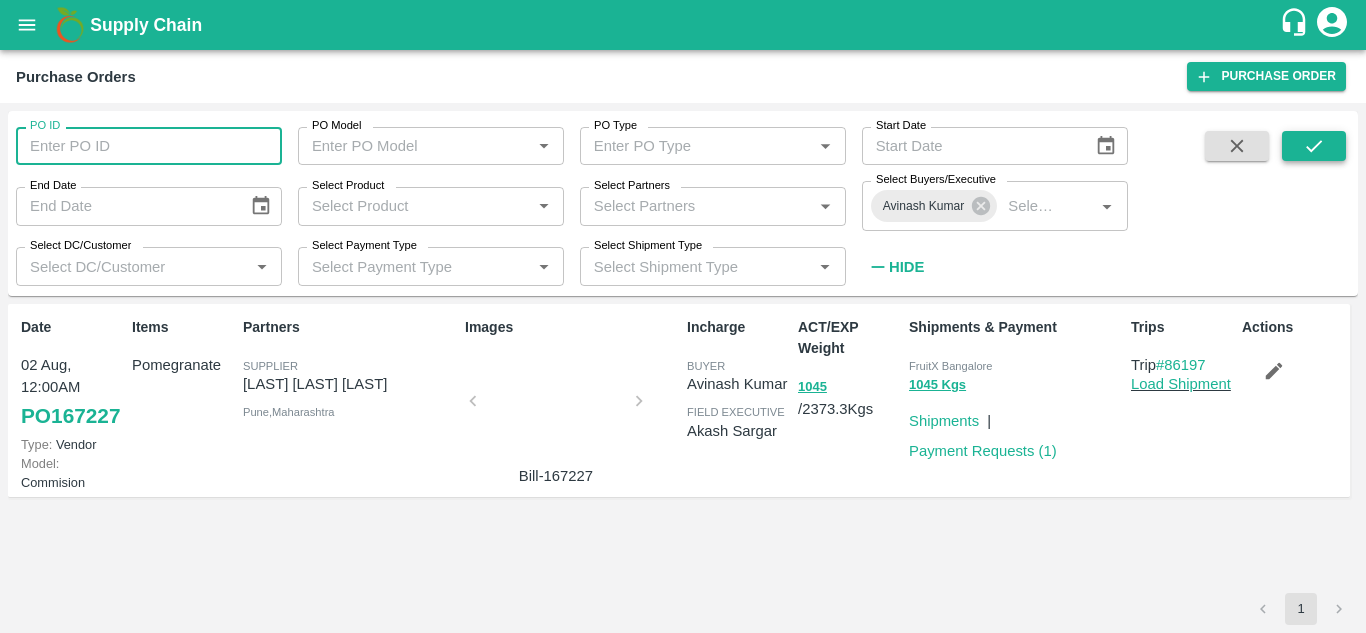 type 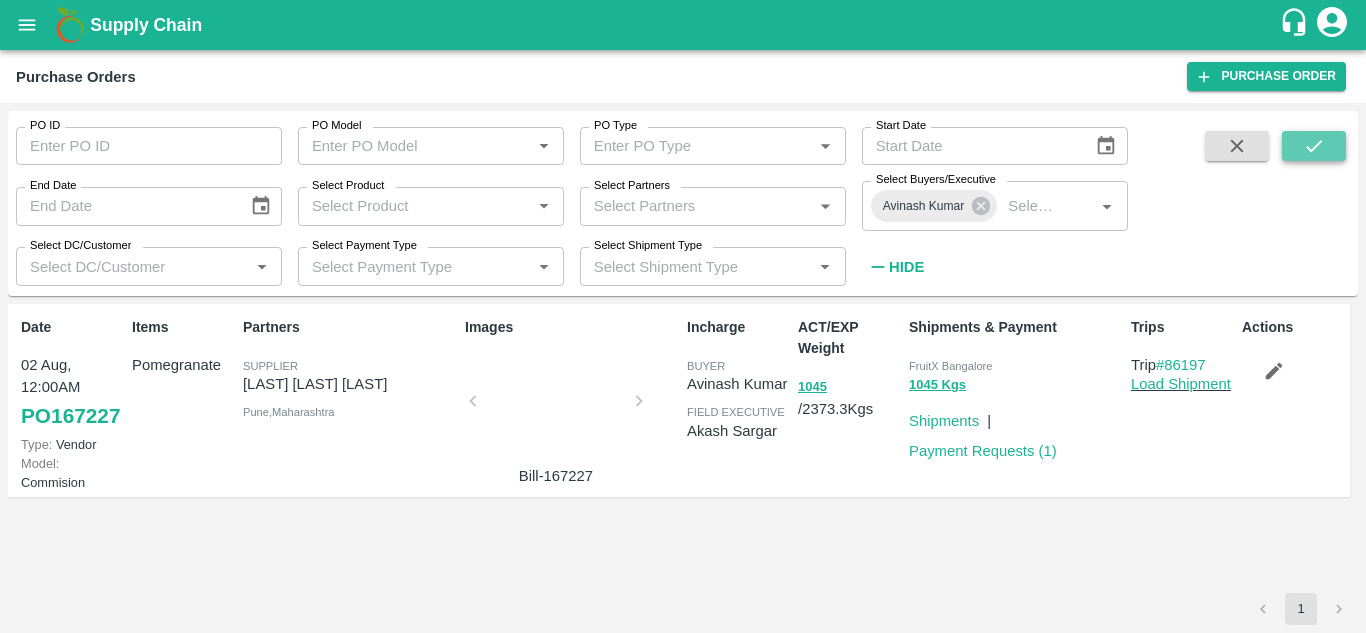 click 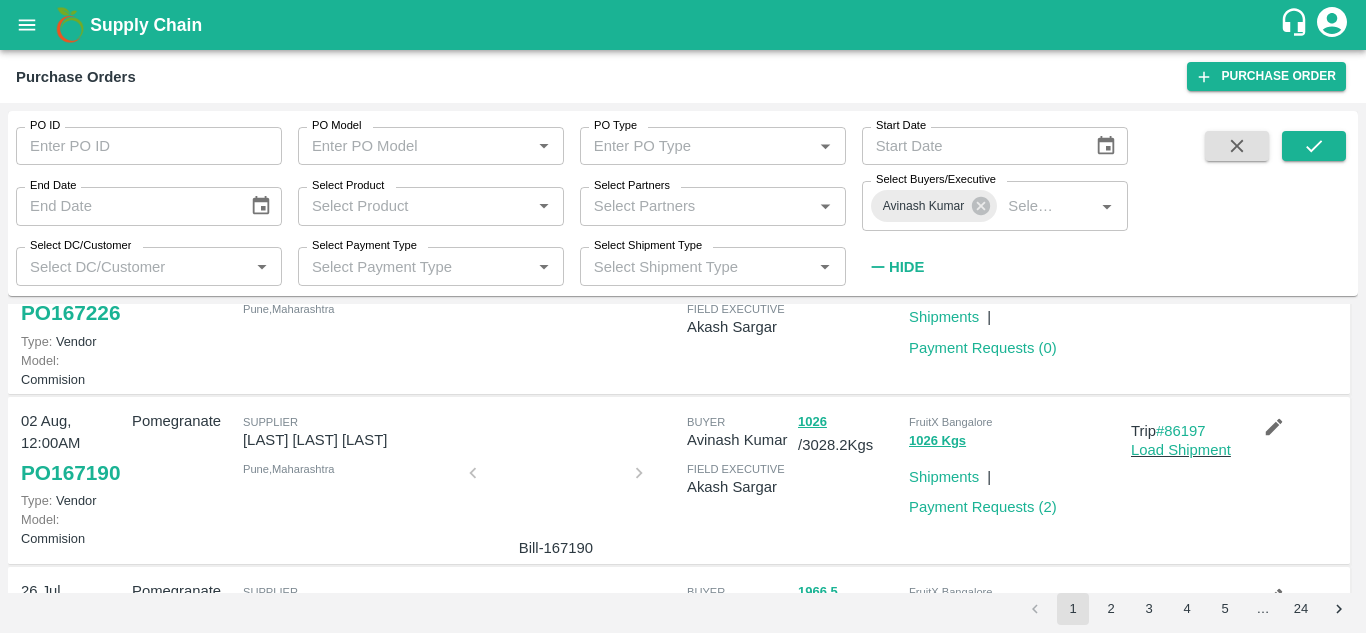 scroll, scrollTop: 813, scrollLeft: 0, axis: vertical 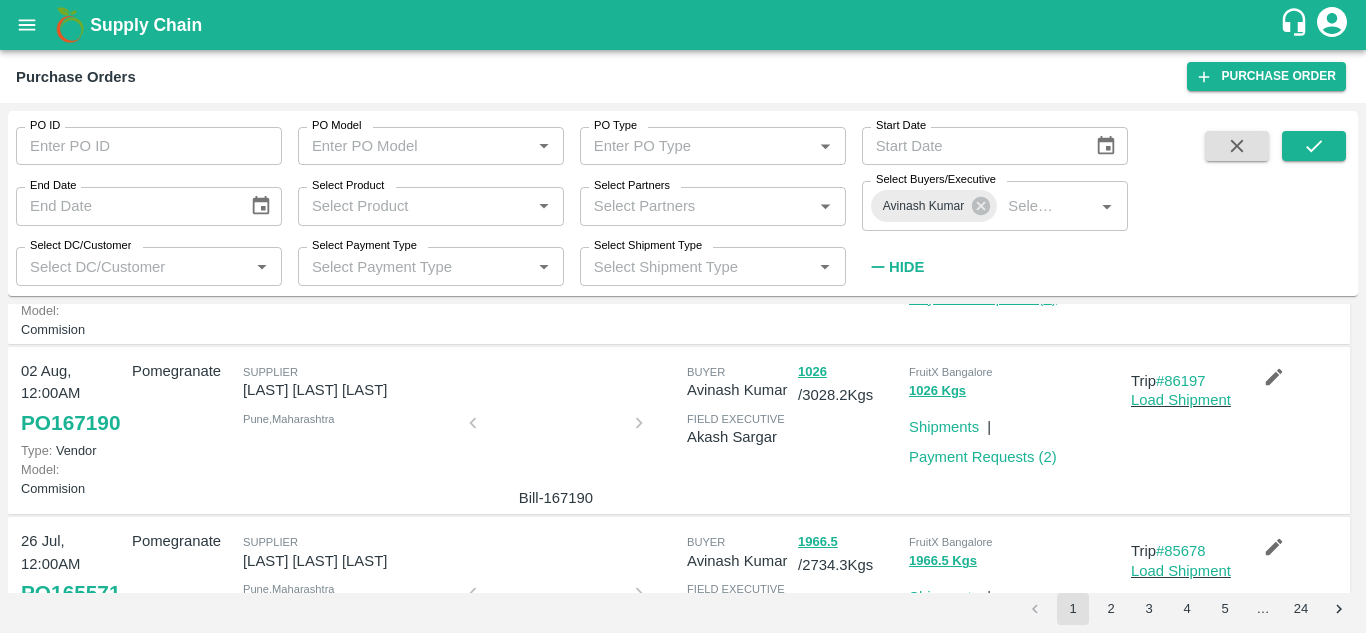 click on "Payment Requests ( 0 )" at bounding box center [983, 298] 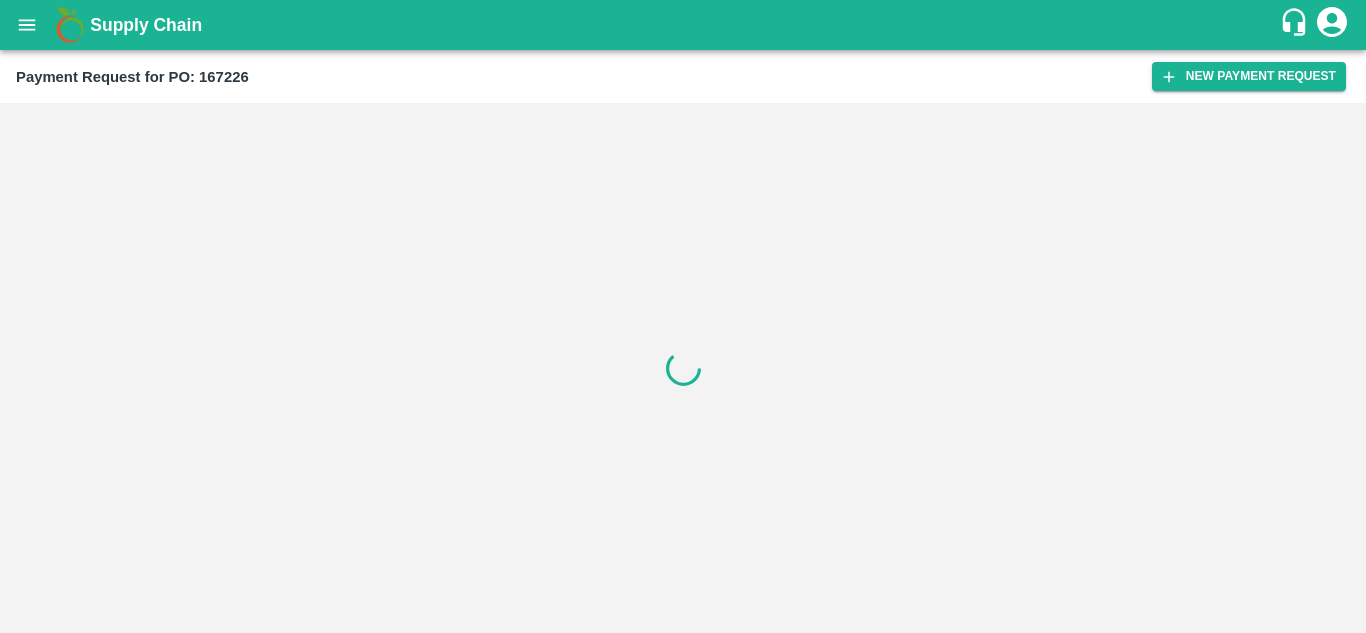 scroll, scrollTop: 0, scrollLeft: 0, axis: both 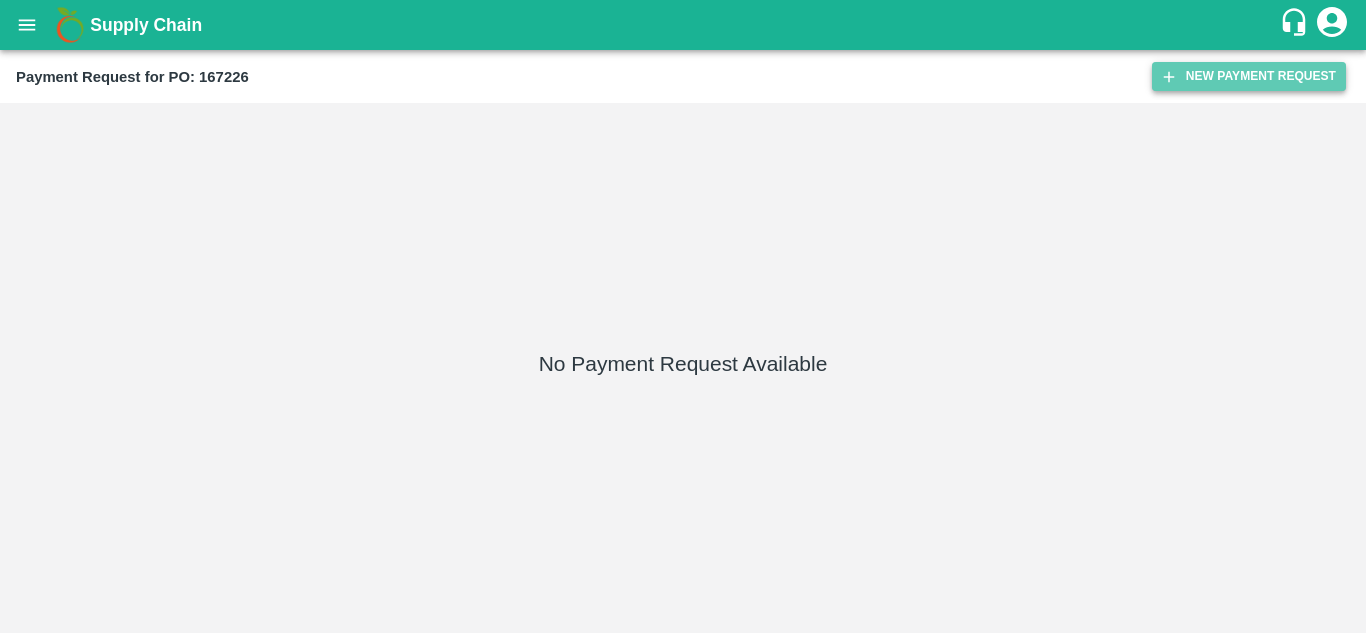 click on "New Payment Request" at bounding box center (1249, 76) 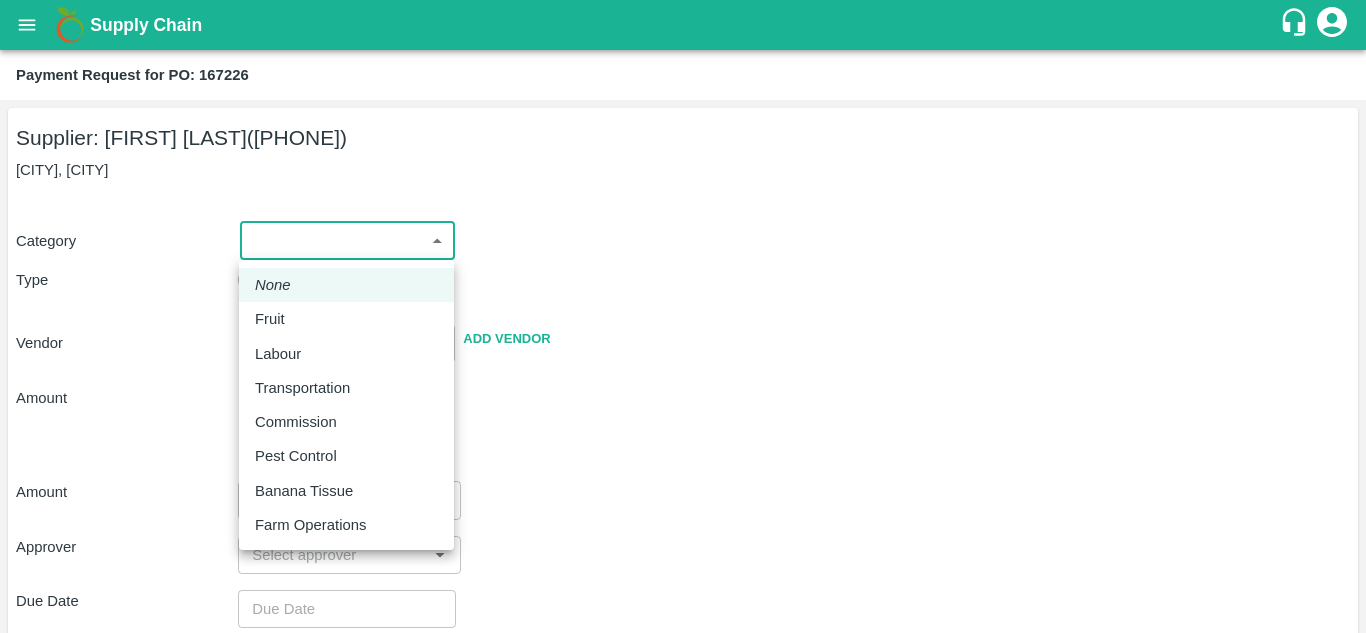 click on "Supply Chain Payment Request for PO: 167226 Supplier:    [FIRST] [LAST]  ([PHONE]) [CITY], [CITY] Category ​ ​ Type Advance Bill Vendor ​ Add Vendor Amount Total value Per Kg ​ Amount ​ Approver ​ Due Date ​  Priority  Low  High Comment x ​ Attach bill Cancel Save Jeewana CC [FIRST] [LAST] Logout None Fruit Labour Transportation Commission Pest Control Banana Tissue Farm Operations" at bounding box center (683, 316) 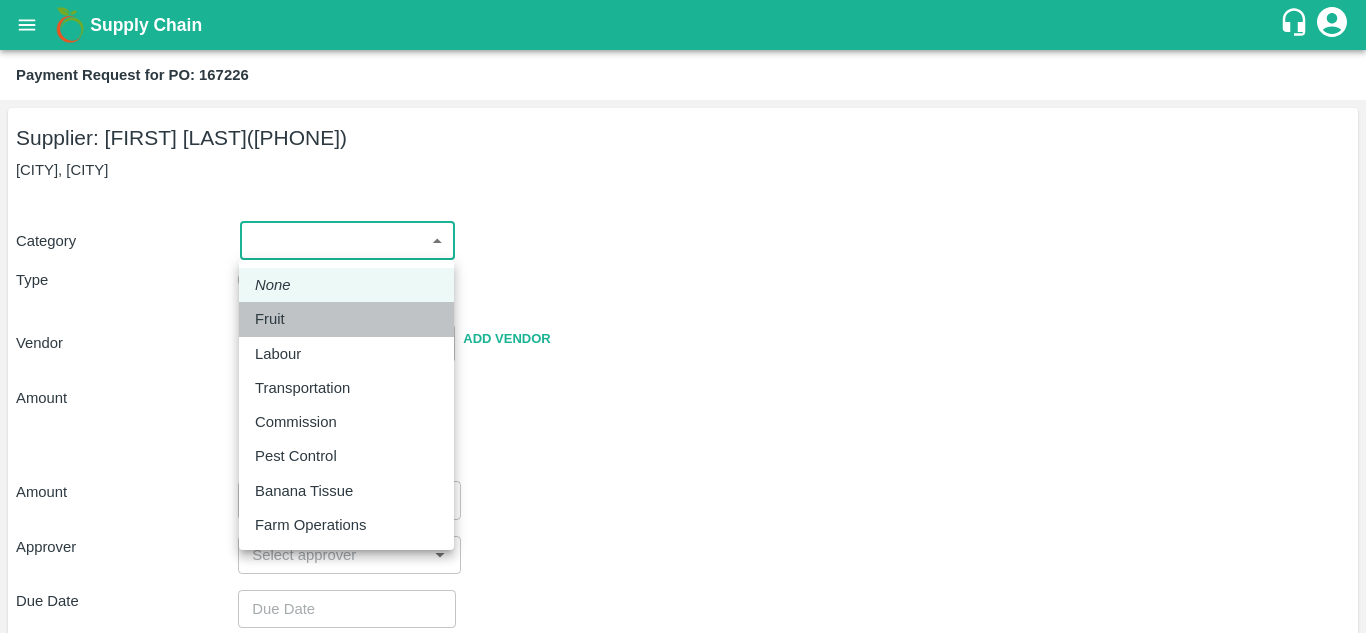 click on "Fruit" at bounding box center [270, 319] 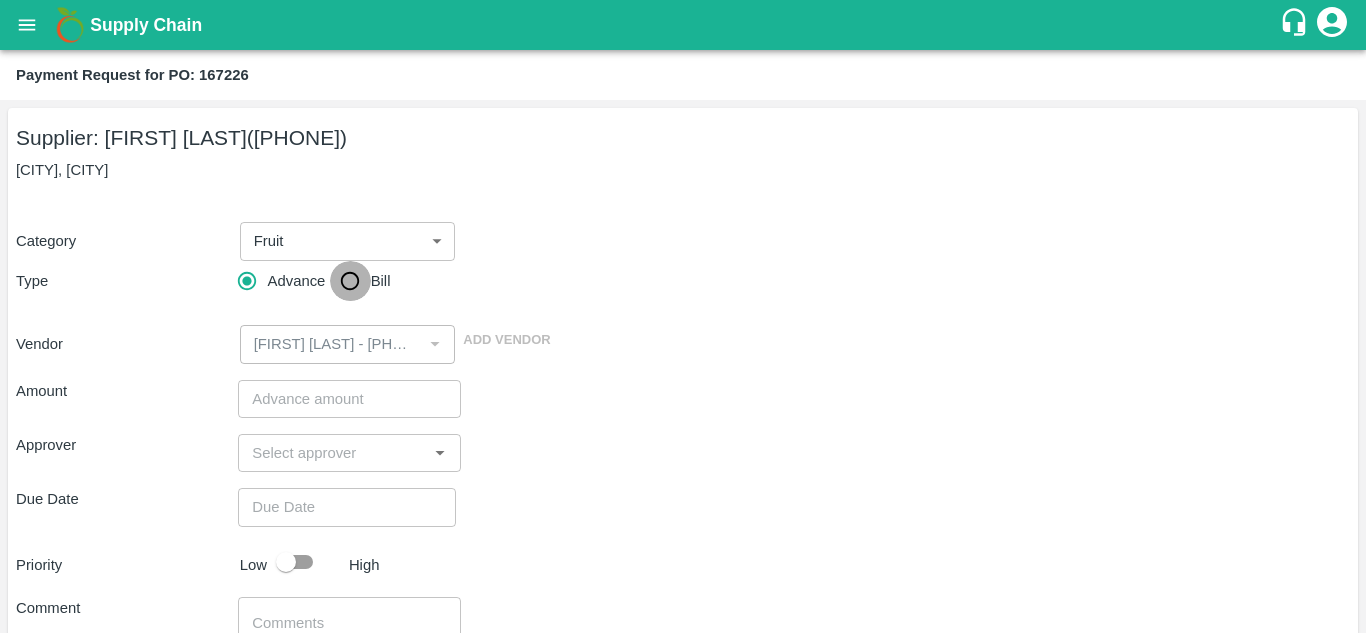 click on "Bill" at bounding box center [350, 281] 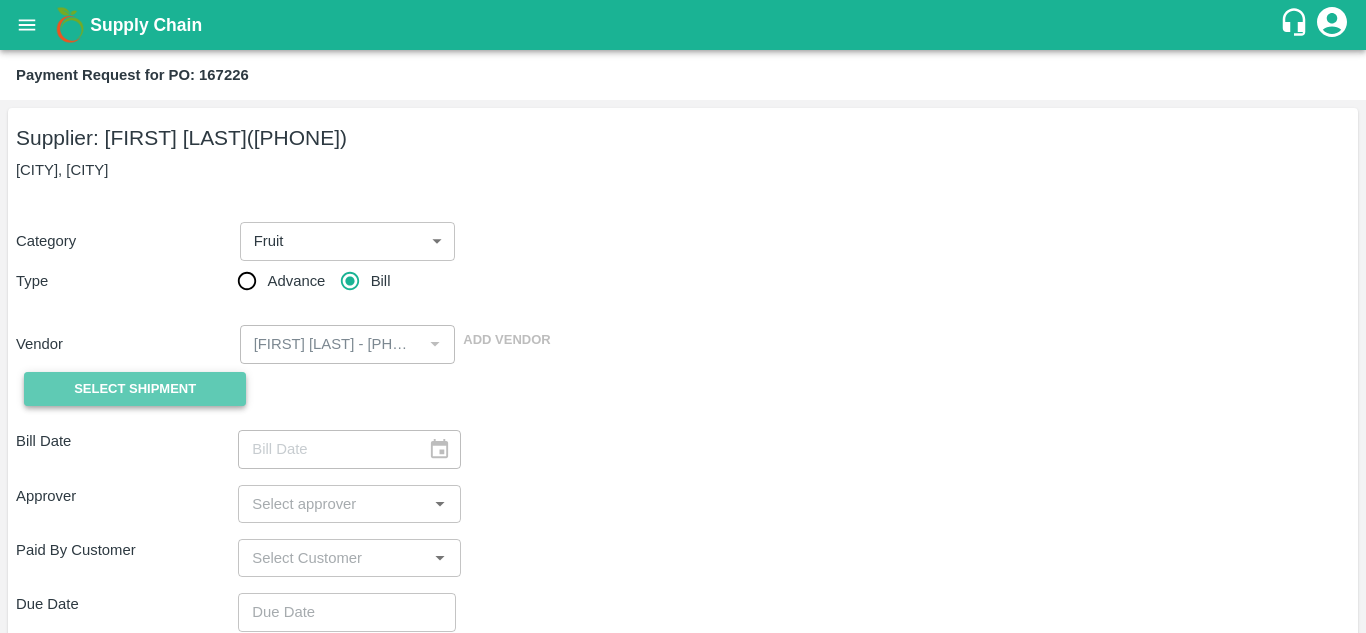 click on "Select Shipment" at bounding box center [135, 389] 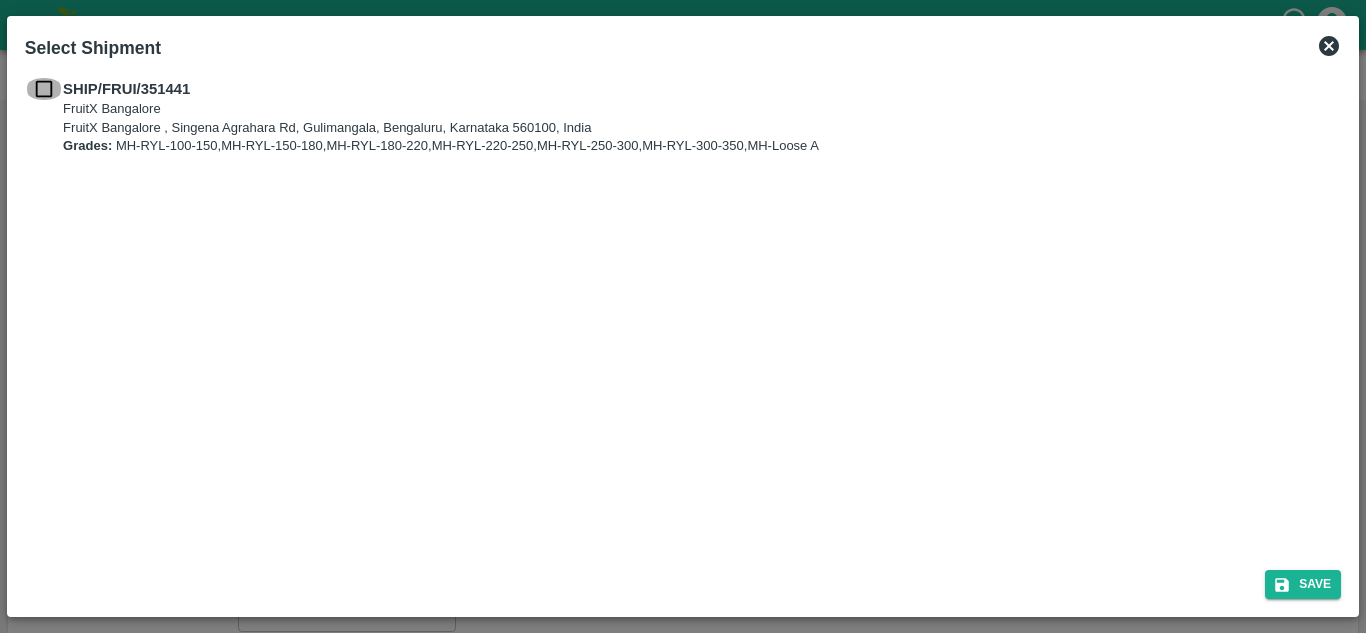 click at bounding box center [44, 89] 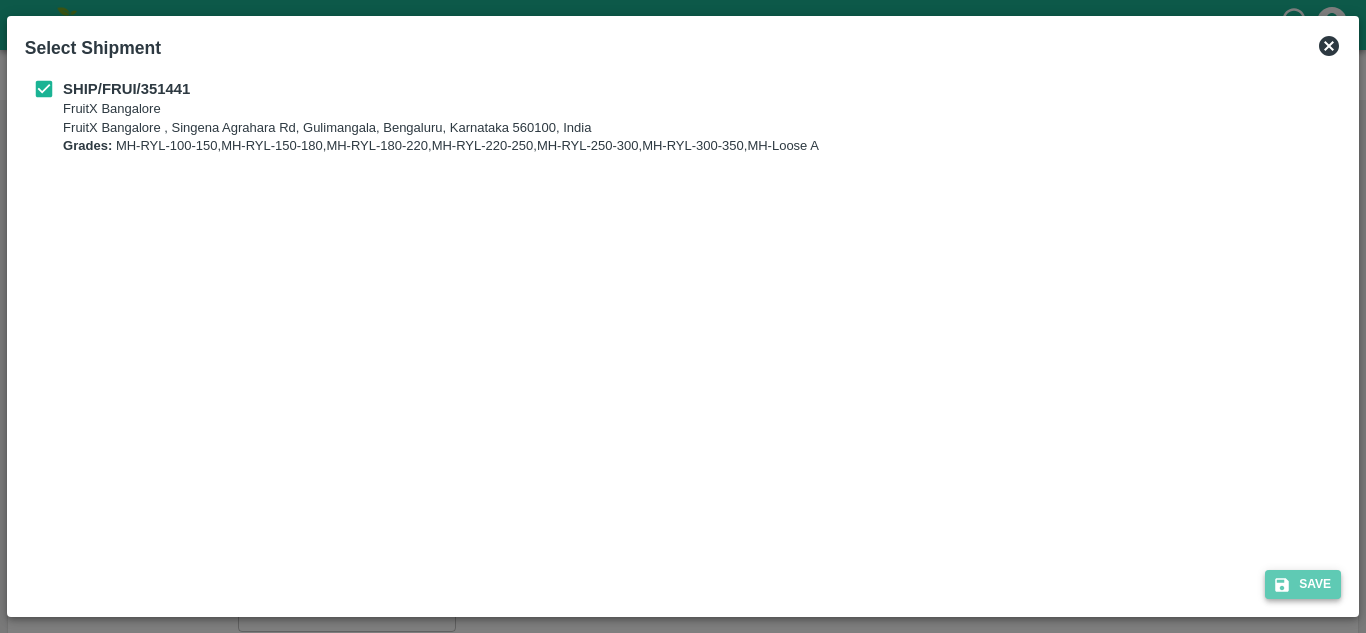 click 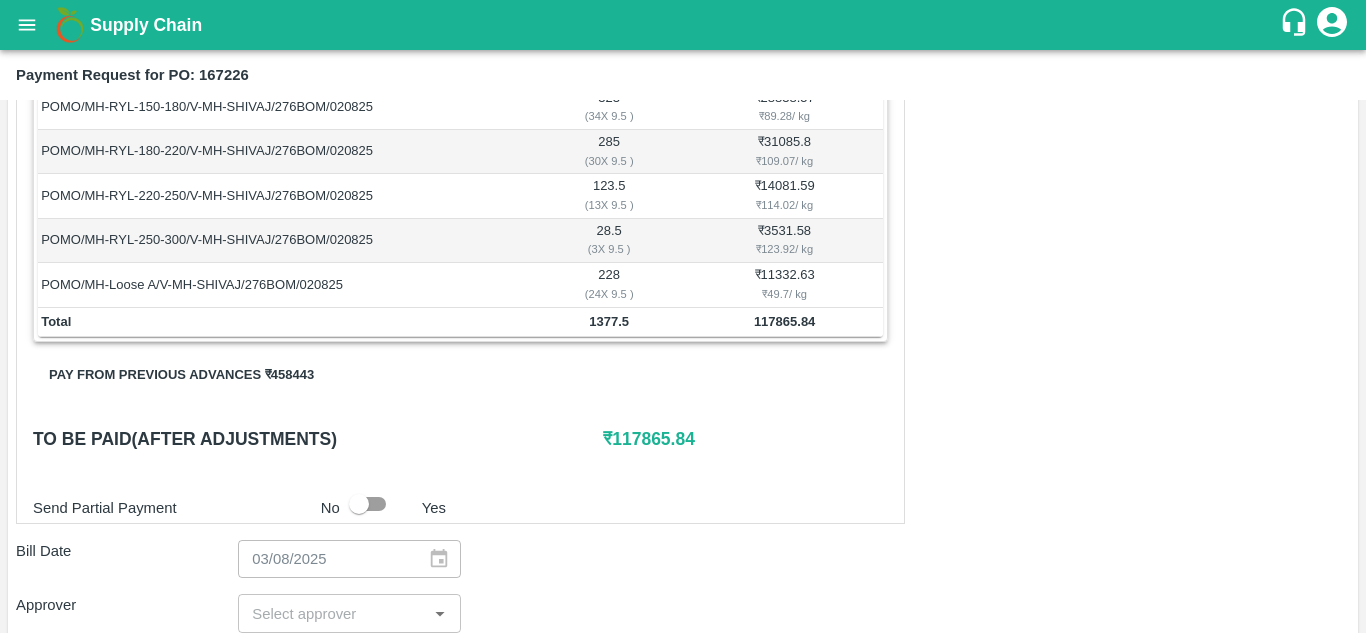 scroll, scrollTop: 436, scrollLeft: 0, axis: vertical 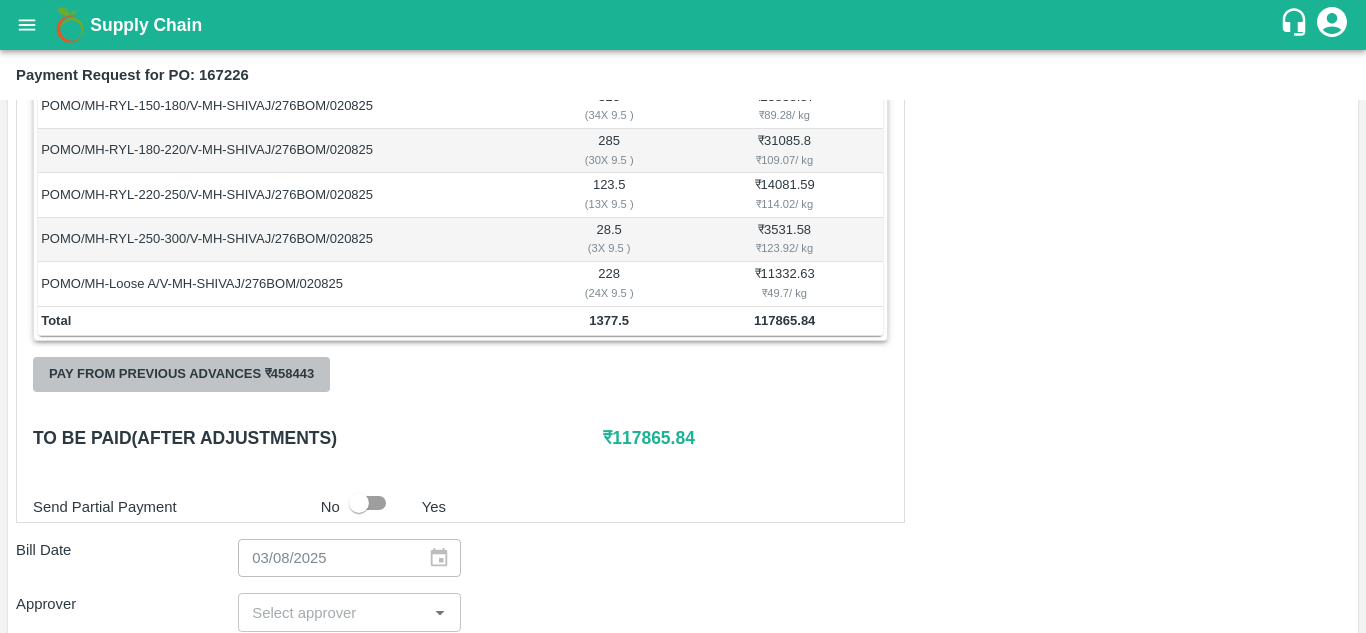 click on "Pay from previous advances ₹  458443" at bounding box center [181, 374] 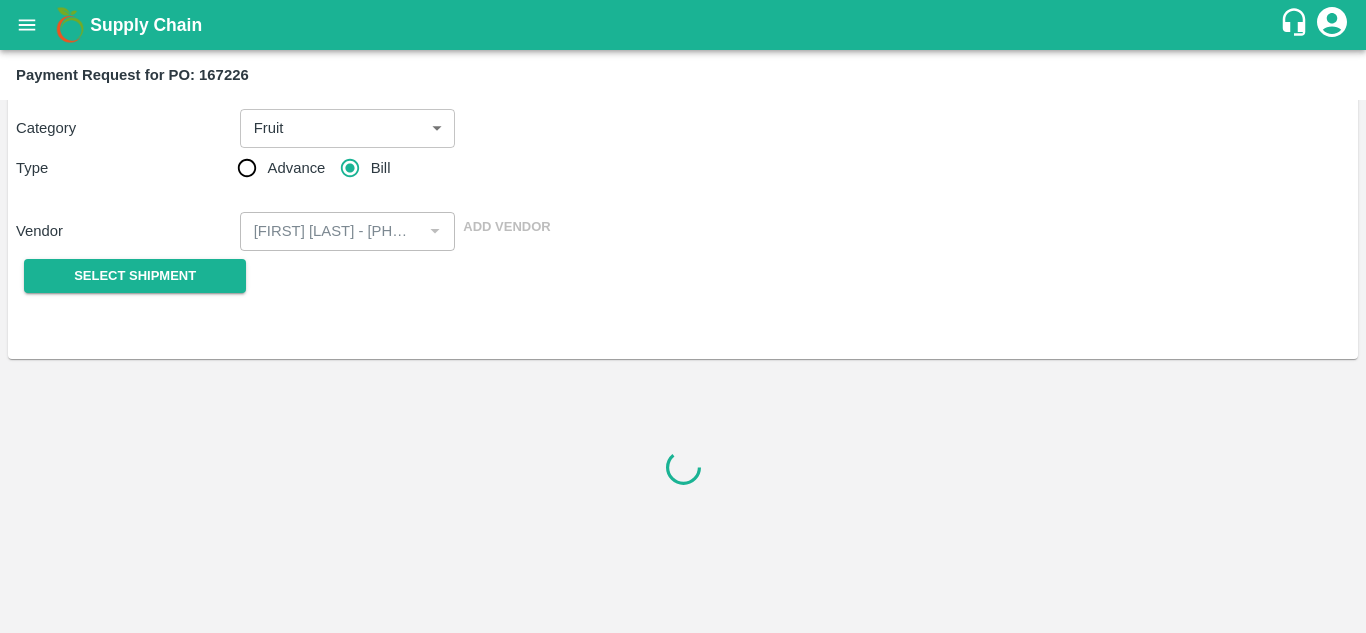 scroll, scrollTop: 436, scrollLeft: 0, axis: vertical 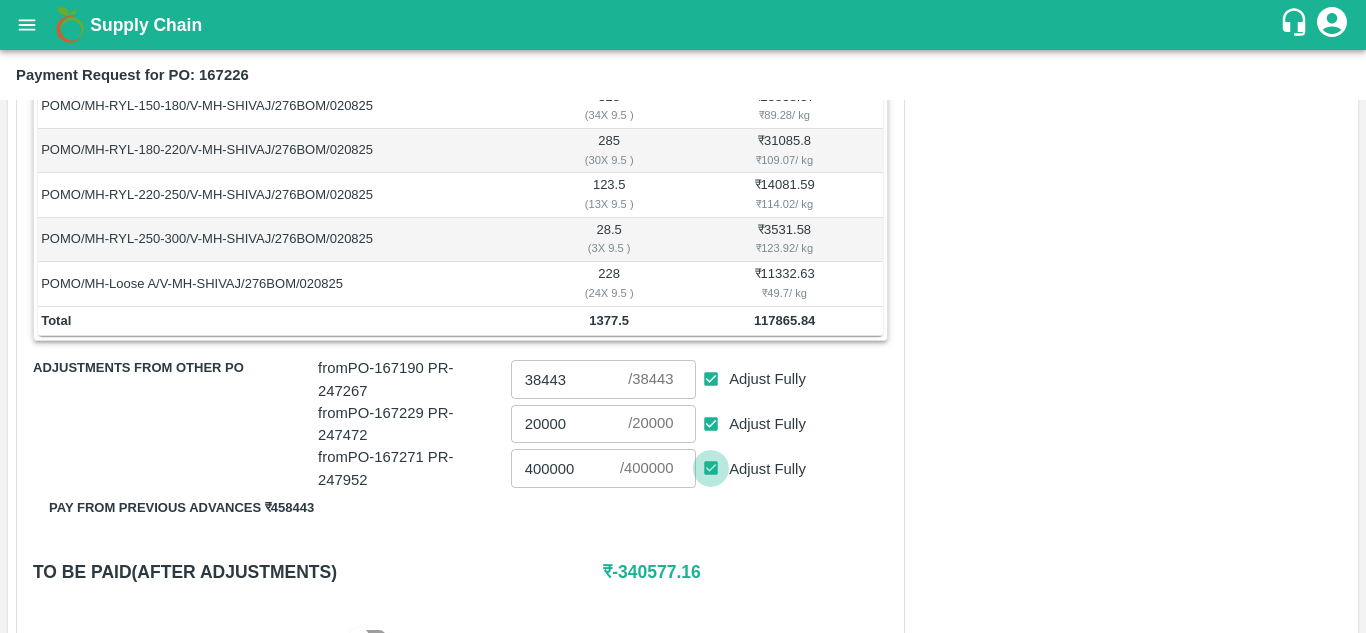 click on "Adjust Fully" at bounding box center (711, 468) 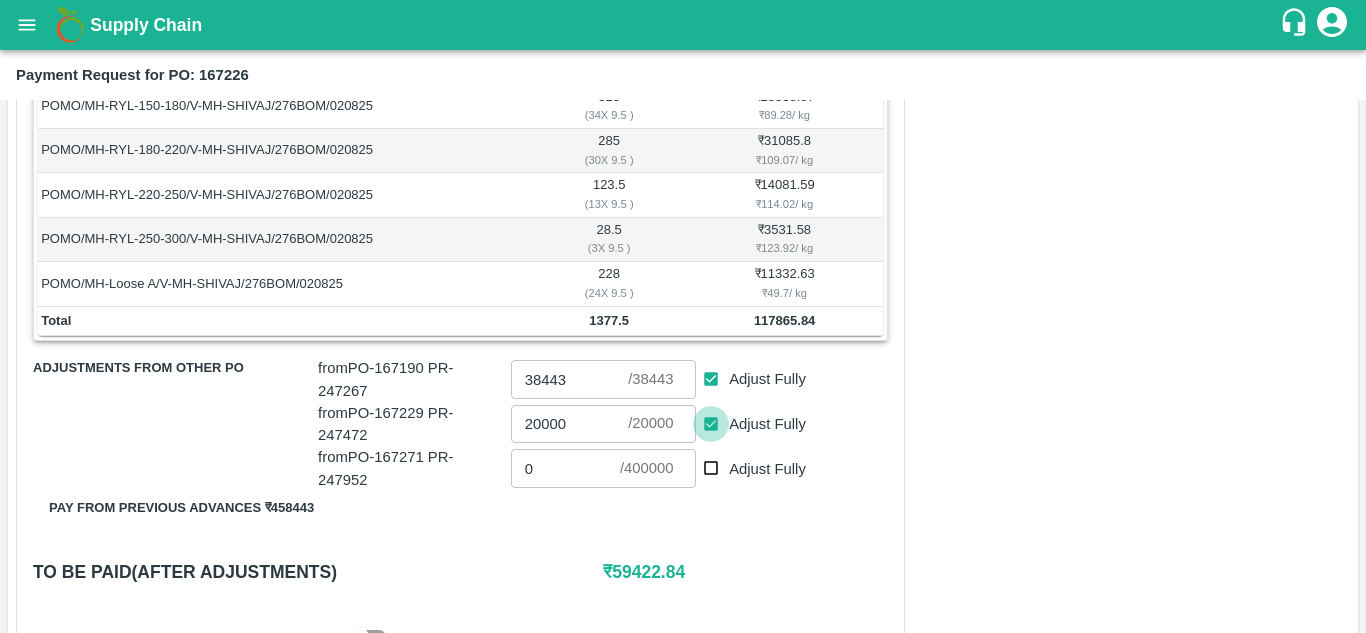 click on "Adjust Fully" at bounding box center [711, 424] 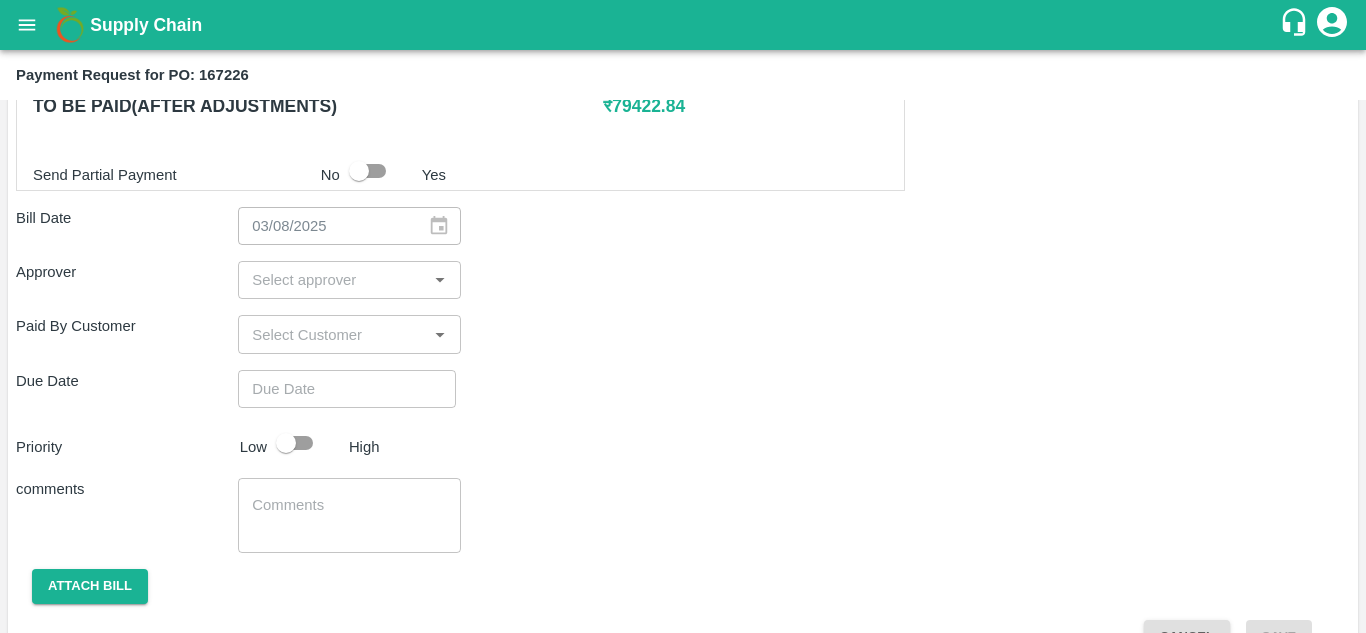 scroll, scrollTop: 907, scrollLeft: 0, axis: vertical 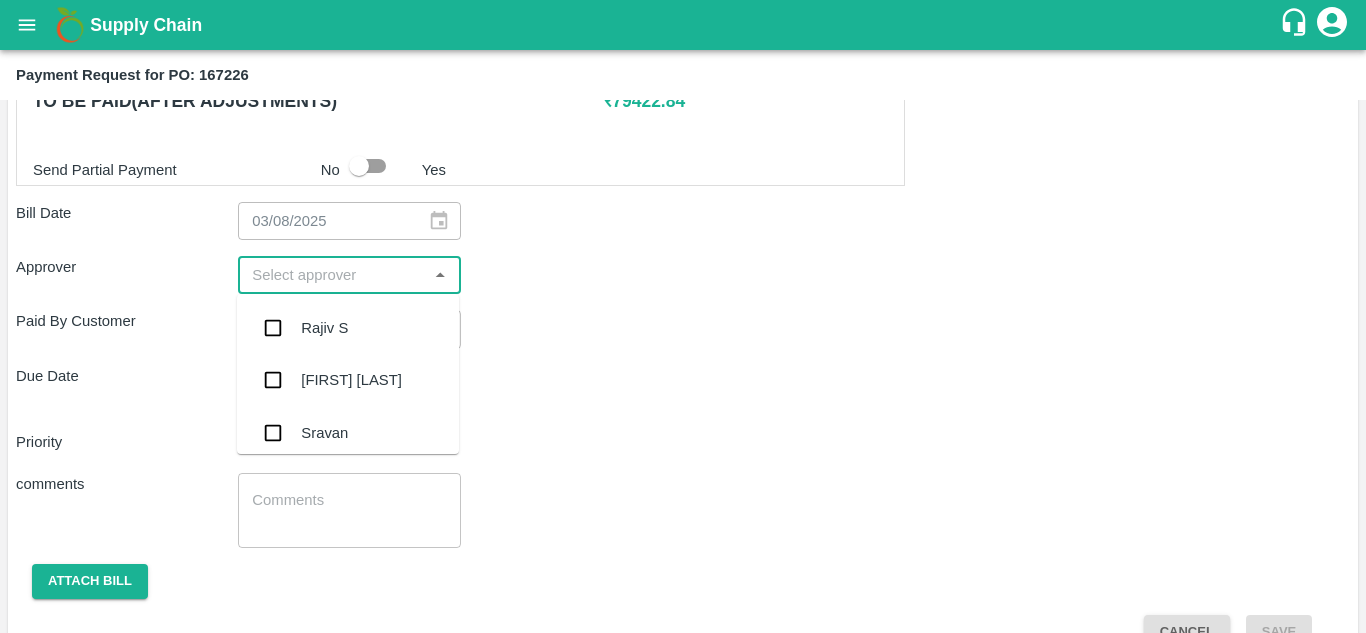 click at bounding box center [332, 275] 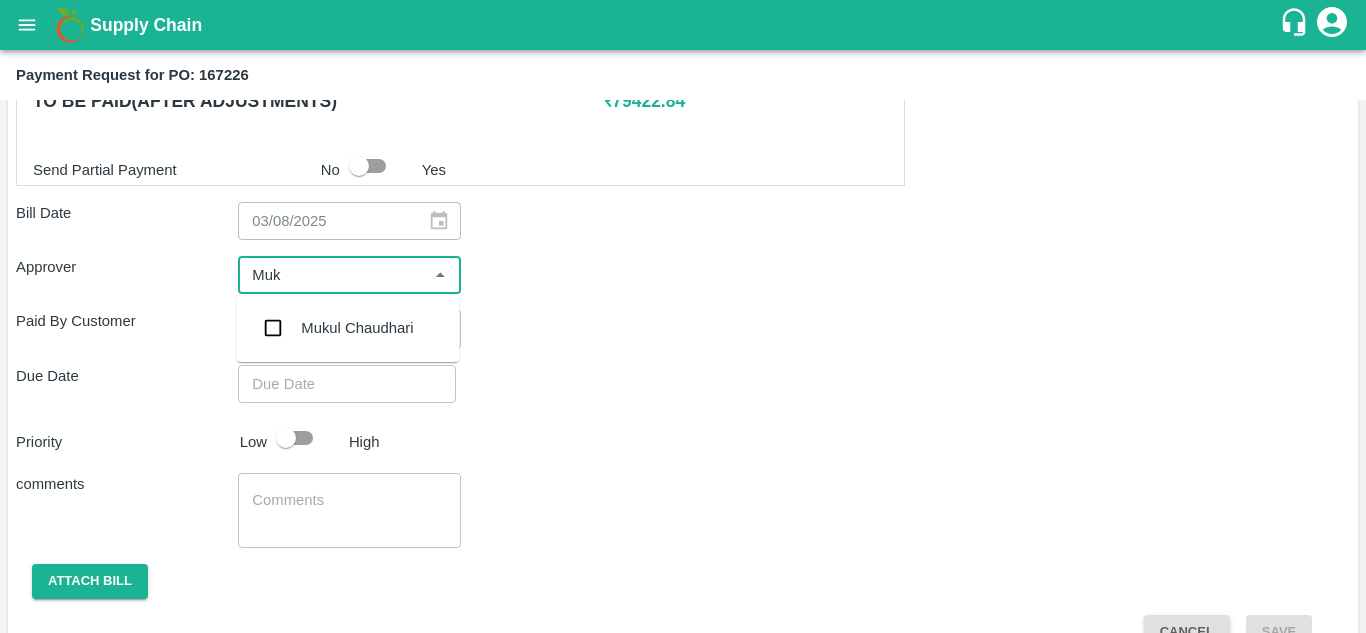 type on "Muku" 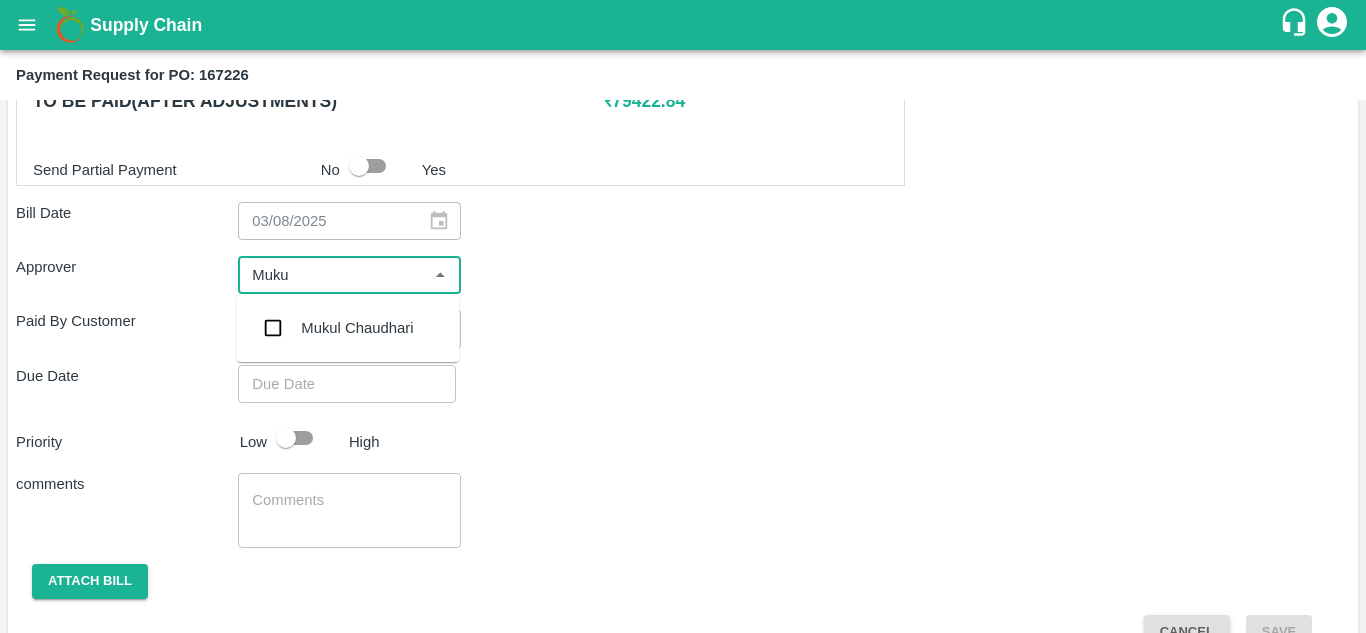 click at bounding box center [273, 328] 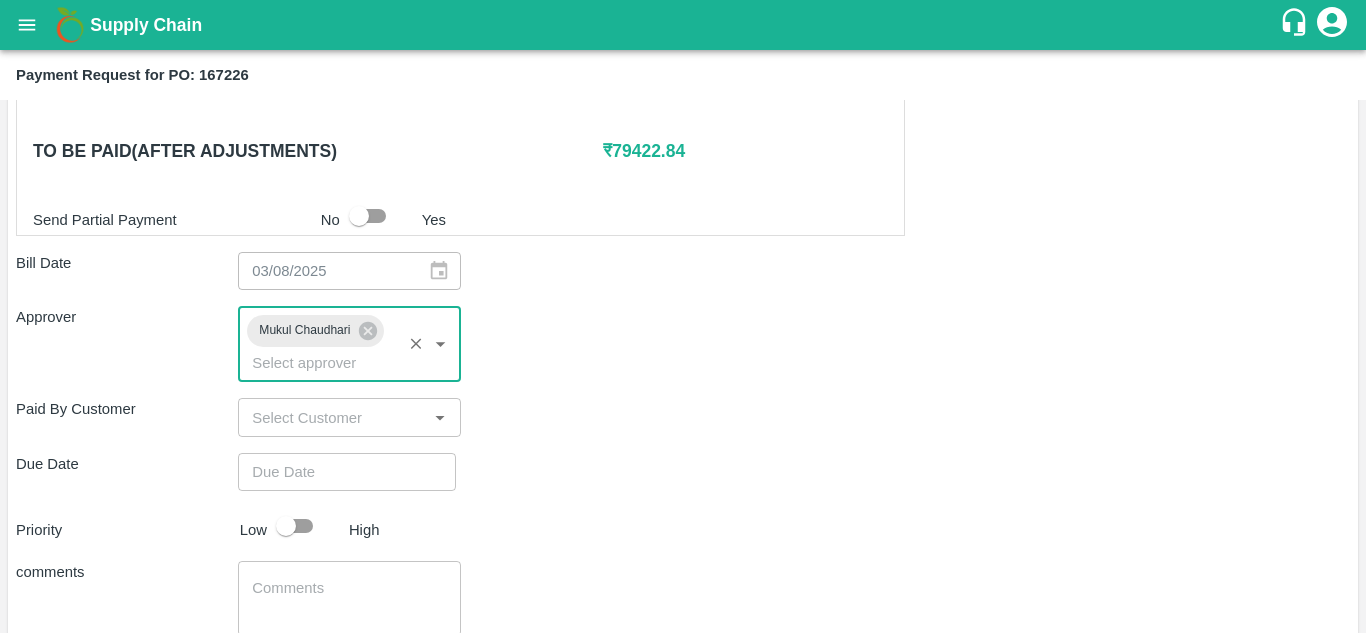 scroll, scrollTop: 986, scrollLeft: 0, axis: vertical 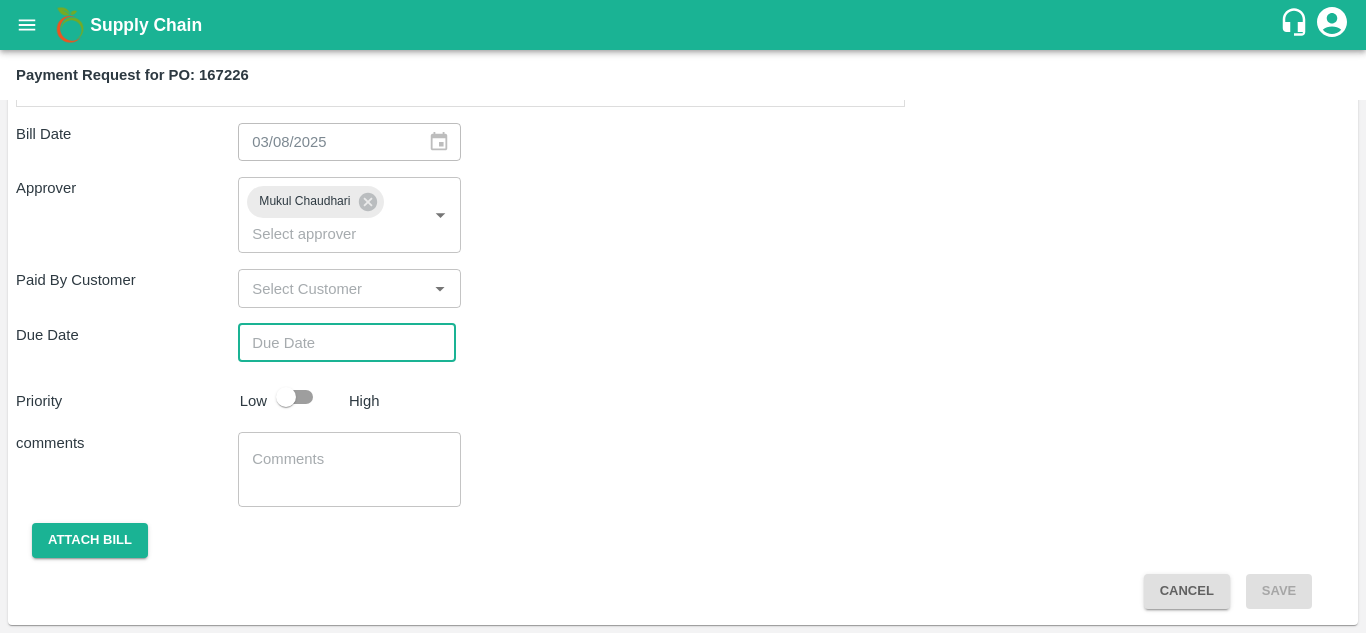 type on "DD/MM/YYYY hh:mm aa" 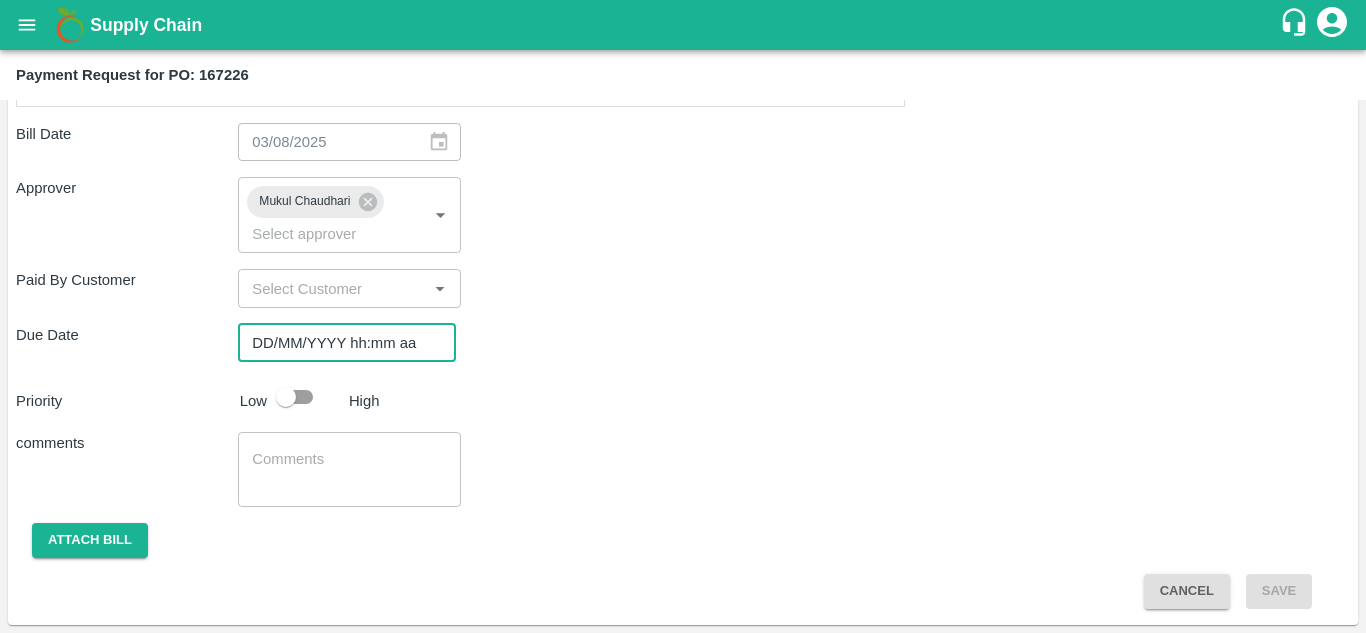 click on "DD/MM/YYYY hh:mm aa" at bounding box center (340, 343) 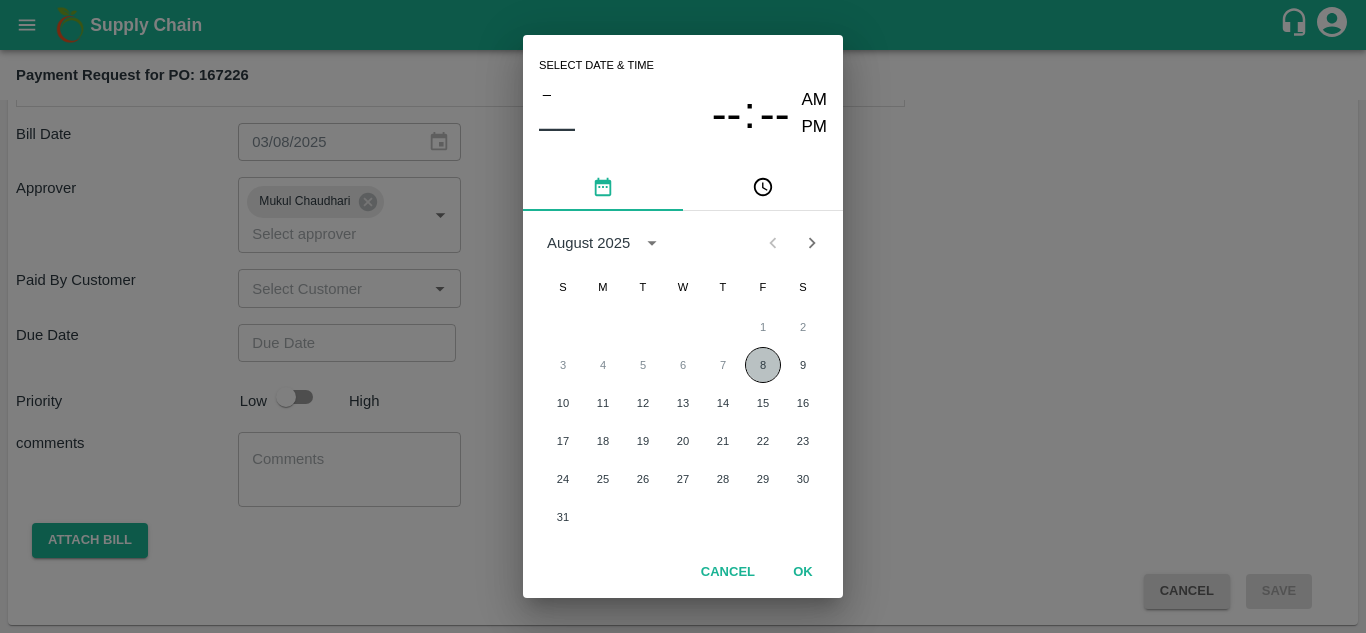 click on "8" at bounding box center (763, 365) 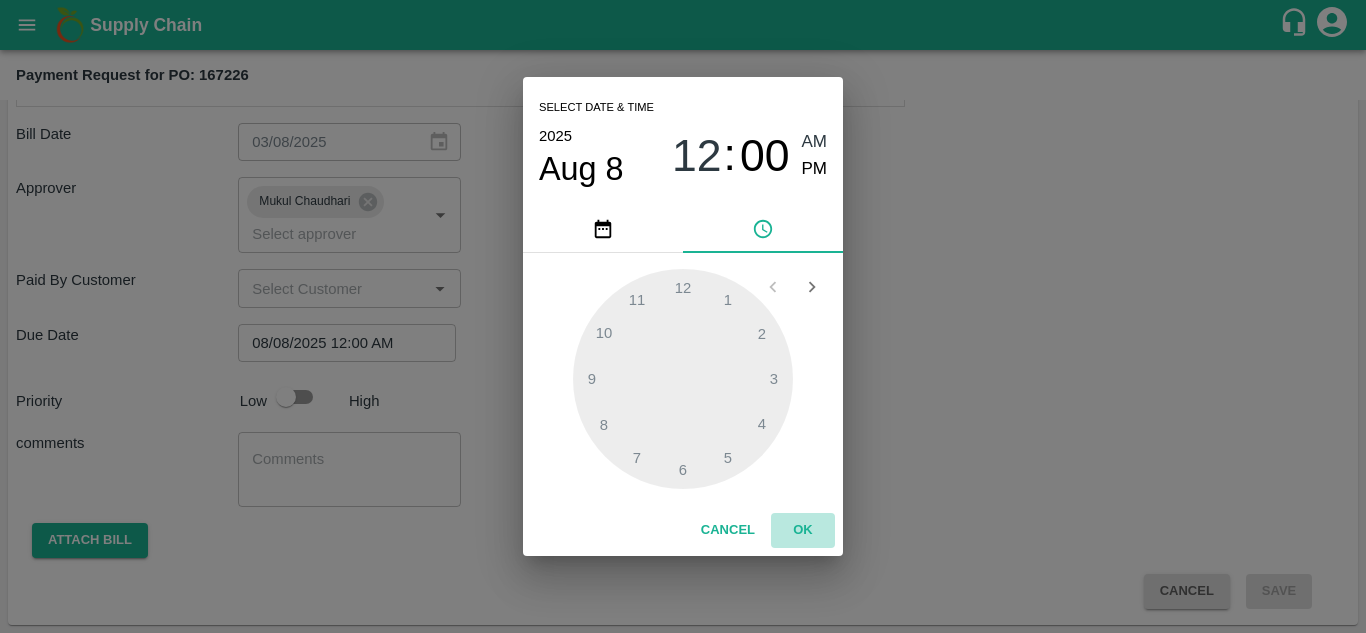 click on "OK" at bounding box center [803, 530] 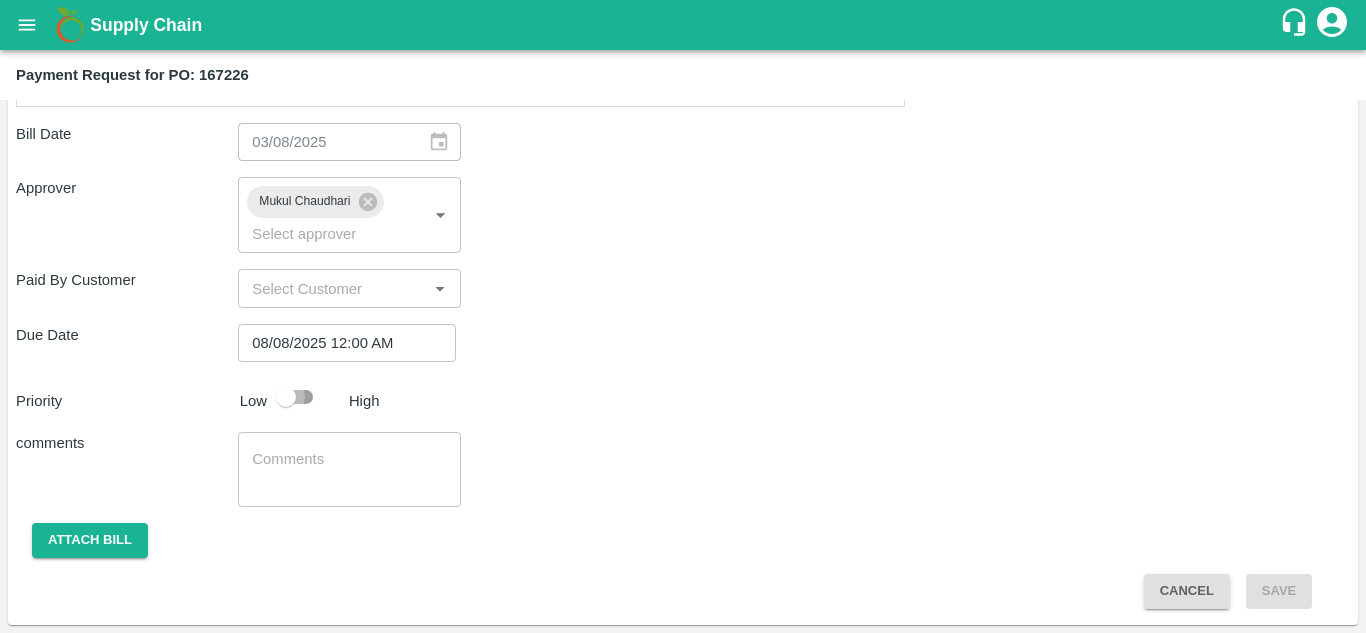 click at bounding box center (286, 397) 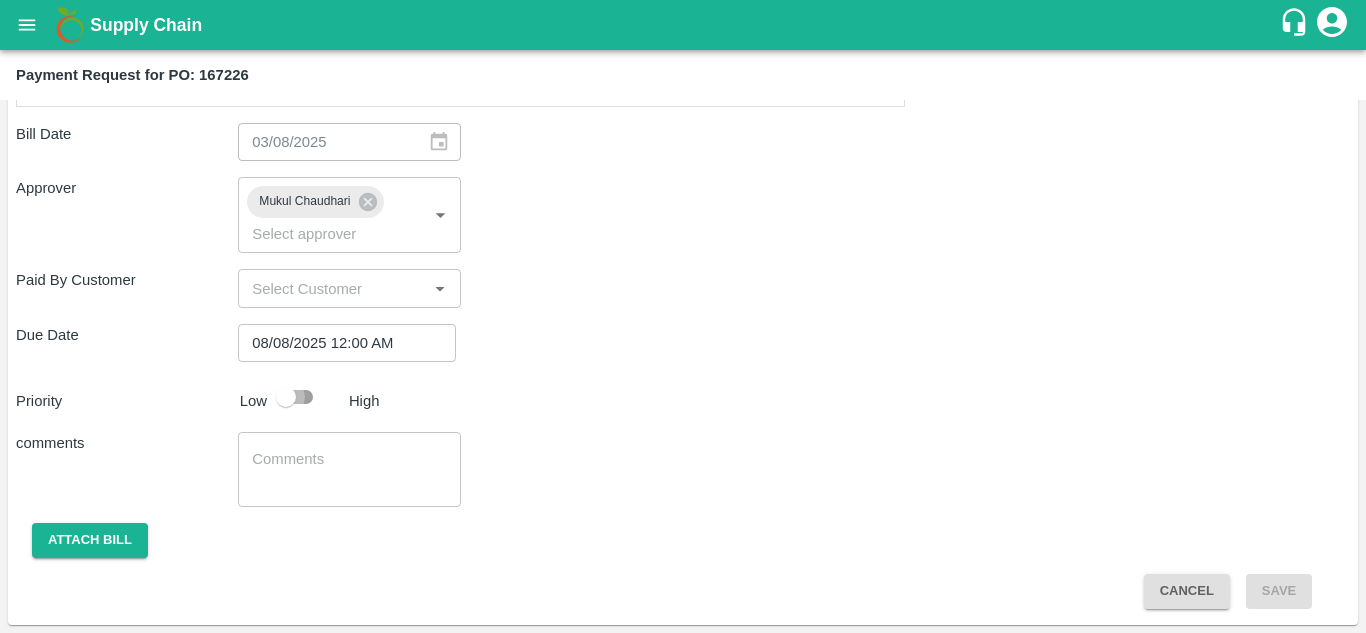 checkbox on "true" 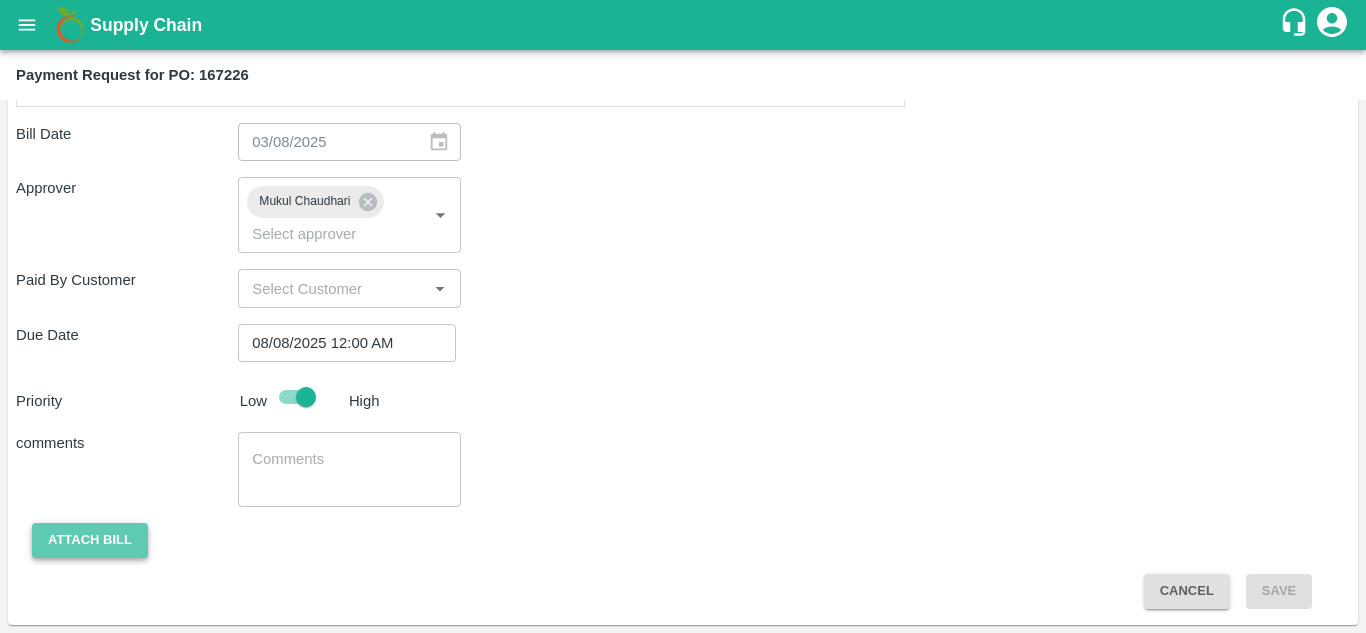 click on "Attach bill" at bounding box center (90, 540) 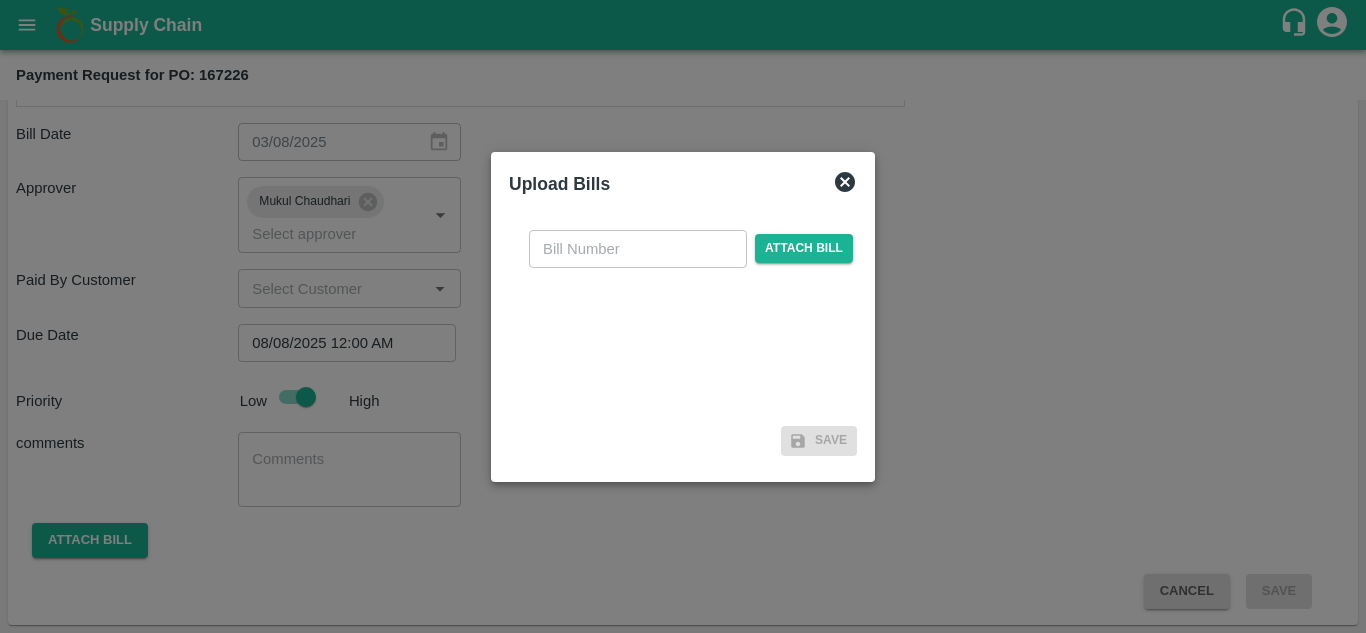click at bounding box center [638, 249] 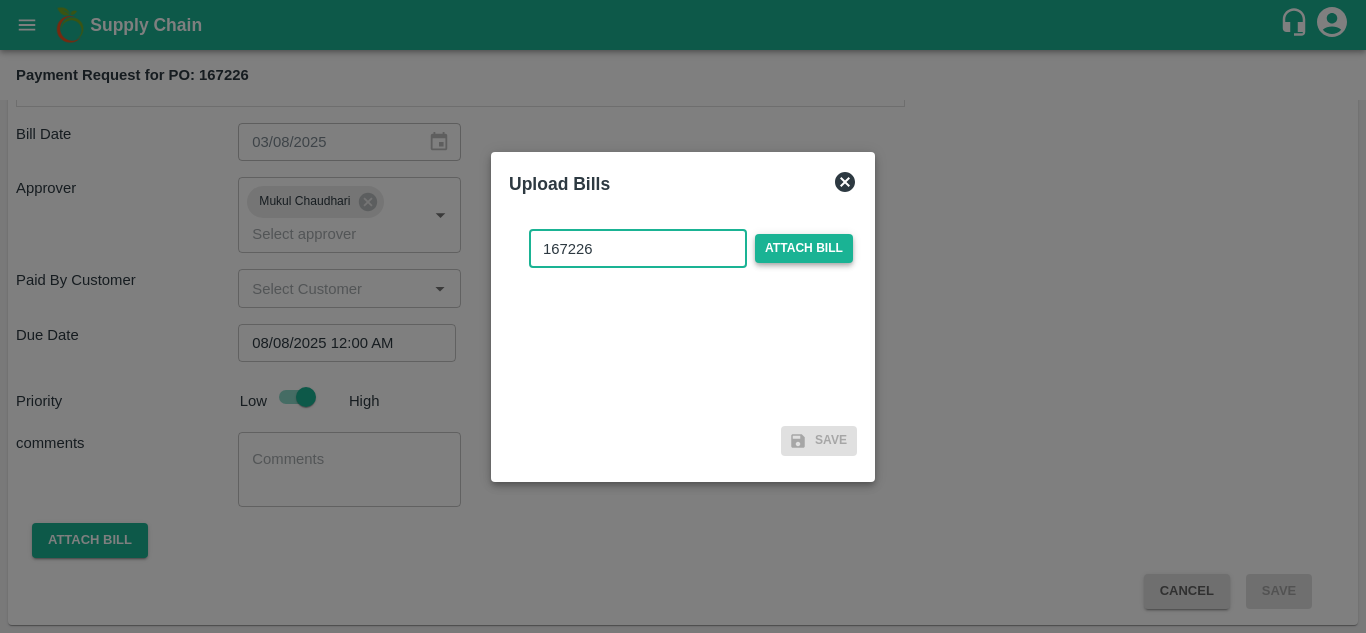 type on "167226" 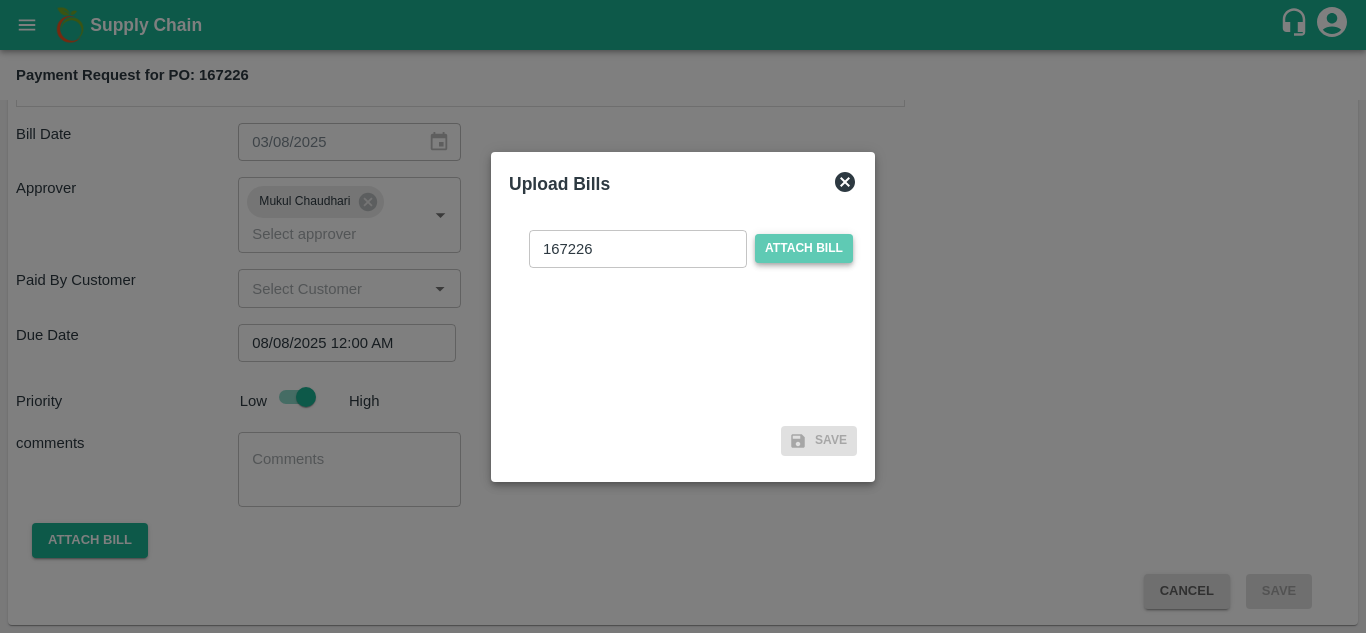click on "Attach bill" at bounding box center [804, 248] 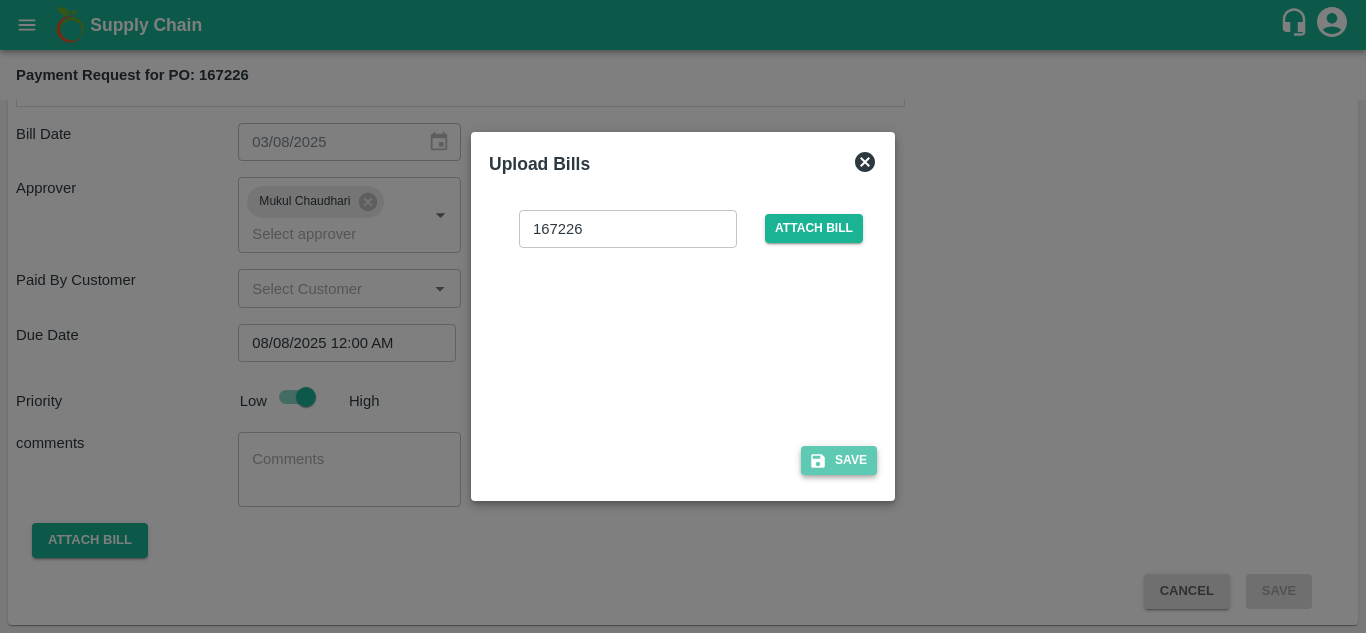 click on "Save" at bounding box center (839, 460) 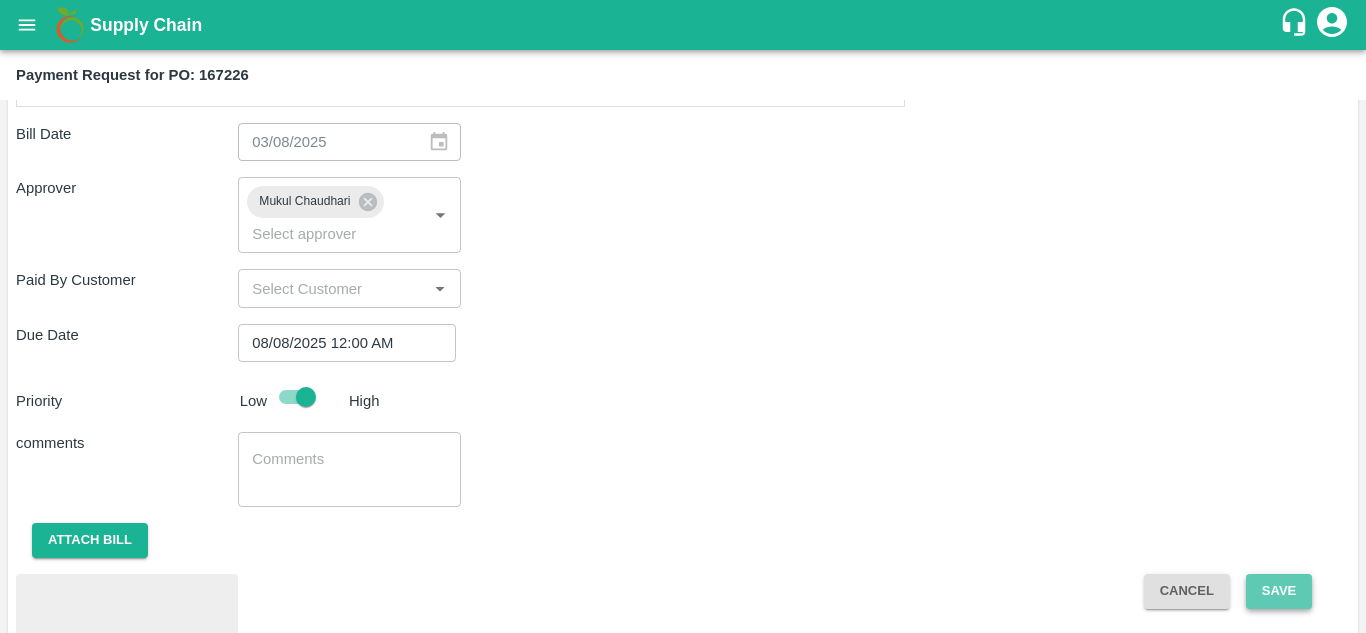 click on "Save" at bounding box center [1279, 591] 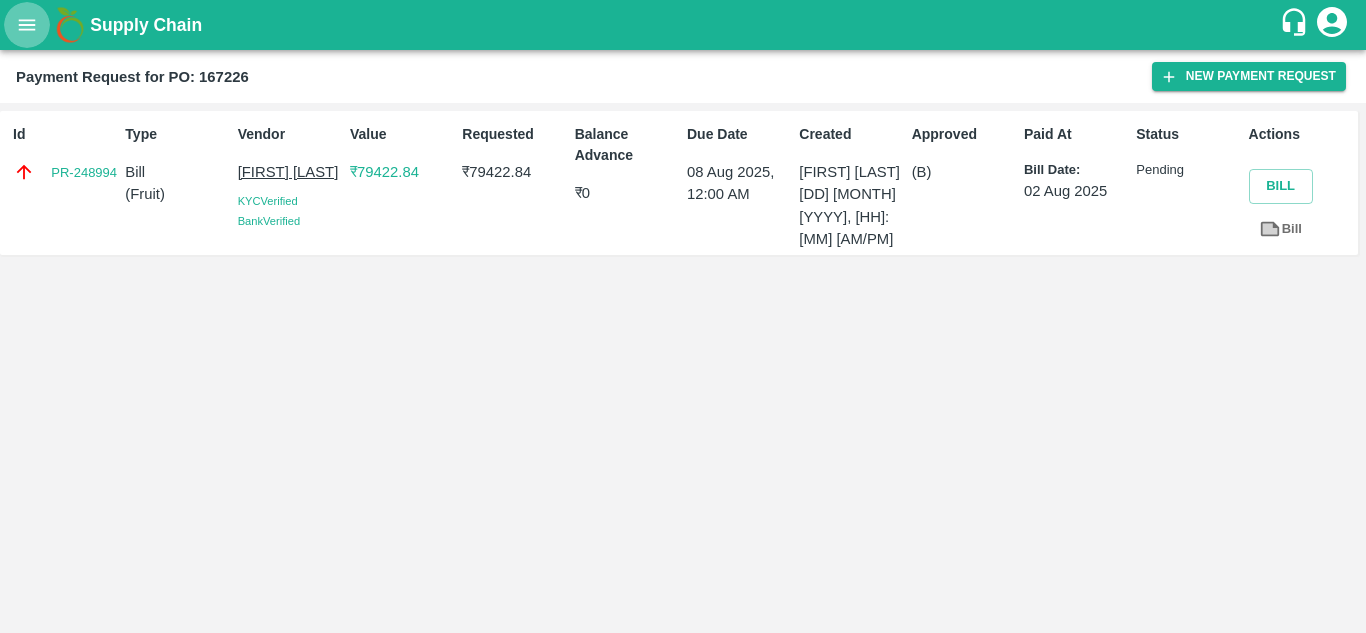 click 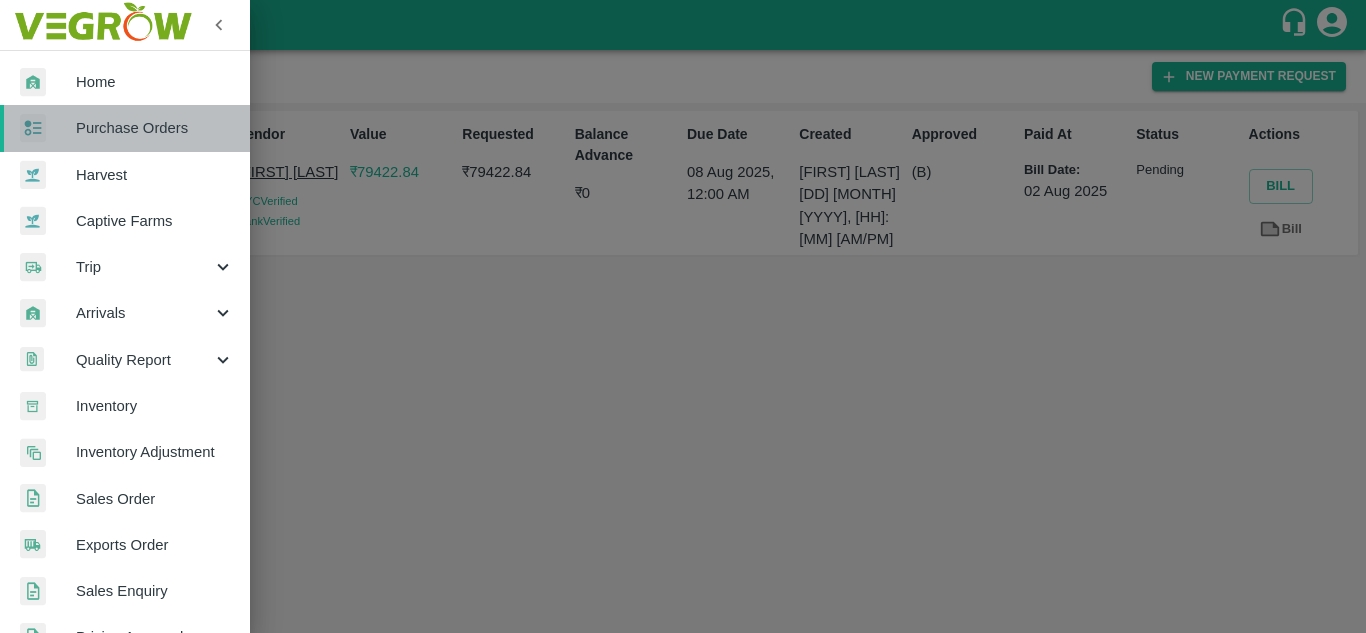 click on "Purchase Orders" at bounding box center (155, 128) 